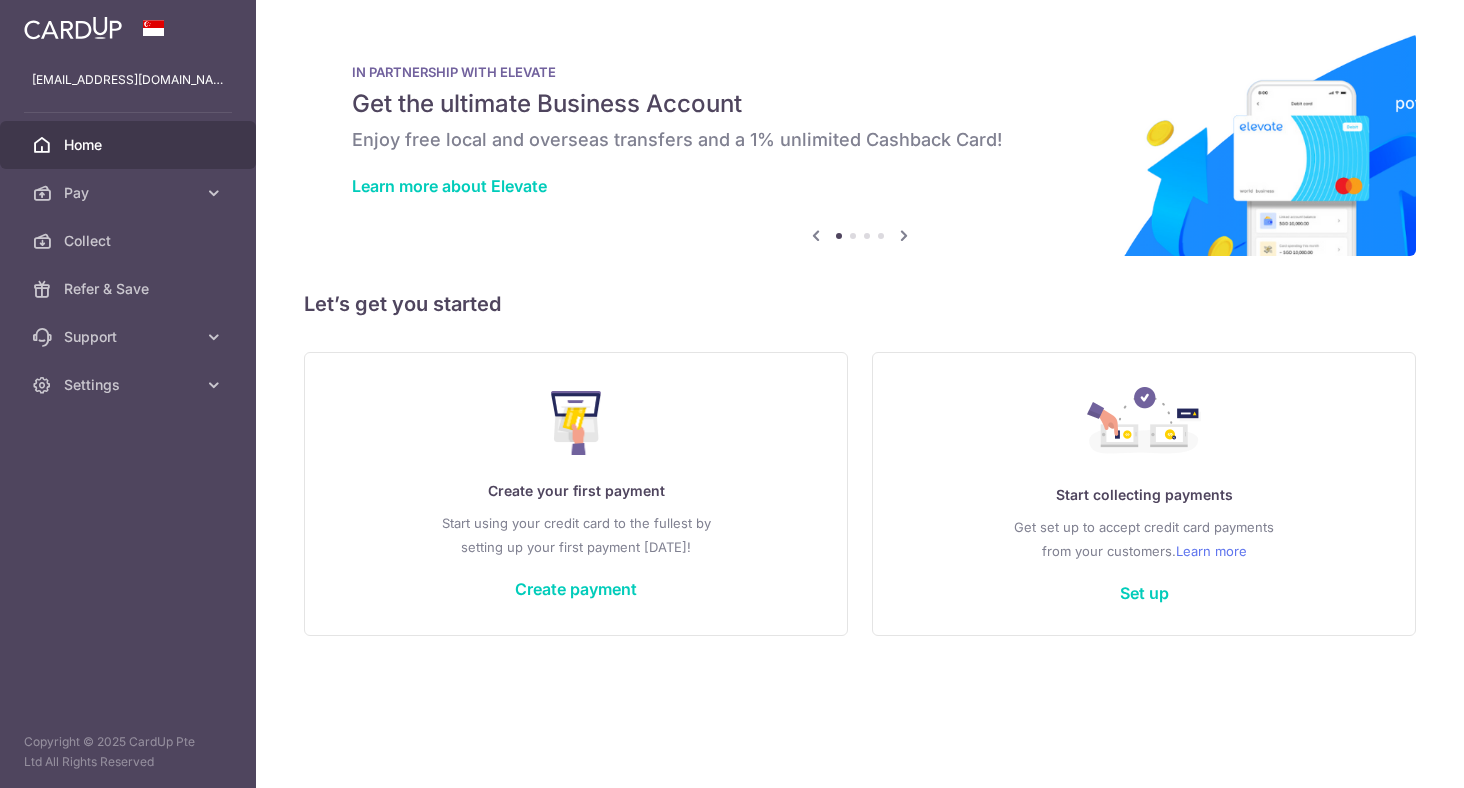 scroll, scrollTop: 0, scrollLeft: 0, axis: both 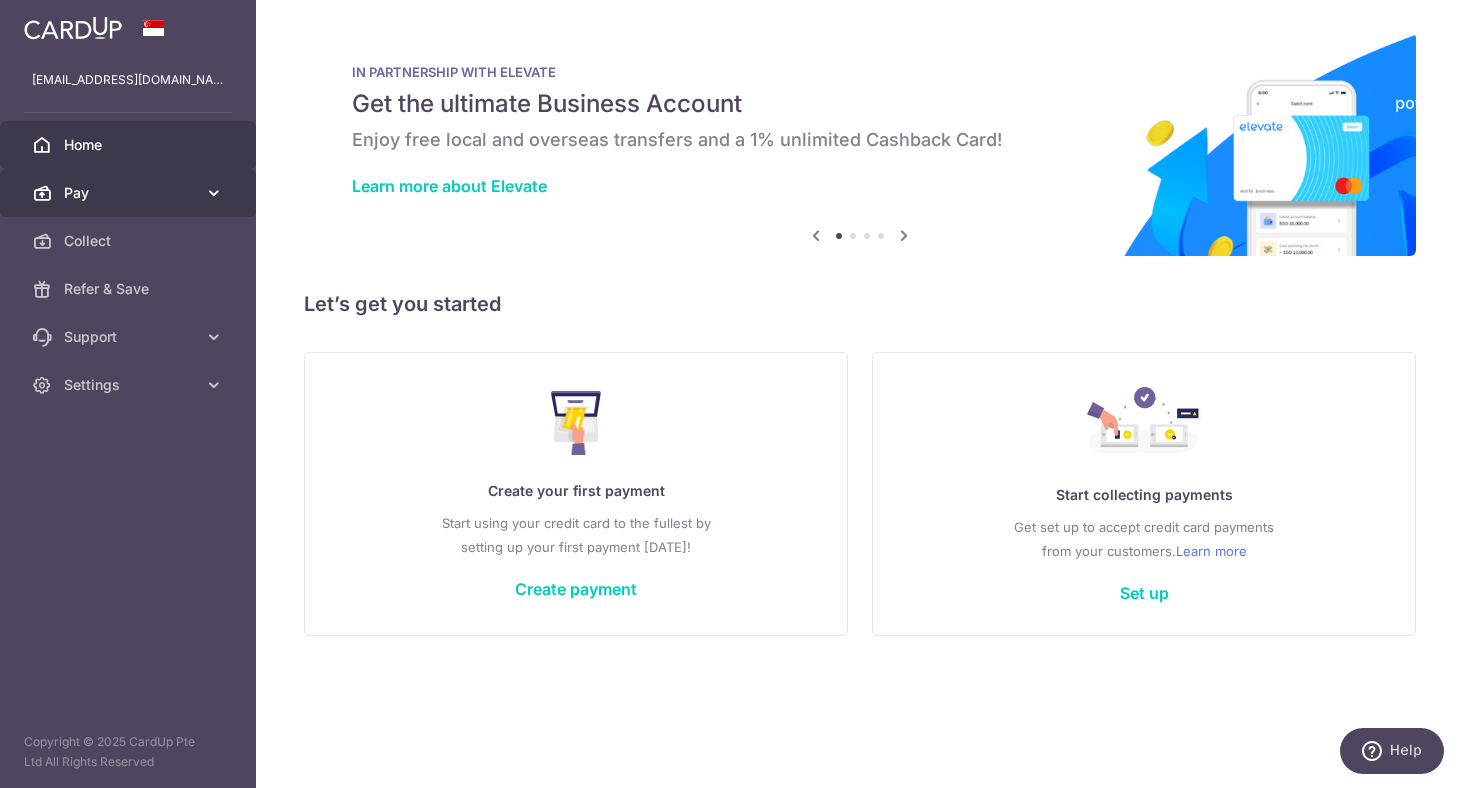 click on "Pay" at bounding box center (130, 193) 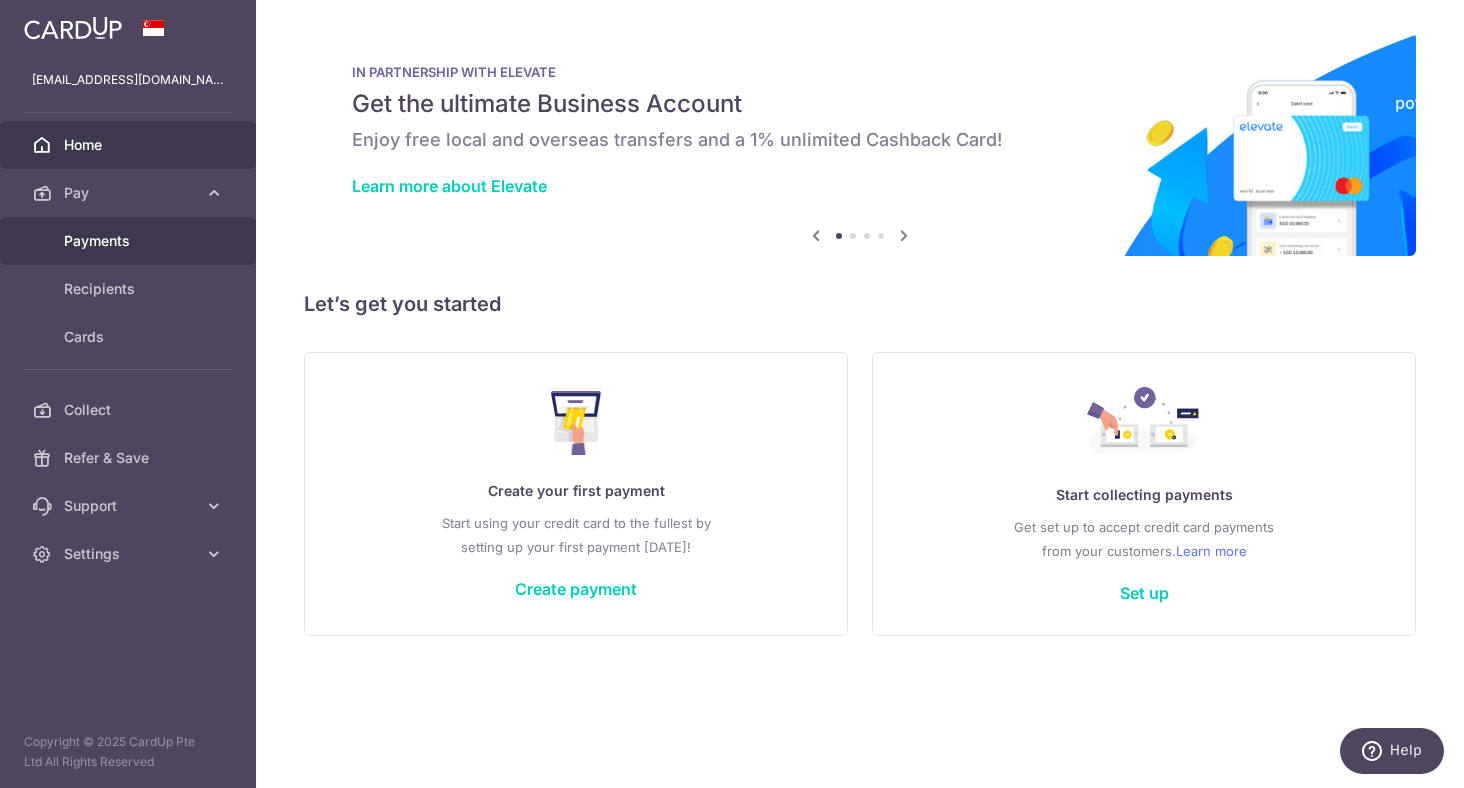 click on "Payments" at bounding box center (130, 241) 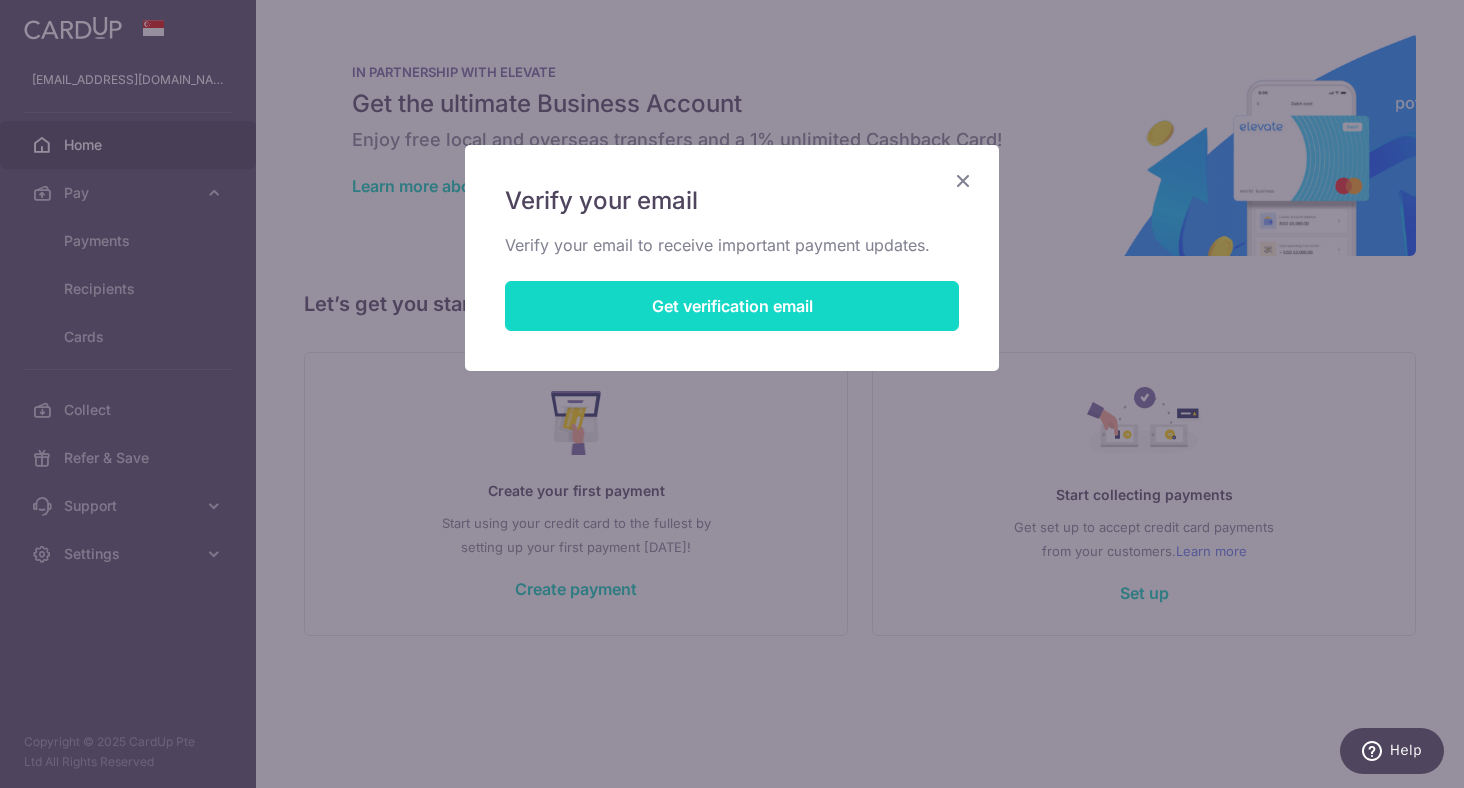 click on "Get verification email" at bounding box center (732, 306) 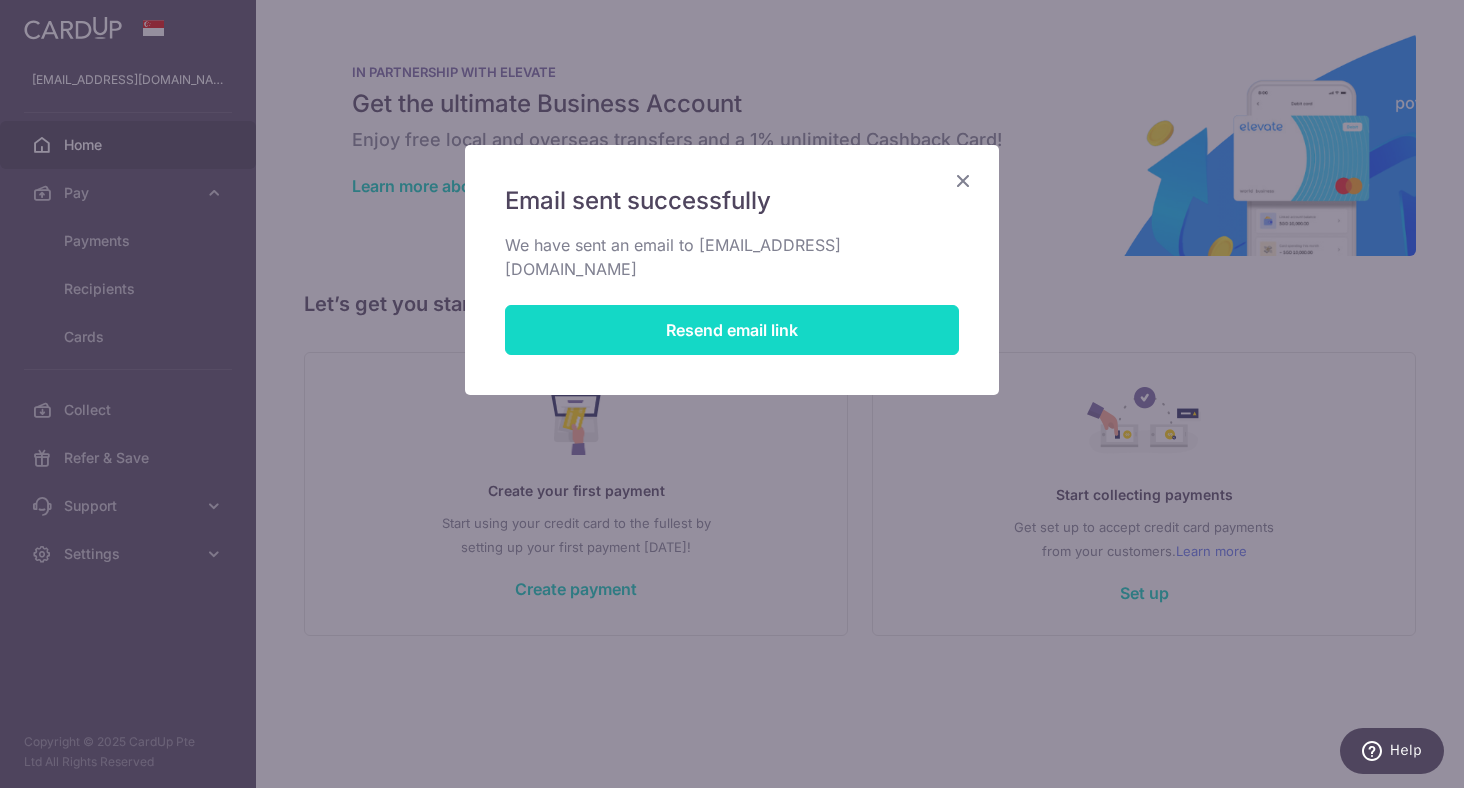 click on "Resend email link" at bounding box center [732, 330] 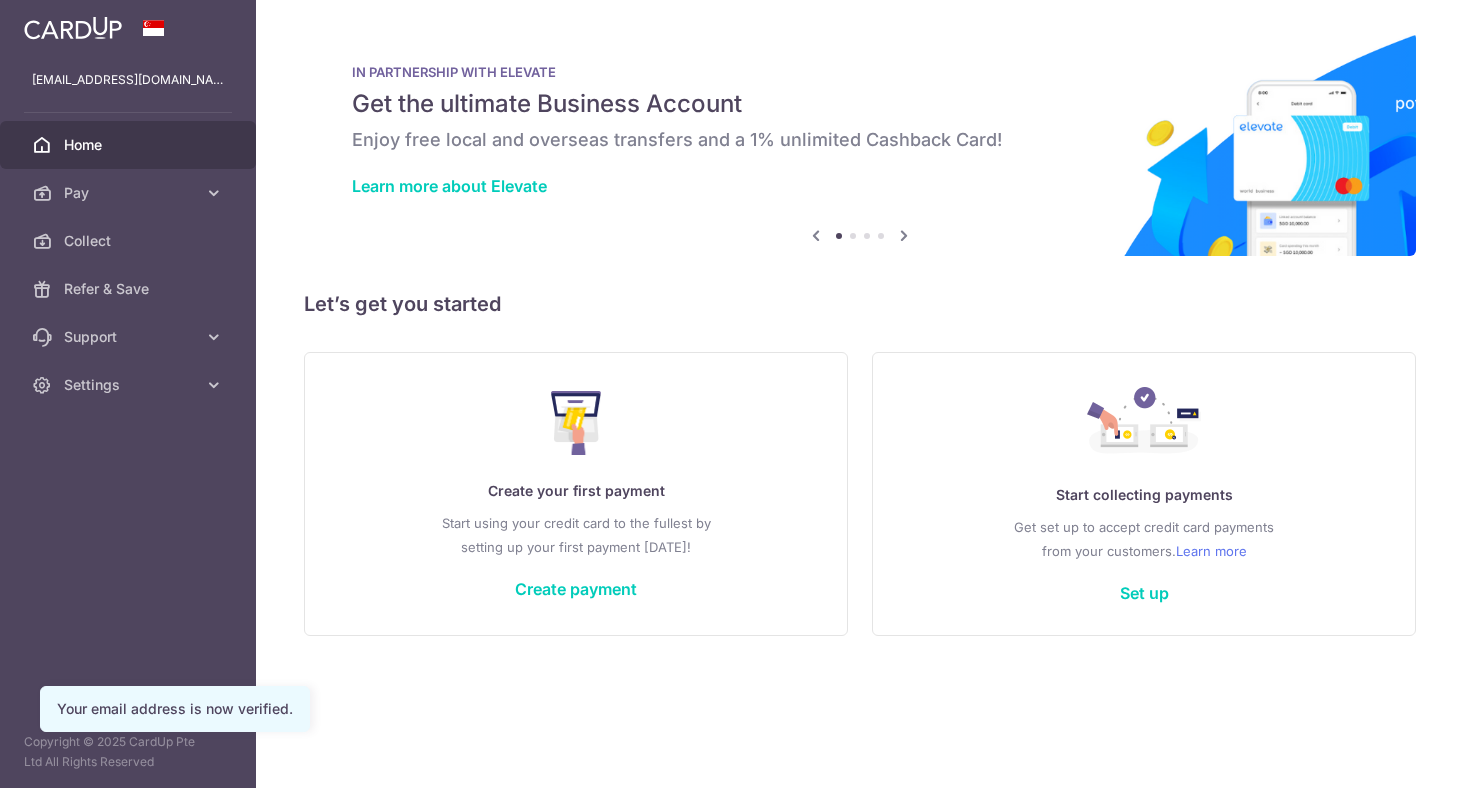 scroll, scrollTop: 0, scrollLeft: 0, axis: both 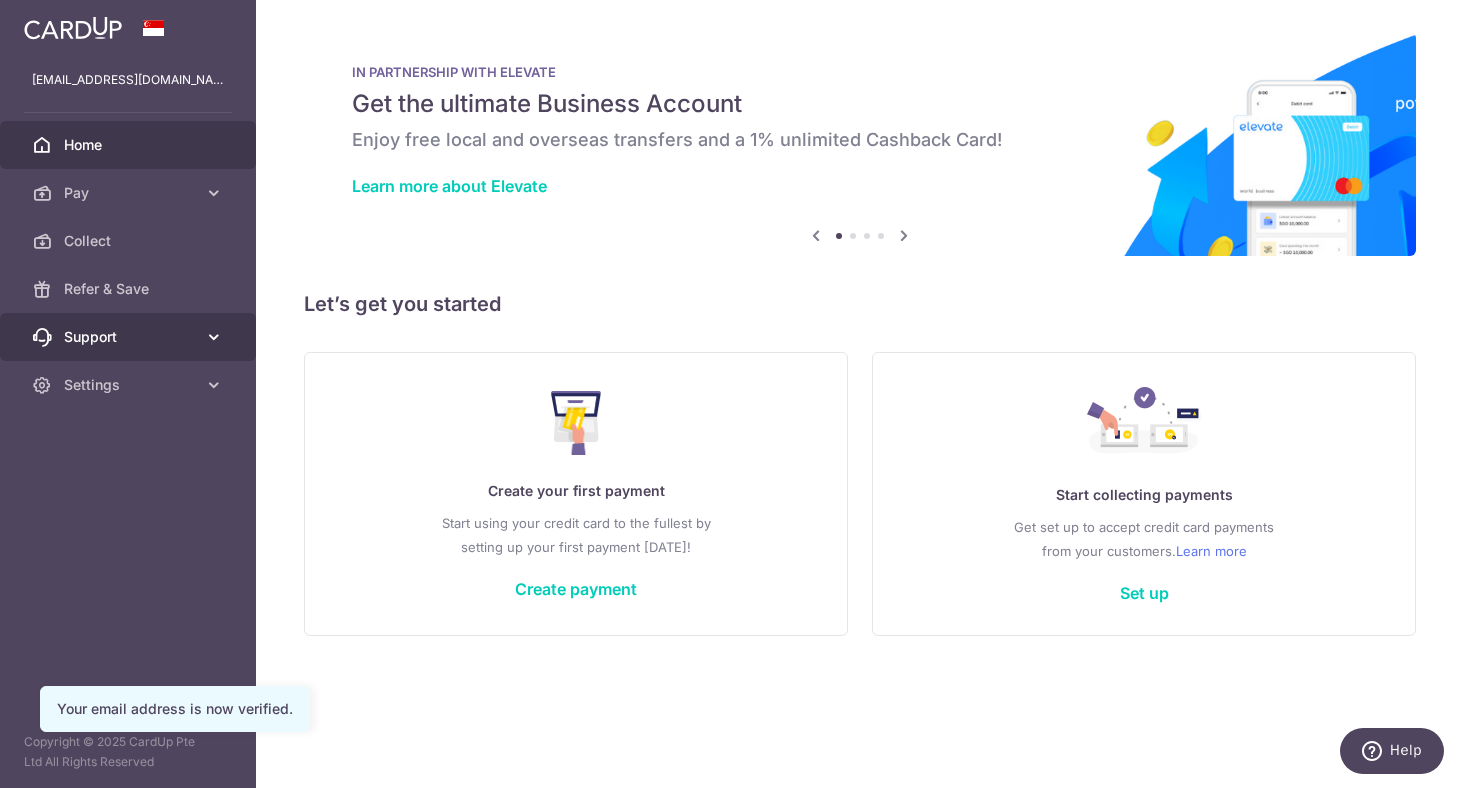 click on "Support" at bounding box center (128, 337) 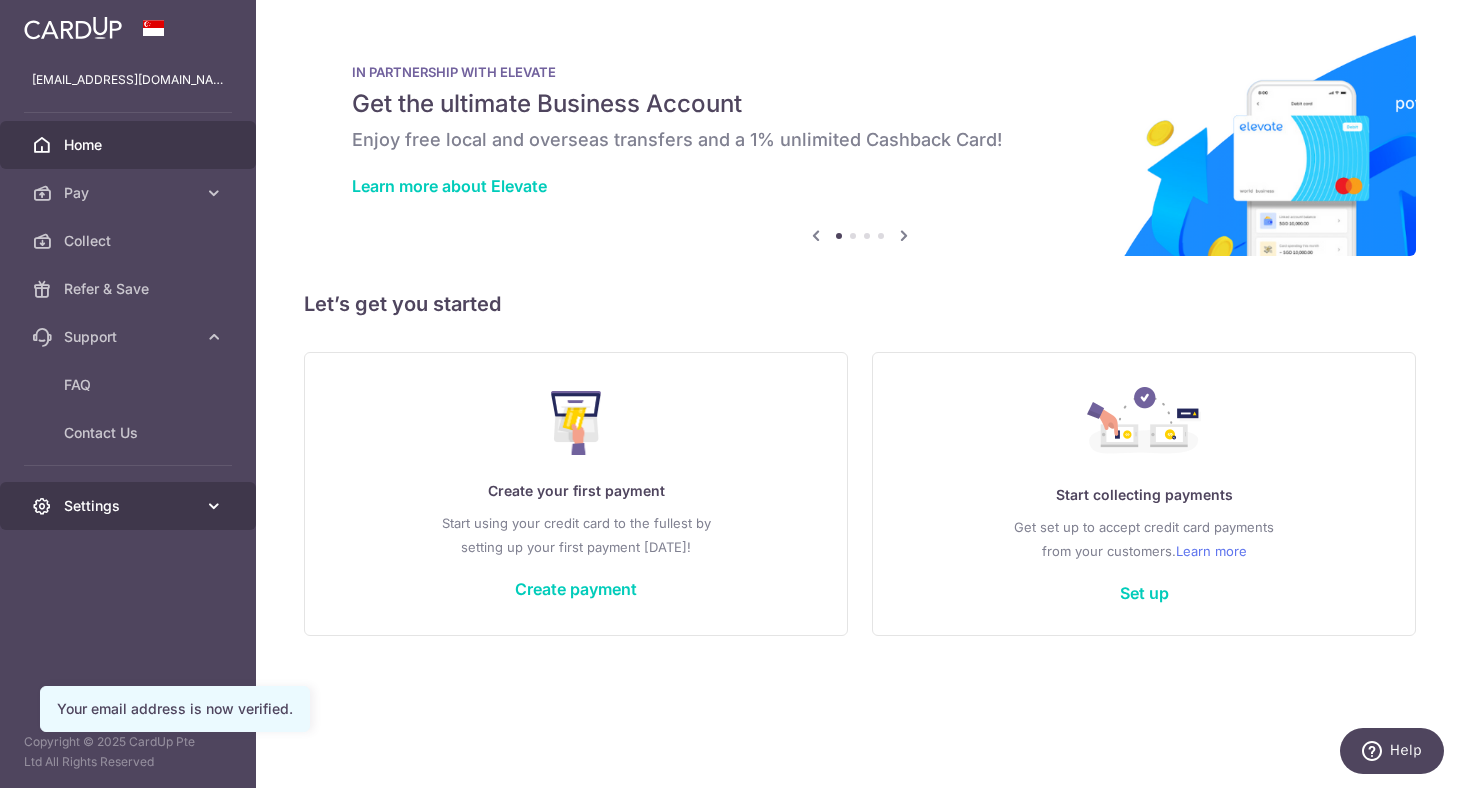 click on "Settings" at bounding box center [130, 506] 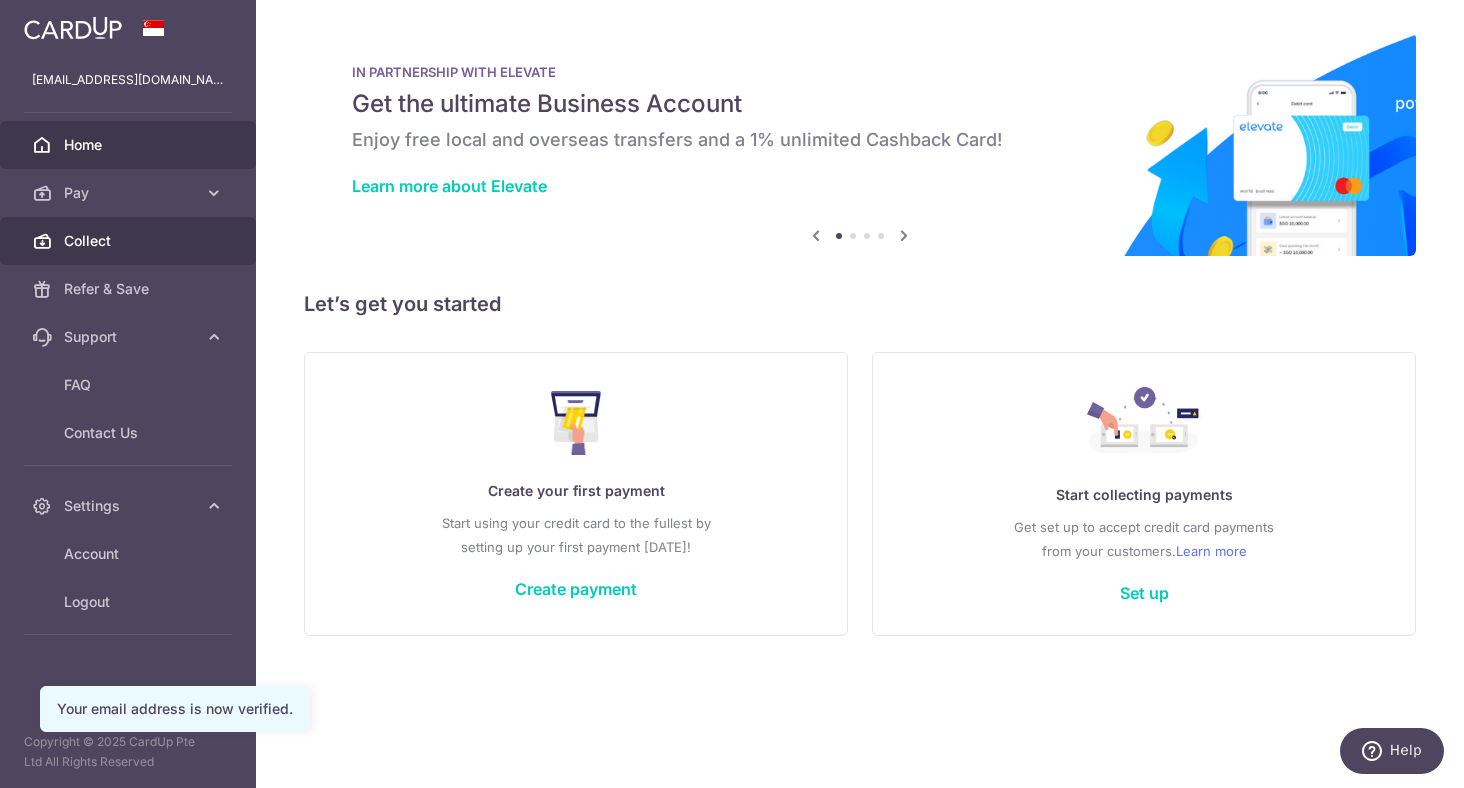 click on "Collect" at bounding box center (130, 241) 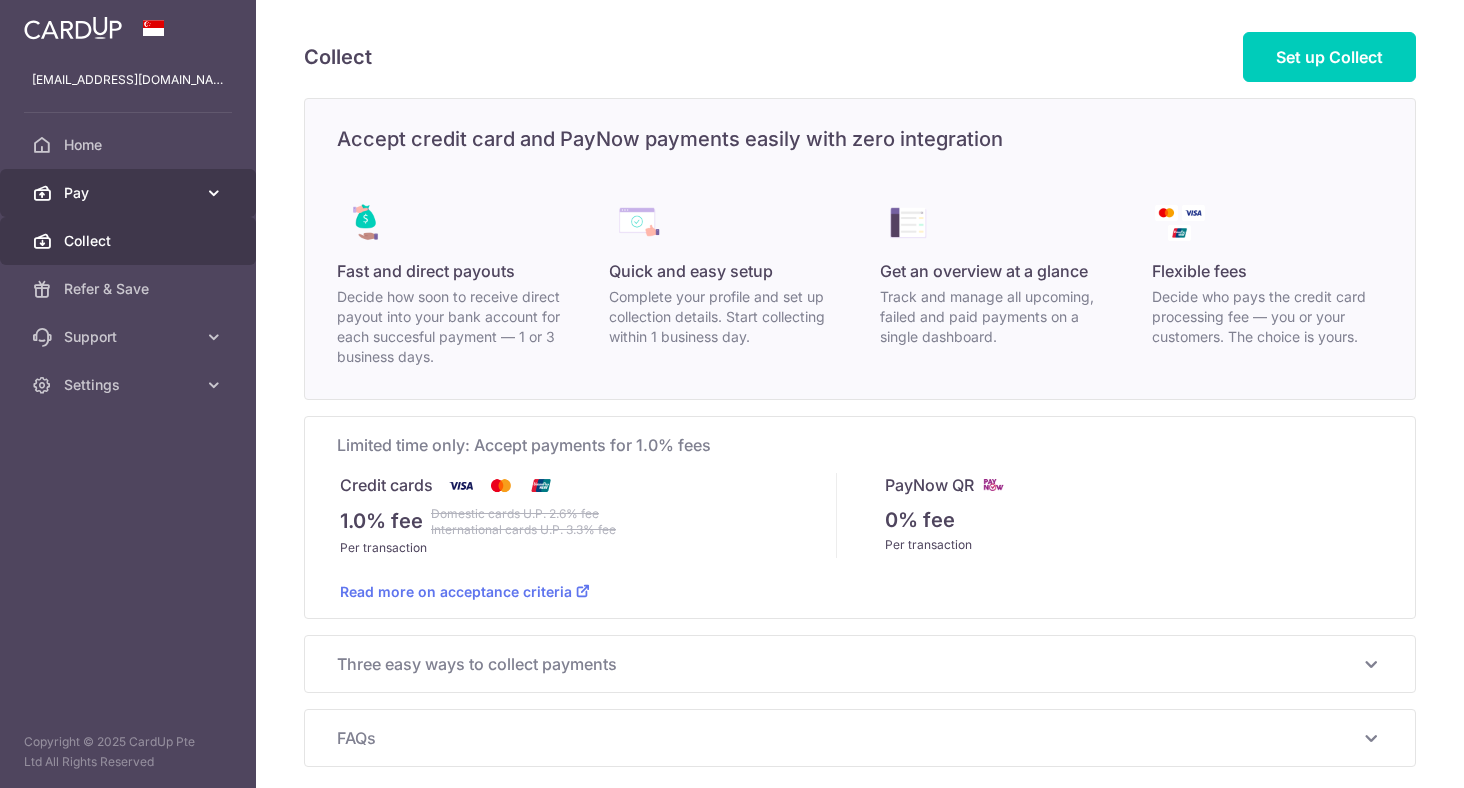 scroll, scrollTop: 0, scrollLeft: 0, axis: both 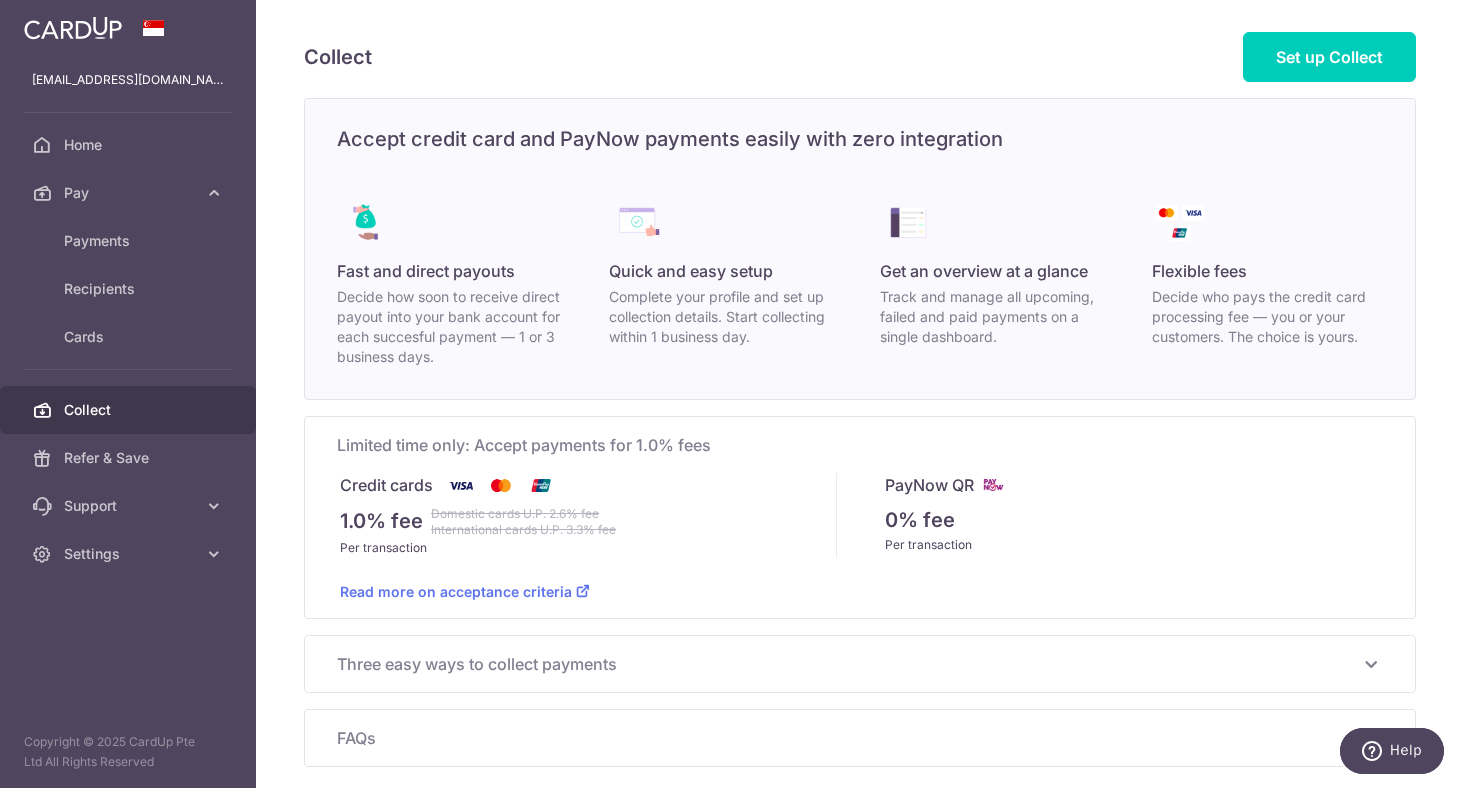 click on "Collect
Set up Collect
Accept credit card and PayNow payments easily with zero integration
Fast and direct payouts
Decide how soon to receive direct payout into your bank account for each succesful payment — 1 or 3 business days.
Quick and easy setup
Complete your profile and set up collection details. Start collecting within 1 business day.
Get an overview at a glance
Track and manage all upcoming, failed and paid payments on a single dashboard.
Flexible fees
Decide who pays the credit card processing fee — you or your customers. The choice is yours.
Limited time only: Accept payments for 1.0% fees
1.0% fee" at bounding box center (860, 394) 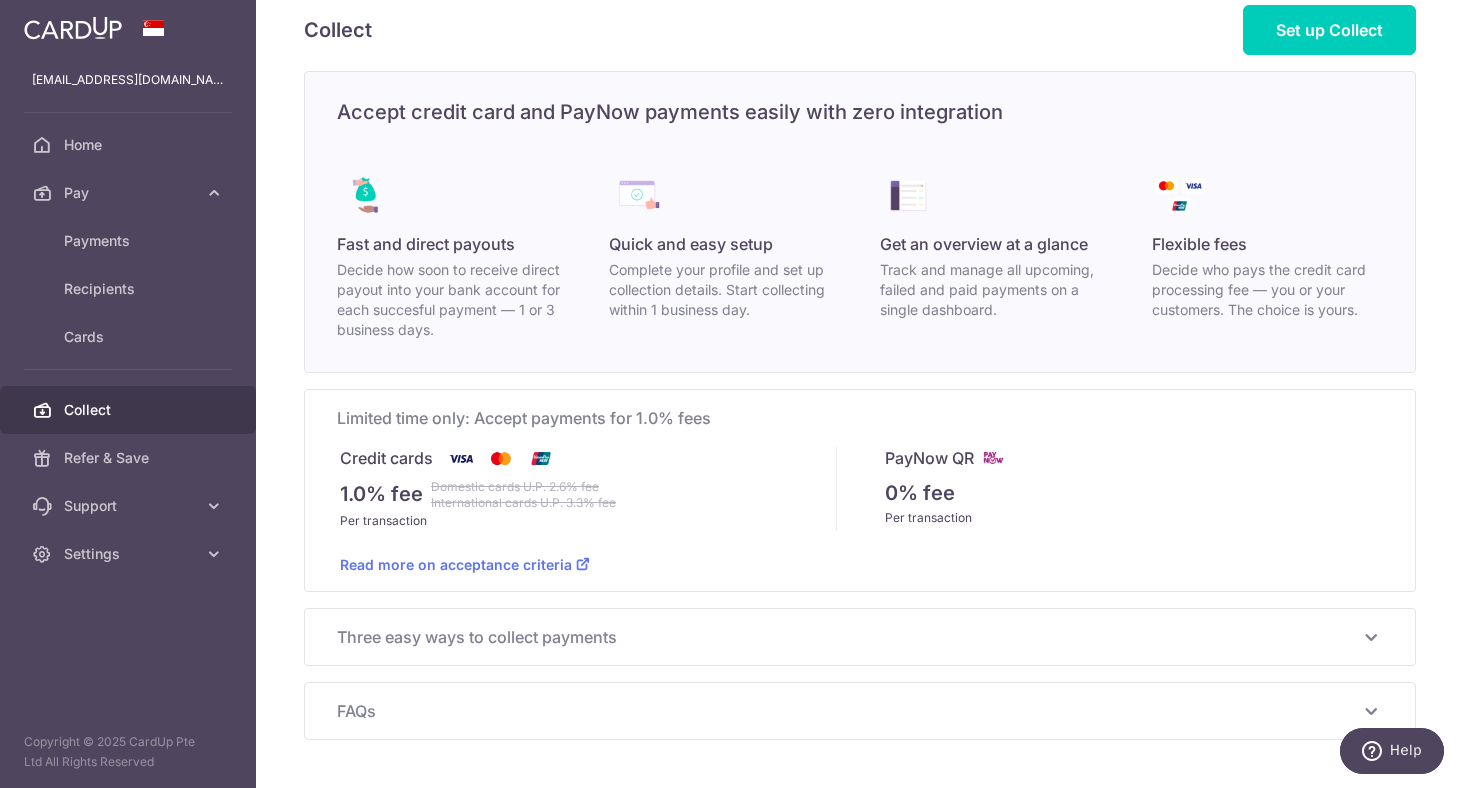 scroll, scrollTop: 89, scrollLeft: 0, axis: vertical 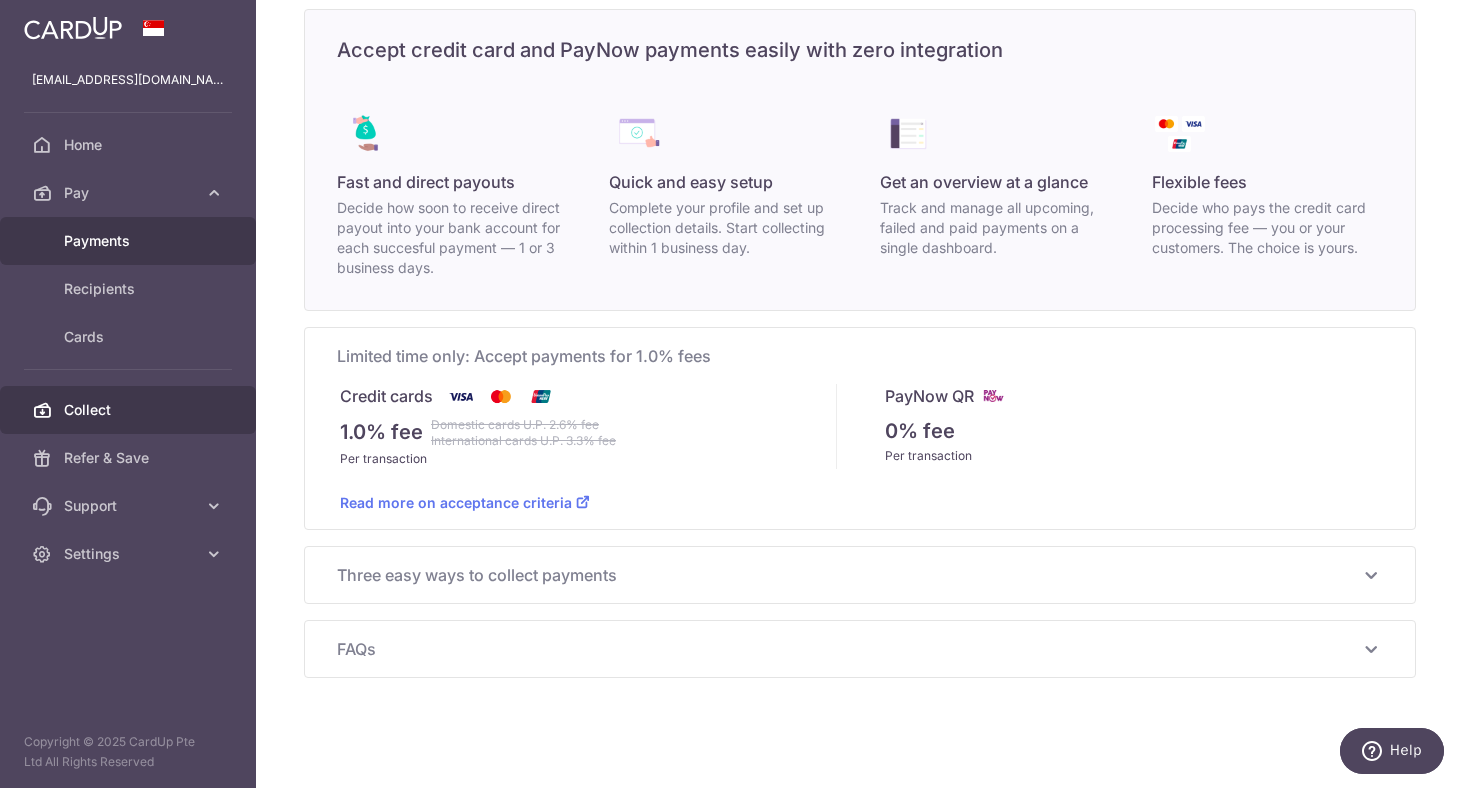 click on "Payments" at bounding box center (130, 241) 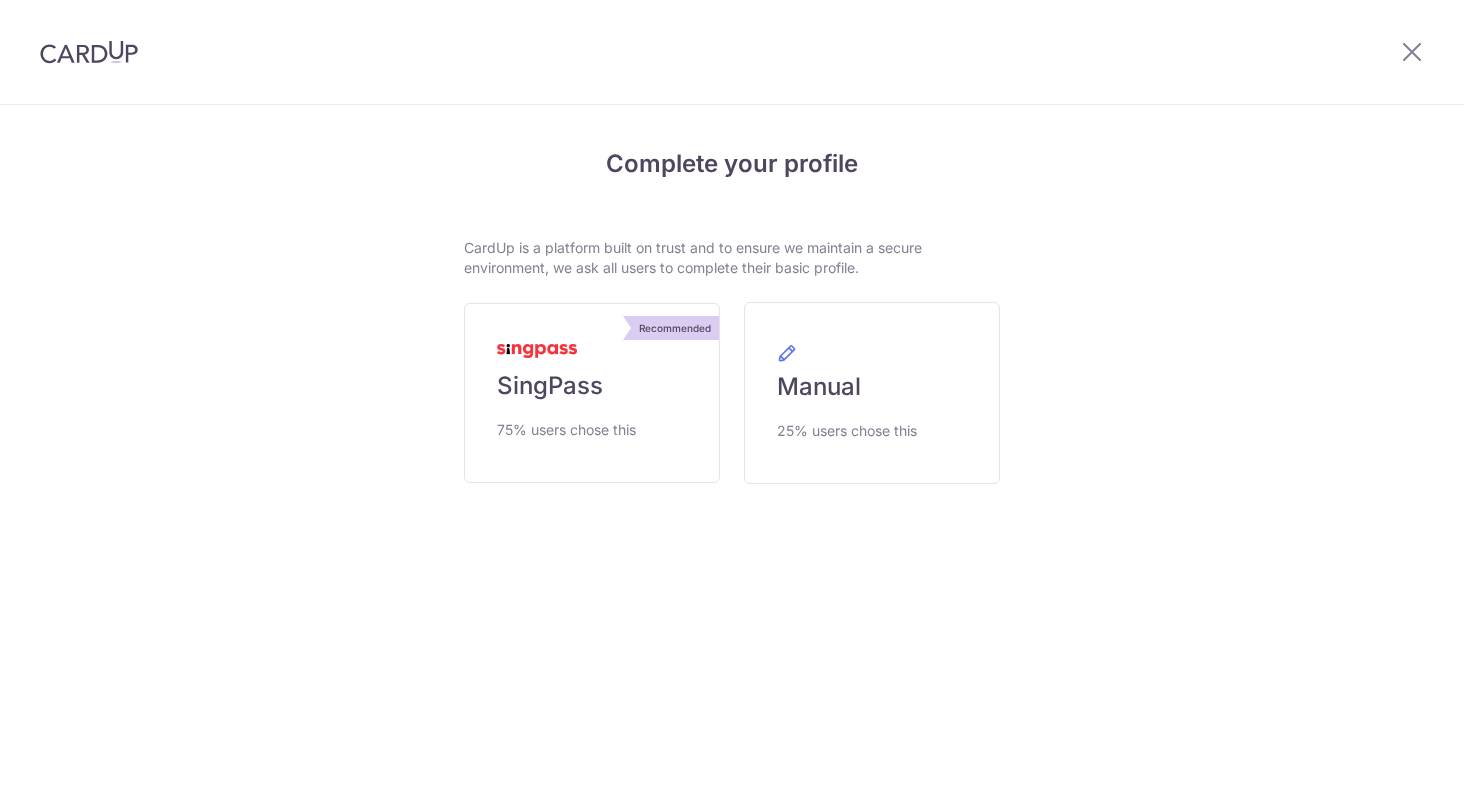 scroll, scrollTop: 0, scrollLeft: 0, axis: both 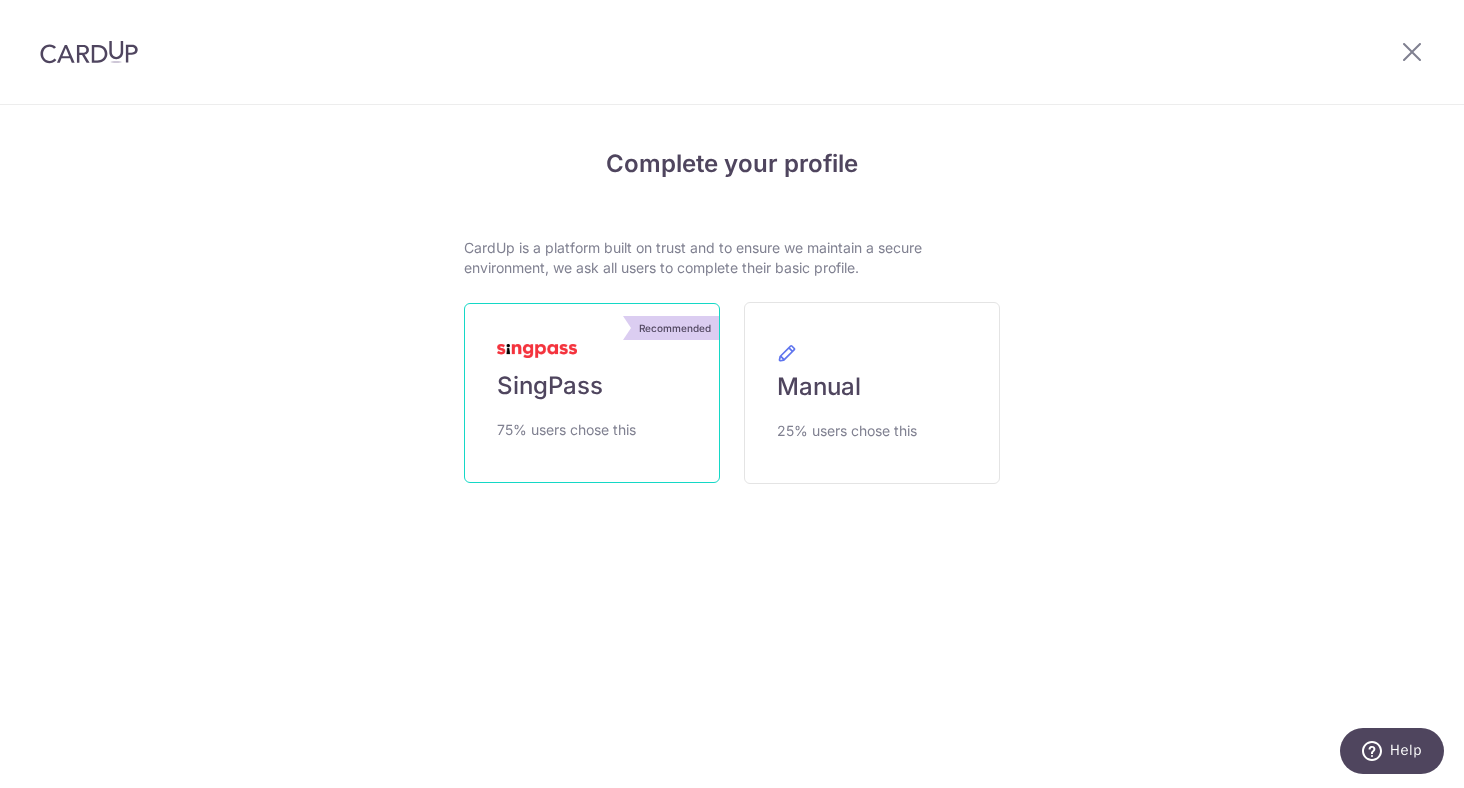 click on "SingPass" at bounding box center (550, 386) 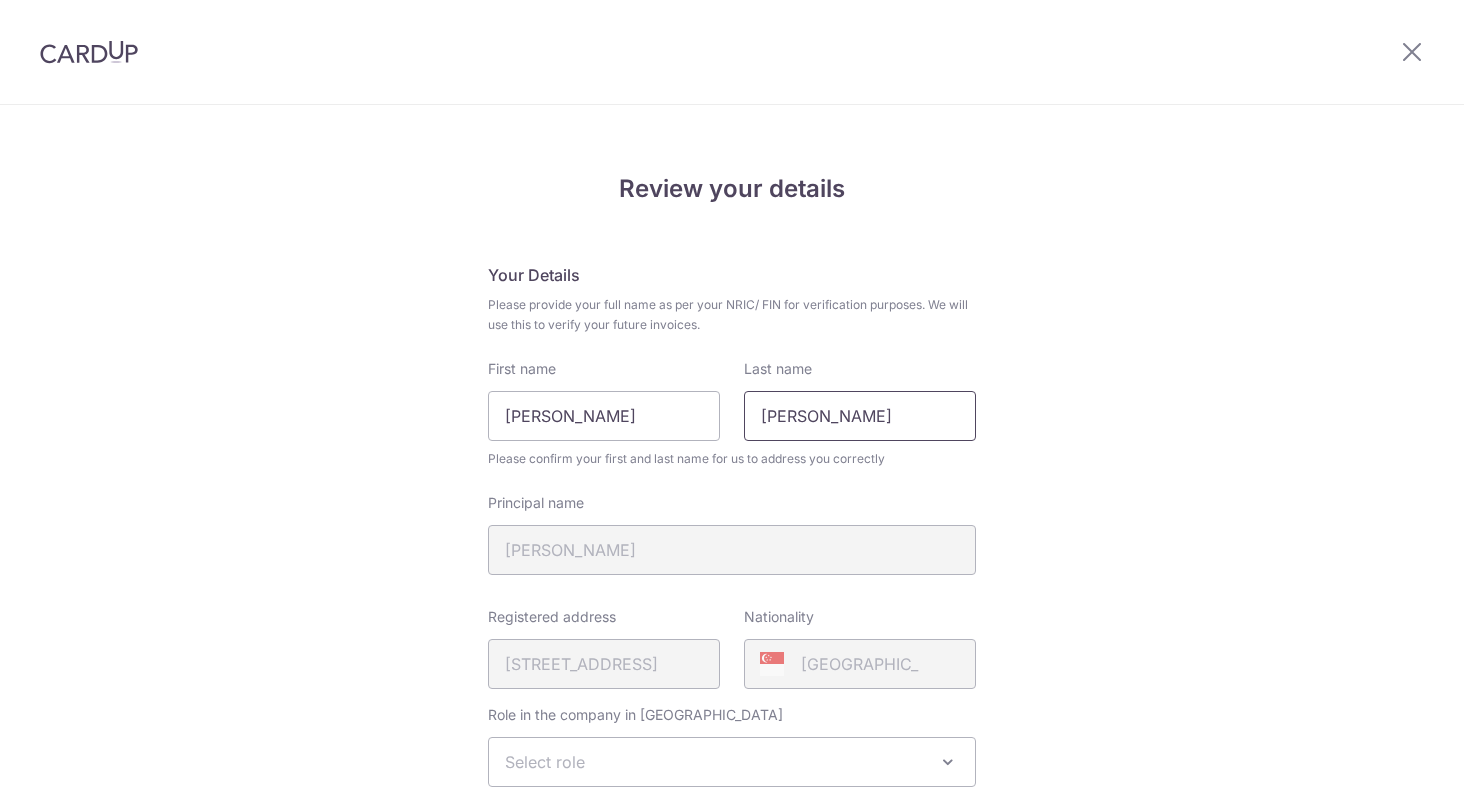 scroll, scrollTop: 0, scrollLeft: 0, axis: both 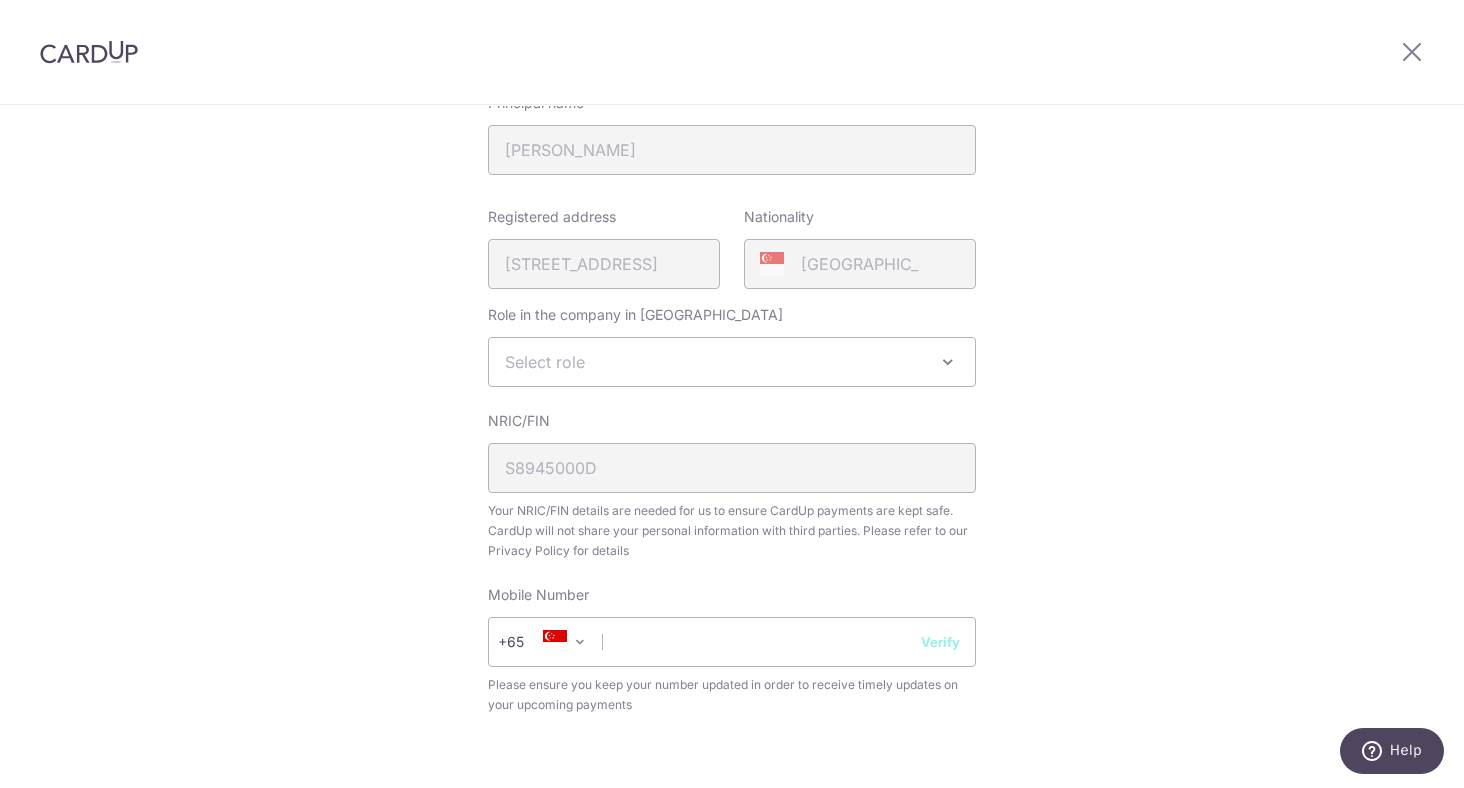 click on "Select role" at bounding box center (732, 362) 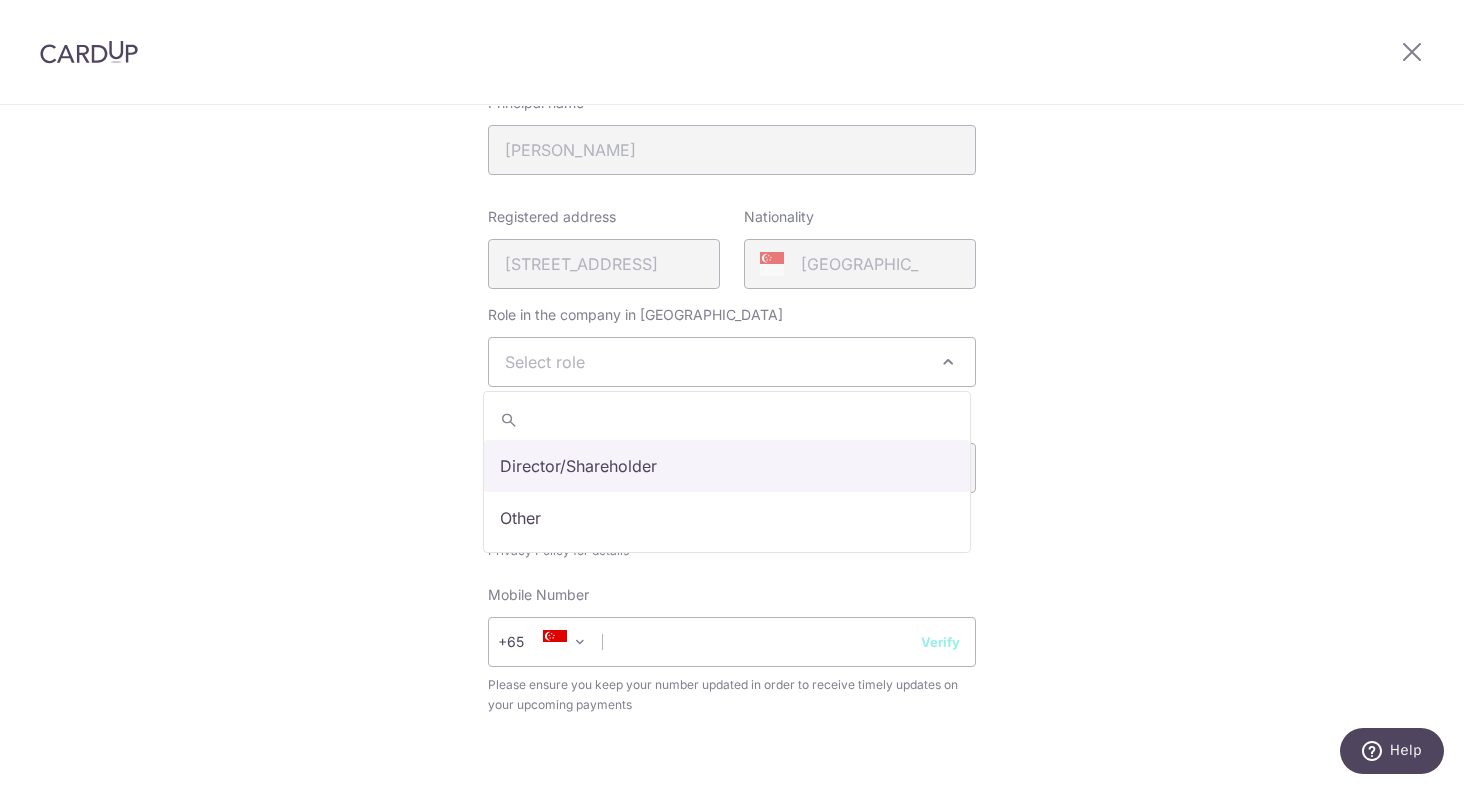 select on "director" 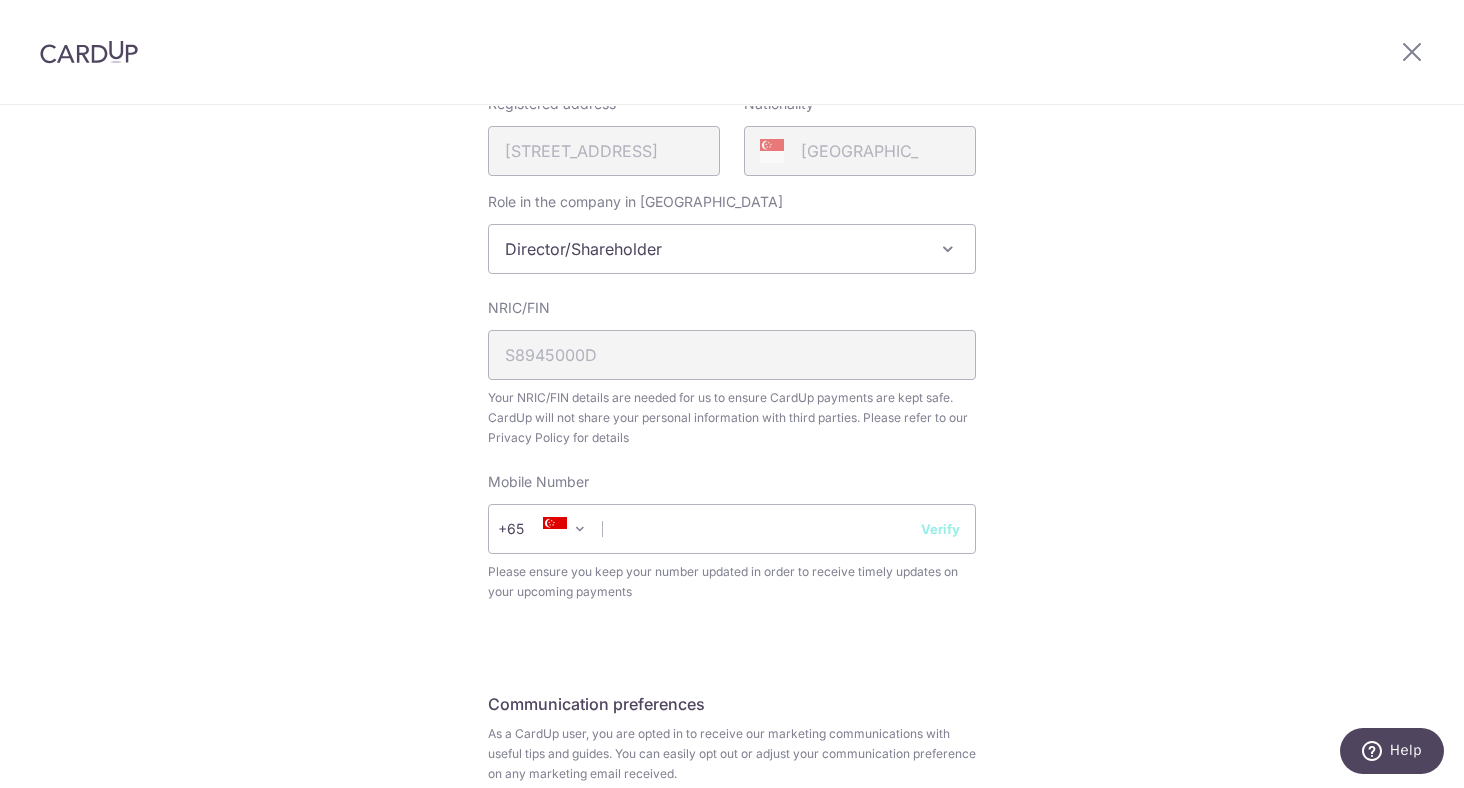 scroll, scrollTop: 600, scrollLeft: 0, axis: vertical 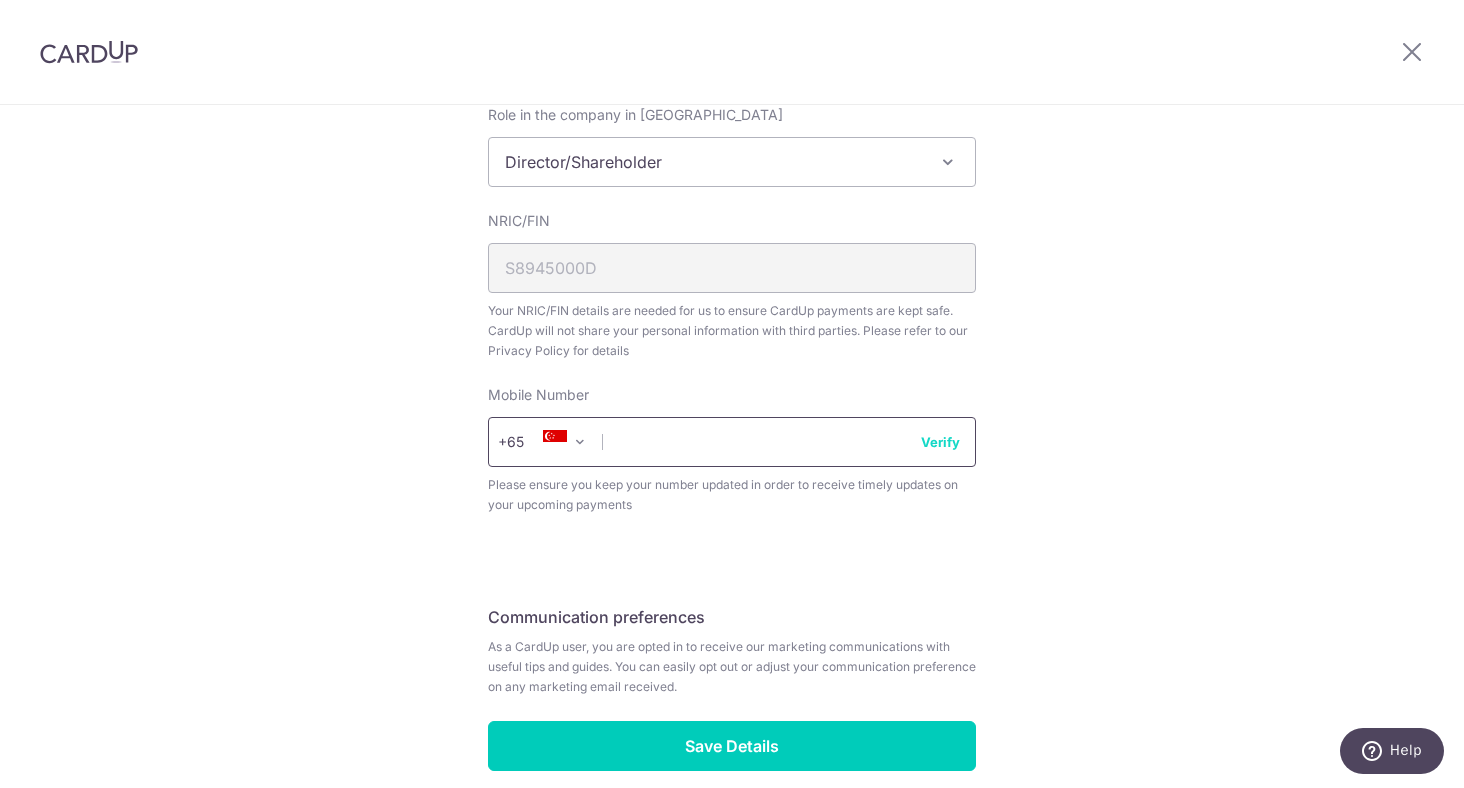 click at bounding box center [732, 442] 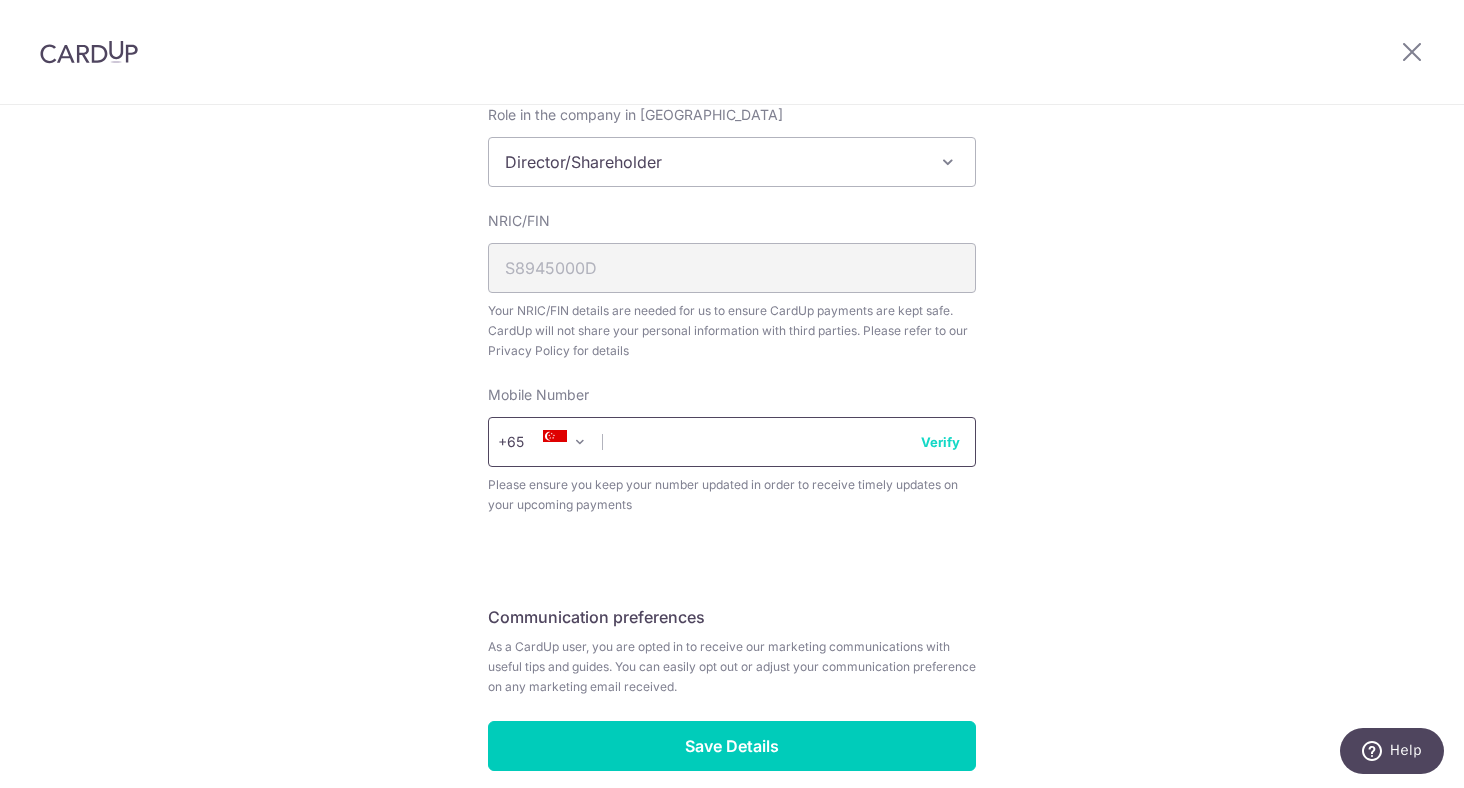 type on "93897705" 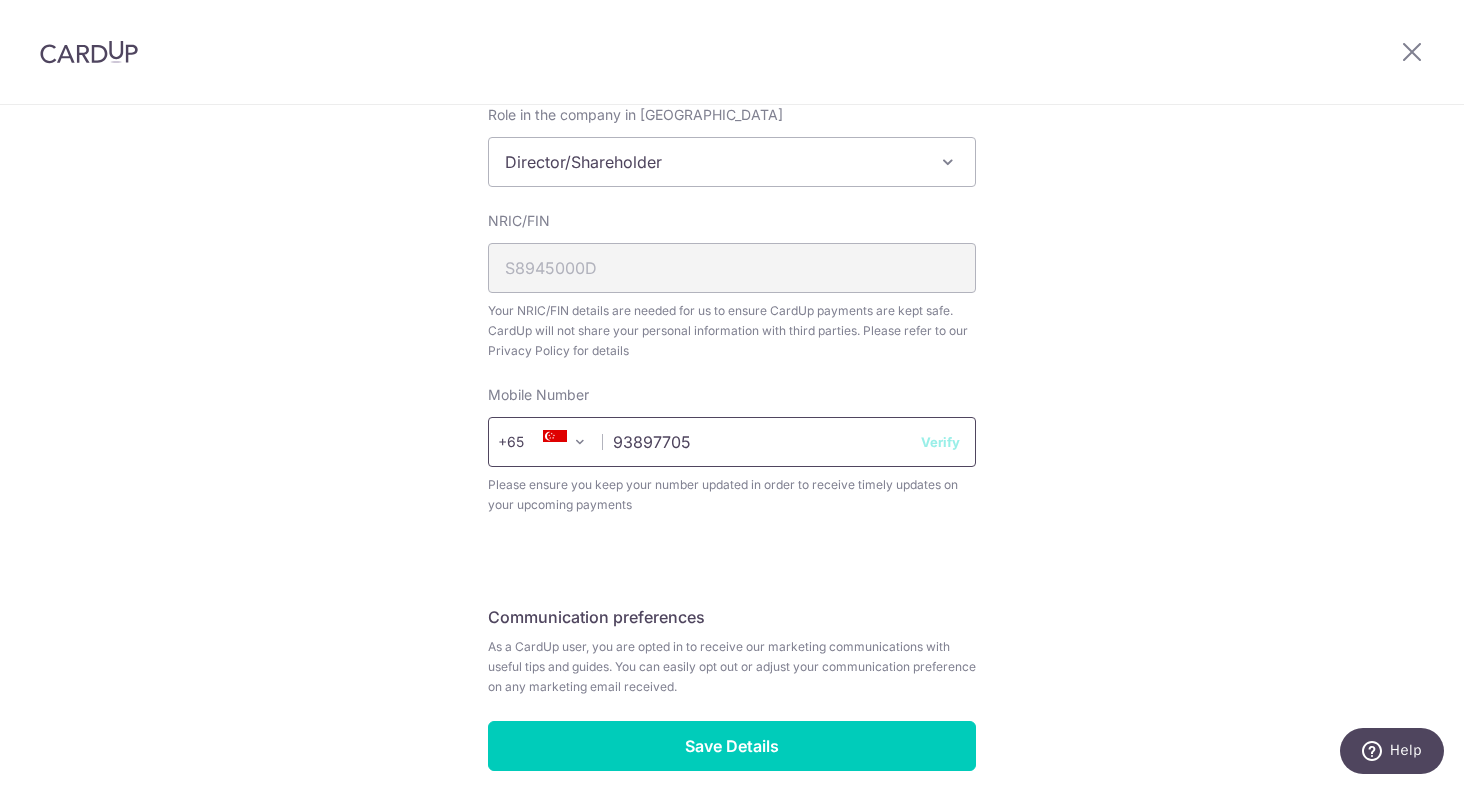 select on "65" 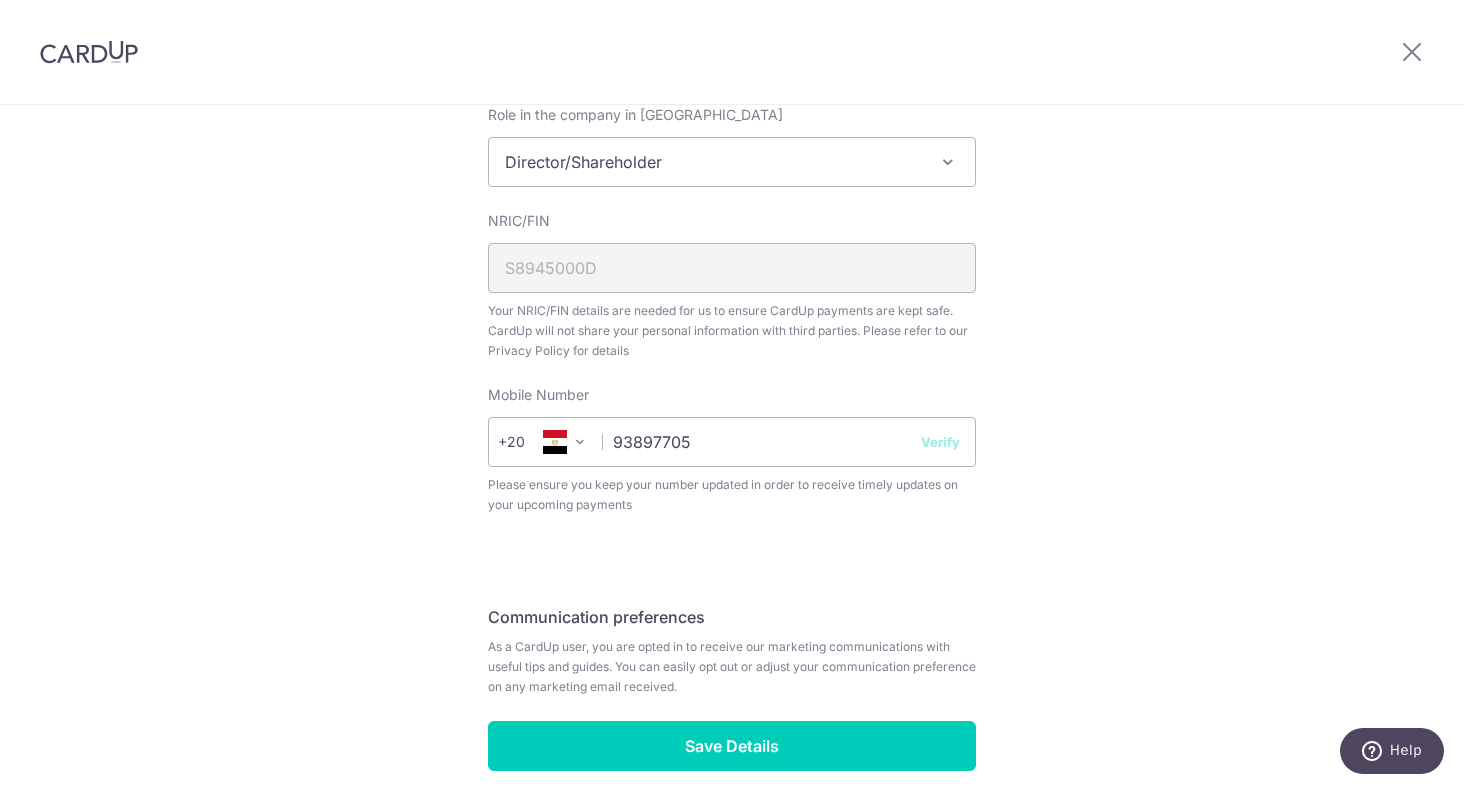 click at bounding box center (555, 442) 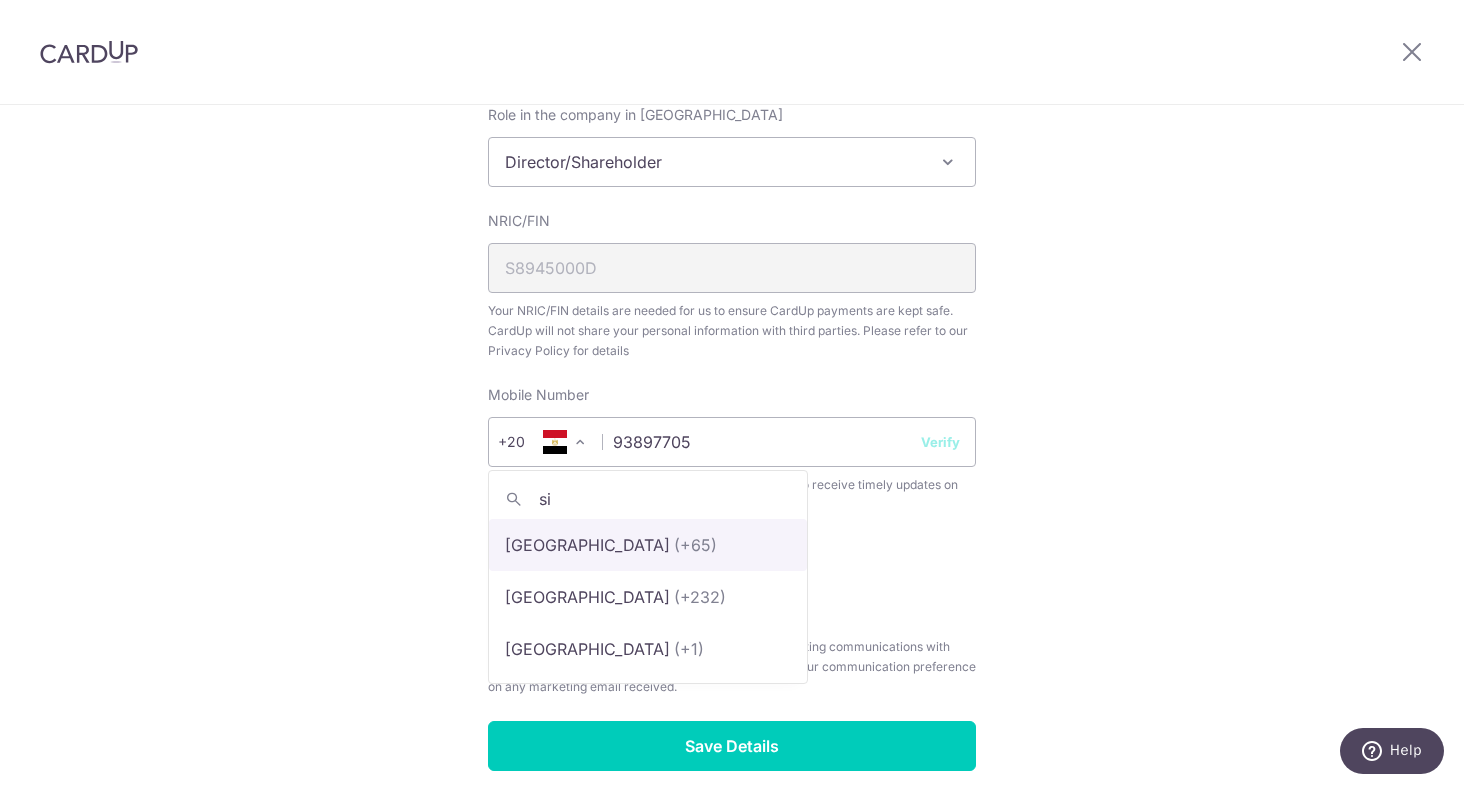 scroll, scrollTop: 0, scrollLeft: 0, axis: both 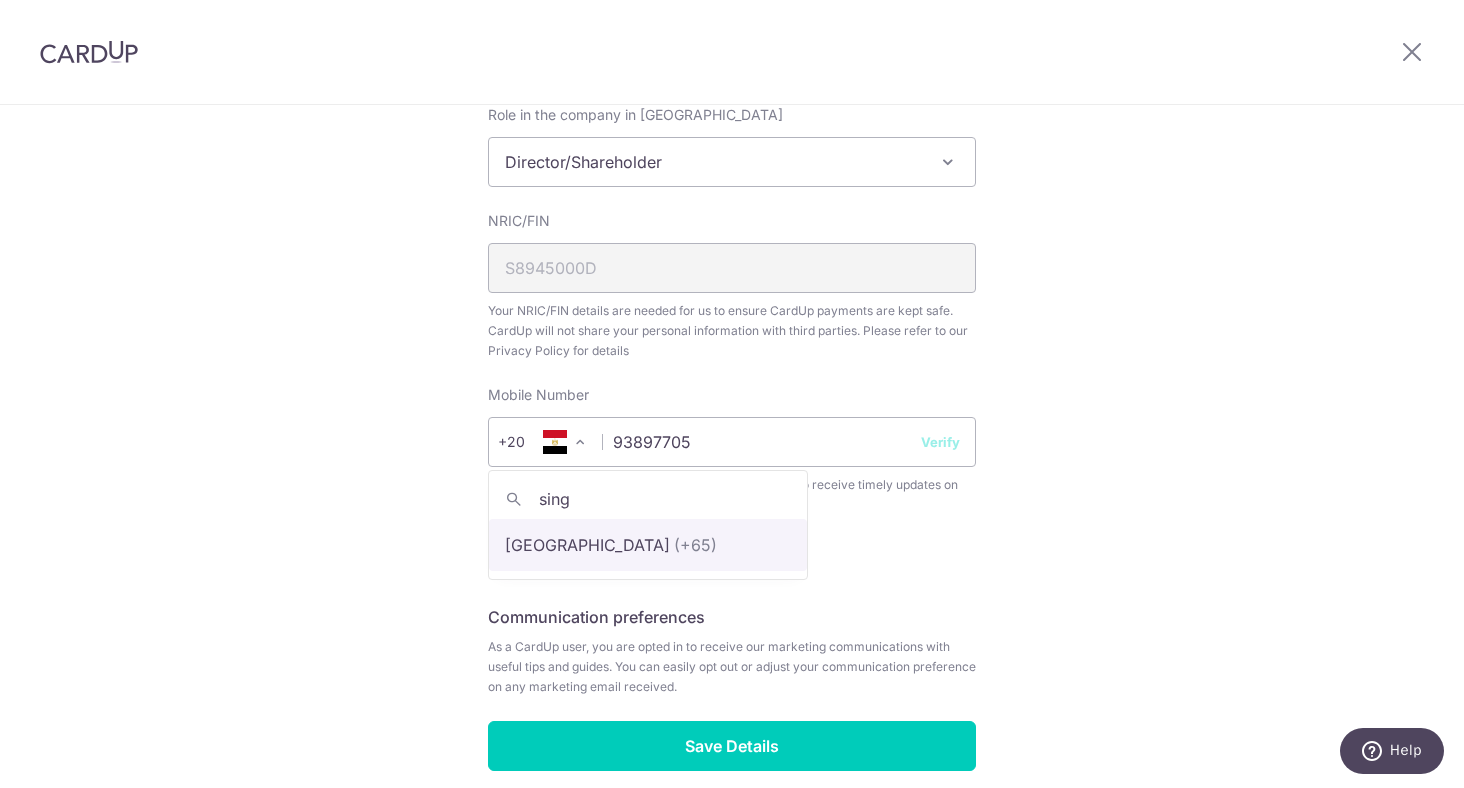 type on "sing" 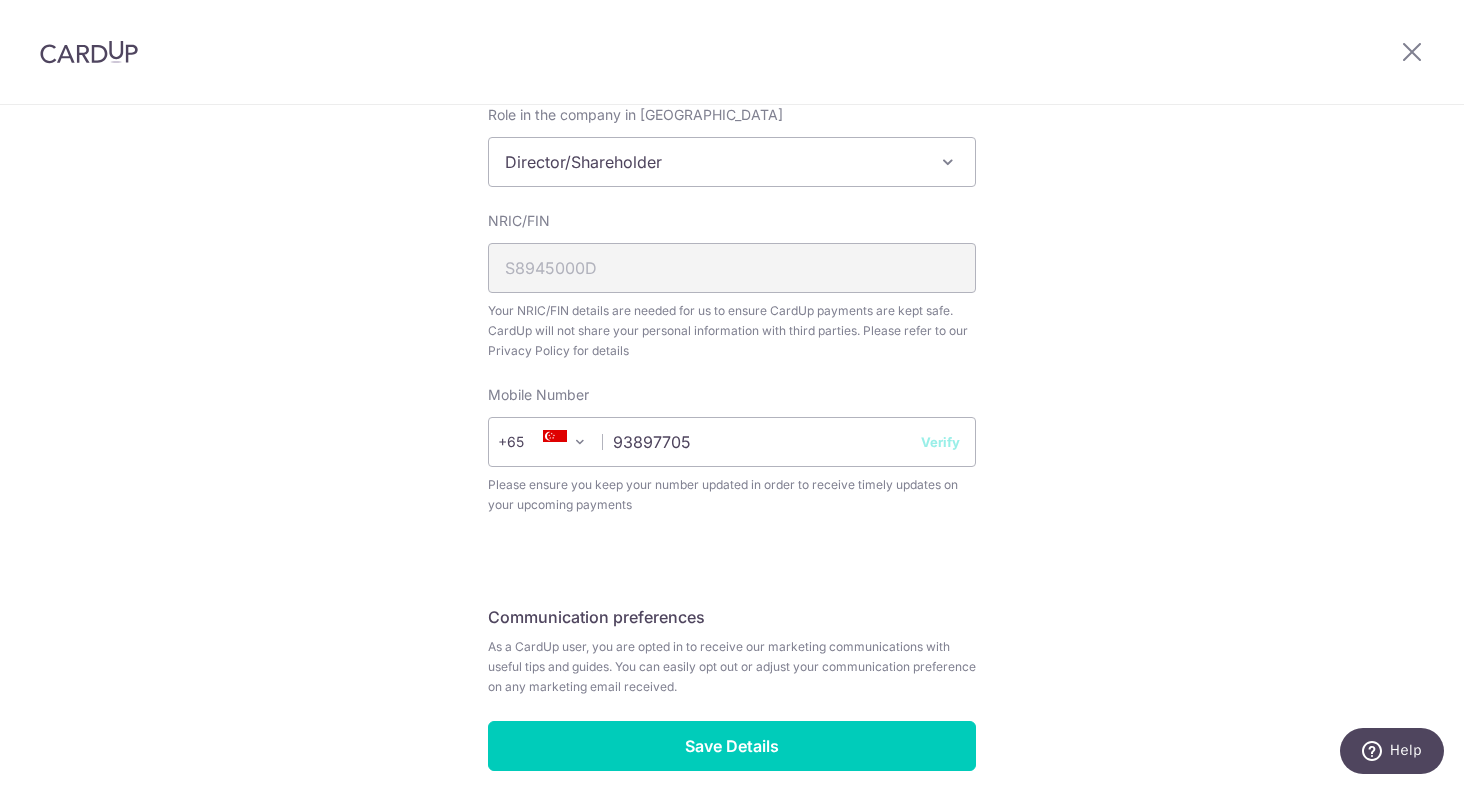 click on "Review your details
Your Details
Please provide your full name as per your NRIC/ FIN for verification purposes. We will use this to verify your future invoices.
First name
Shu Rong
Last name
Ng
Please confirm your first and last name for us to address you correctly
Principal name
NG SHU RONG
Registered address
296C, BUKIT BATOK STREET 22, 10, 86, SINGAPORE, 653296" at bounding box center [732, 193] 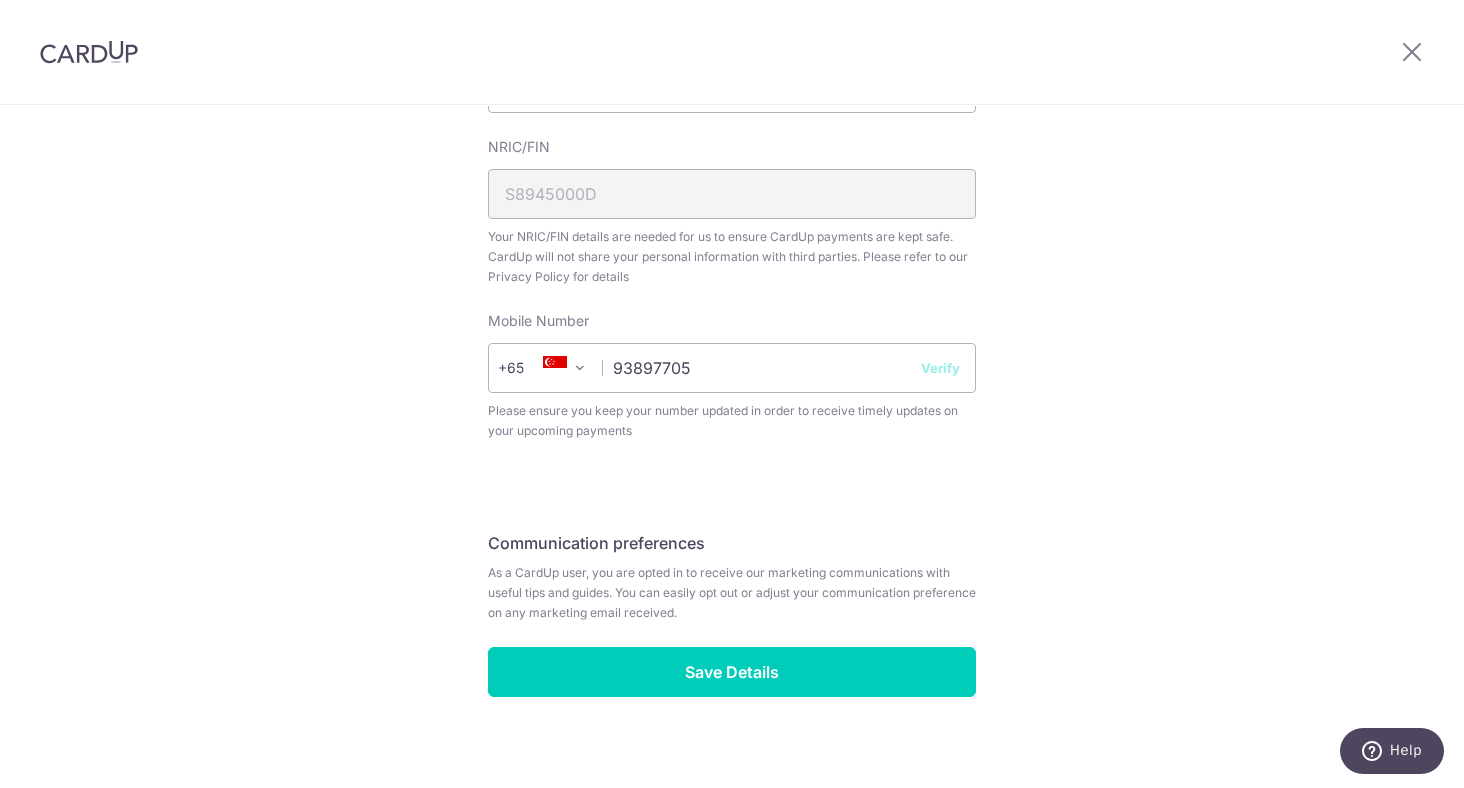 scroll, scrollTop: 693, scrollLeft: 0, axis: vertical 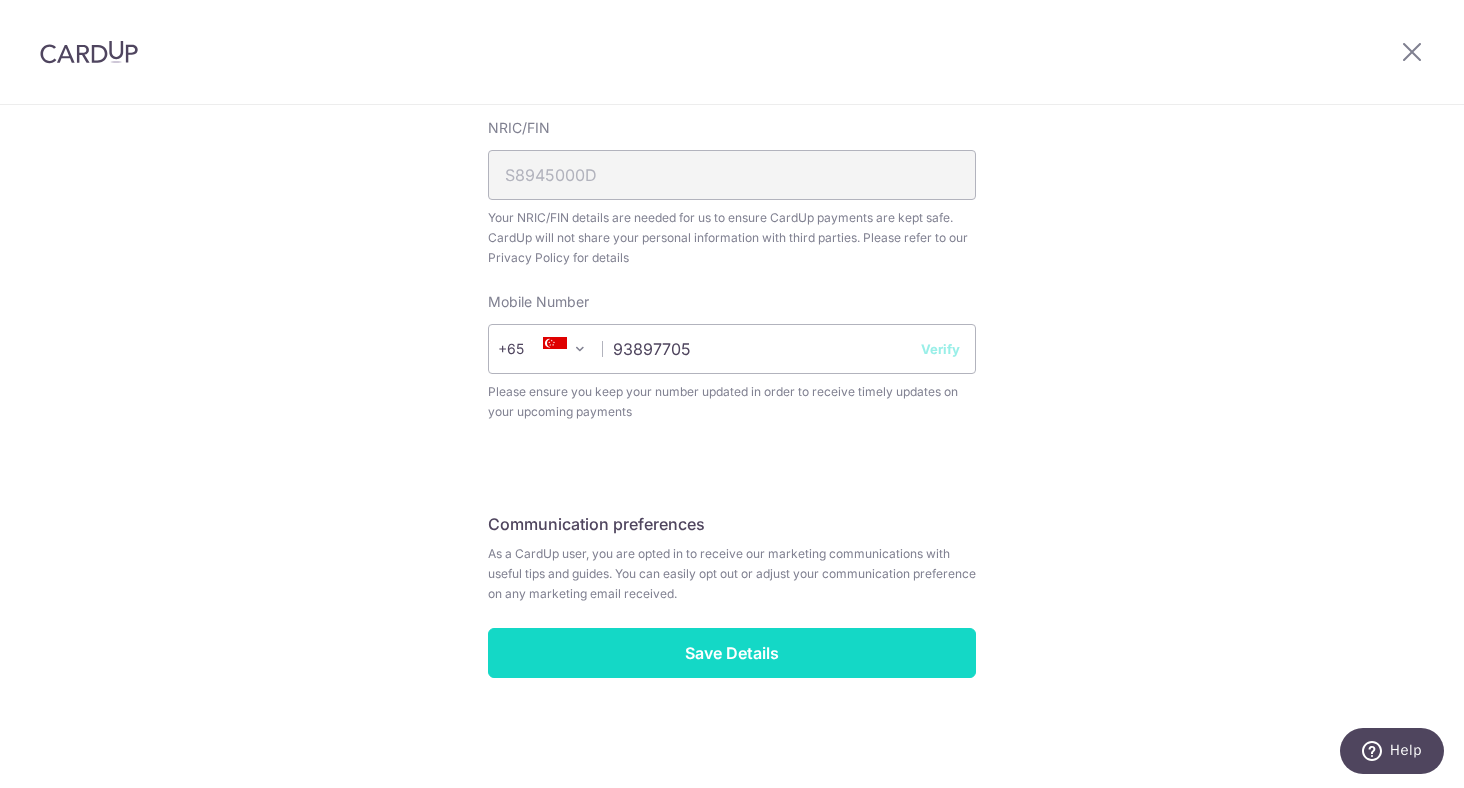 click on "Save Details" at bounding box center [732, 653] 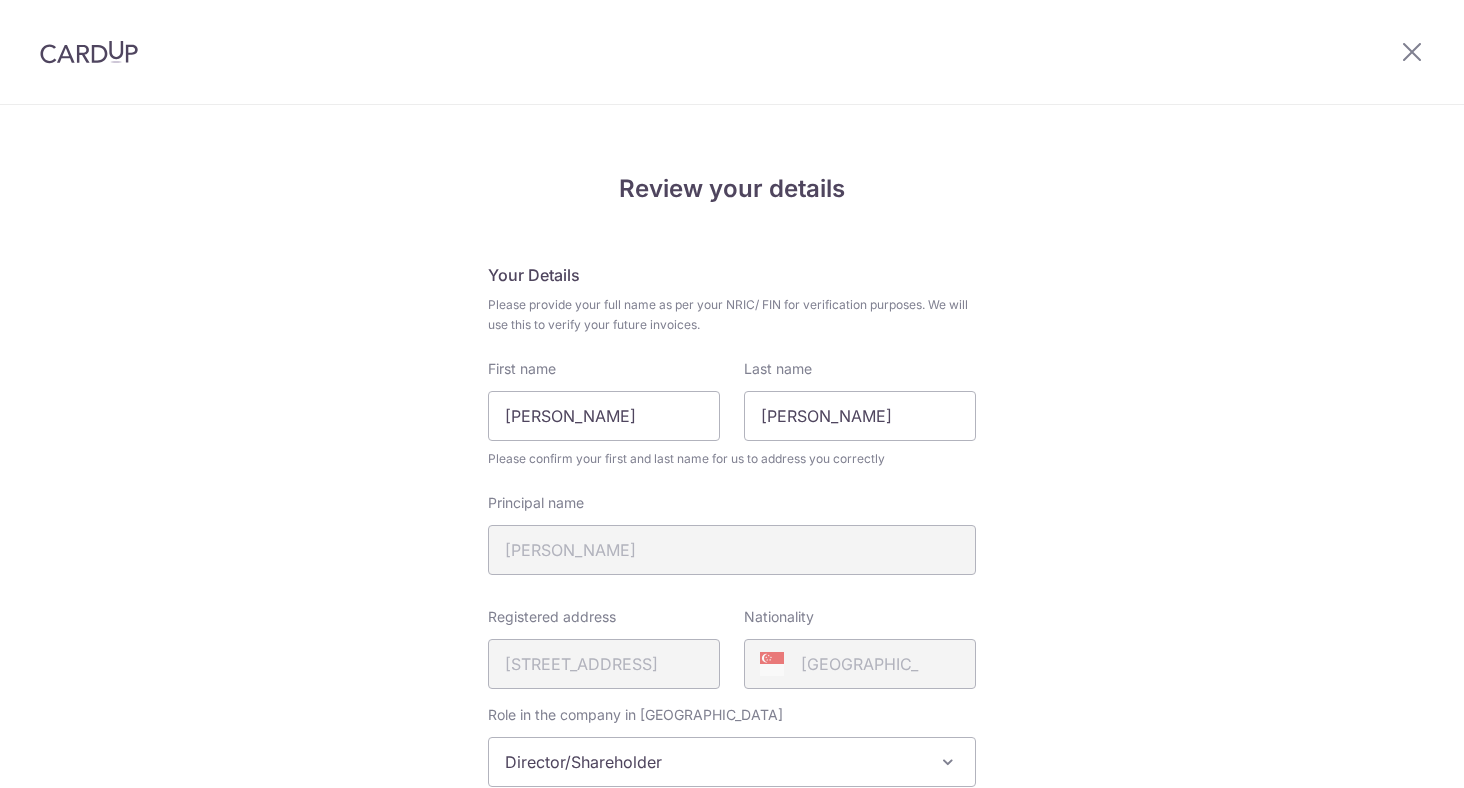 scroll, scrollTop: 0, scrollLeft: 0, axis: both 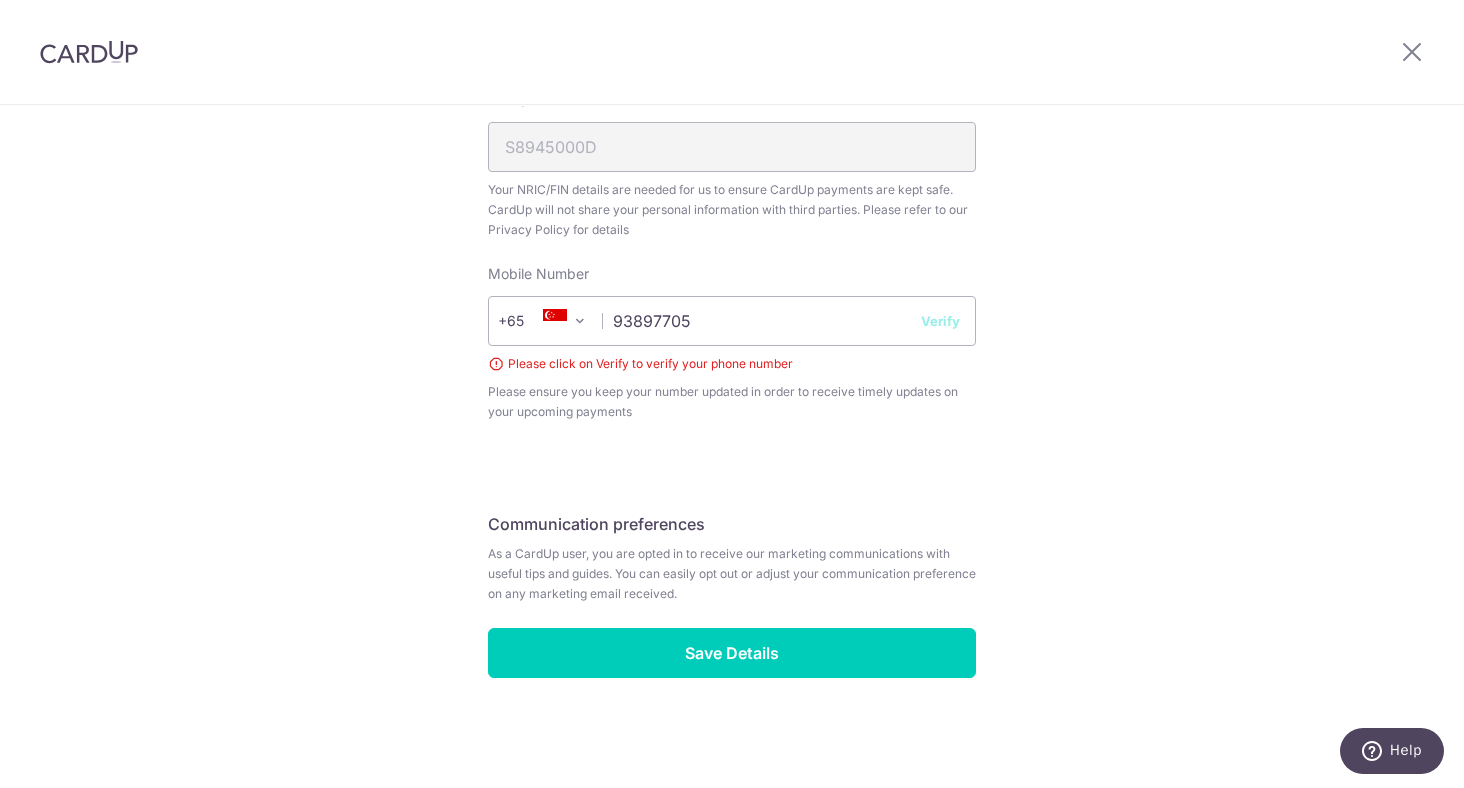 click on "Verify" at bounding box center [940, 321] 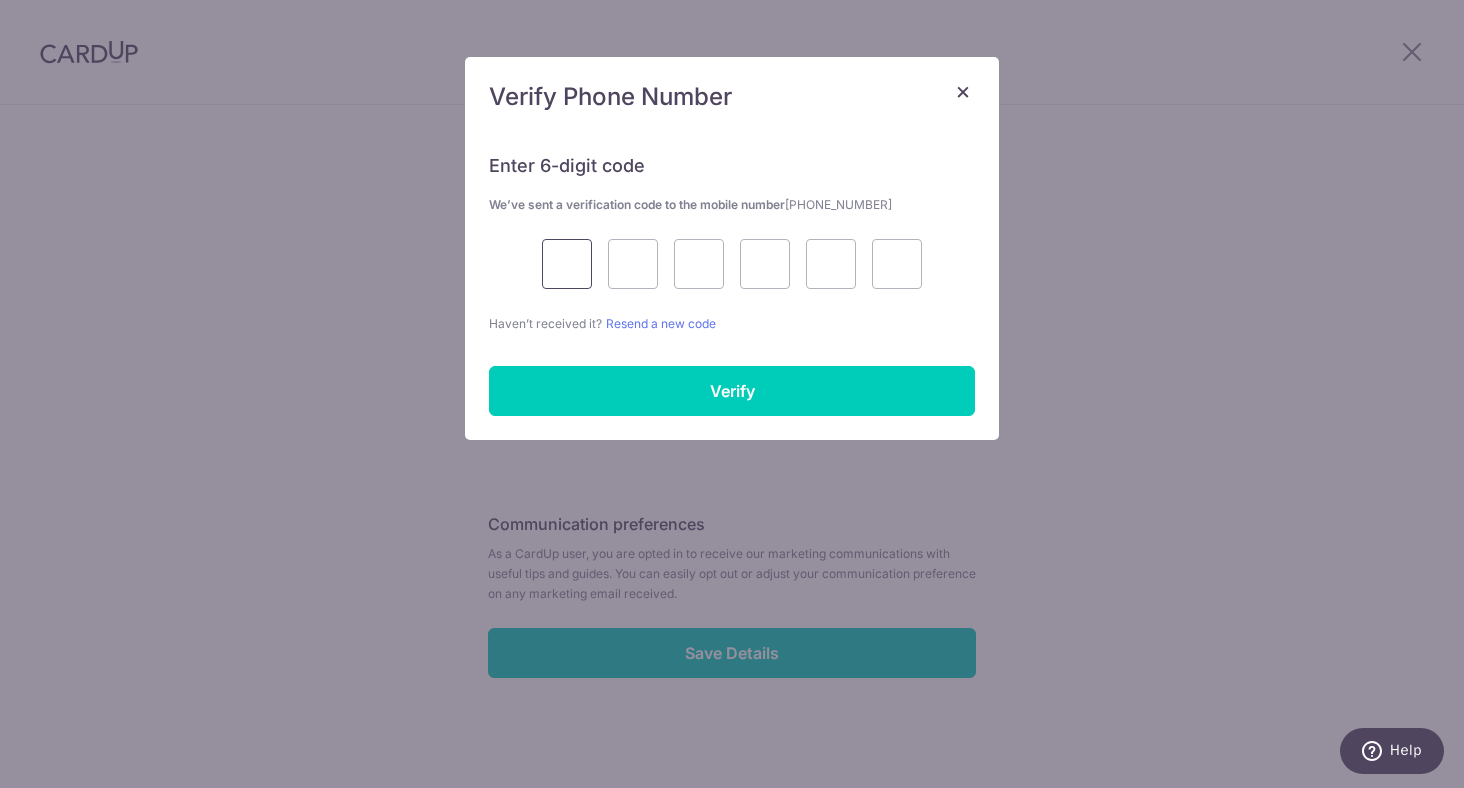 click at bounding box center [567, 264] 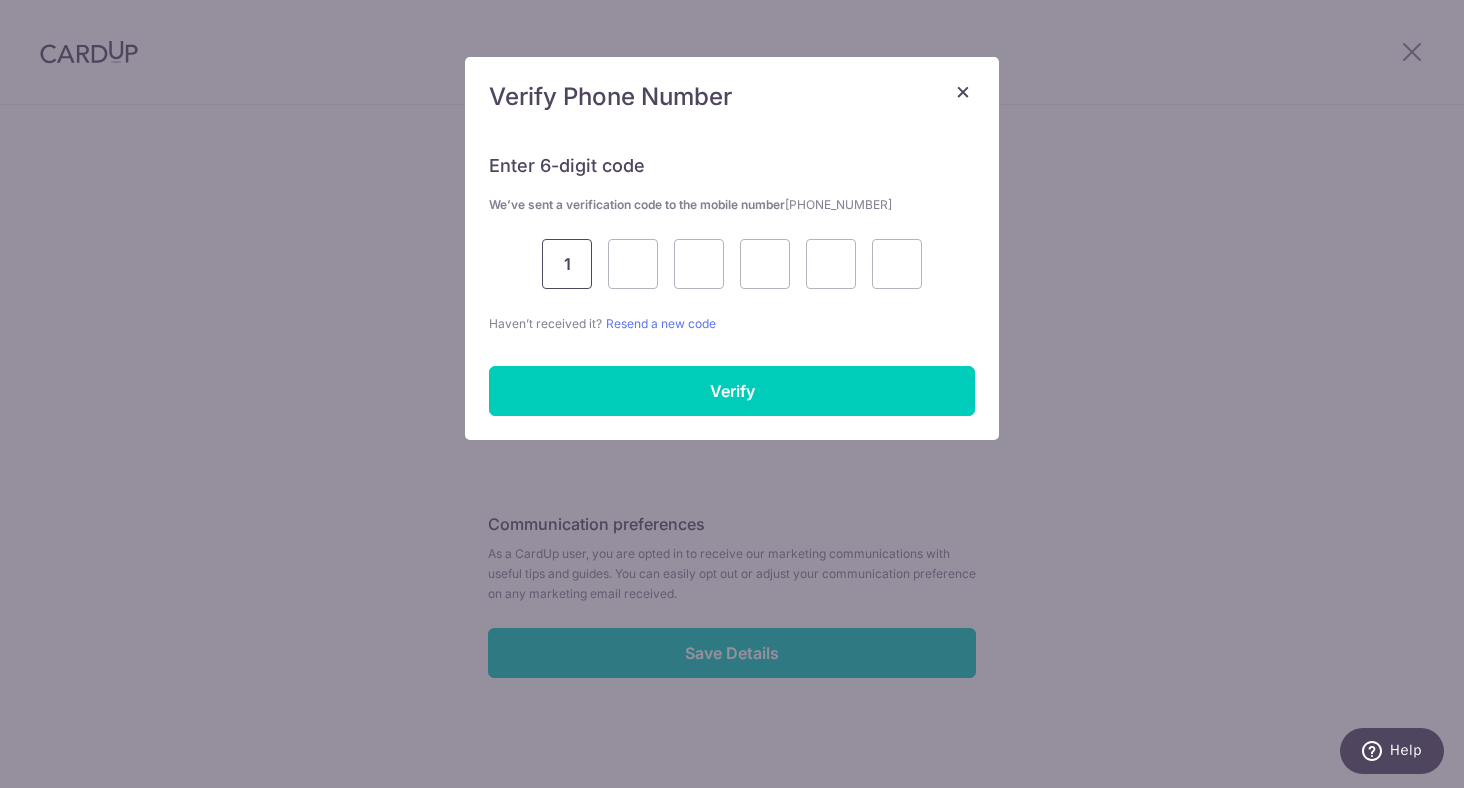 type on "1" 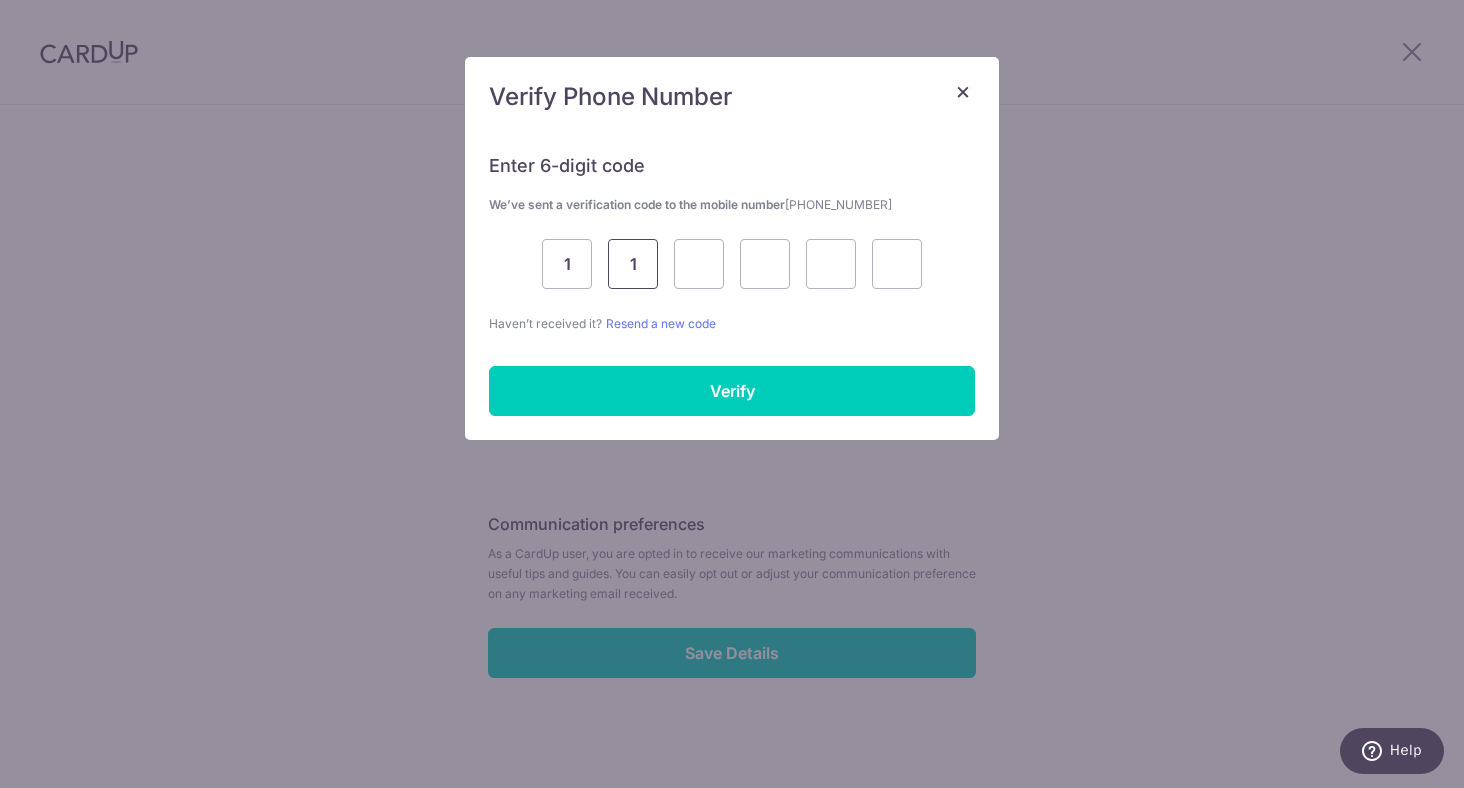 type on "1" 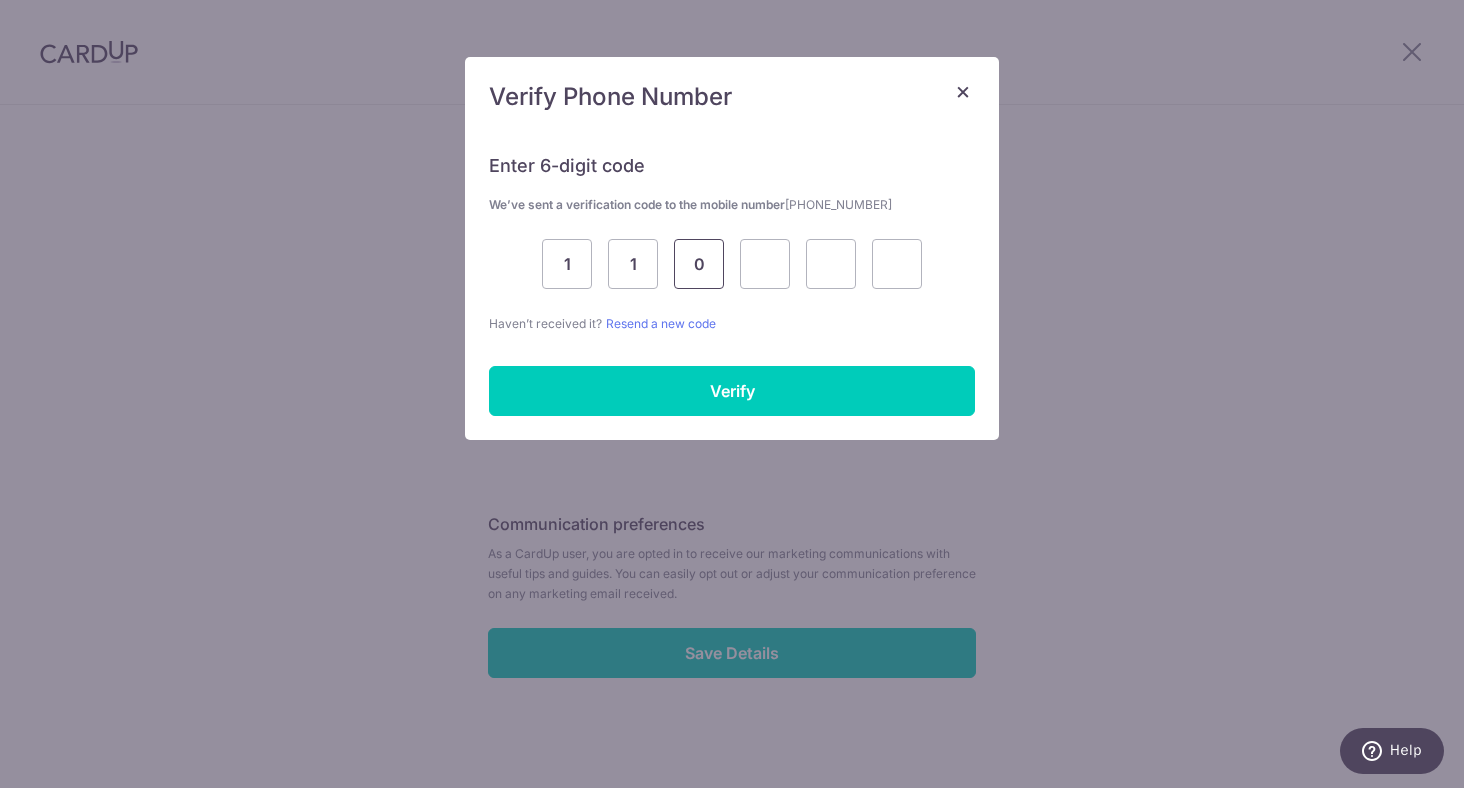 type on "0" 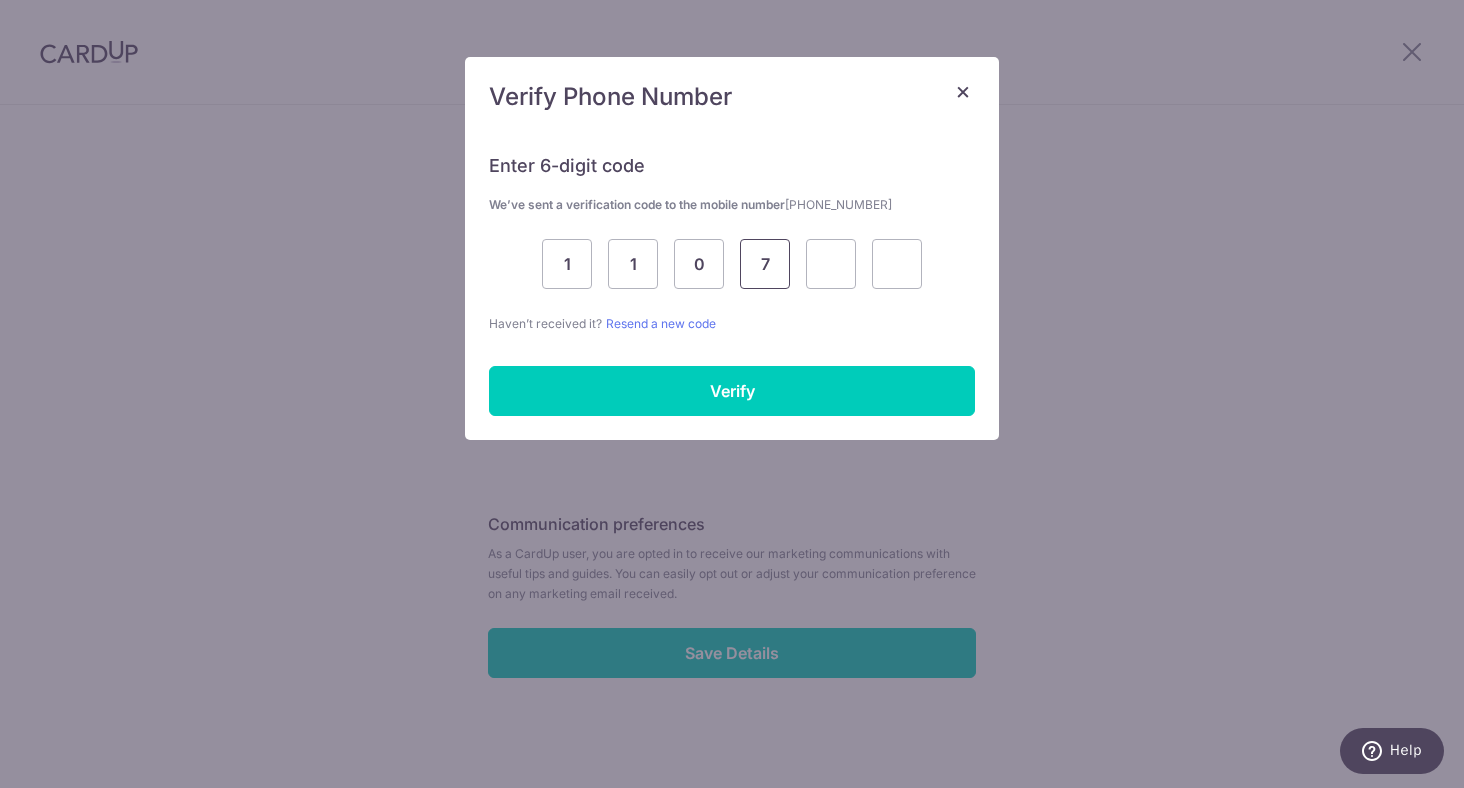 type on "7" 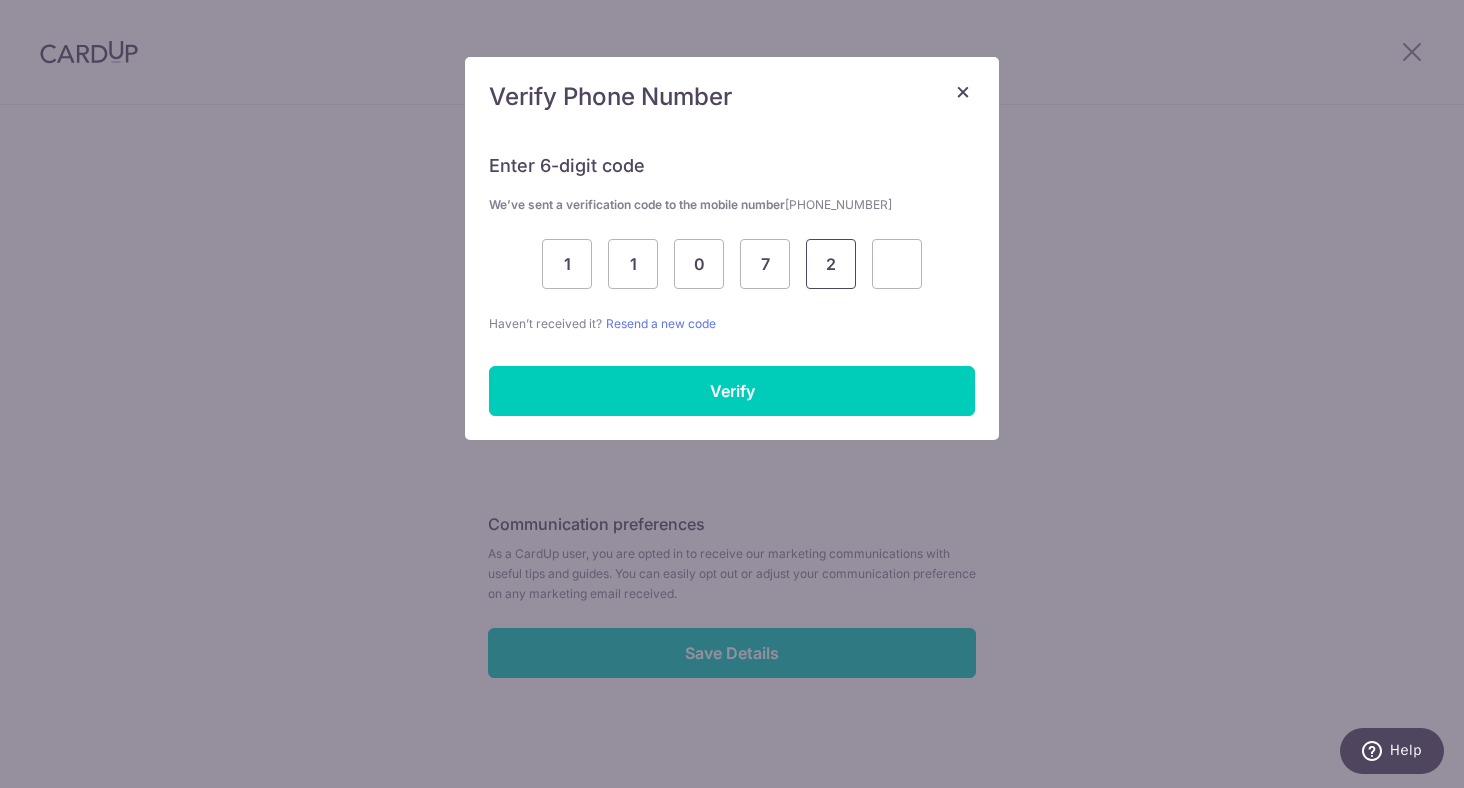 type on "2" 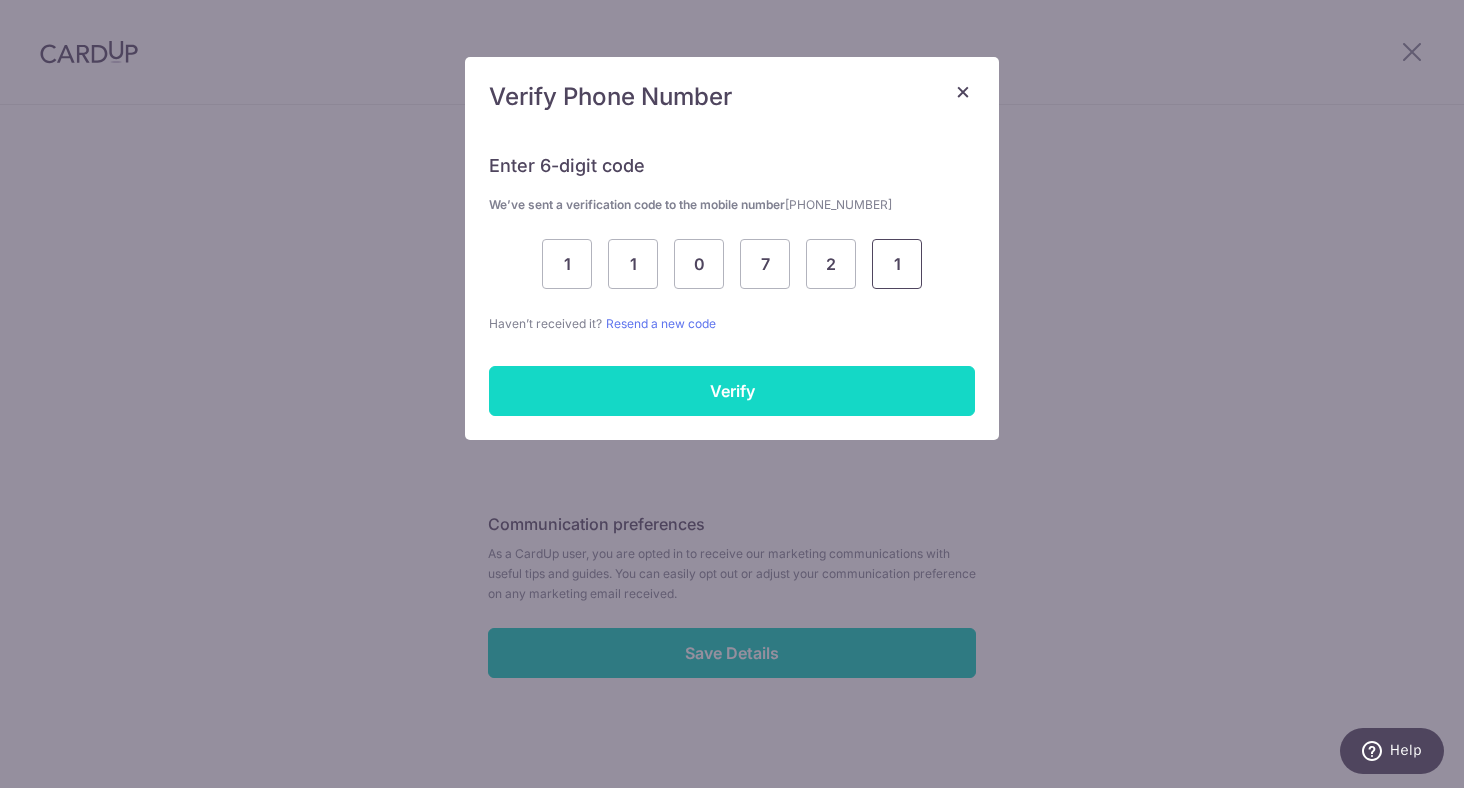 type on "1" 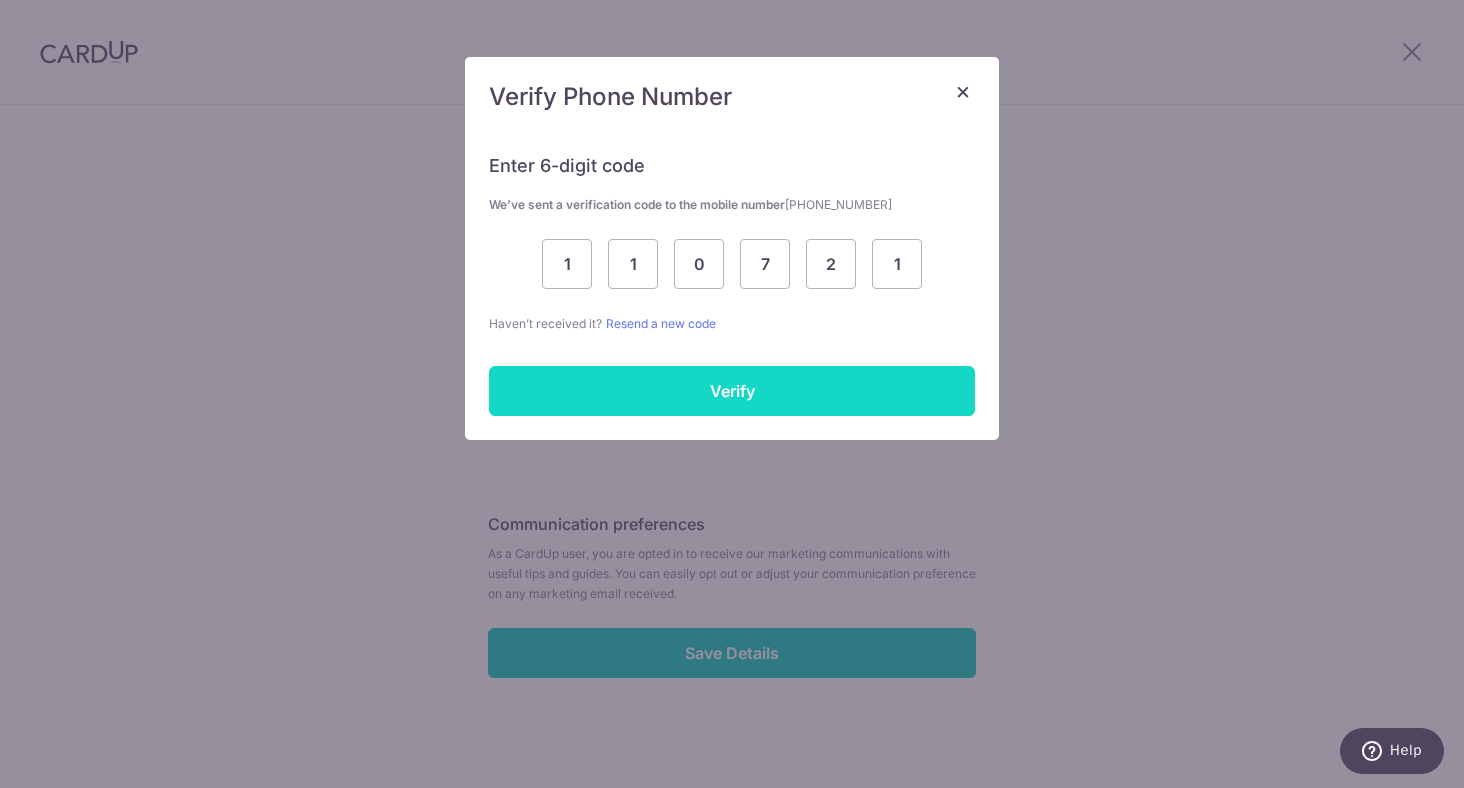 click on "Verify" at bounding box center (732, 391) 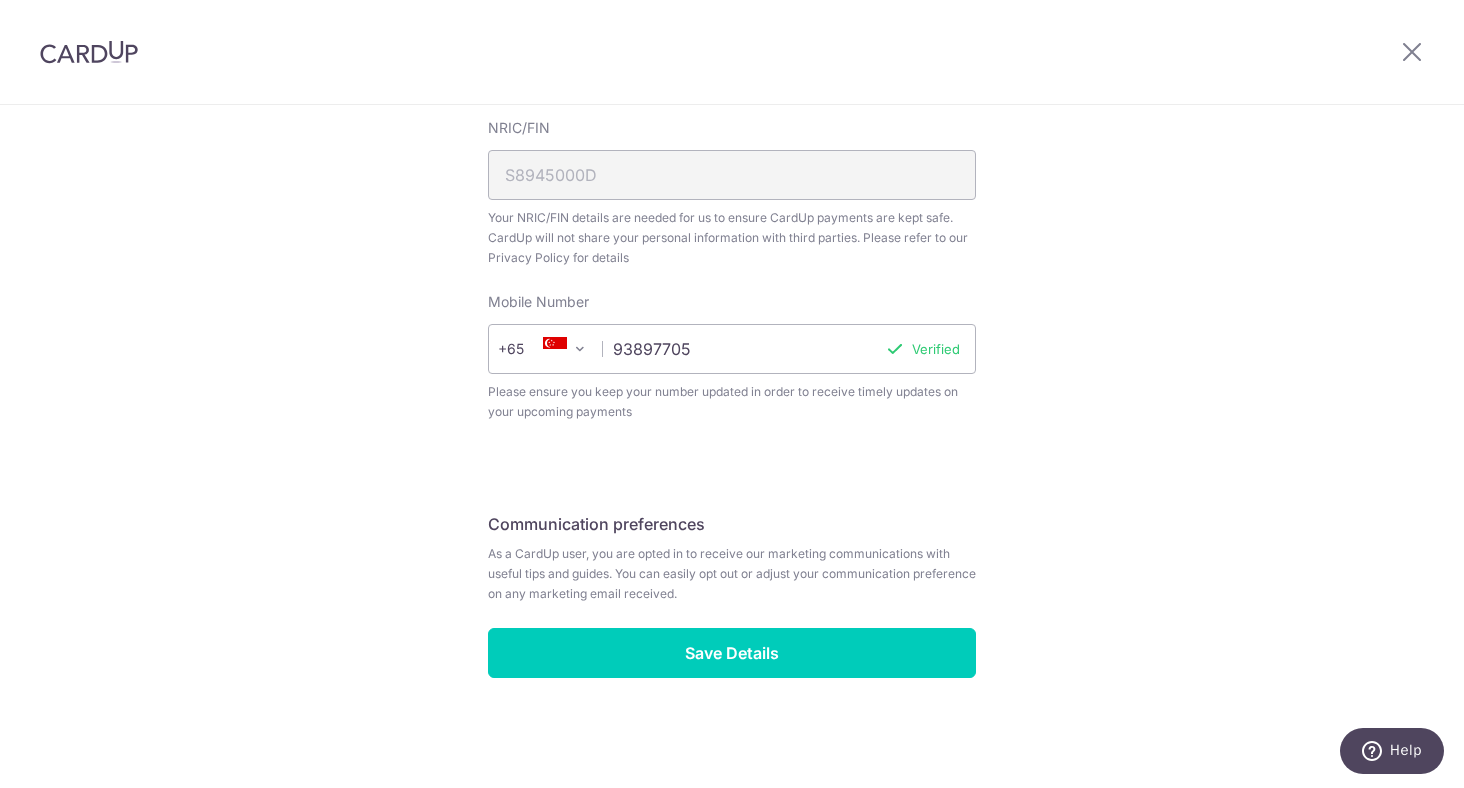 scroll, scrollTop: 693, scrollLeft: 0, axis: vertical 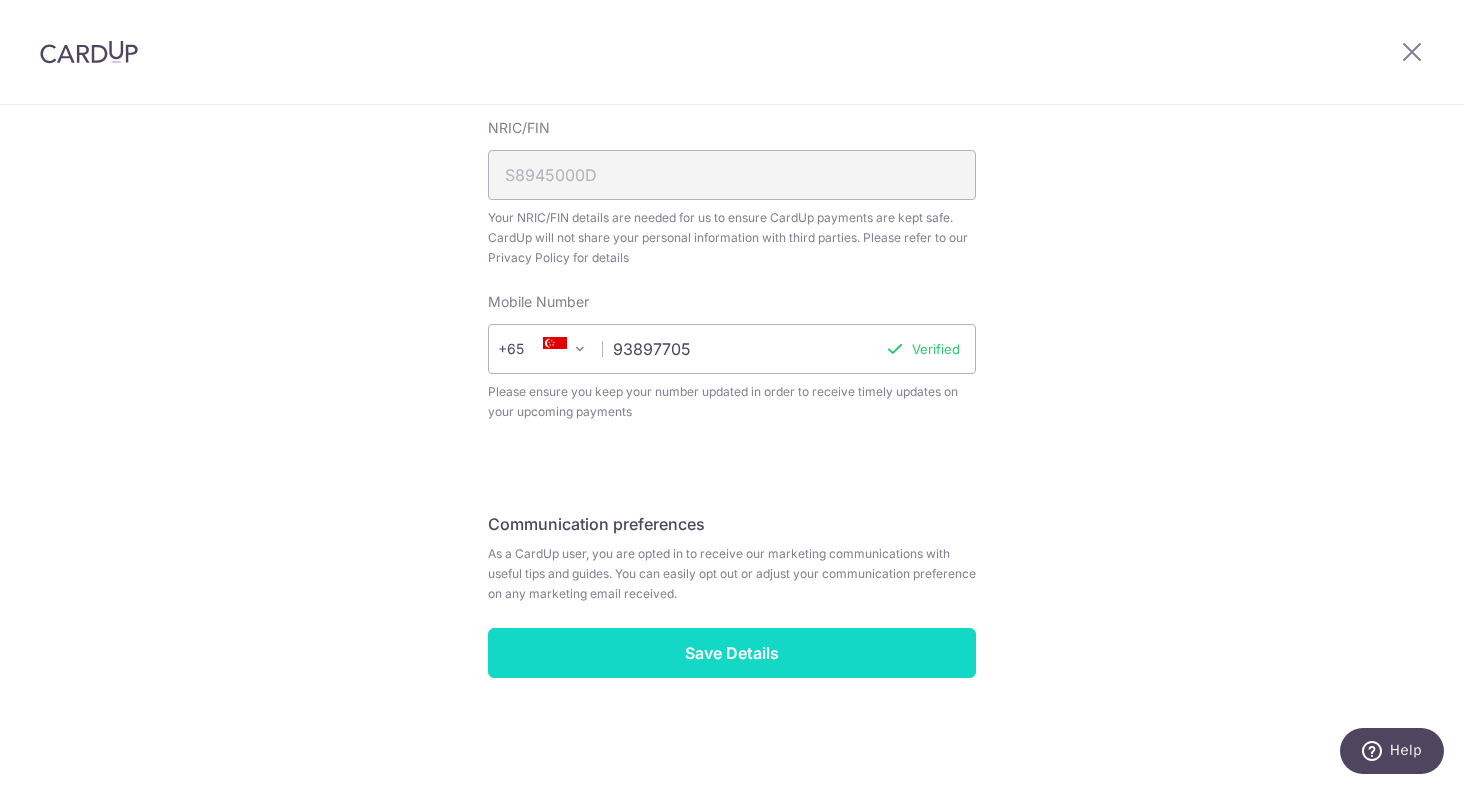 click on "Save Details" at bounding box center (732, 653) 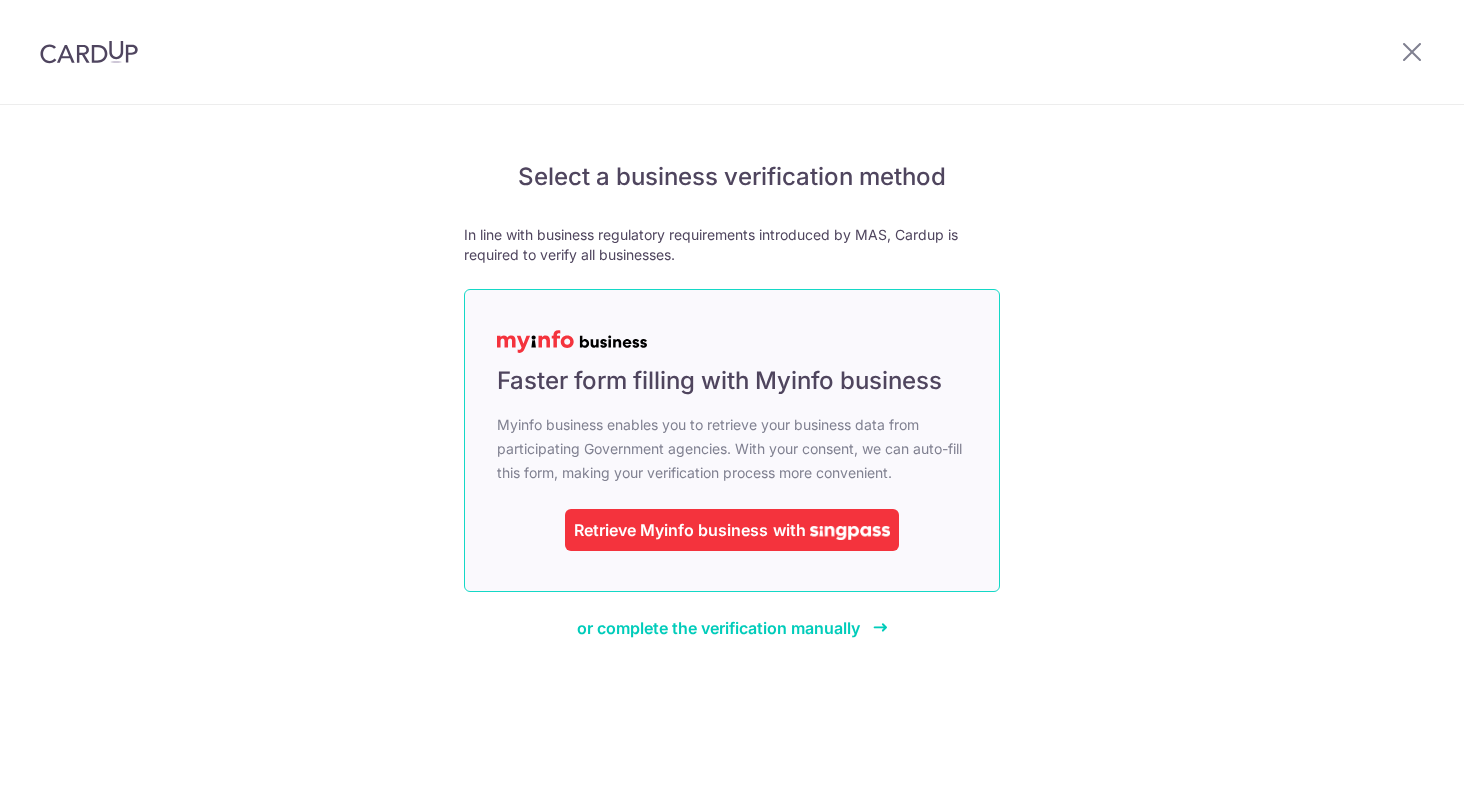 scroll, scrollTop: 0, scrollLeft: 0, axis: both 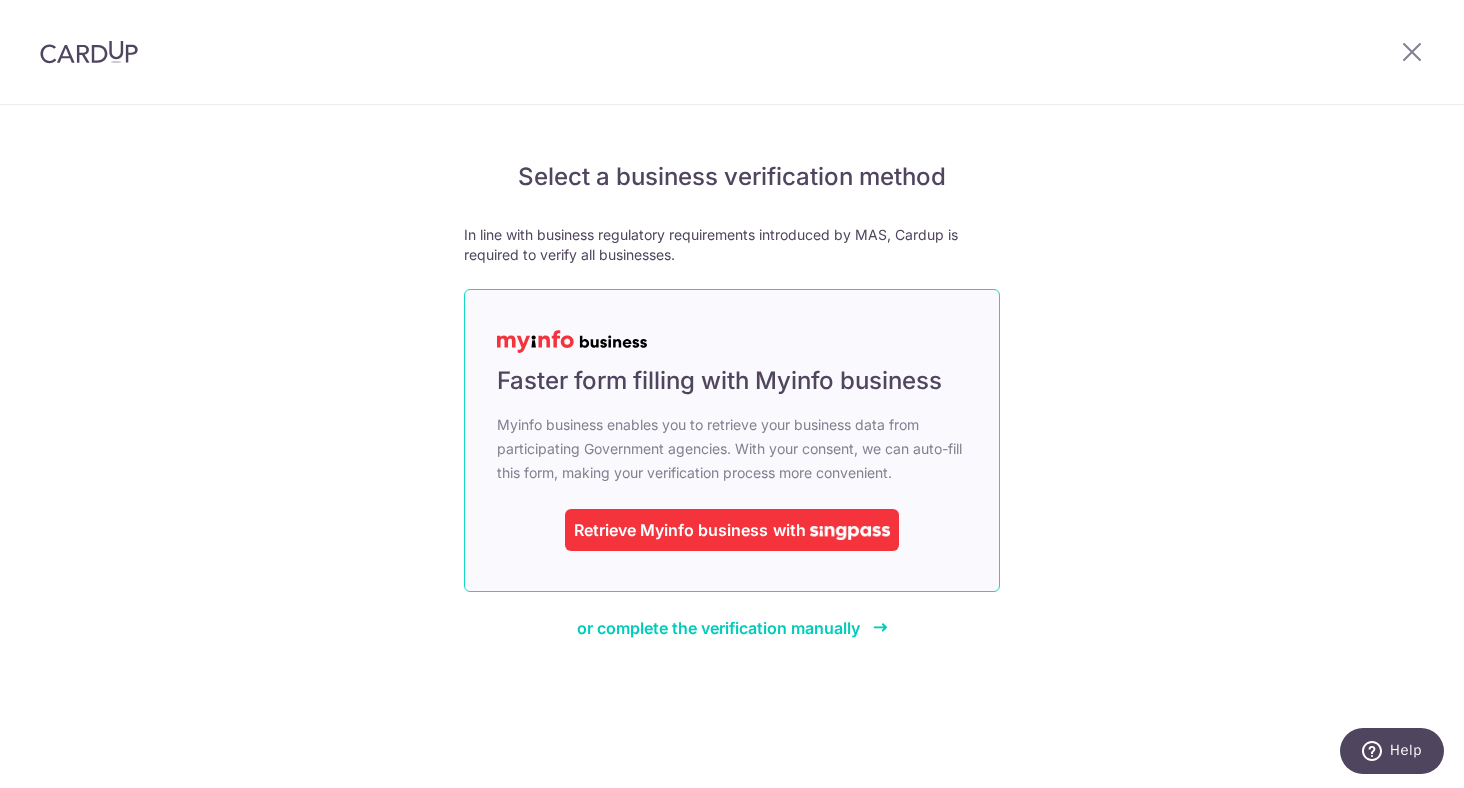 click on "with" at bounding box center [789, 530] 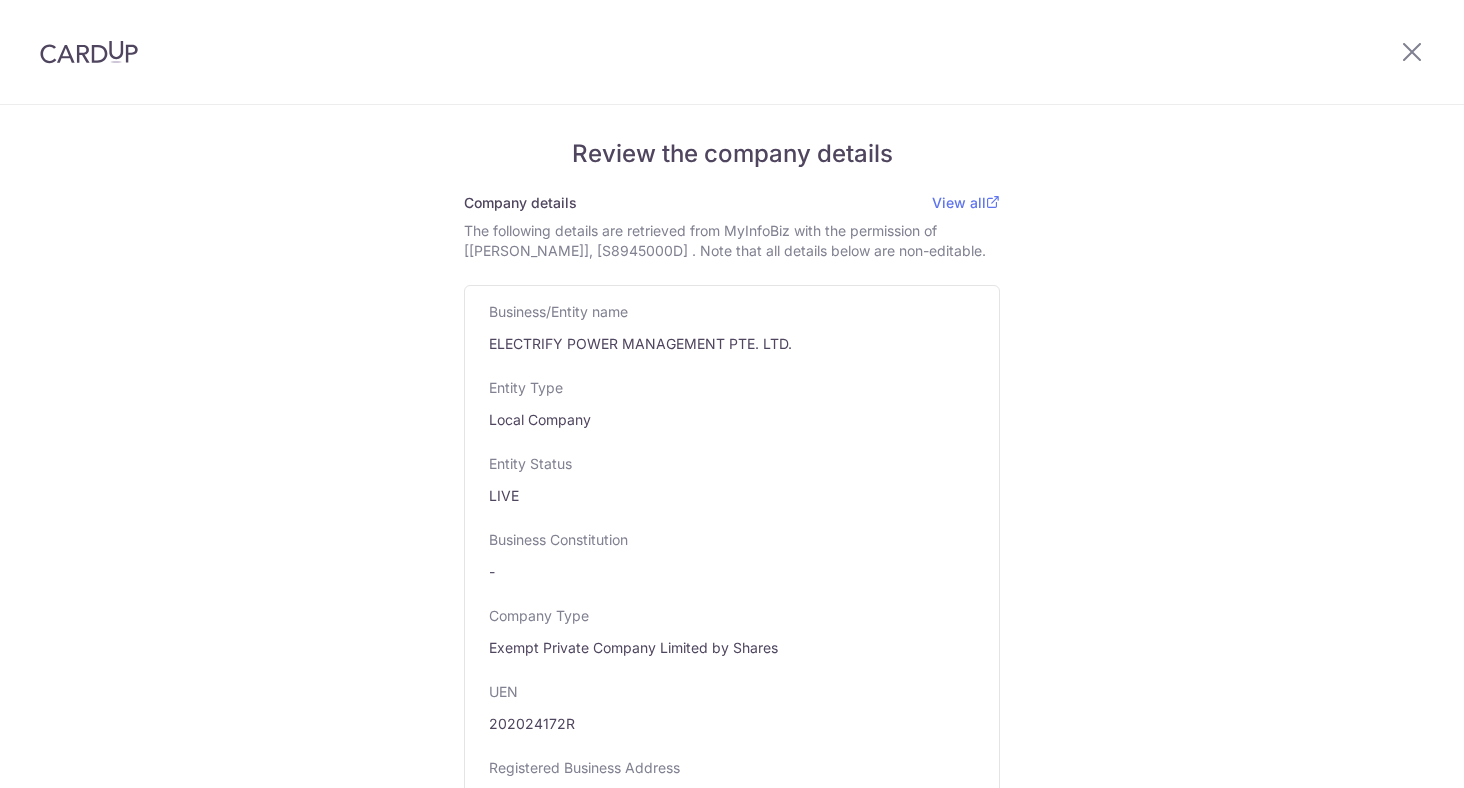 scroll, scrollTop: 0, scrollLeft: 0, axis: both 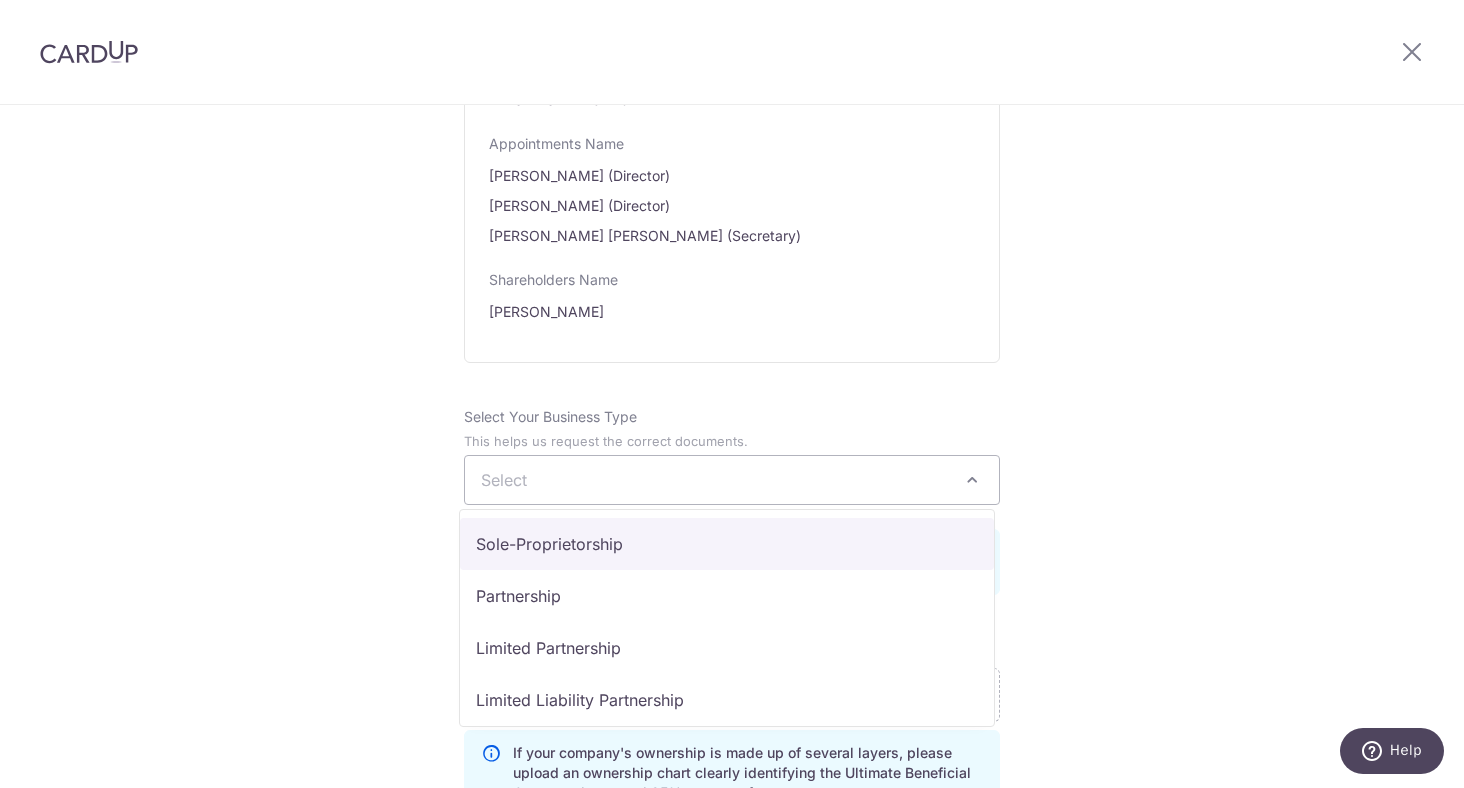 click on "Select" at bounding box center (732, 480) 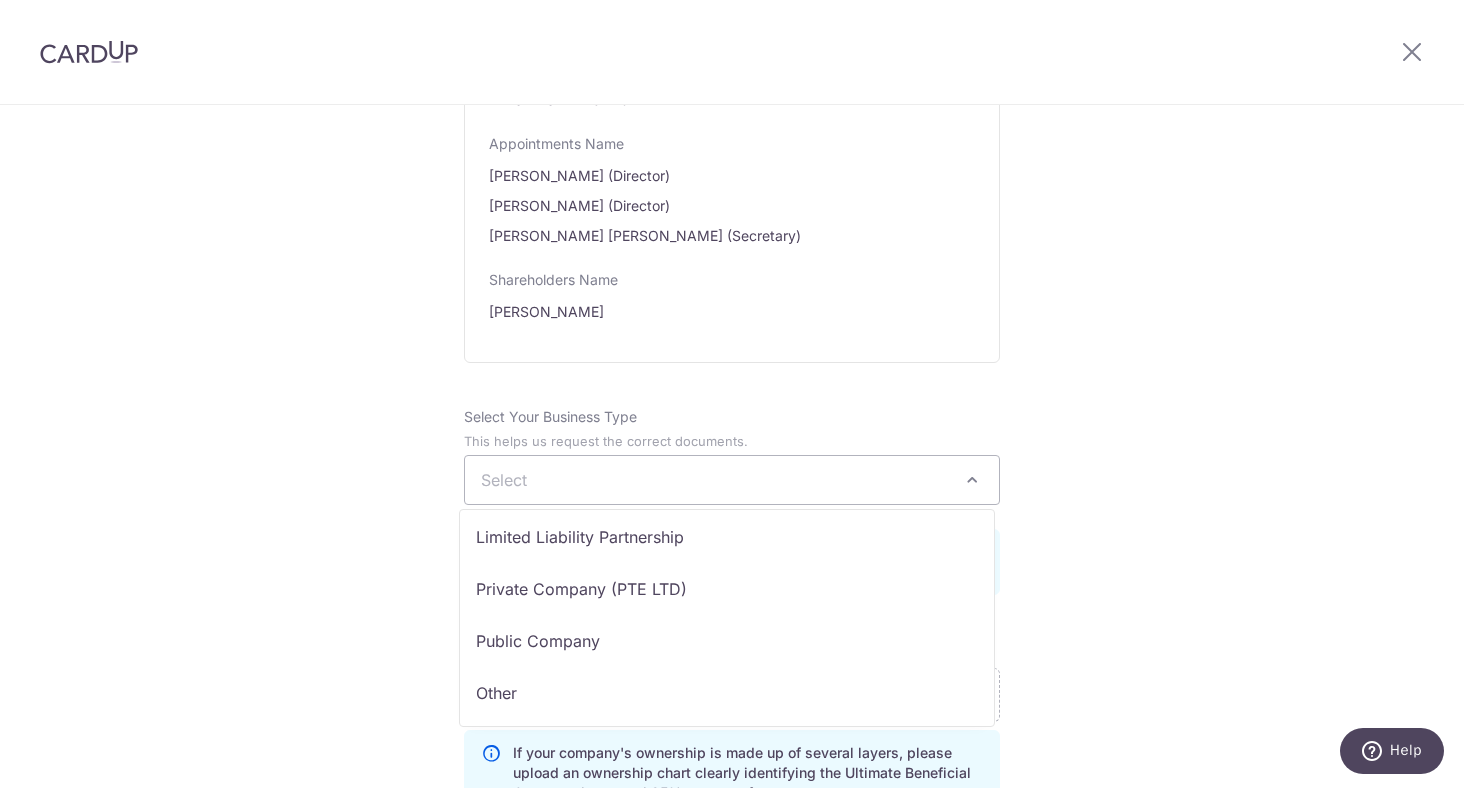 scroll, scrollTop: 164, scrollLeft: 0, axis: vertical 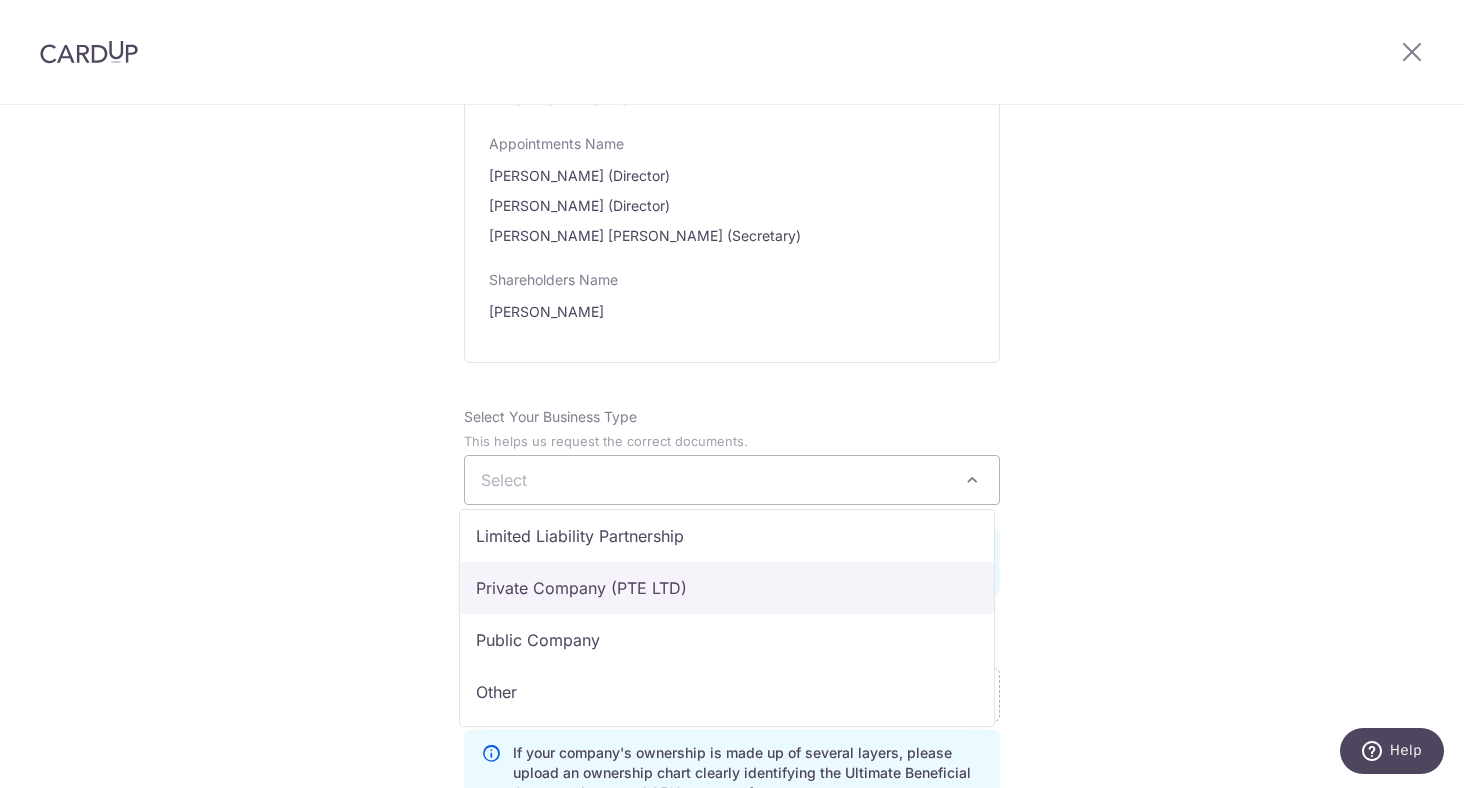 select on "Private Company (PTE LTD)" 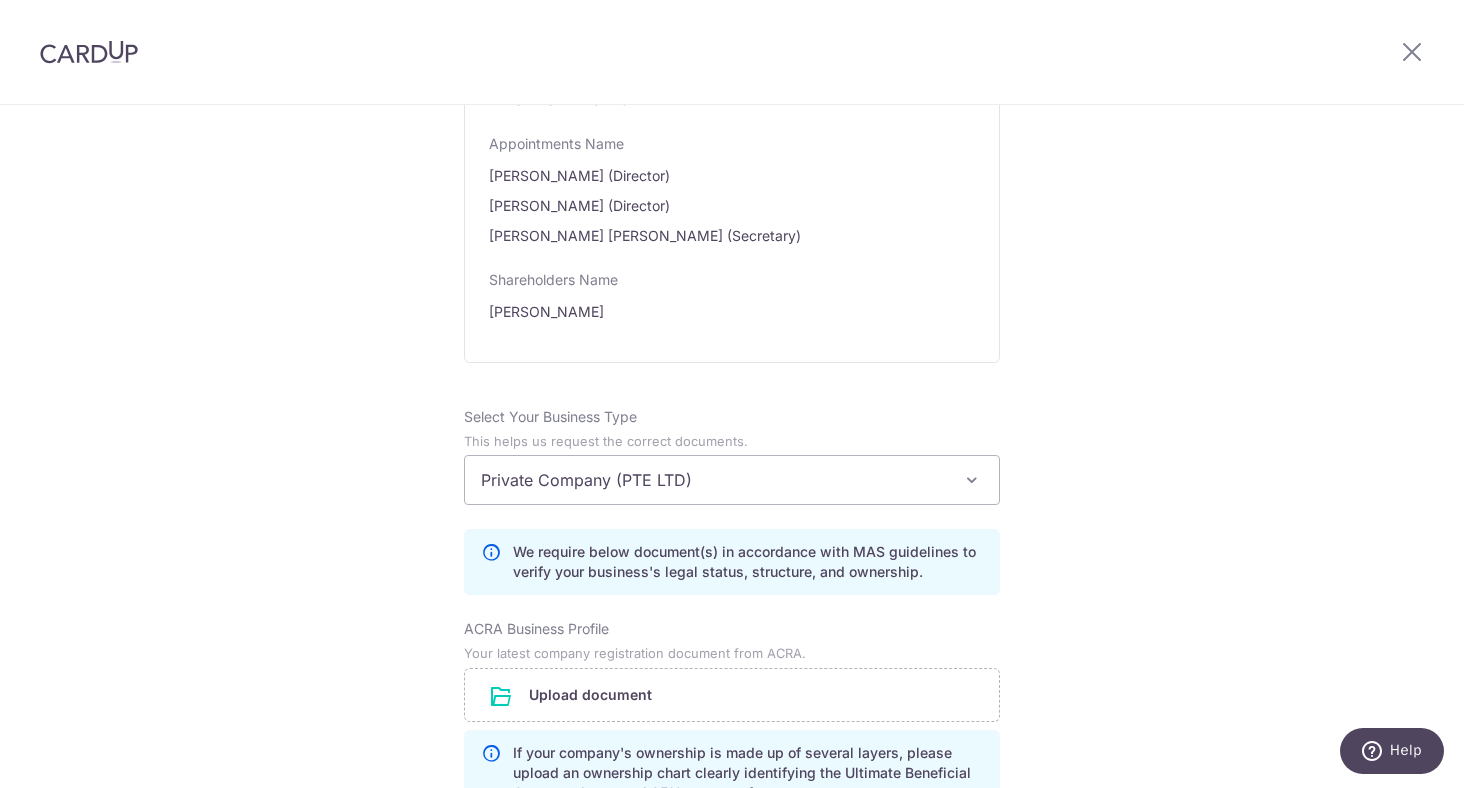 click on "Review the company details
Company details
View all
The following details are retrieved from MyInfoBiz with the permission of [[PERSON_NAME]], [S8945000D] . Note that all details below are non-editable.
Business/Entity name
ELECTRIFY POWER MANAGEMENT PTE. LTD.
Entity Type
Local Company
Entity Status
LIVE
Business Constitution
-
Company Type
Exempt Private Company Limited by Shares
UEN
202024172R
Registered Business Address
[STREET_ADDRESS]
Ownership
Individual Shareholders only" at bounding box center (732, 385) 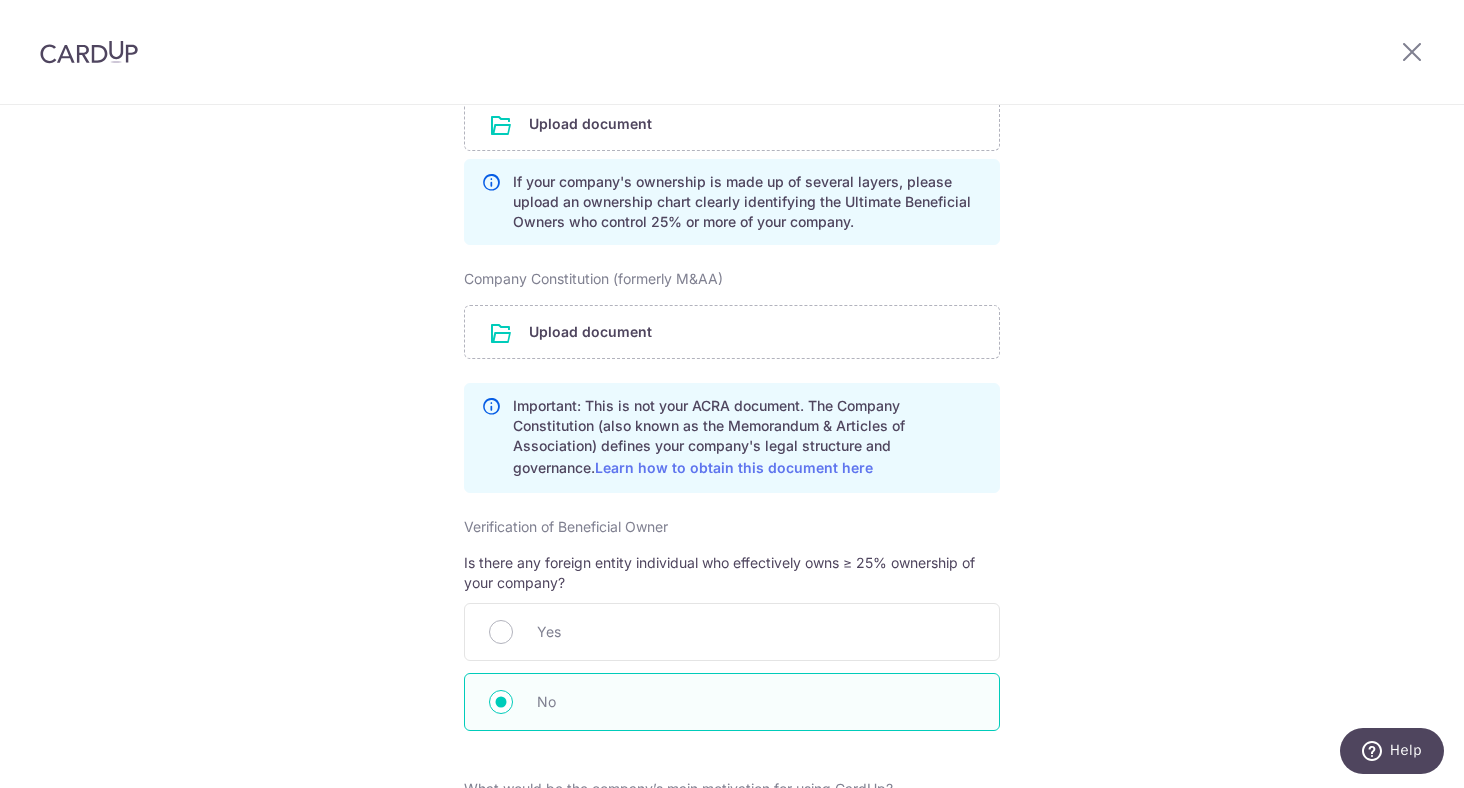 scroll, scrollTop: 1700, scrollLeft: 0, axis: vertical 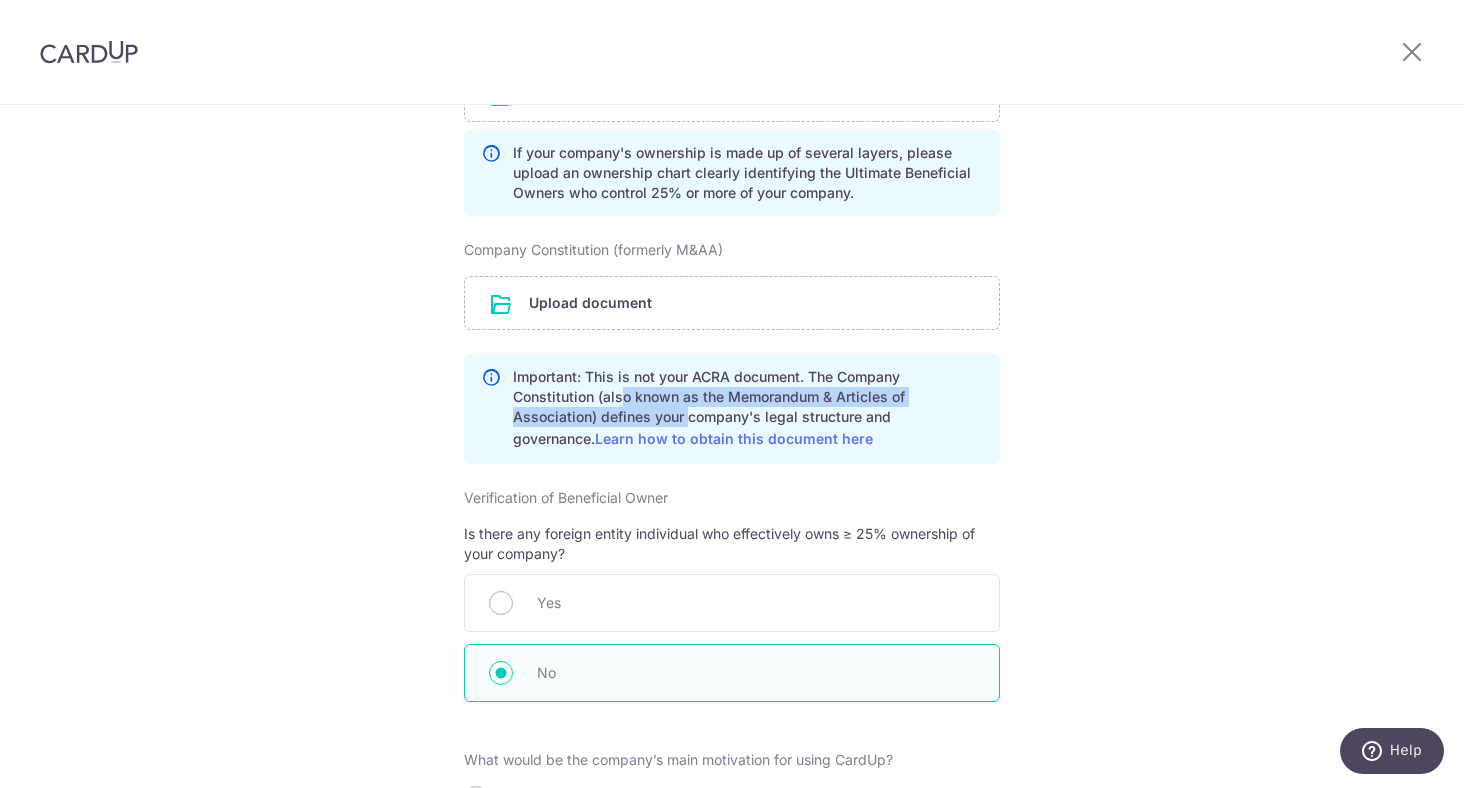 drag, startPoint x: 620, startPoint y: 392, endPoint x: 684, endPoint y: 407, distance: 65.734314 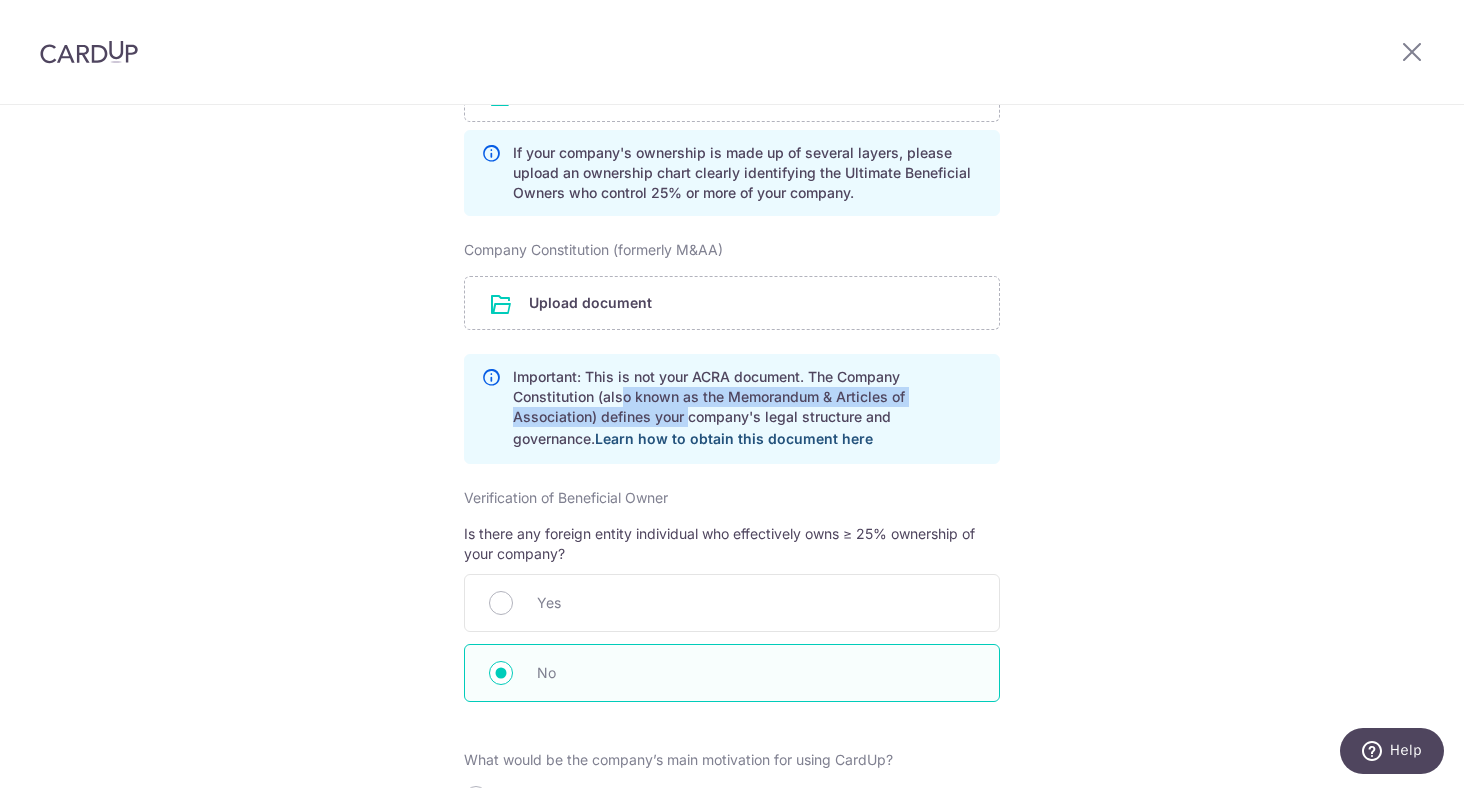 click on "Learn how to obtain this document here" at bounding box center (734, 438) 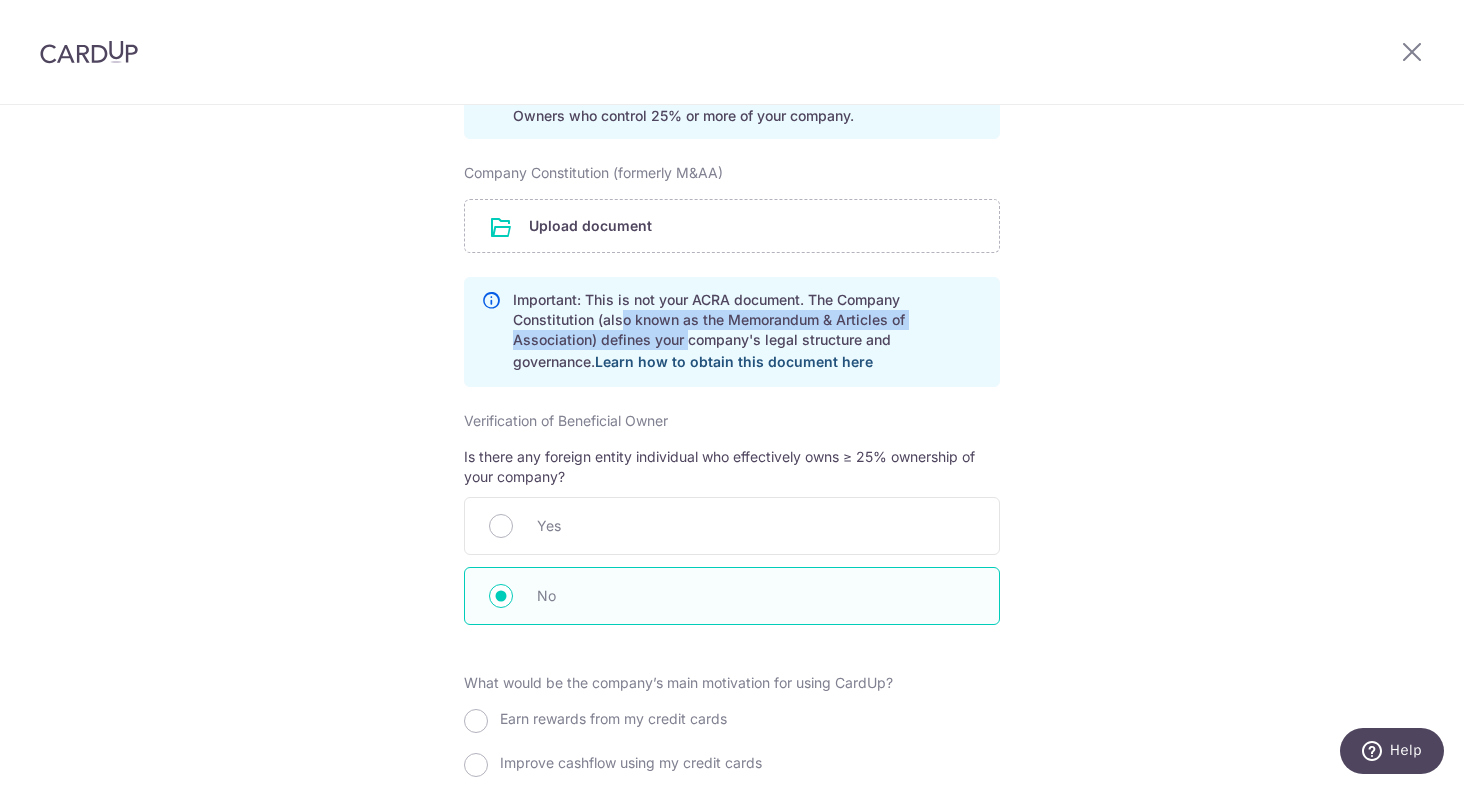 scroll, scrollTop: 1677, scrollLeft: 0, axis: vertical 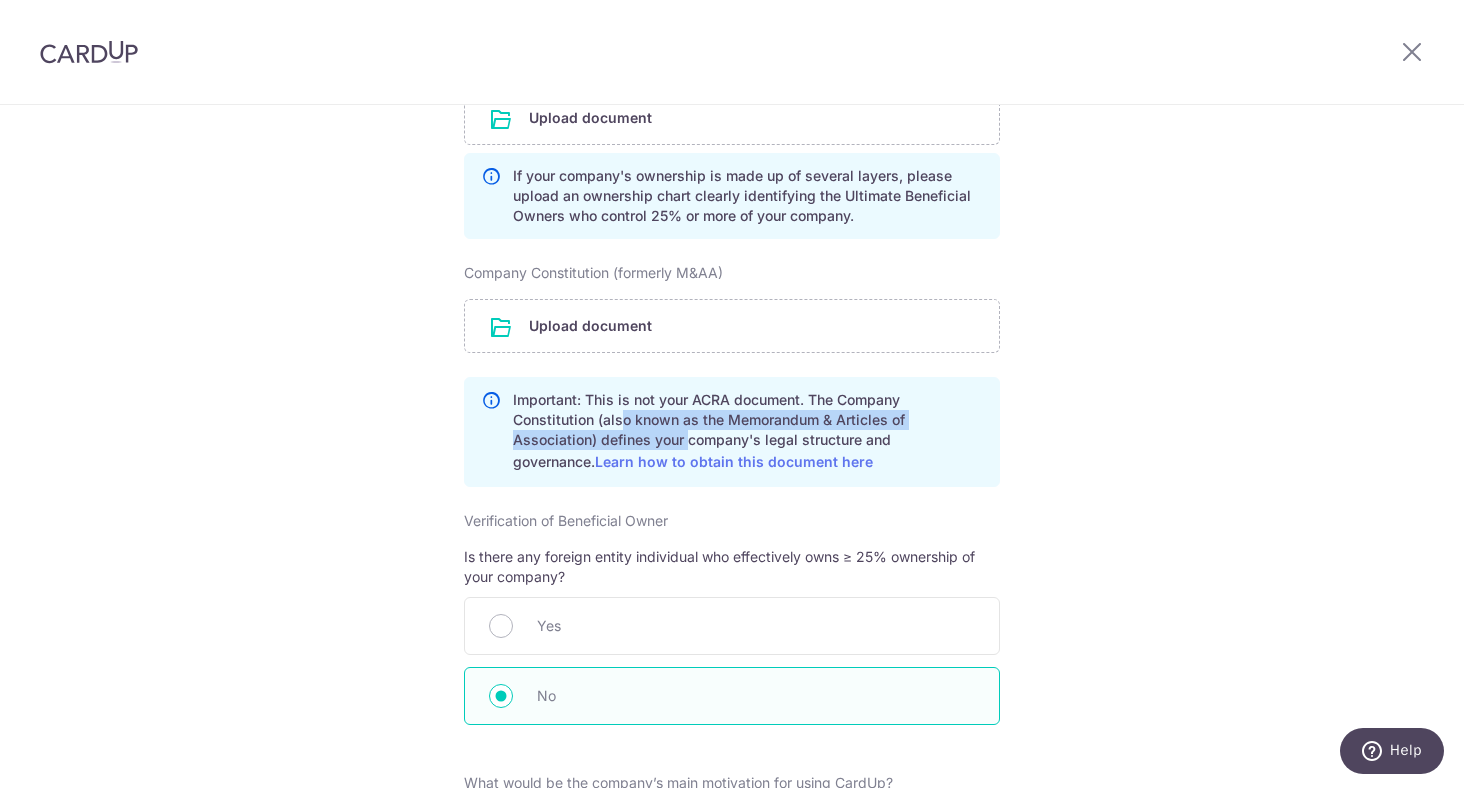 click on "Important: This is not your ACRA document. The Company Constitution (also known as the Memorandum & Articles of Association) defines your company's legal structure and governance.   Learn how to obtain this document here" at bounding box center (748, 432) 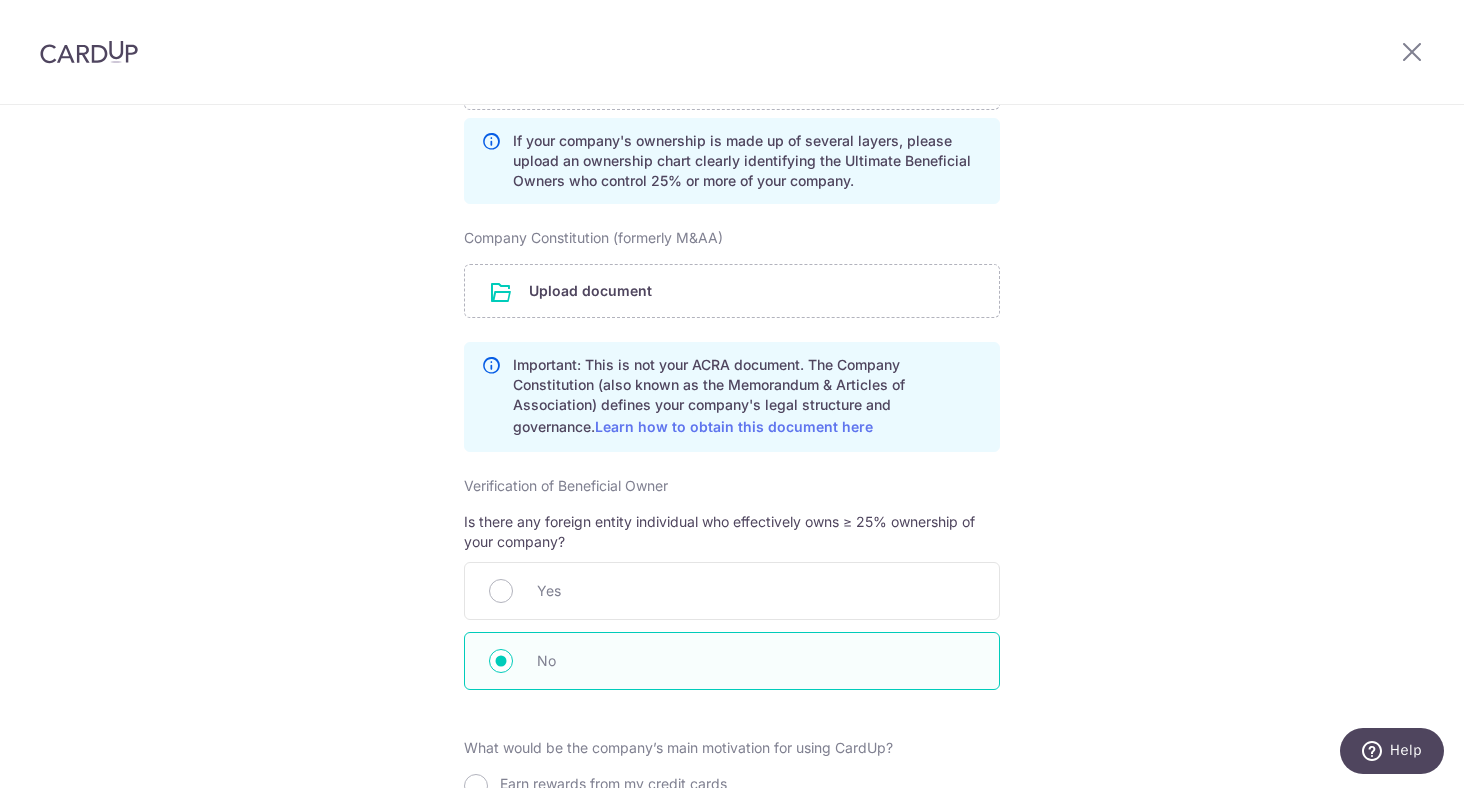 scroll, scrollTop: 1677, scrollLeft: 0, axis: vertical 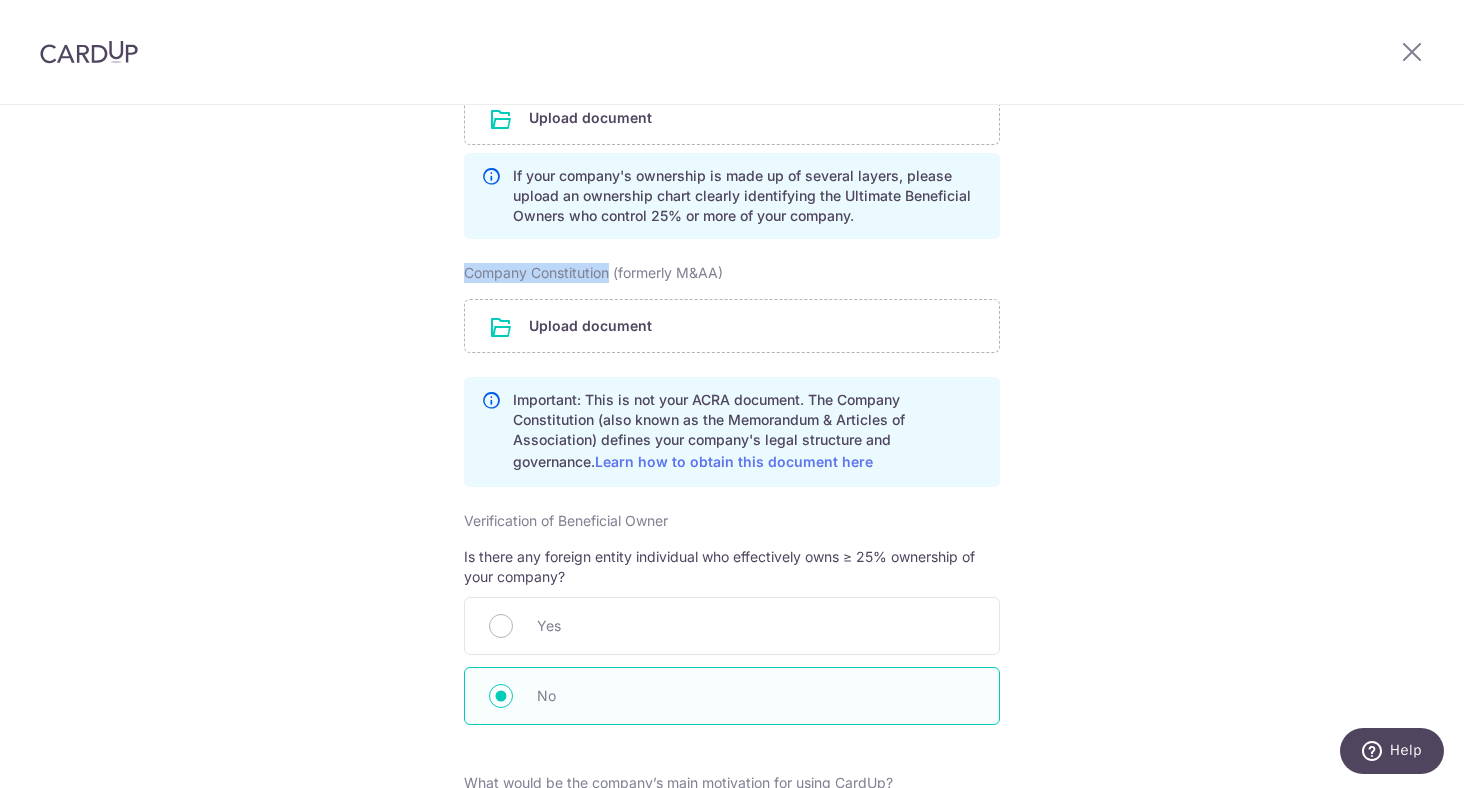 drag, startPoint x: 461, startPoint y: 268, endPoint x: 607, endPoint y: 281, distance: 146.57762 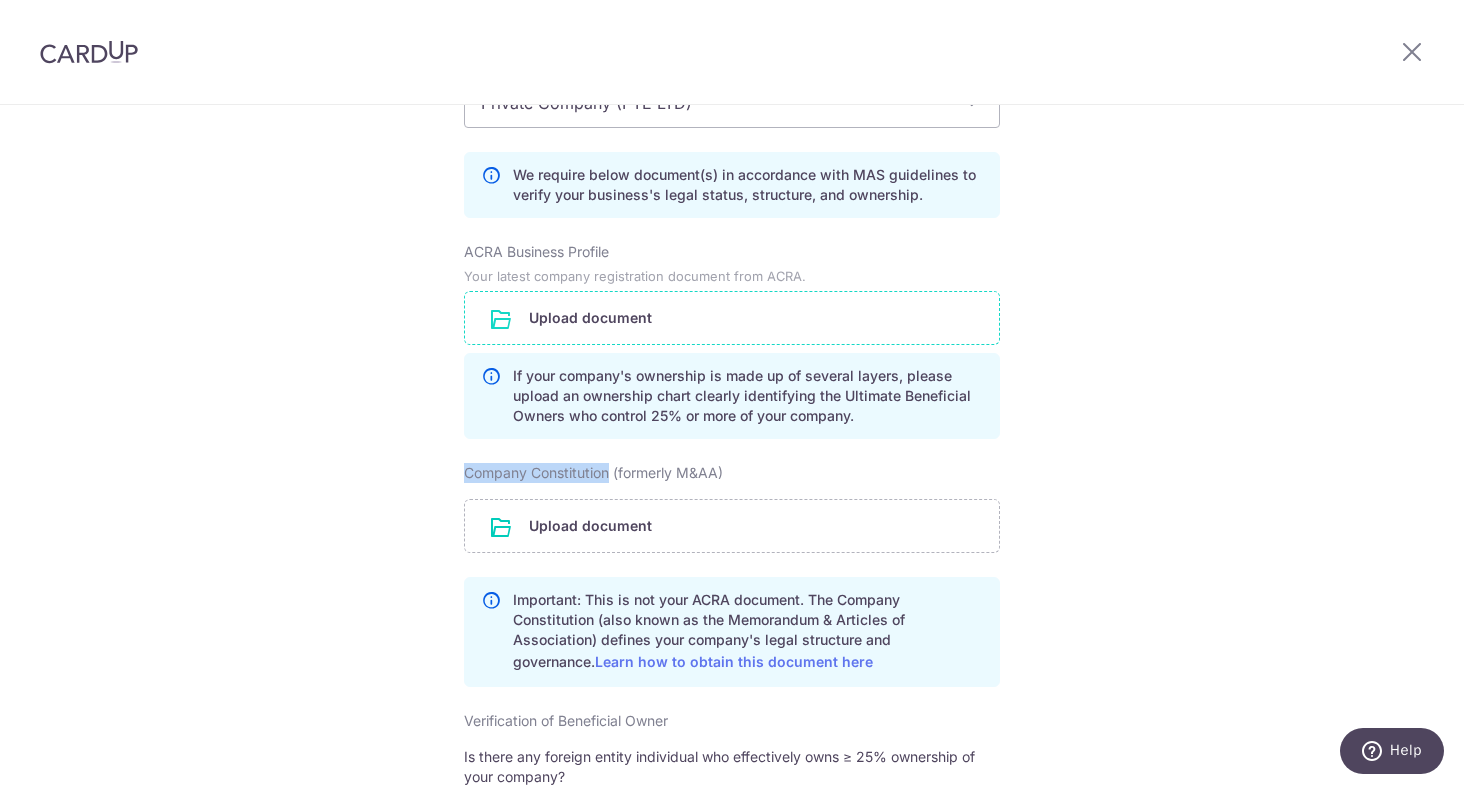 click at bounding box center (732, 318) 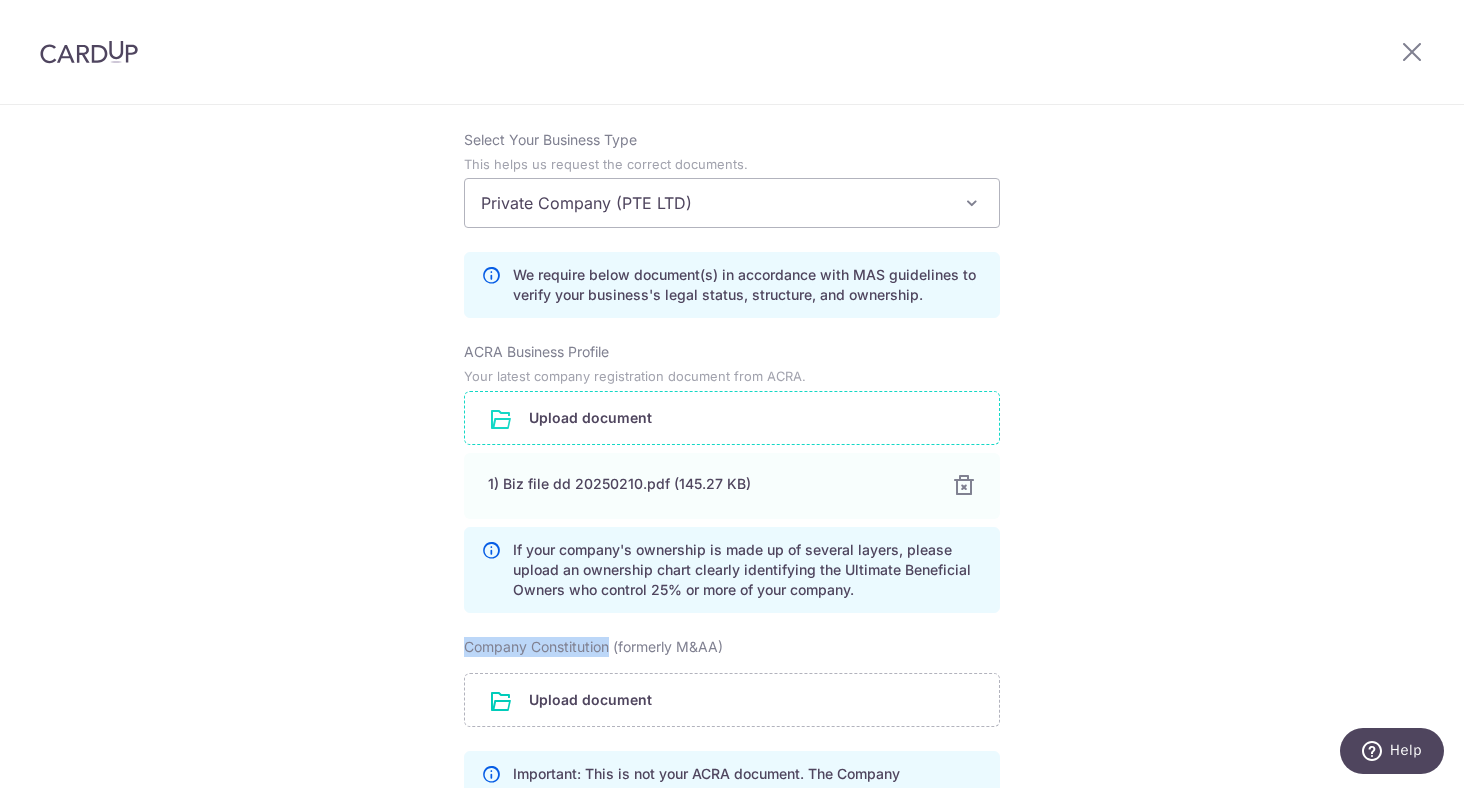 scroll, scrollTop: 1677, scrollLeft: 0, axis: vertical 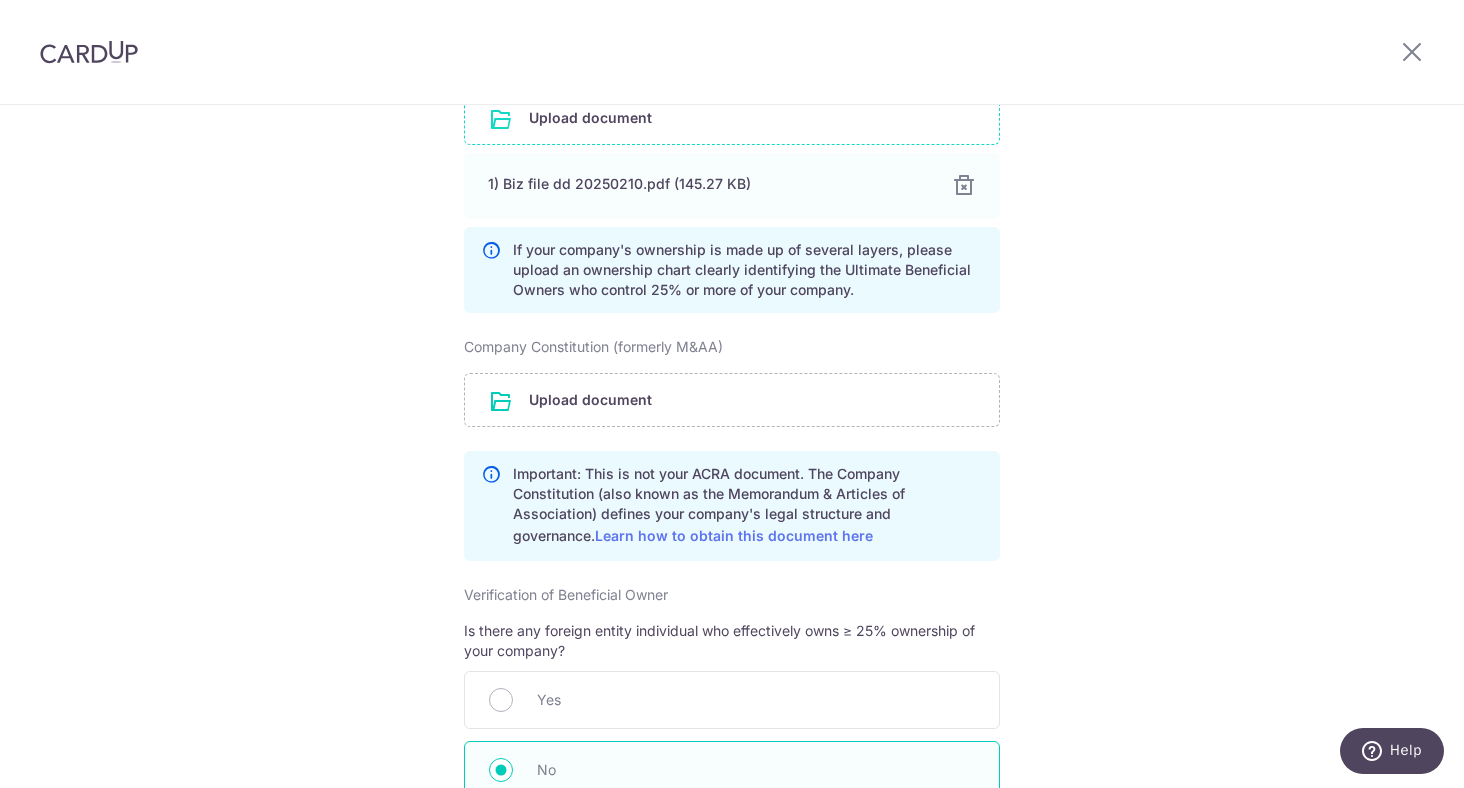 click on "Review the company details
Company details
View all
The following details are retrieved from MyInfoBiz with the permission of [NG SHU RONG], [S8945000D] . Note that all details below are non-editable.
Business/Entity name
ELECTRIFY POWER MANAGEMENT PTE. LTD.
Entity Type
Local Company
Entity Status
LIVE
Business Constitution
-
Company Type
Exempt Private Company Limited by Shares
UEN
202024172R
Registered Business Address
2, VENTURE DRIVE, 19, 18, VISION EXCHANGE, 608526, SINGAPORE
Ownership
Individual Shareholders only" at bounding box center (732, -155) 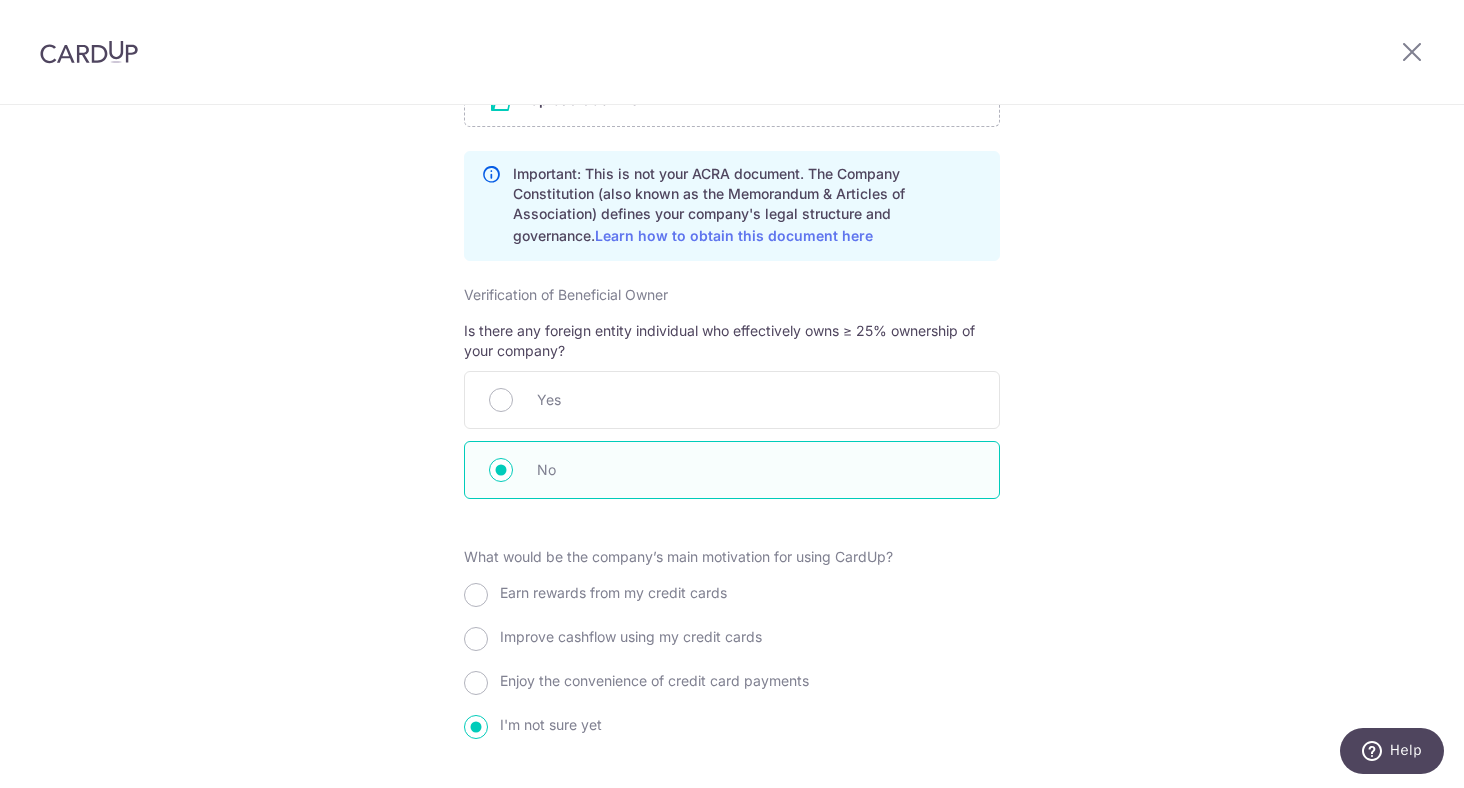 scroll, scrollTop: 2151, scrollLeft: 0, axis: vertical 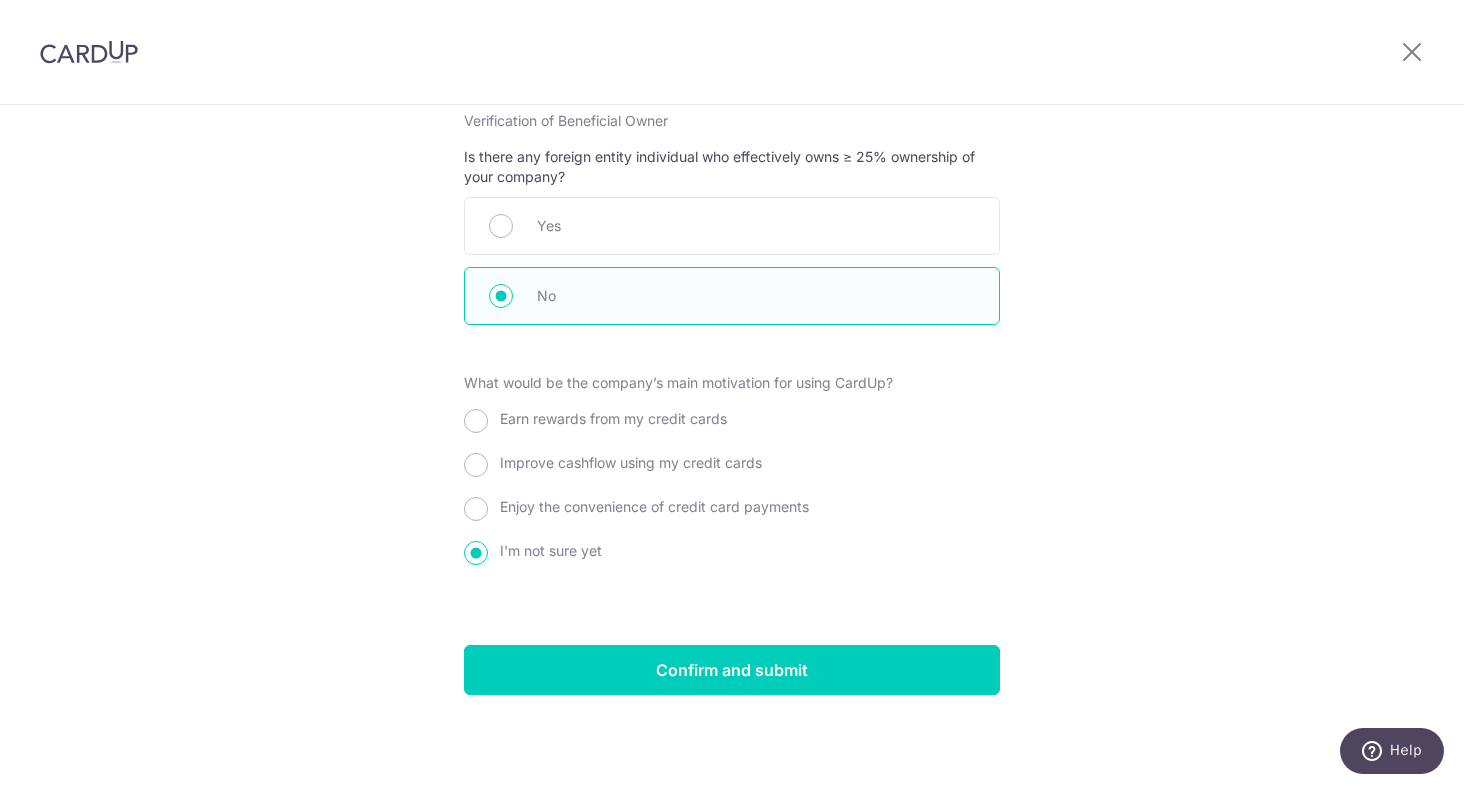 click on "Earn rewards from my credit cards" at bounding box center (613, 418) 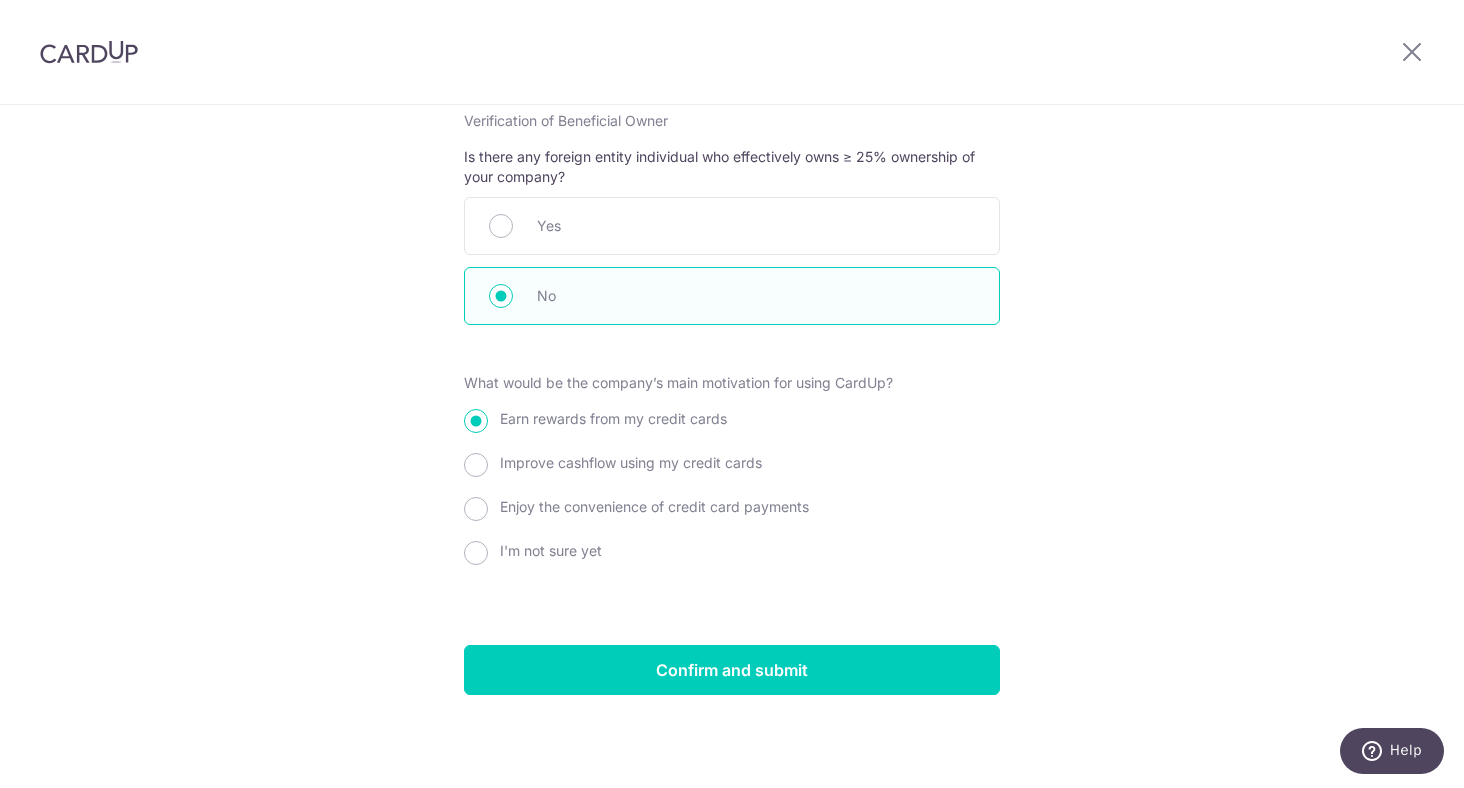 click on "I'm not sure yet" at bounding box center (551, 550) 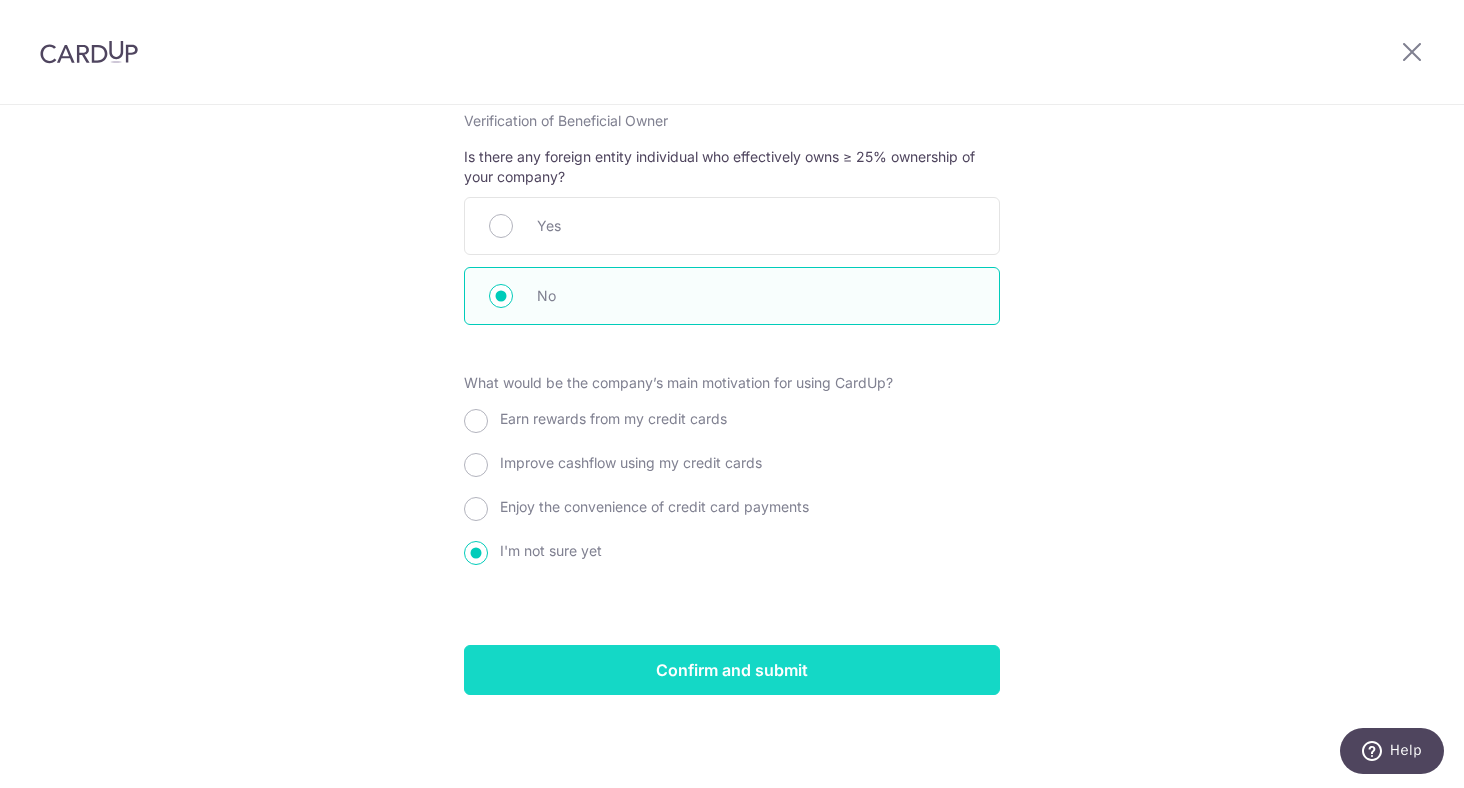 click on "Confirm and submit" at bounding box center (732, 670) 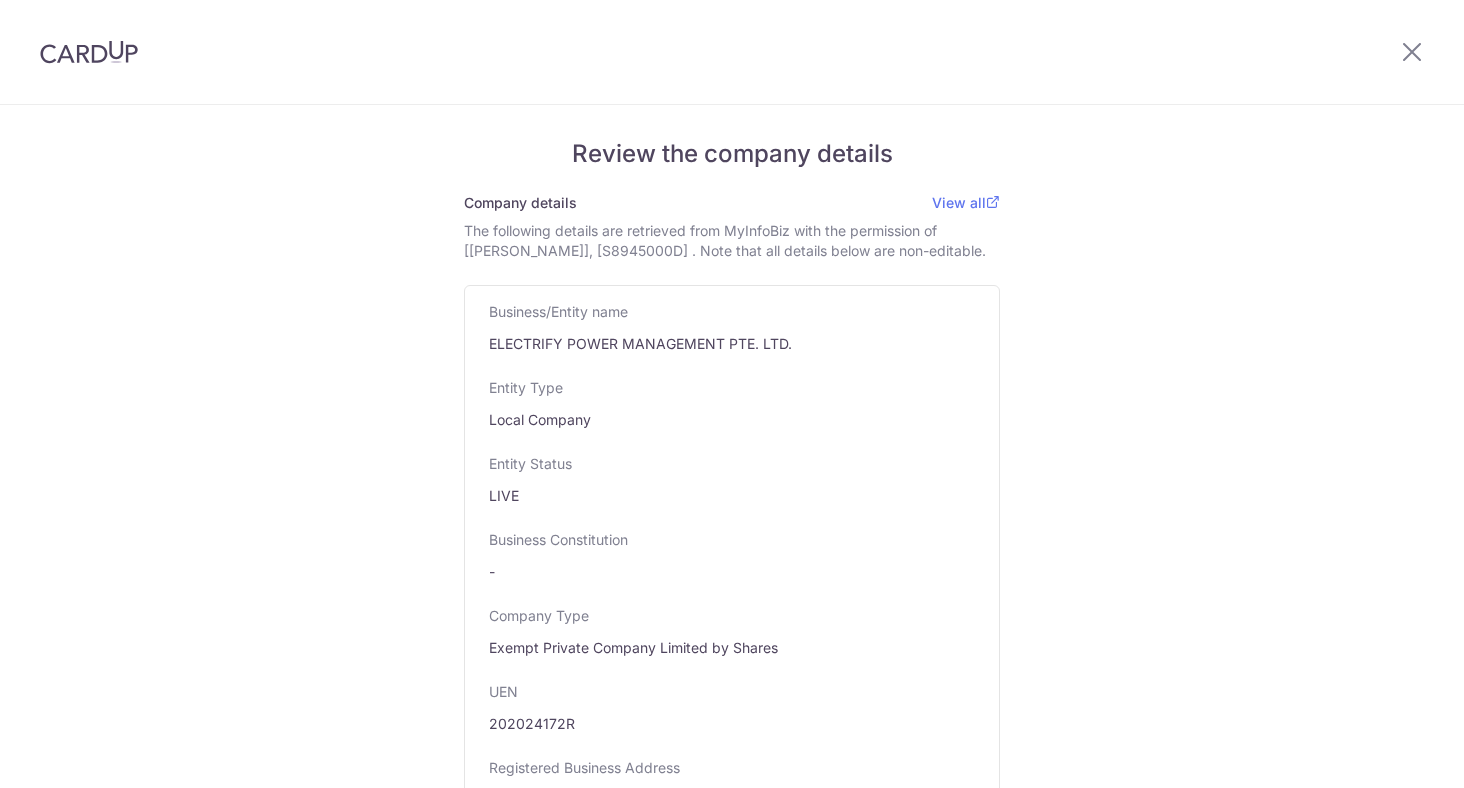 scroll, scrollTop: 0, scrollLeft: 0, axis: both 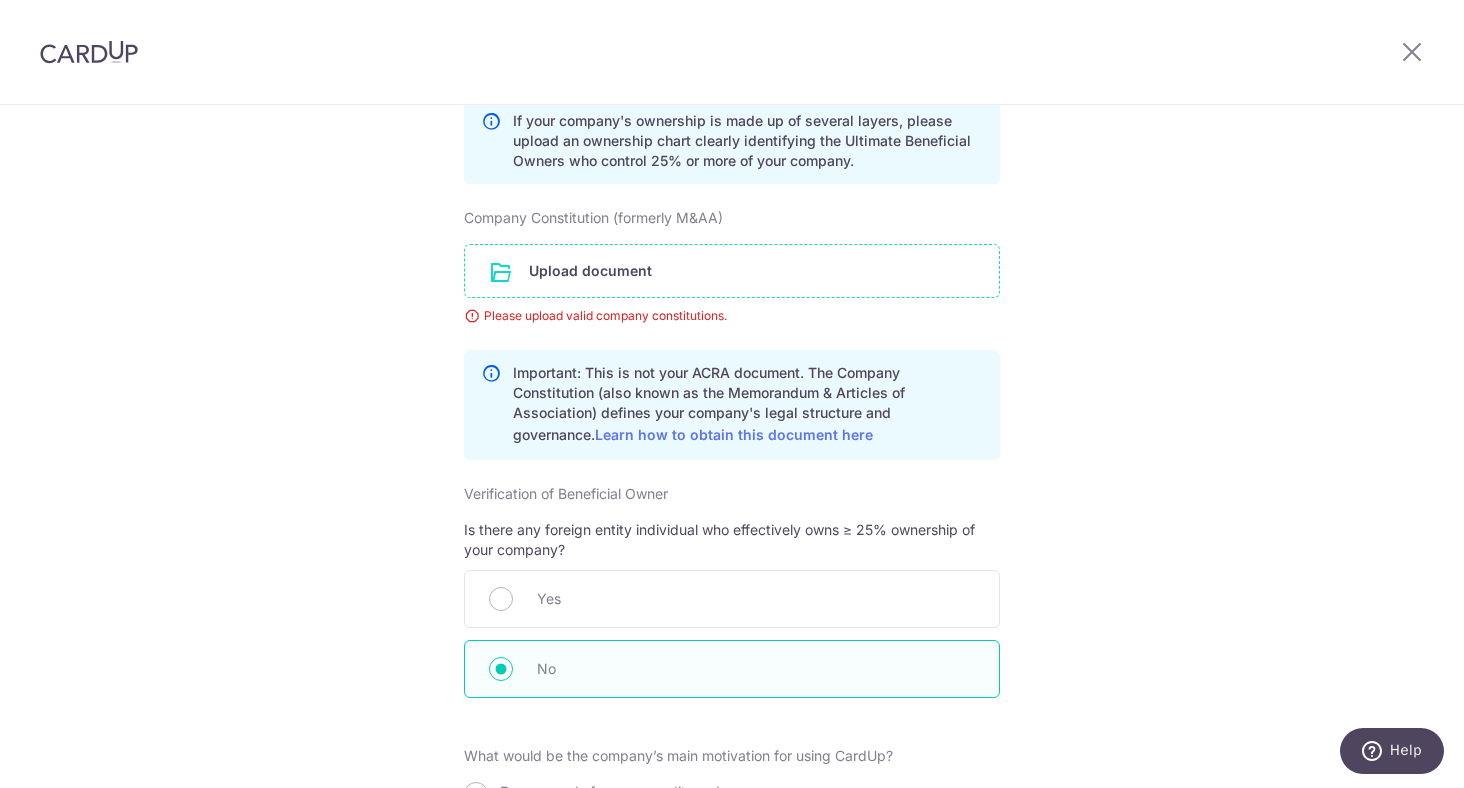 click at bounding box center (732, 271) 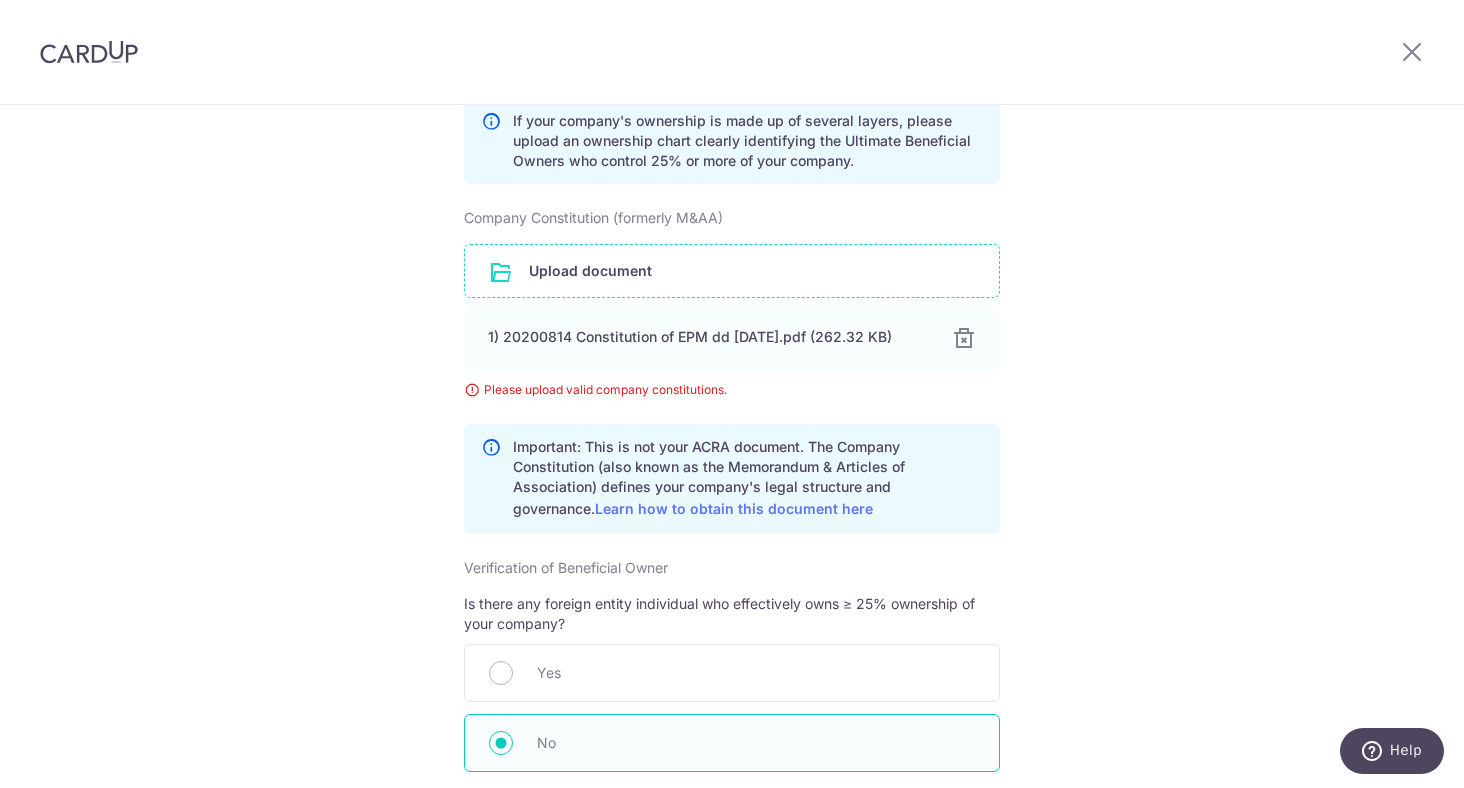 click on "Review the company details
Company details
View all
The following details are retrieved from MyInfoBiz with the permission of [NG SHU RONG], [S8945000D] . Note that all details below are non-editable.
Business/Entity name
ELECTRIFY POWER MANAGEMENT PTE. LTD.
Entity Type
Local Company
Entity Status
LIVE
Business Constitution
-
Company Type
Exempt Private Company Limited by Shares
UEN
202024172R
Registered Business Address
2, VENTURE DRIVE, 19, 18, VISION EXCHANGE, 608526, SINGAPORE
Ownership
Individual Shareholders only" at bounding box center [732, -233] 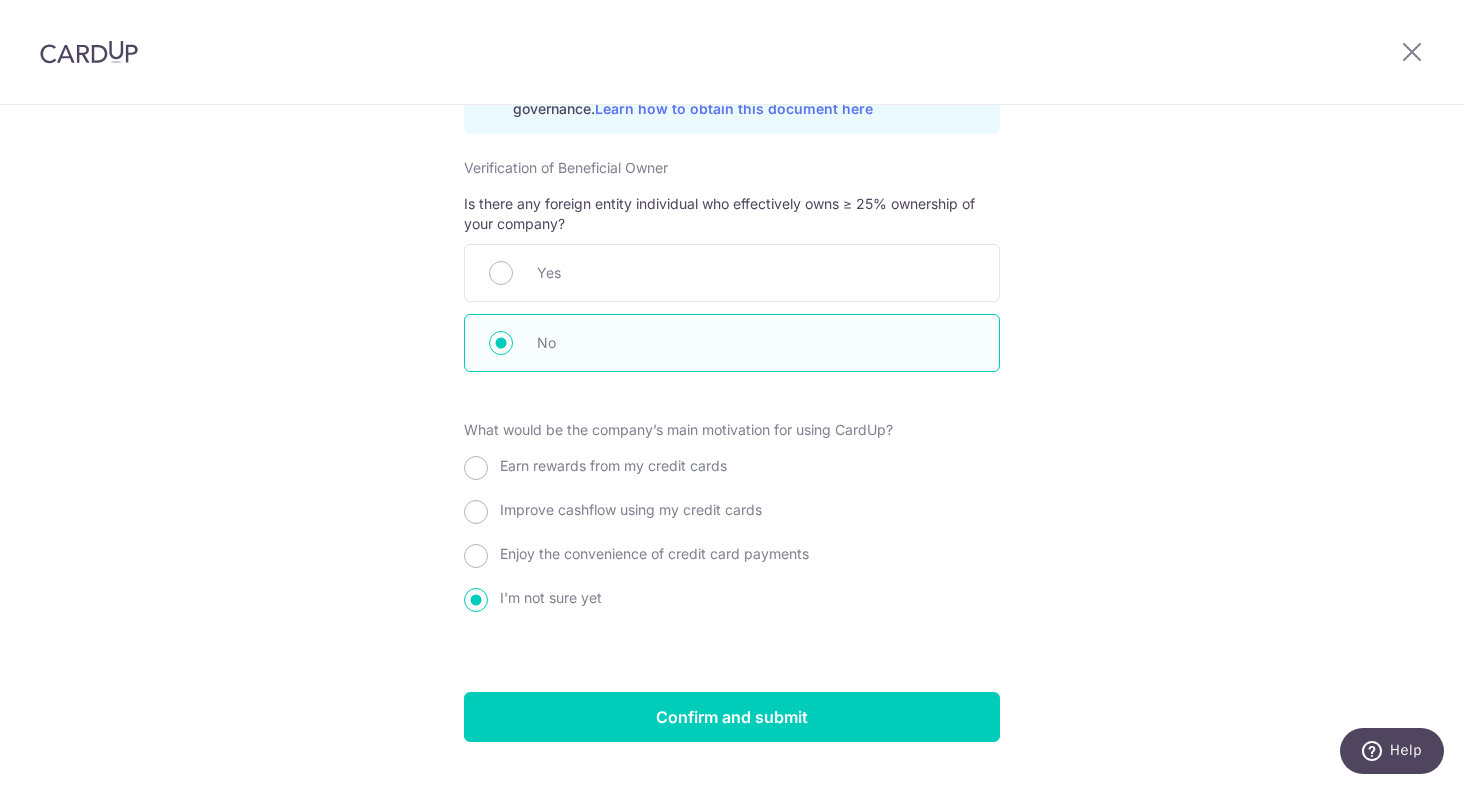scroll, scrollTop: 2253, scrollLeft: 0, axis: vertical 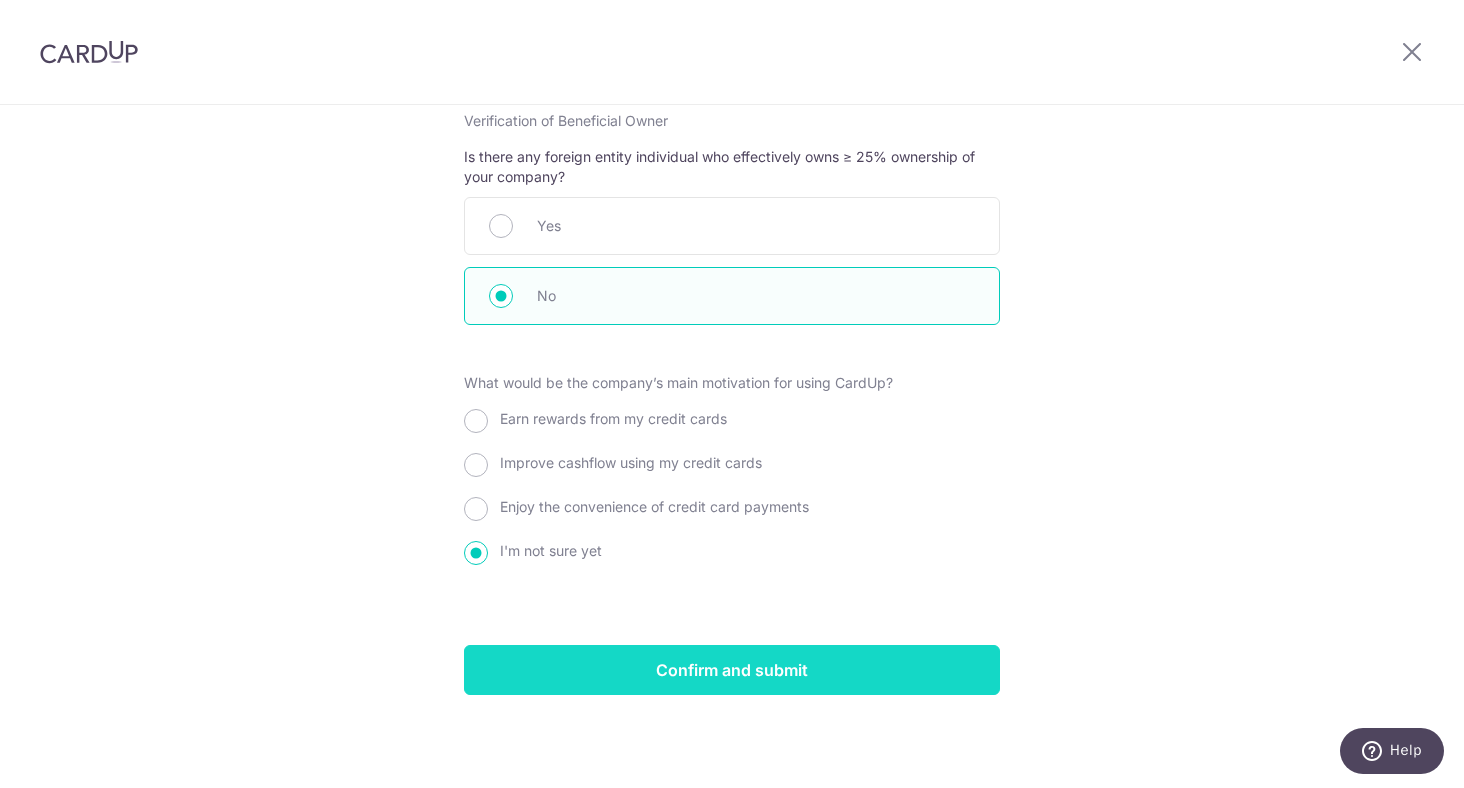 click on "Confirm and submit" at bounding box center [732, 670] 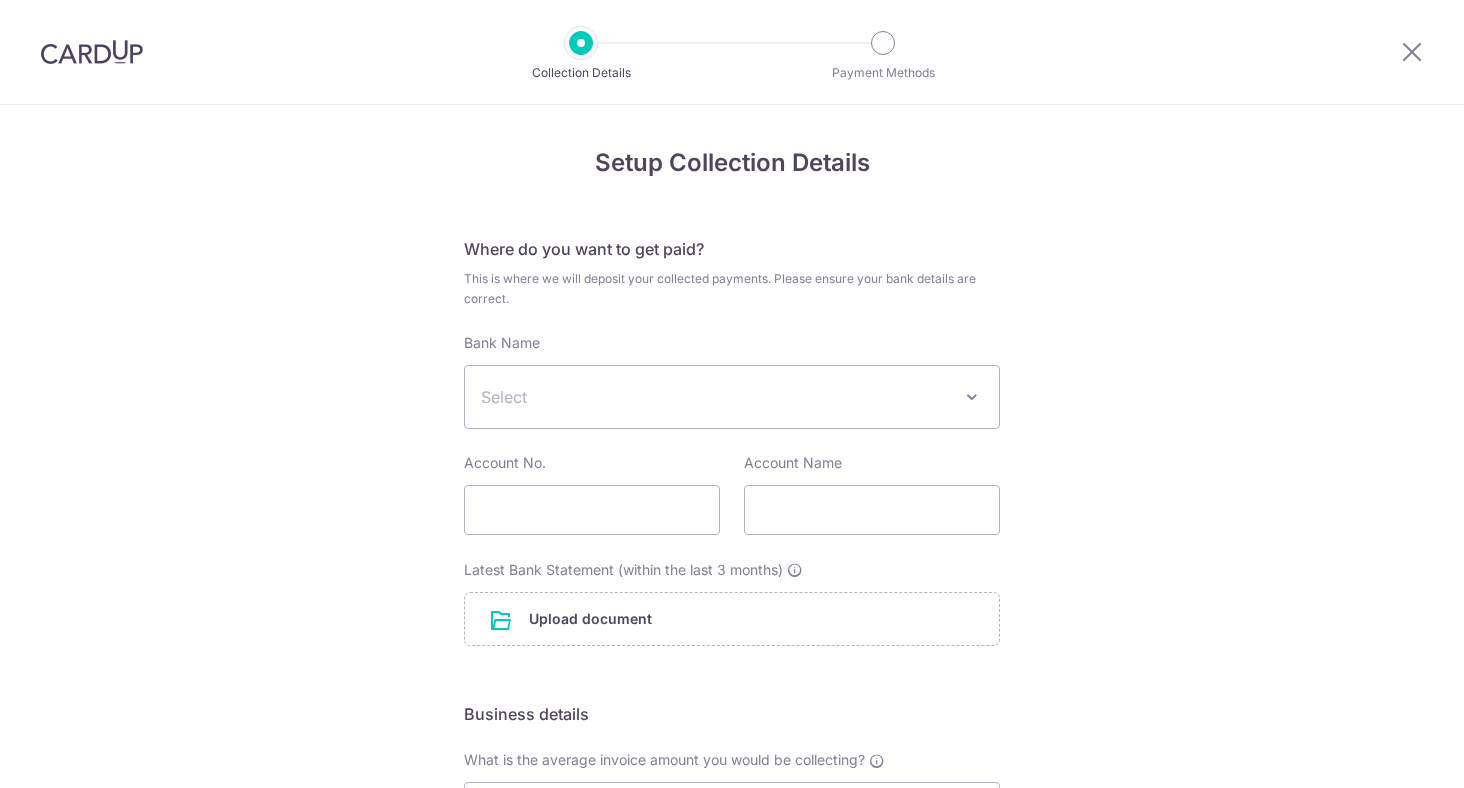scroll, scrollTop: 0, scrollLeft: 0, axis: both 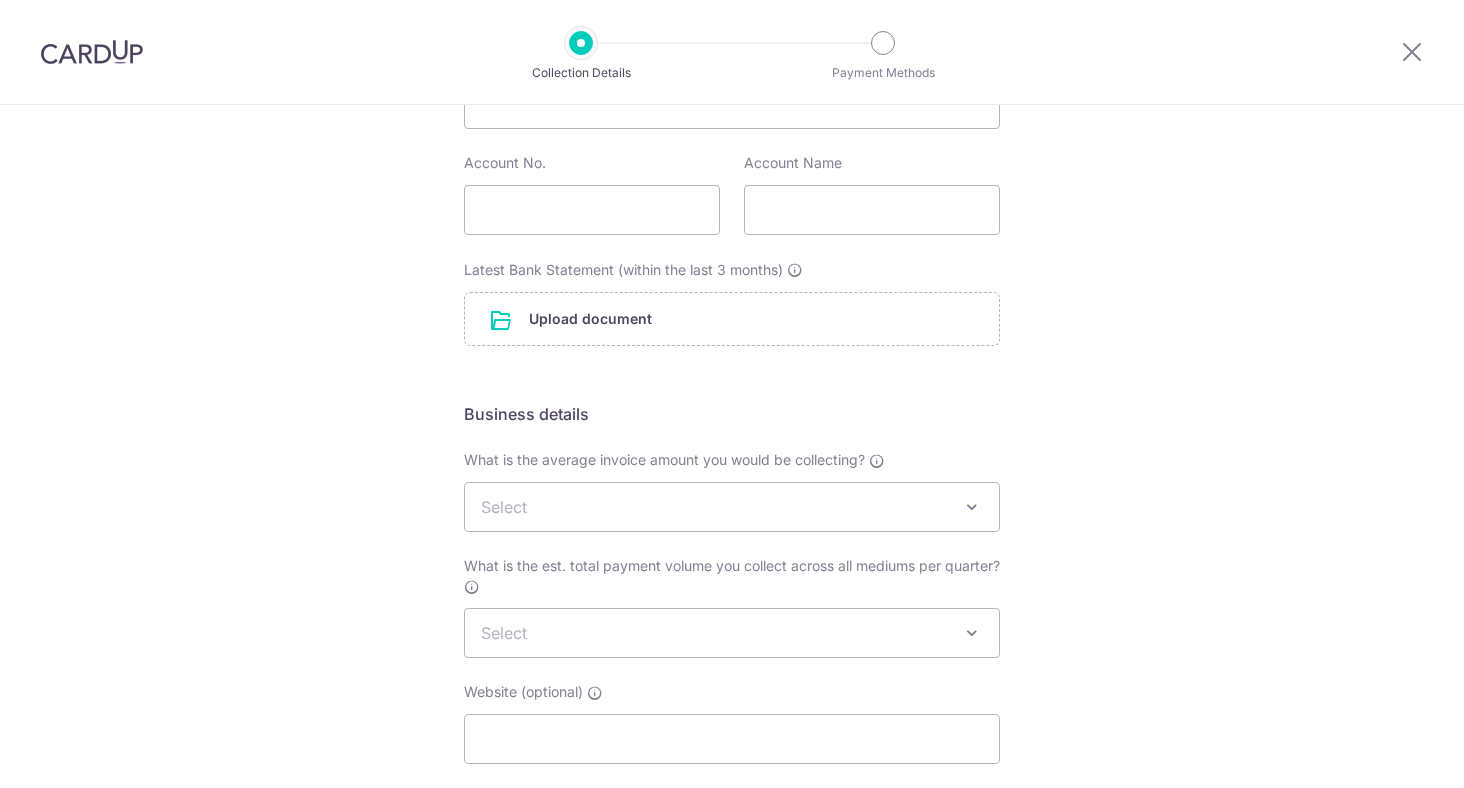 click on "Where do you want to get paid?
This is where we will deposit your collected payments. Please ensure your bank details are correct.
Bank Name
Select  UBS AG
ANEXT BANK PTE LTD
Australia & New Zealand Banking Group
Bank of America [PERSON_NAME] Corp. Singapore
Bank of China
BANK OF COMMUNICATIONS CO.,LTD.
Barclays Bank
BNP Paribas
Cambridge Trust Company
CHINA CONSTRUCTION BANK CORPORATION
CIMB
Citibank Jakarta
Citibank Singapore Limited
Citibank, N.A.
Citibank, N.A.
Citibank, N.A.
Citibank,N.A.
CommerzBank
Commonwealth Bank of Australia
Credit Agricole Corporate and Investment Bank
DBS Bank
Deutsche Bank
Far Eastern Bank
GXS Bank Pte Ltd
HDFC Bank
HL Bank
HSBC Bank (Singapore) Limited.
HSBC Corporate (Hongkong and Shanghai Banking Corporation)
HSBC Personal (Hongkong and Shanghai Banking Corporation)
Indian Bank
Industrial and Commercial Bank of China" at bounding box center [732, 415] 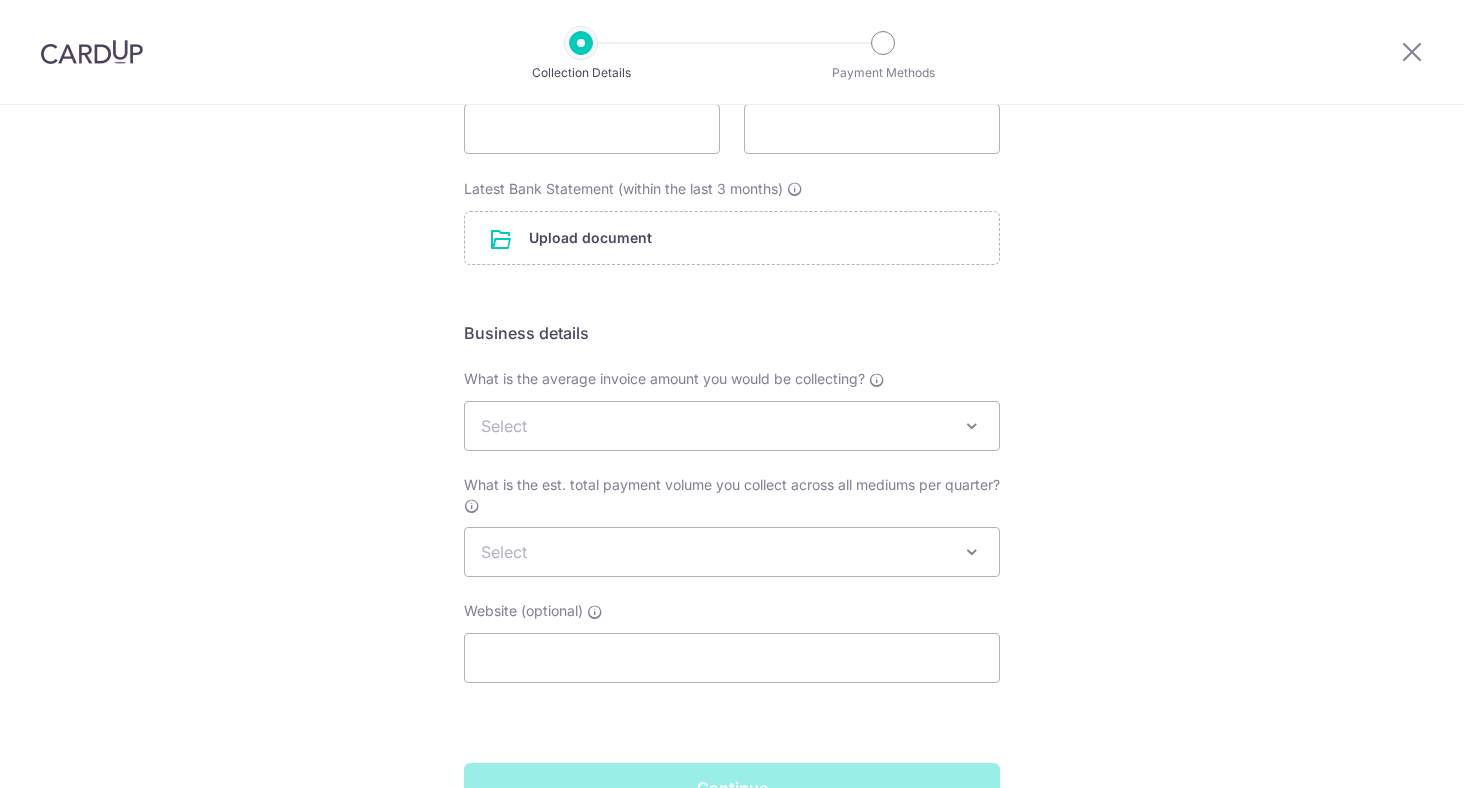 scroll, scrollTop: 400, scrollLeft: 0, axis: vertical 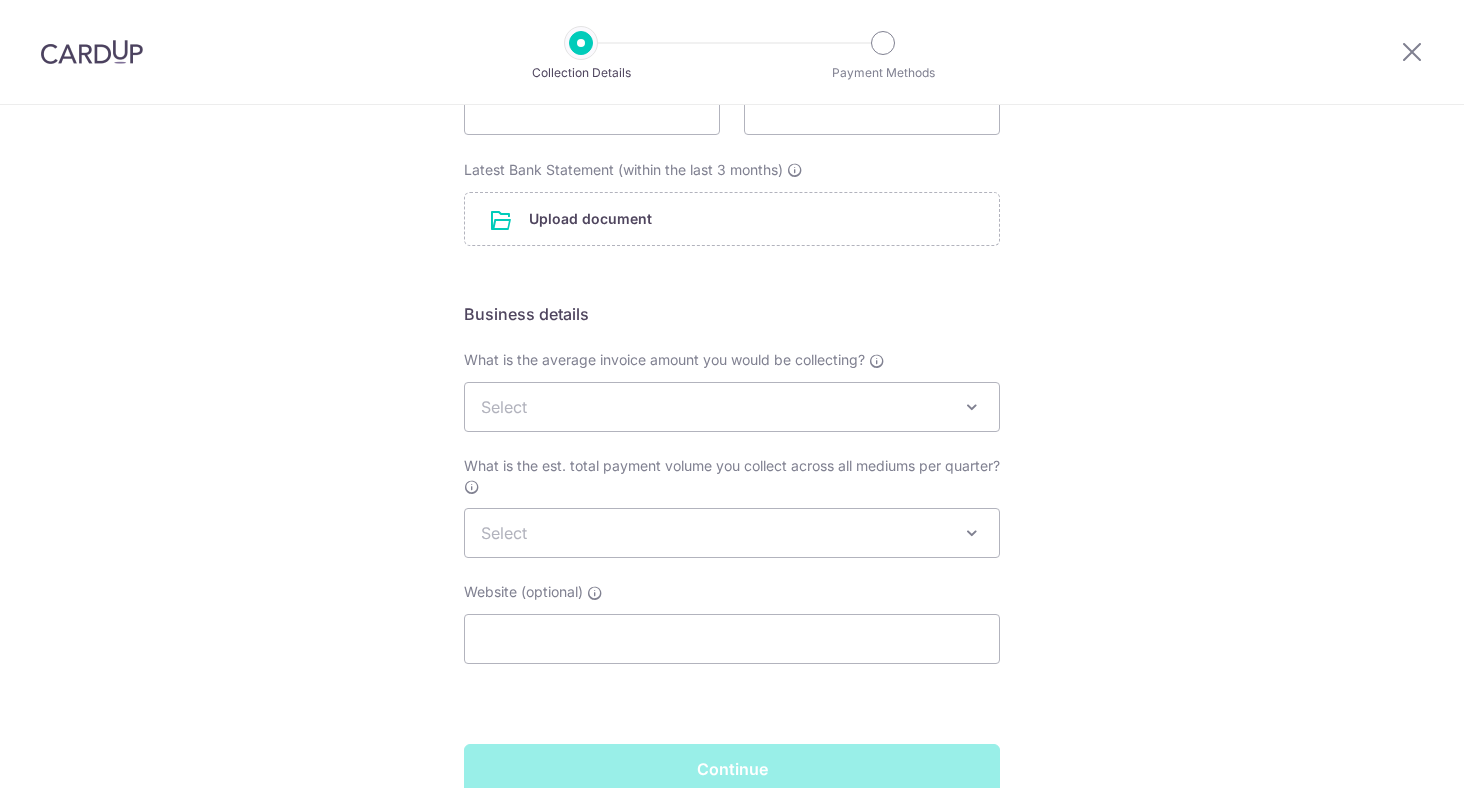 click on "Select" at bounding box center [732, 407] 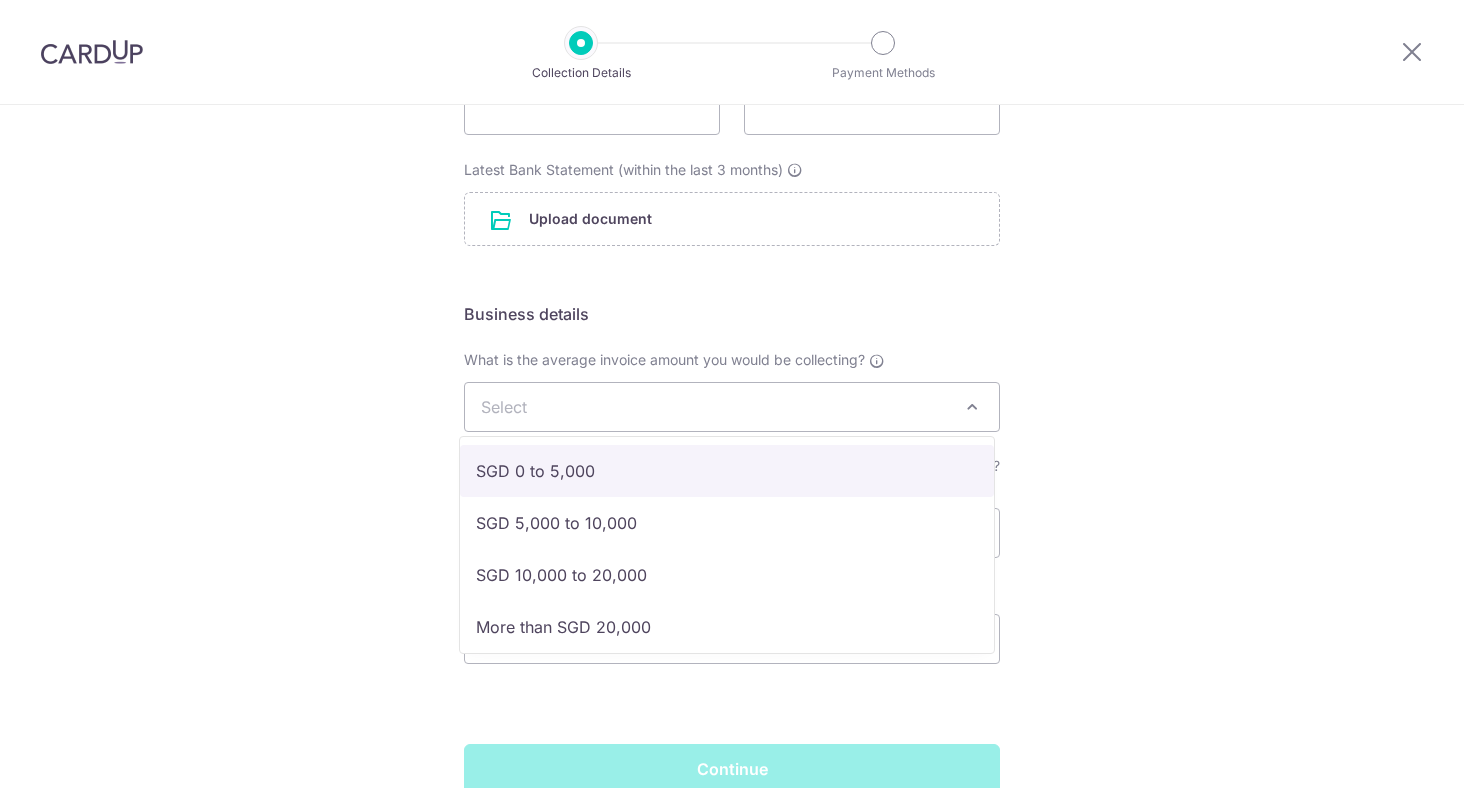 select on "SGD 0 to 5,000" 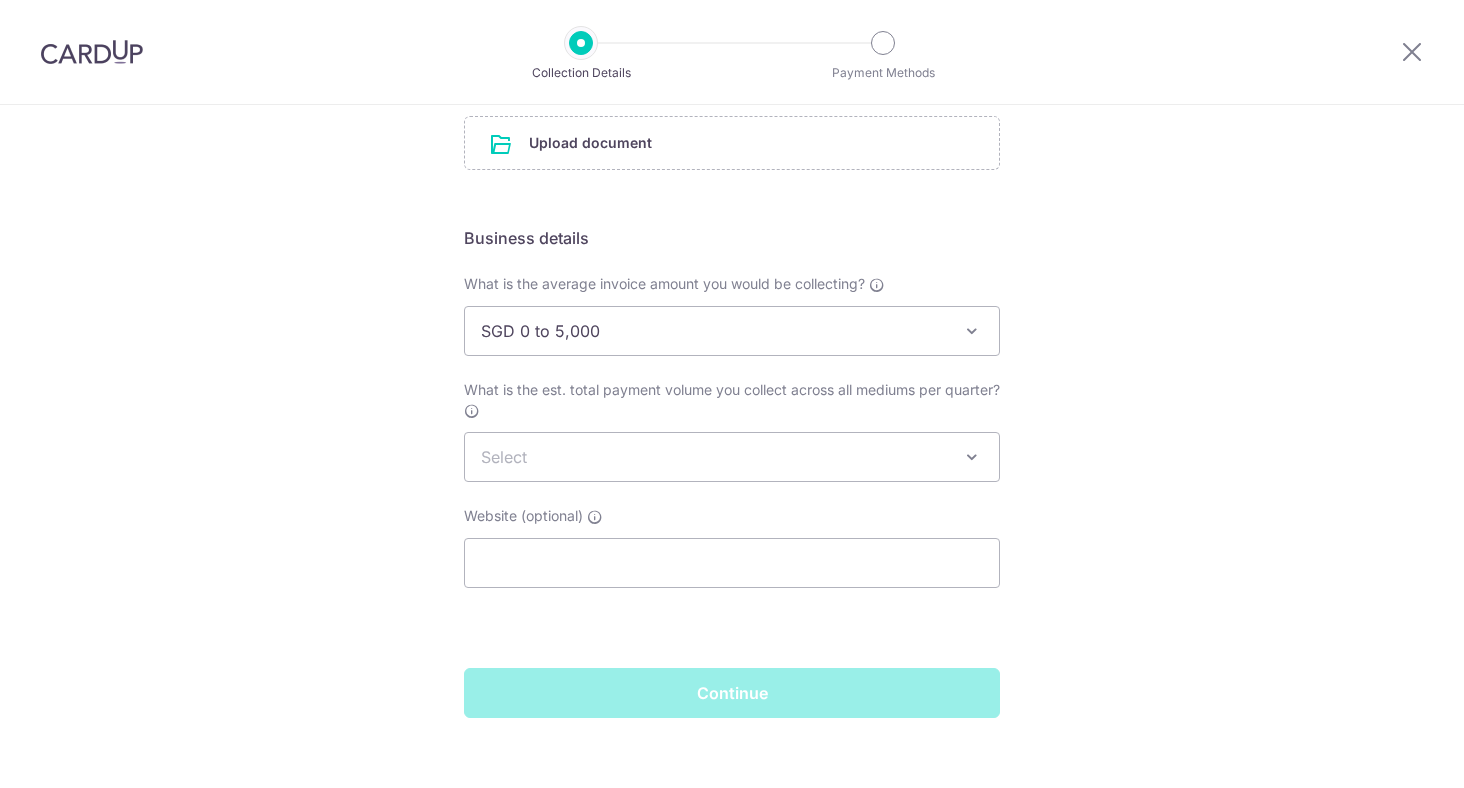 scroll, scrollTop: 500, scrollLeft: 0, axis: vertical 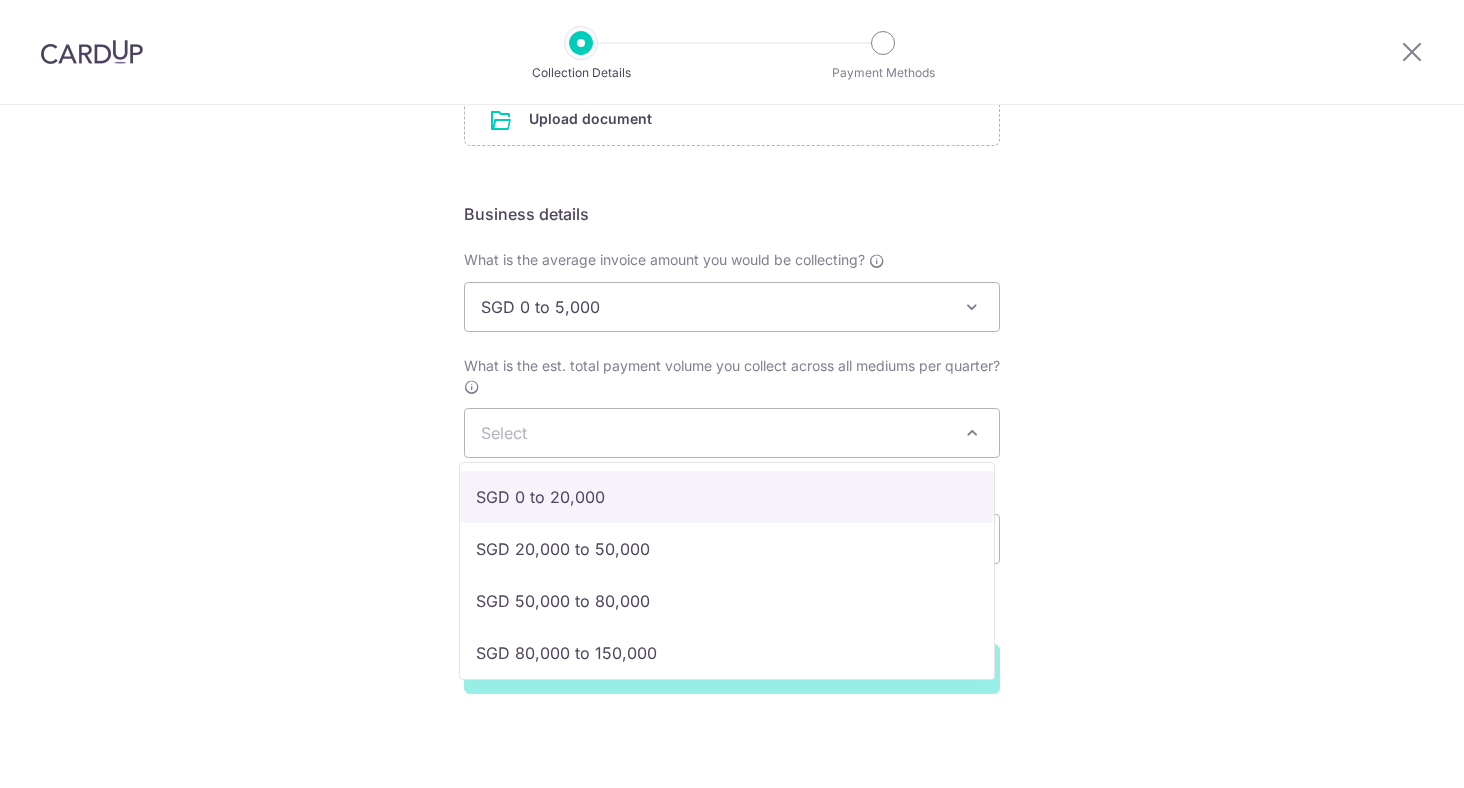 click on "Select" at bounding box center [732, 433] 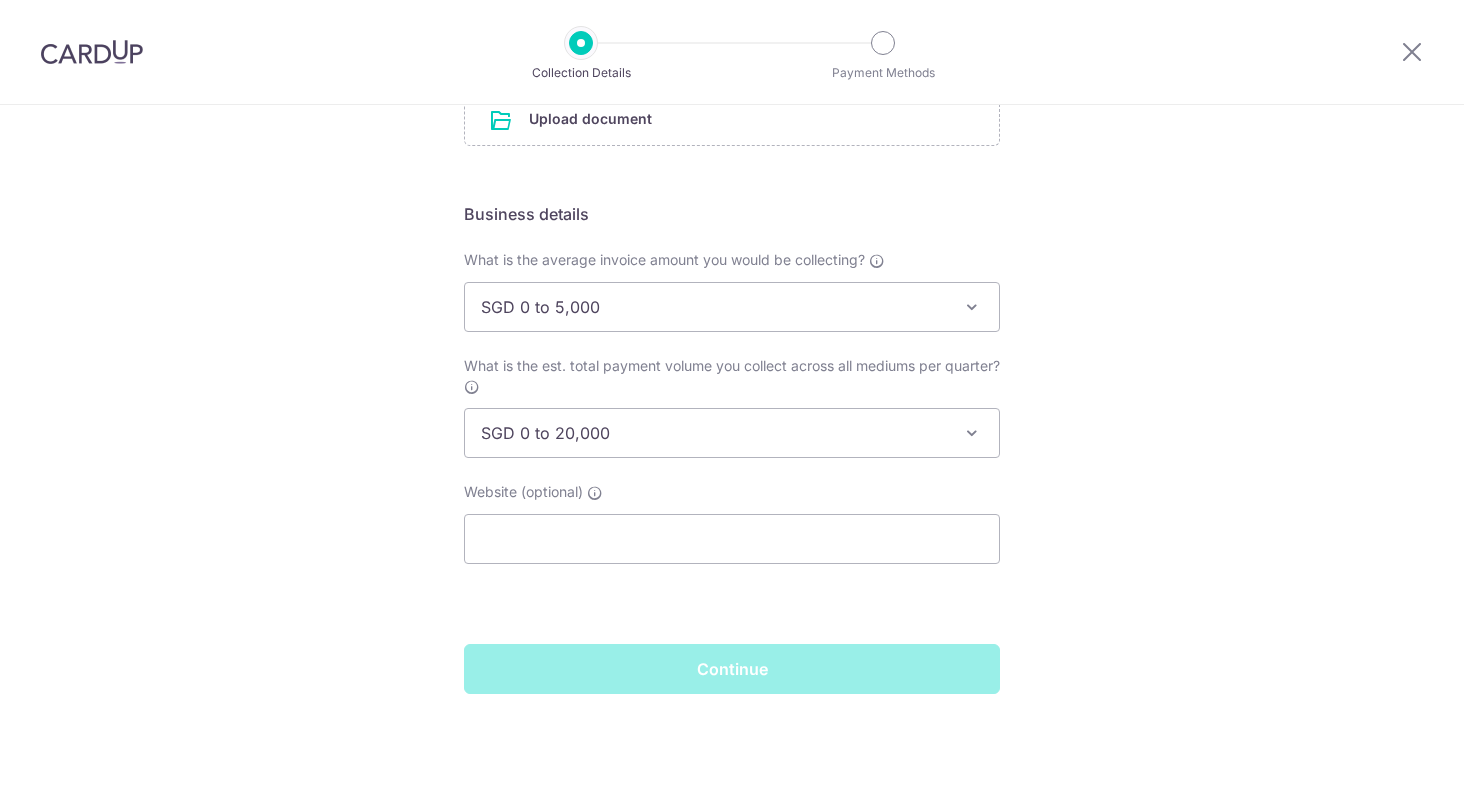 click on "Setup Collection Details
Where do you want to get paid?
This is where we will deposit your collected payments. Please ensure your bank details are correct.
Bank Name
Select  UBS AG
ANEXT BANK PTE LTD
Australia & New Zealand Banking Group
Bank of America Merrill Corp. Singapore
Bank of China
BANK OF COMMUNICATIONS CO.,LTD.
Barclays Bank
BNP Paribas
Cambridge Trust Company
CHINA CONSTRUCTION BANK CORPORATION
CIMB
Citibank Jakarta
Citibank Singapore Limited
Citibank, N.A.
Citibank, N.A.
Citibank, N.A.
Citibank,N.A.
CommerzBank
Commonwealth Bank of Australia
Credit Agricole Corporate and Investment Bank
DBS Bank
Deutsche Bank
Far Eastern Bank
GXS Bank Pte Ltd
HDFC Bank
HL Bank
HSBC Bank (Singapore) Limited.
HSBC Corporate (Hongkong and Shanghai Banking Corporation)
HSBC Personal (Hongkong and Shanghai Banking Corporation)" at bounding box center (732, 196) 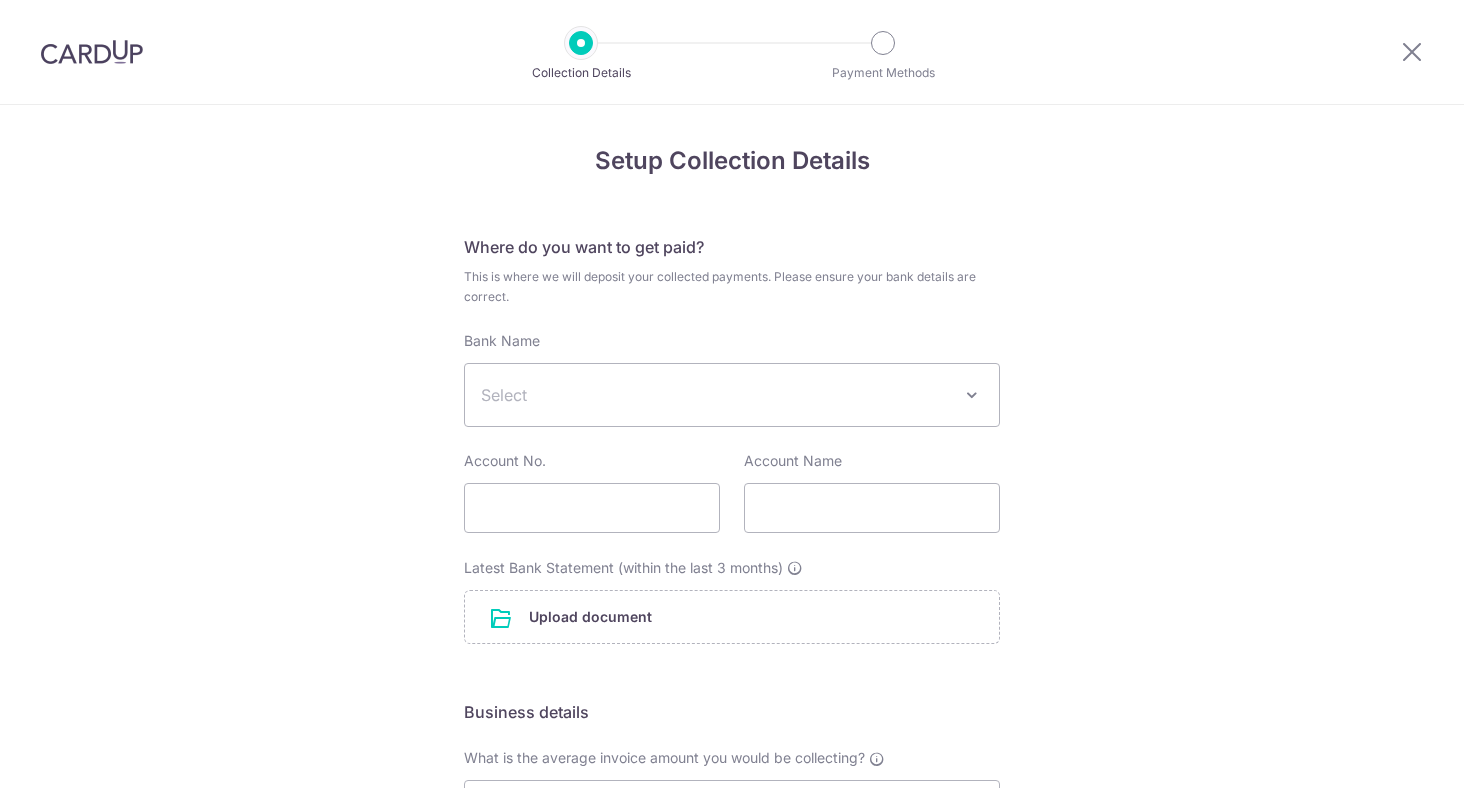 scroll, scrollTop: 0, scrollLeft: 0, axis: both 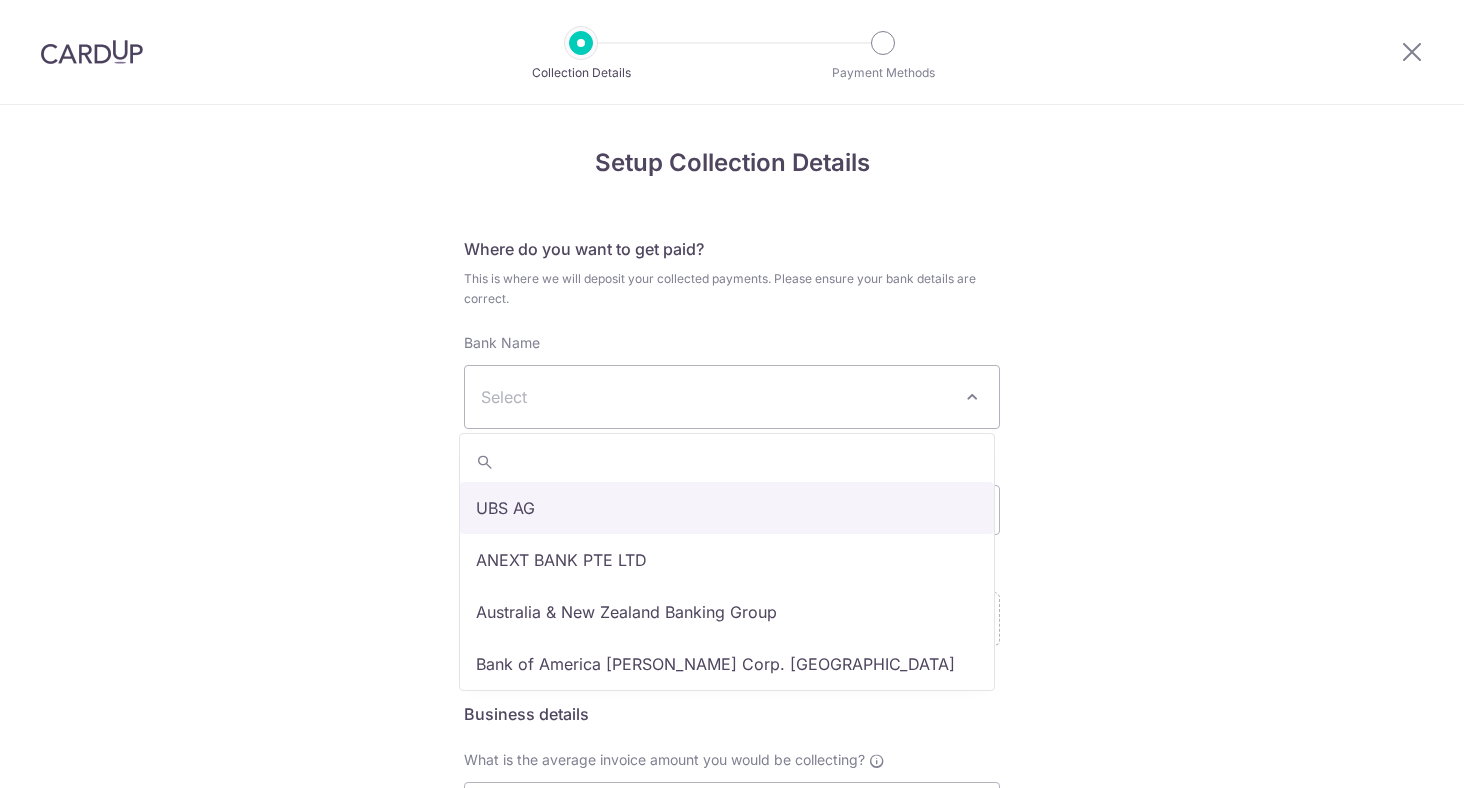 click on "Select" at bounding box center [732, 397] 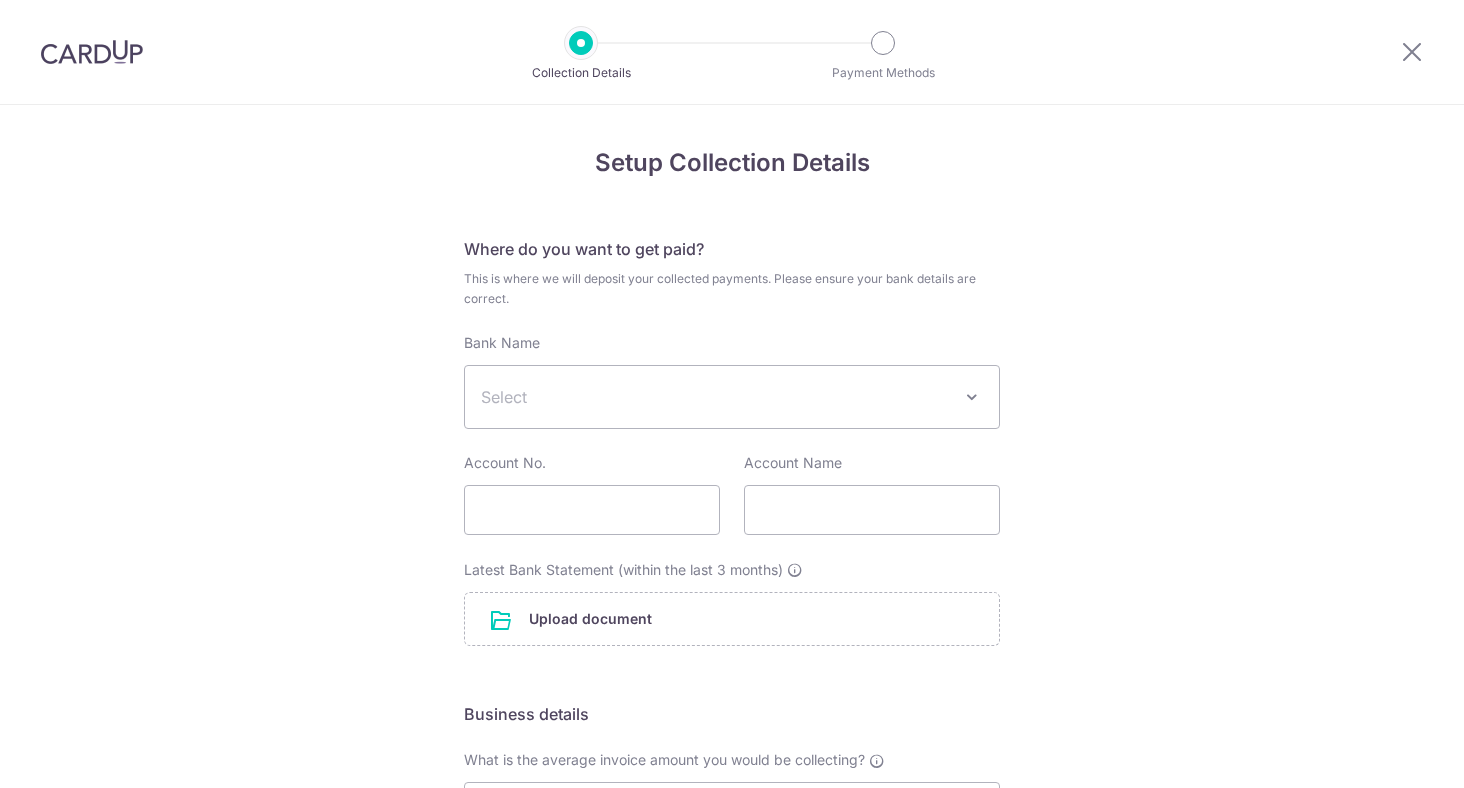 click on "Select" at bounding box center (732, 397) 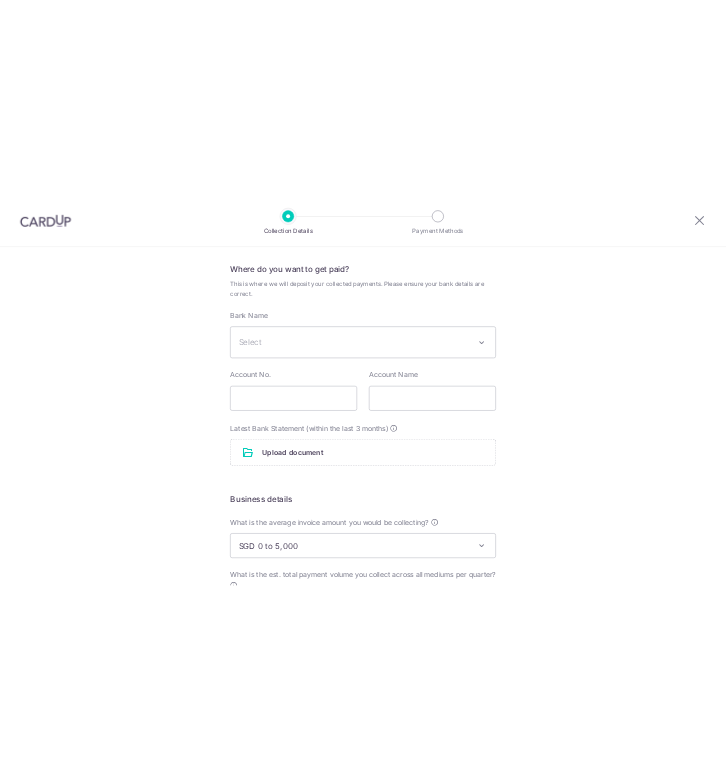 scroll, scrollTop: 0, scrollLeft: 0, axis: both 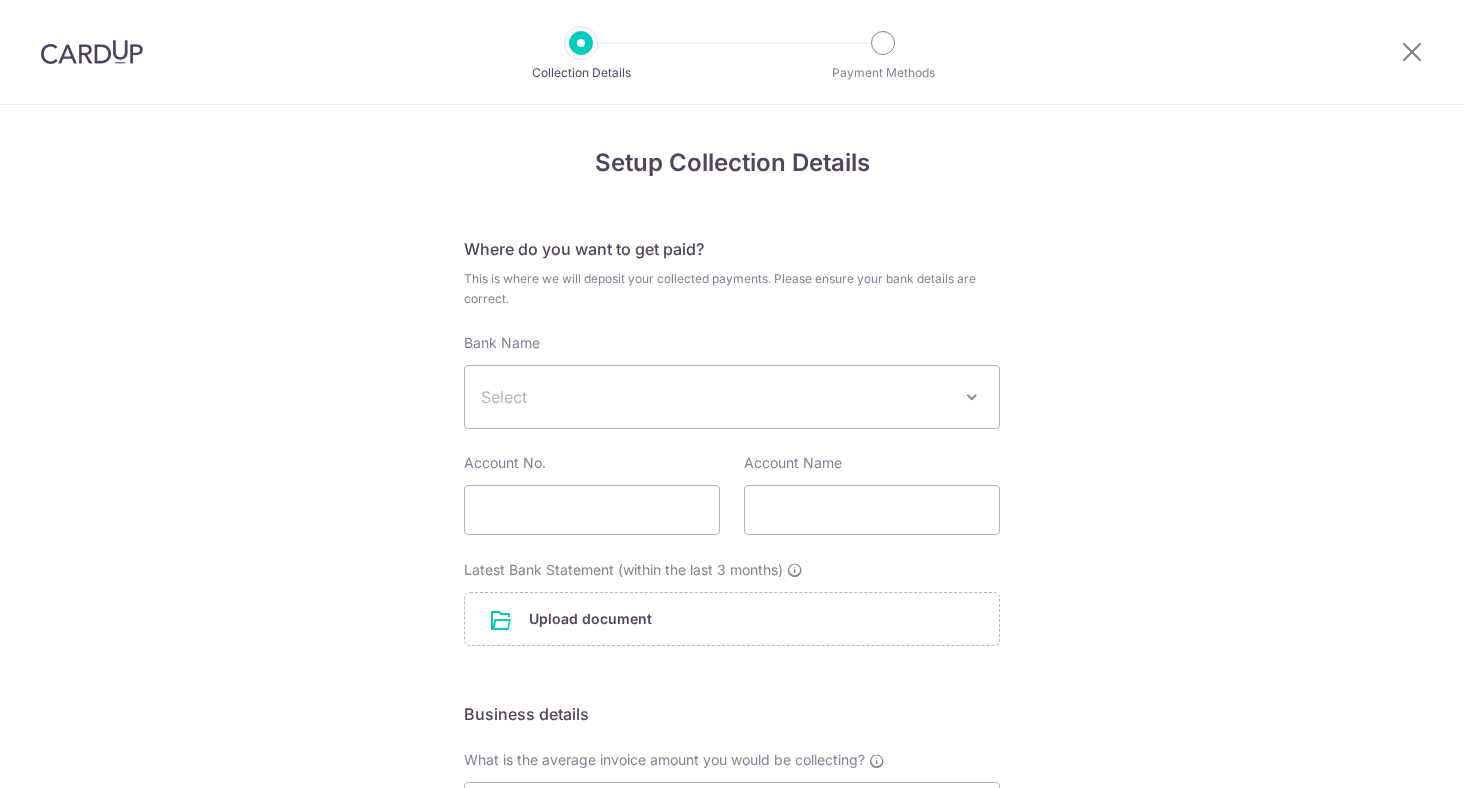 click on "Select" at bounding box center (732, 397) 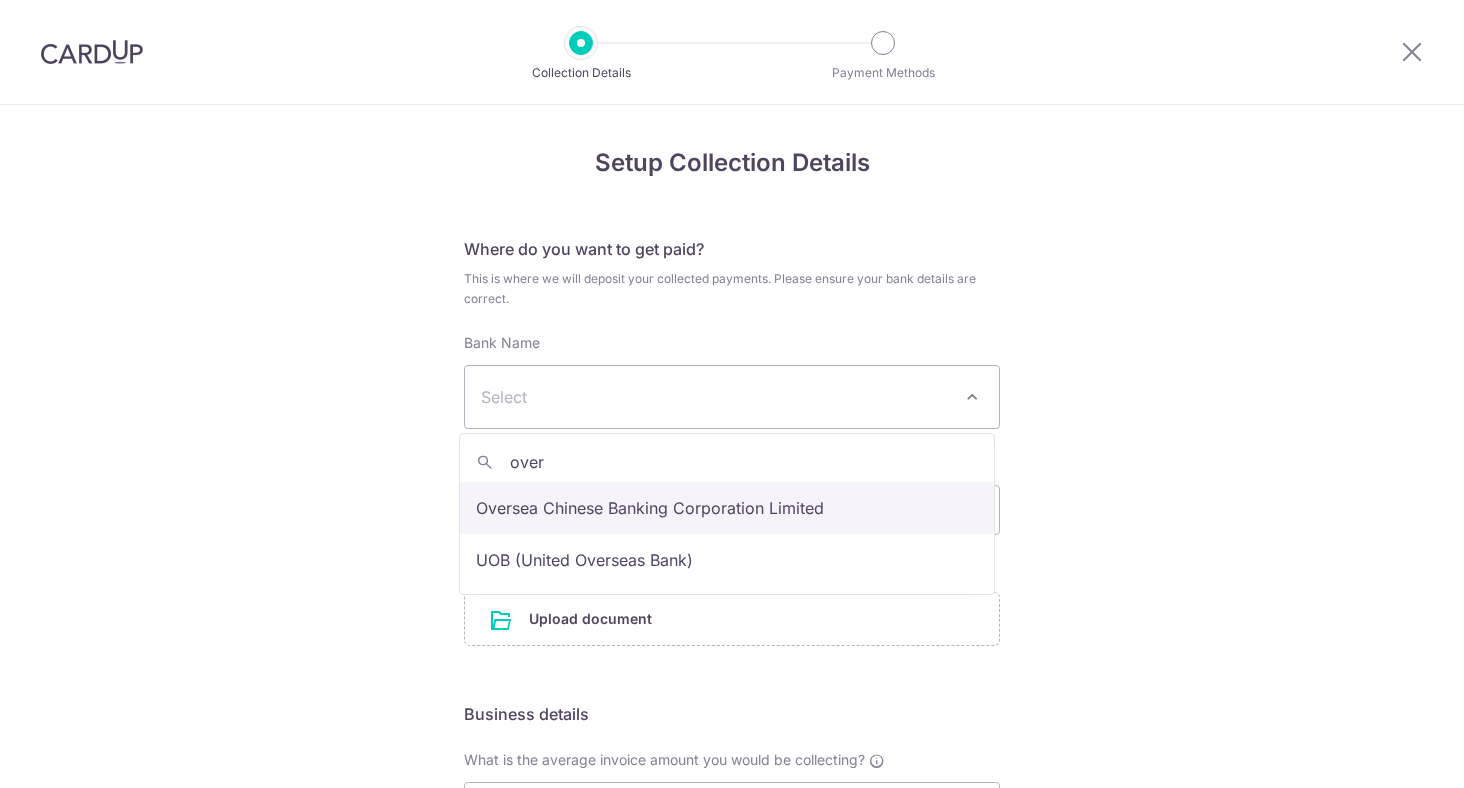 type on "over" 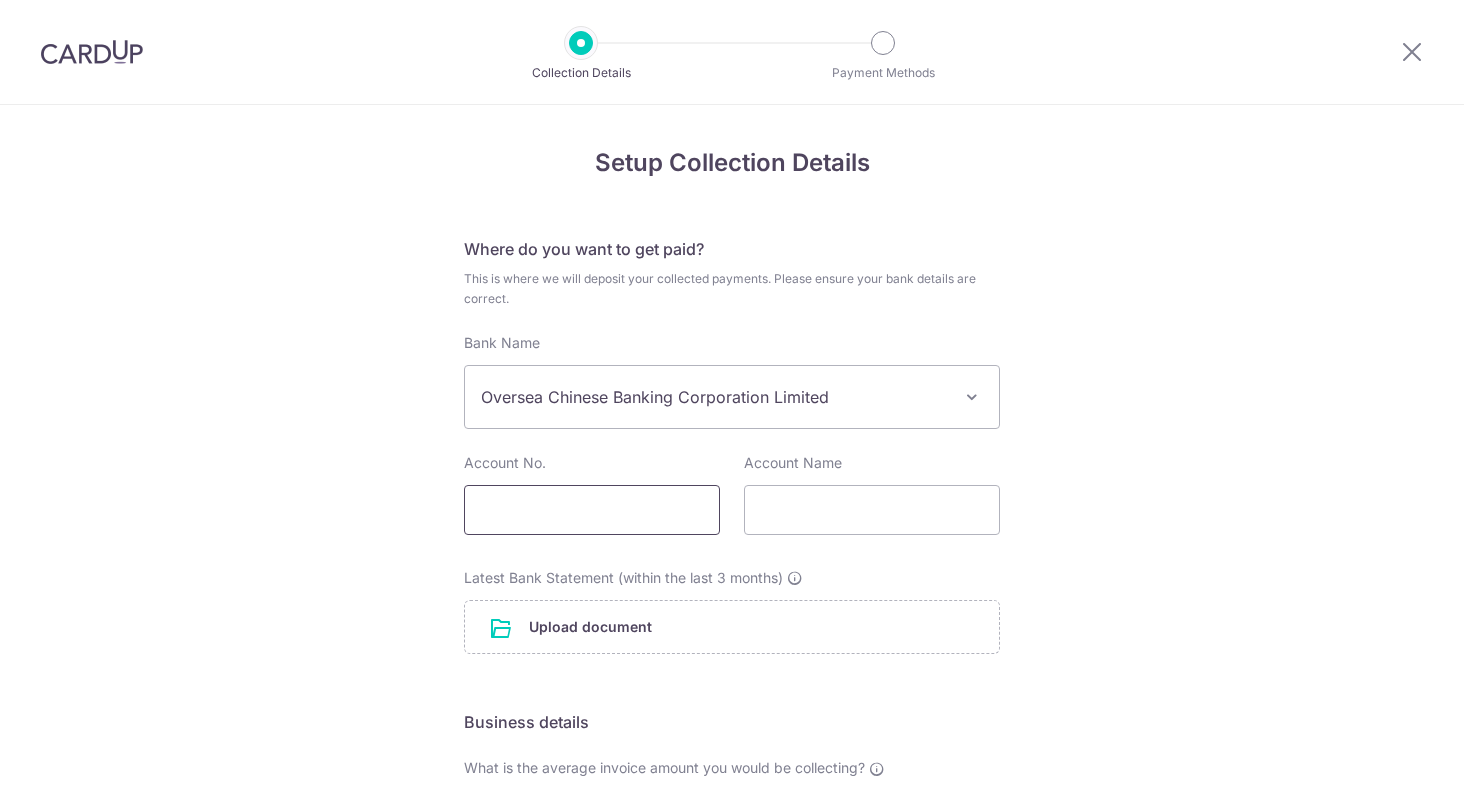click at bounding box center [592, 510] 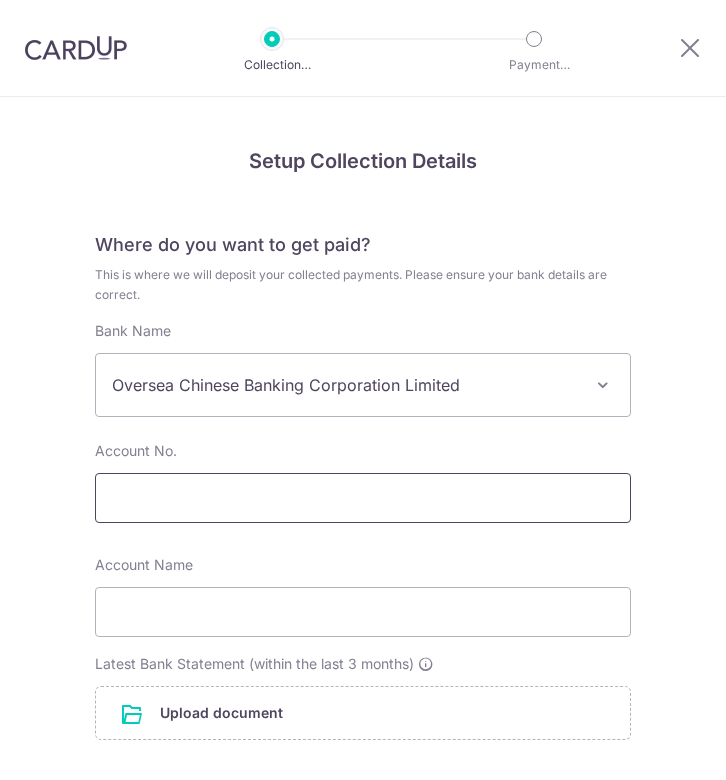 scroll, scrollTop: 100, scrollLeft: 0, axis: vertical 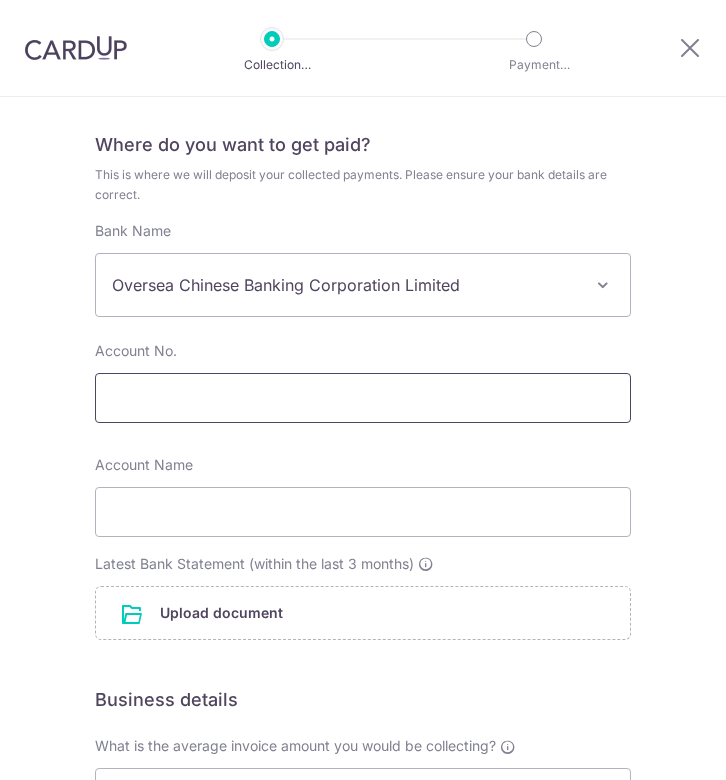 click at bounding box center (363, 398) 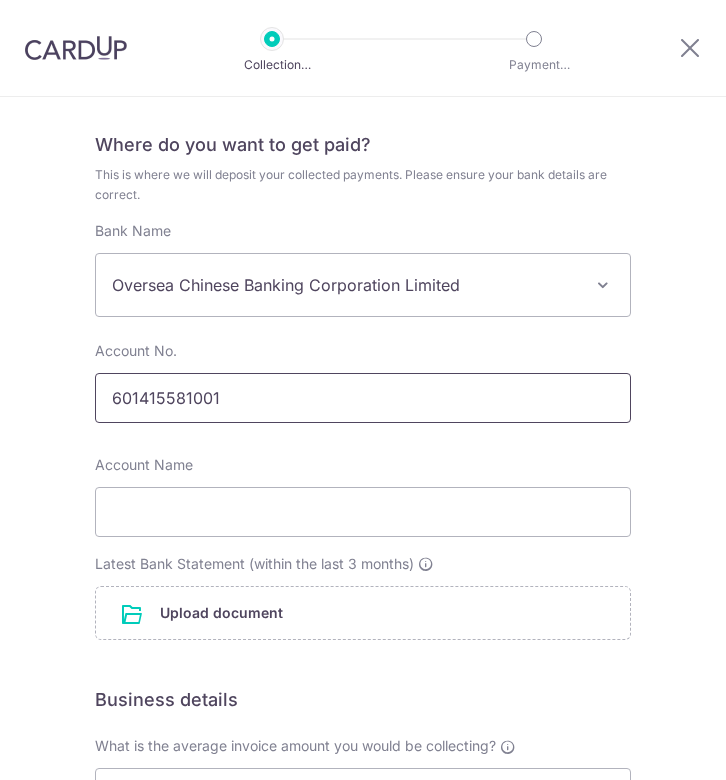 type on "601415581001" 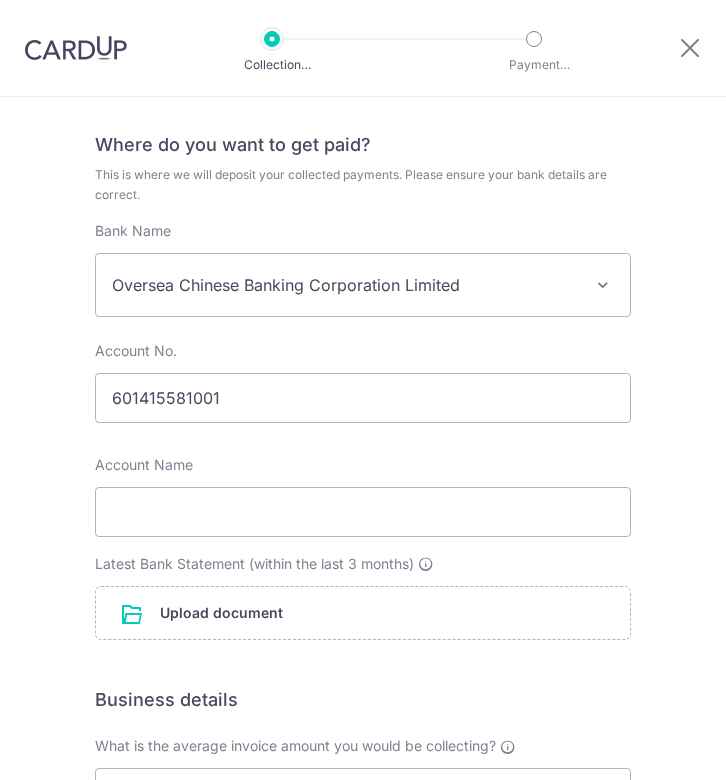click on "Account No.
601415581001
Account Name" at bounding box center (363, 439) 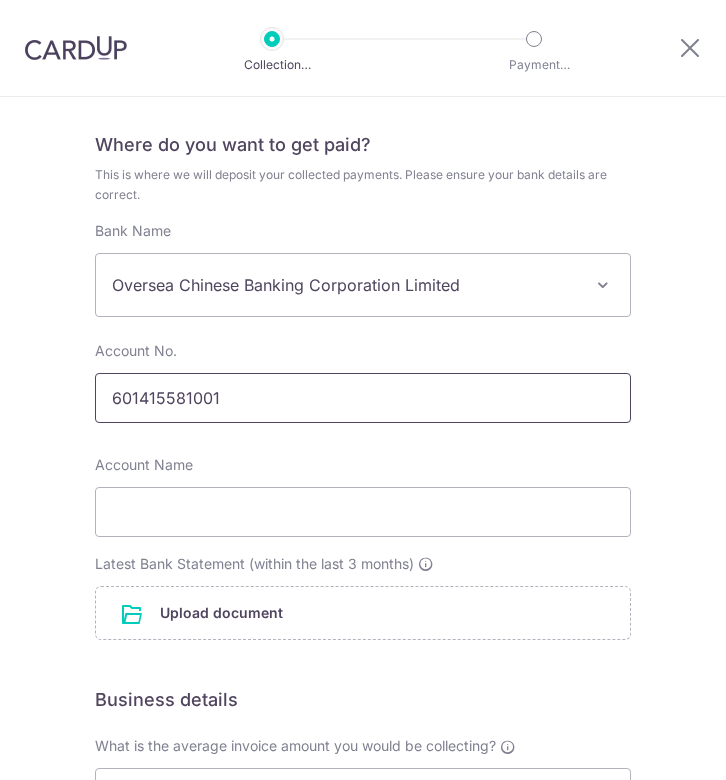 drag, startPoint x: 264, startPoint y: 396, endPoint x: -5, endPoint y: 396, distance: 269 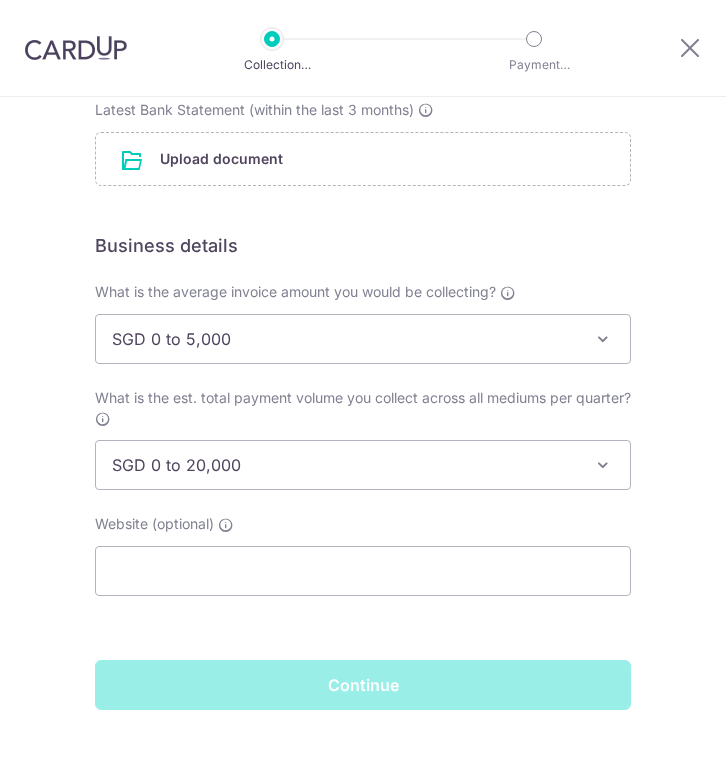 scroll, scrollTop: 578, scrollLeft: 0, axis: vertical 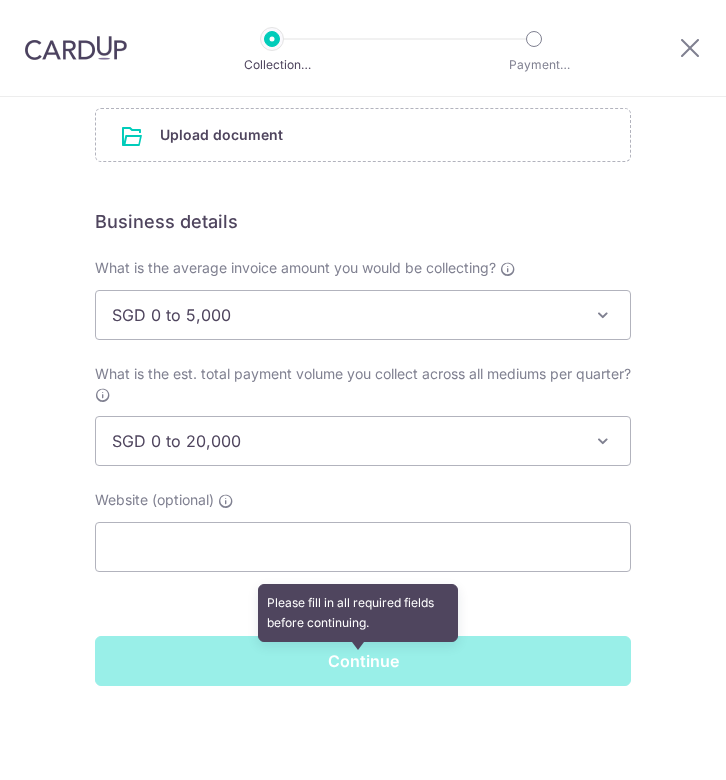 type 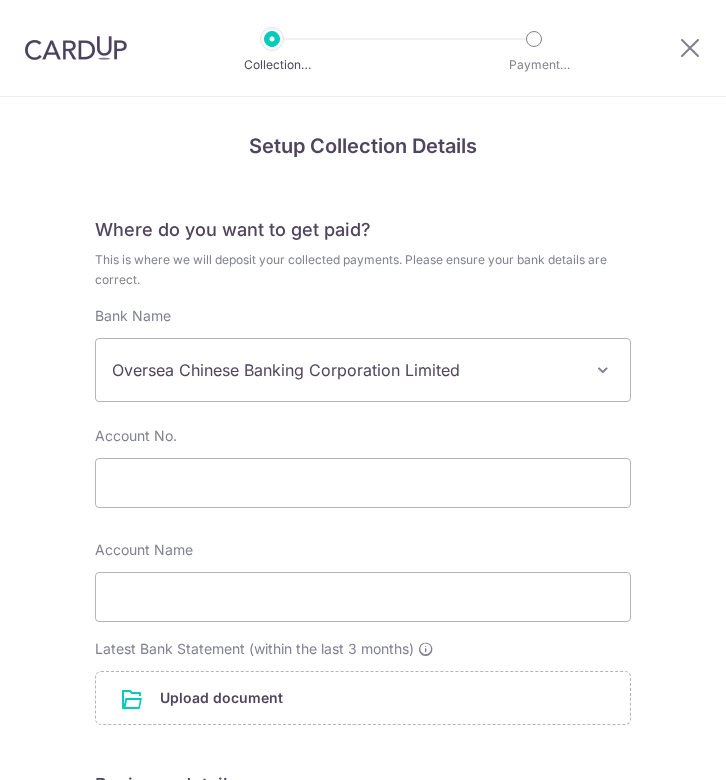 scroll, scrollTop: 0, scrollLeft: 0, axis: both 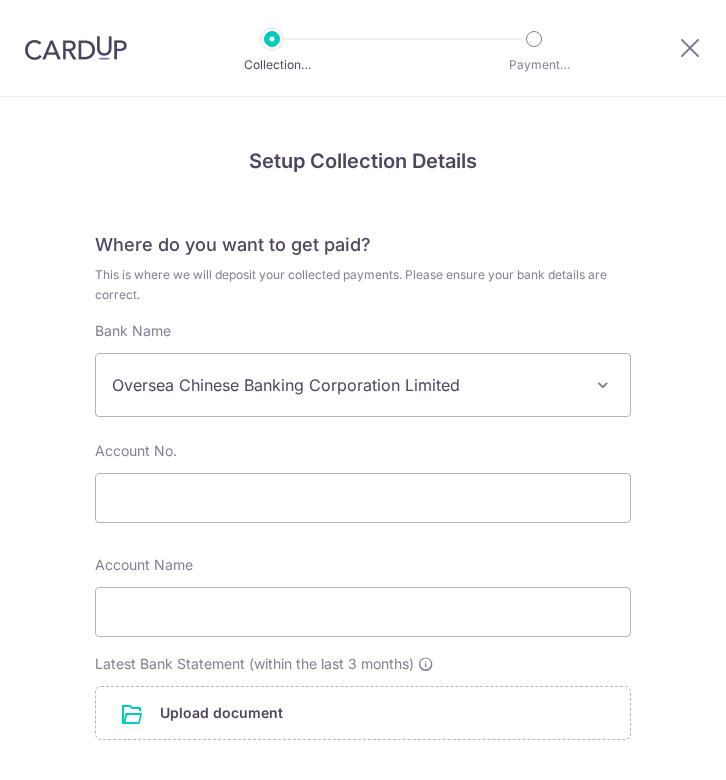click on "Collection Details" at bounding box center (272, 65) 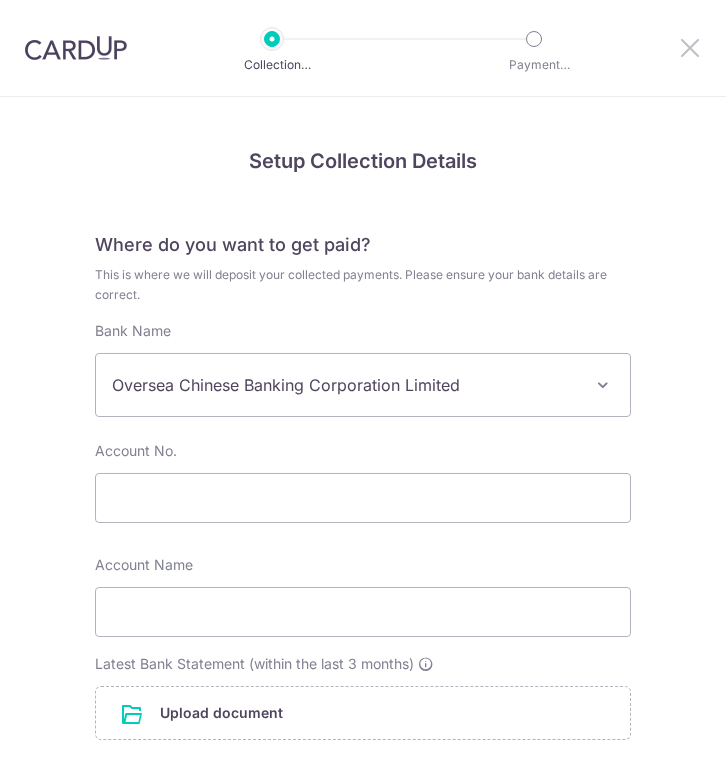 click at bounding box center [690, 47] 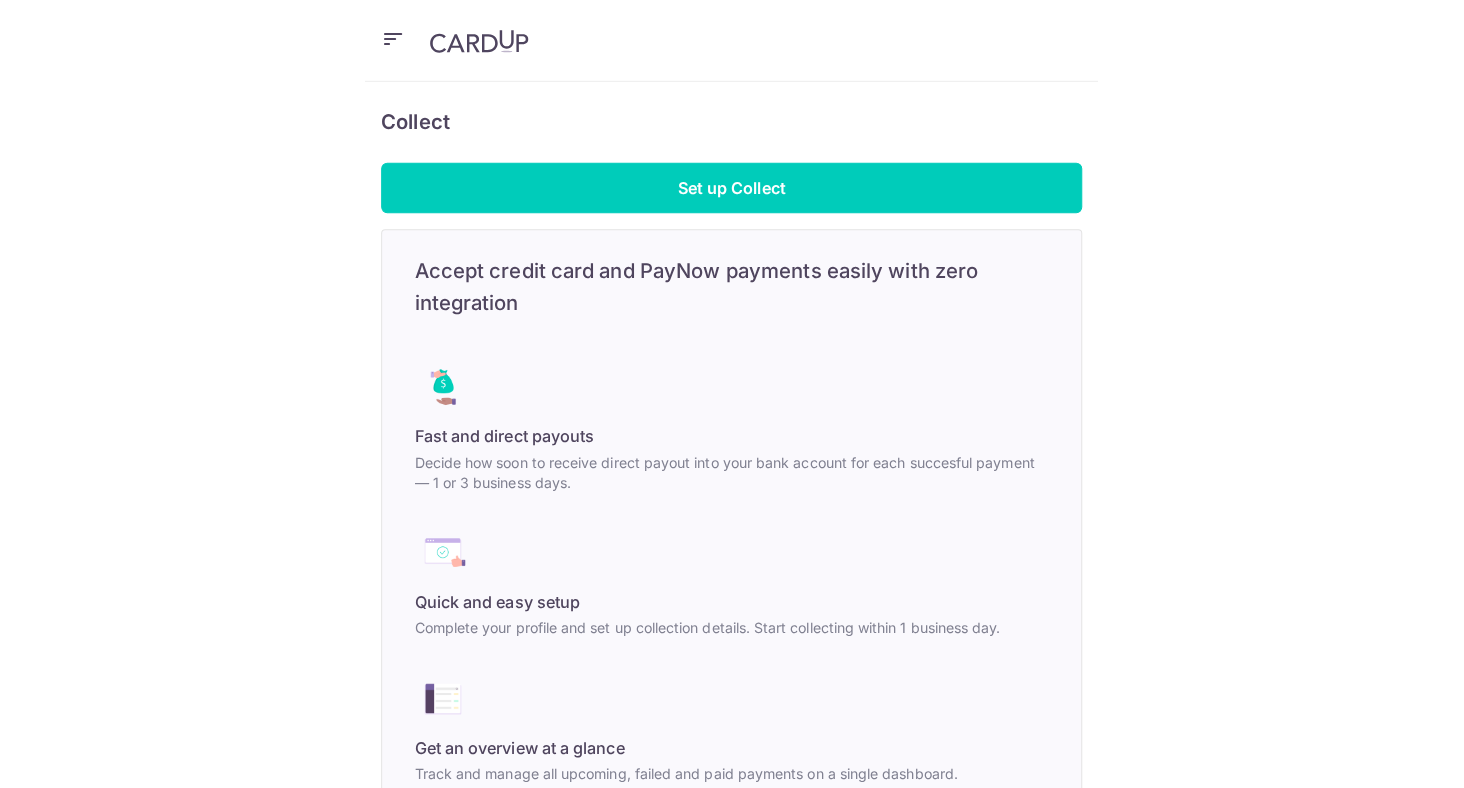 scroll, scrollTop: 0, scrollLeft: 0, axis: both 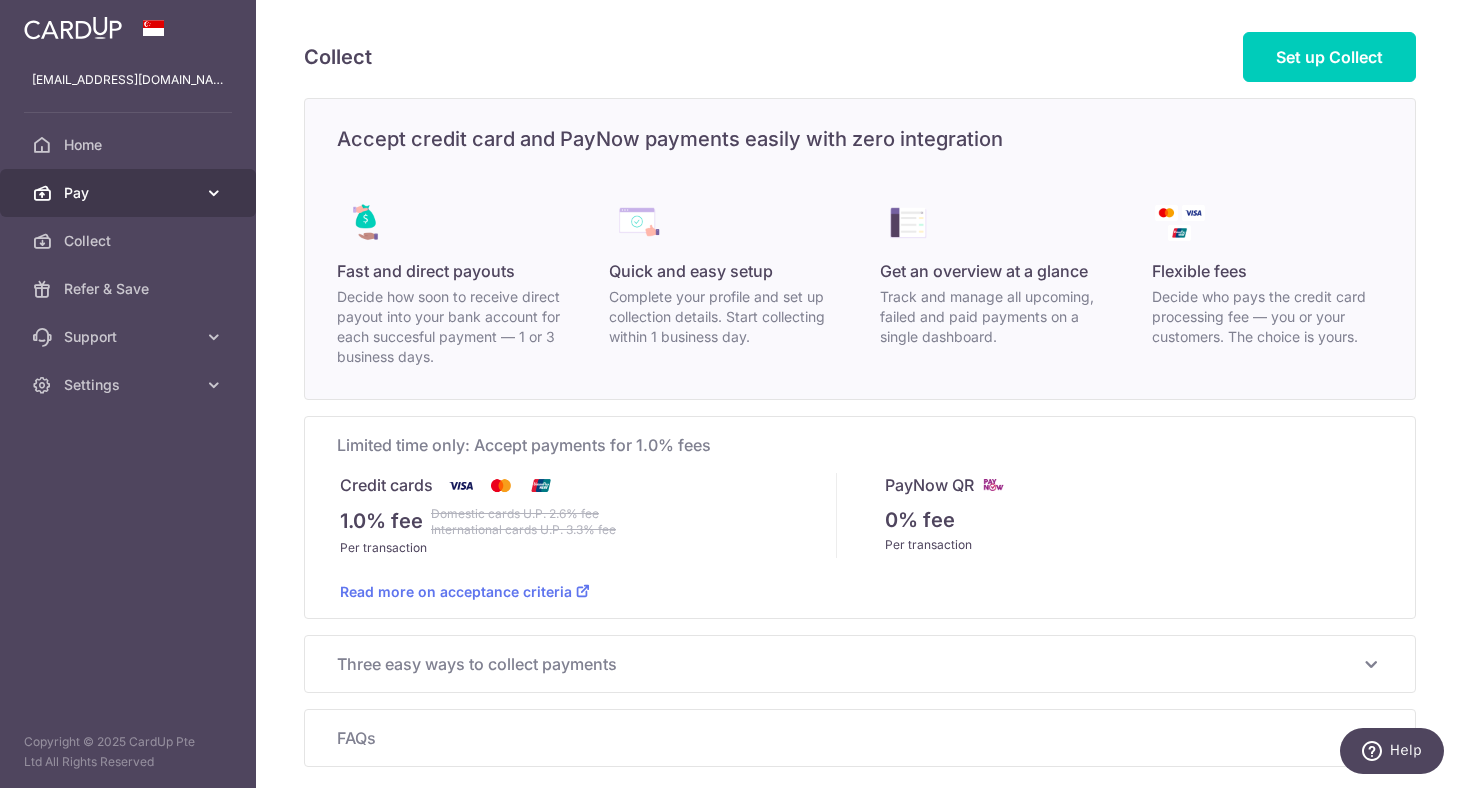 click on "Pay" at bounding box center [130, 193] 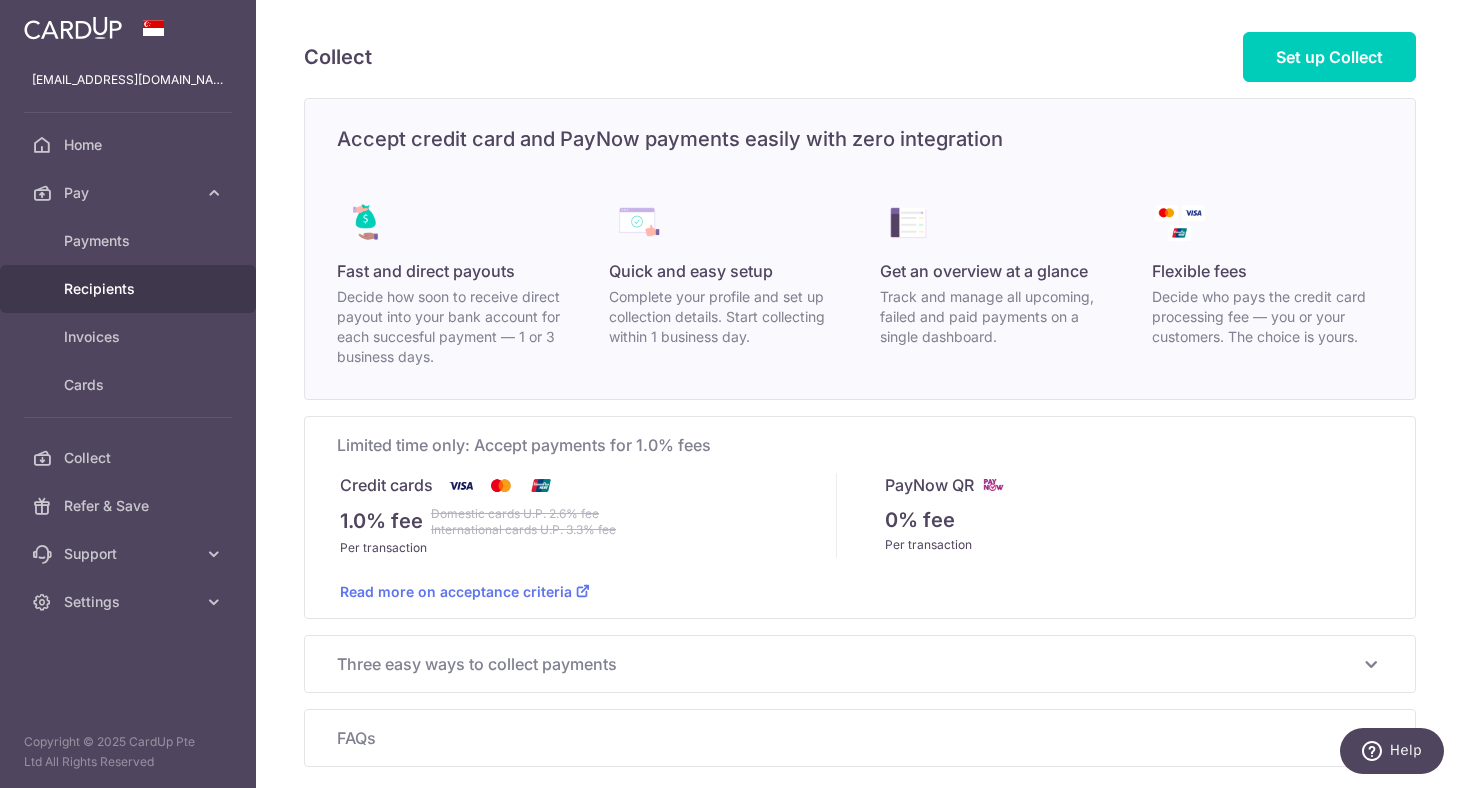 click on "Recipients" at bounding box center [130, 289] 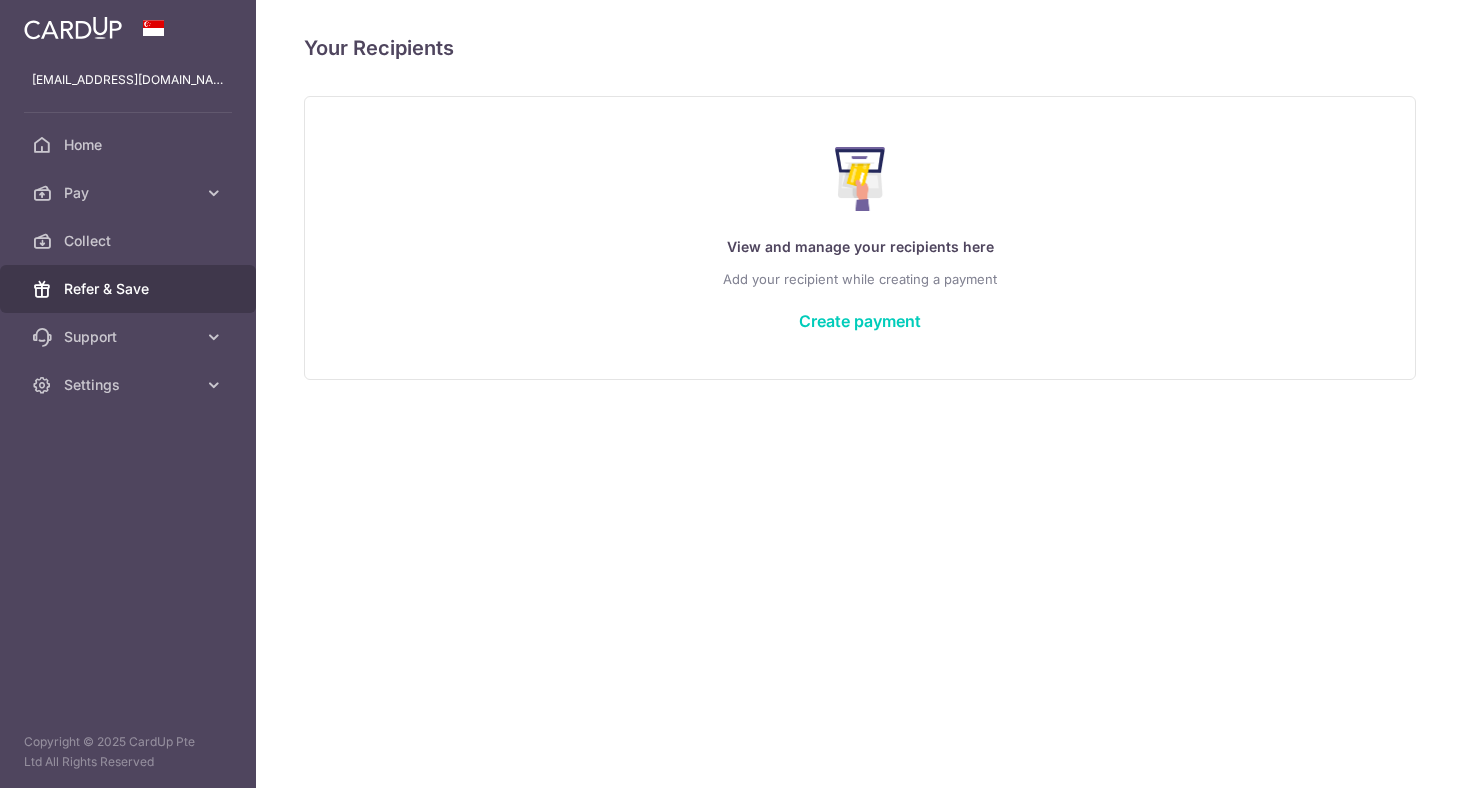 scroll, scrollTop: 0, scrollLeft: 0, axis: both 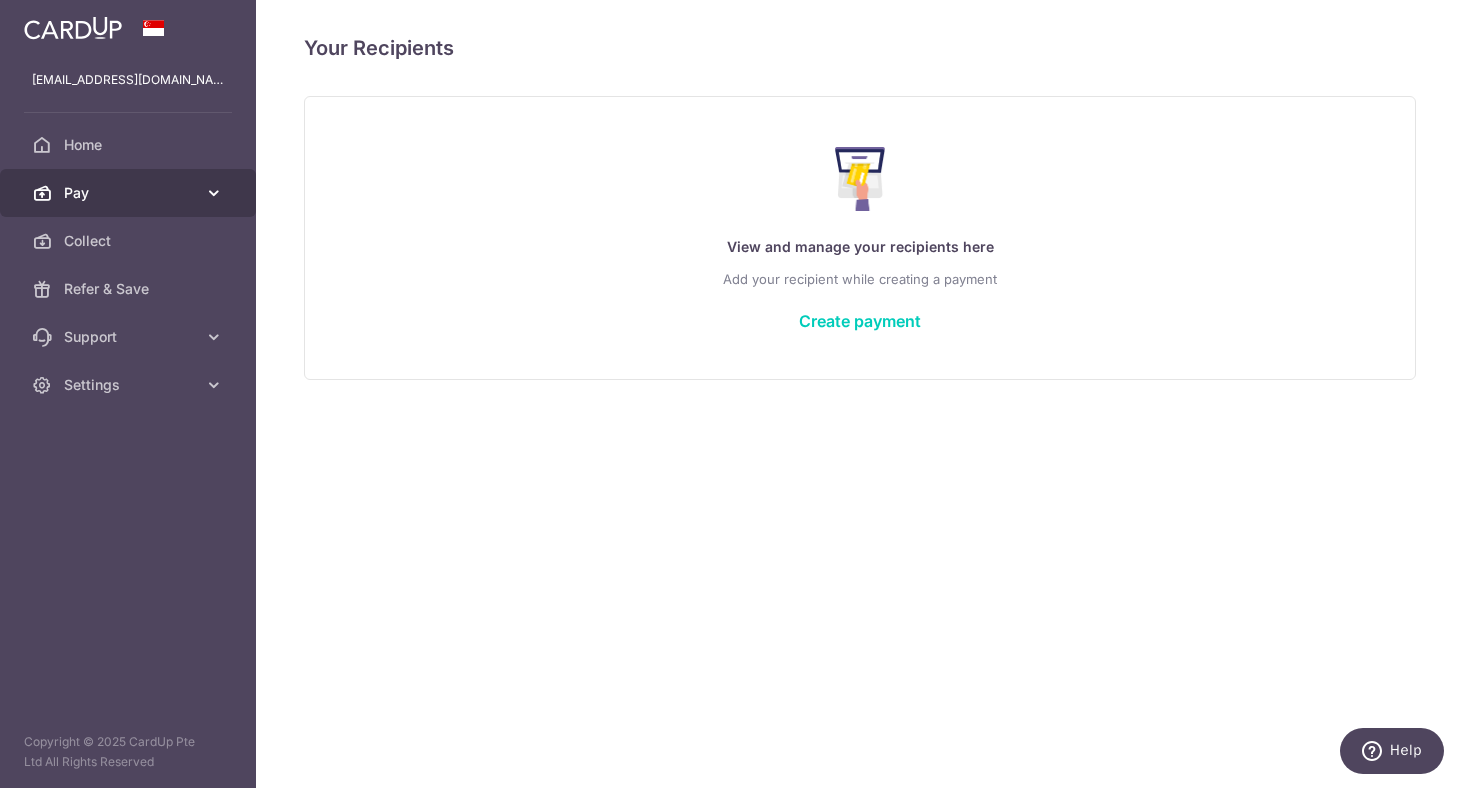 click on "Pay" at bounding box center [128, 193] 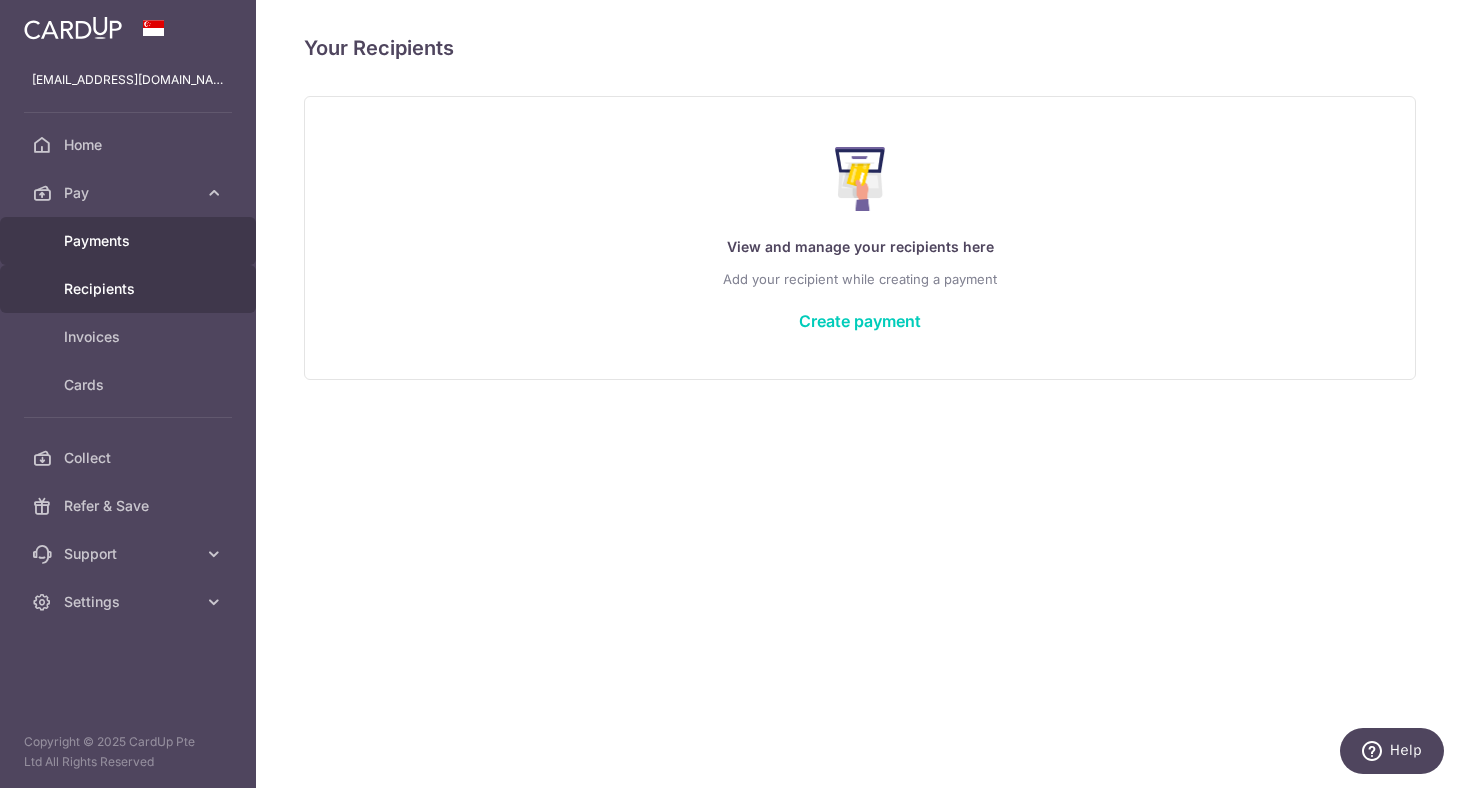 click on "Payments" at bounding box center (130, 241) 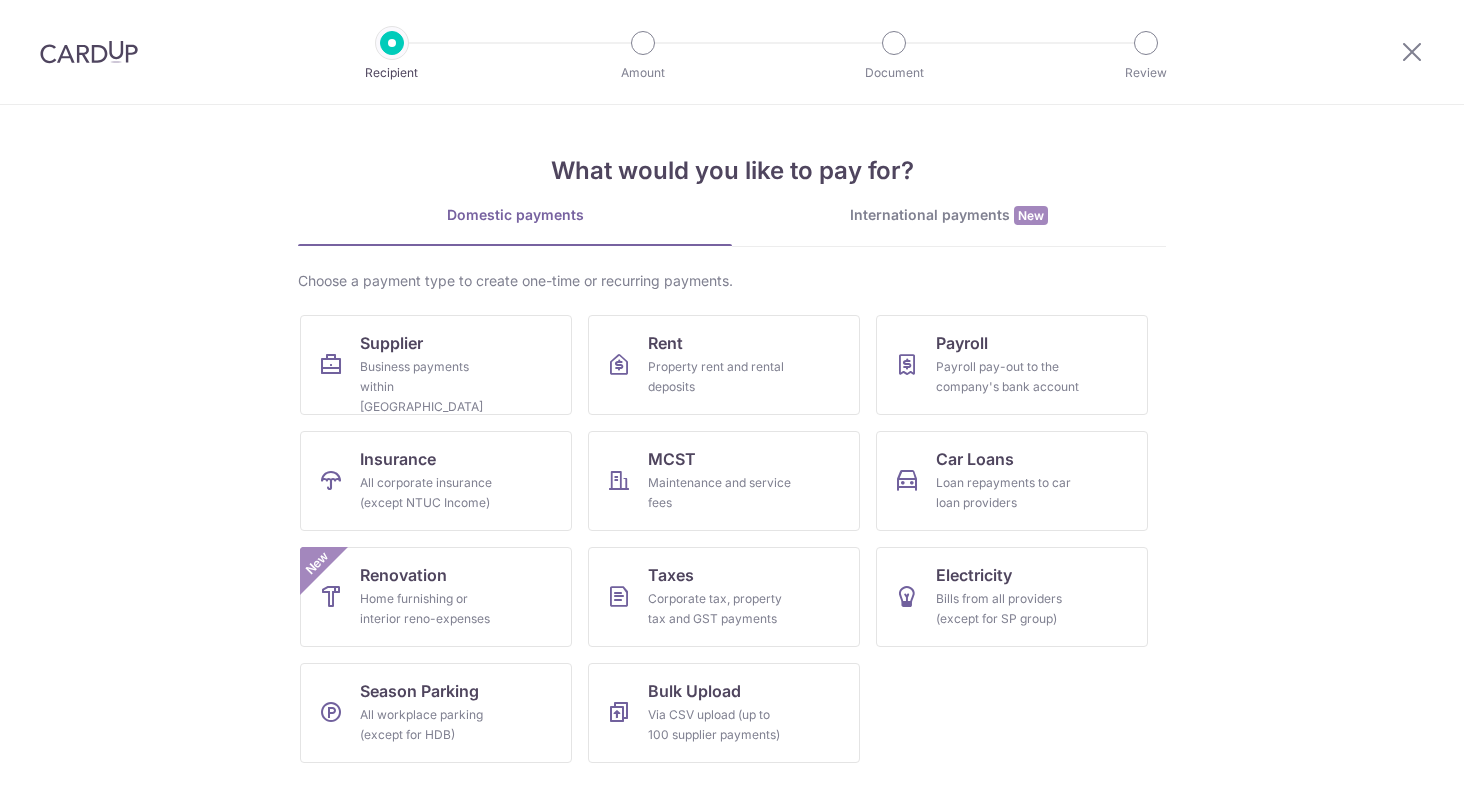 scroll, scrollTop: 0, scrollLeft: 0, axis: both 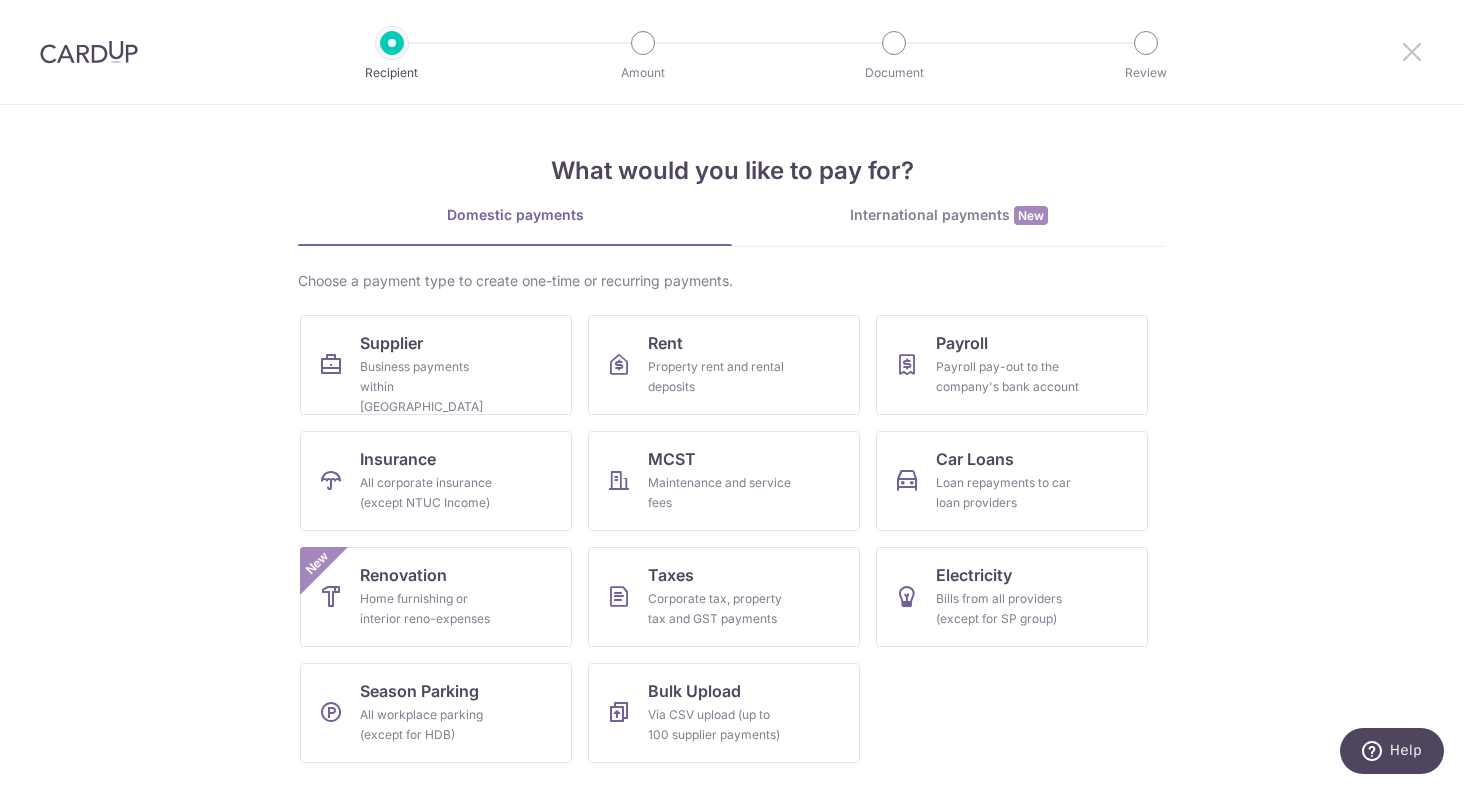 click at bounding box center [1412, 51] 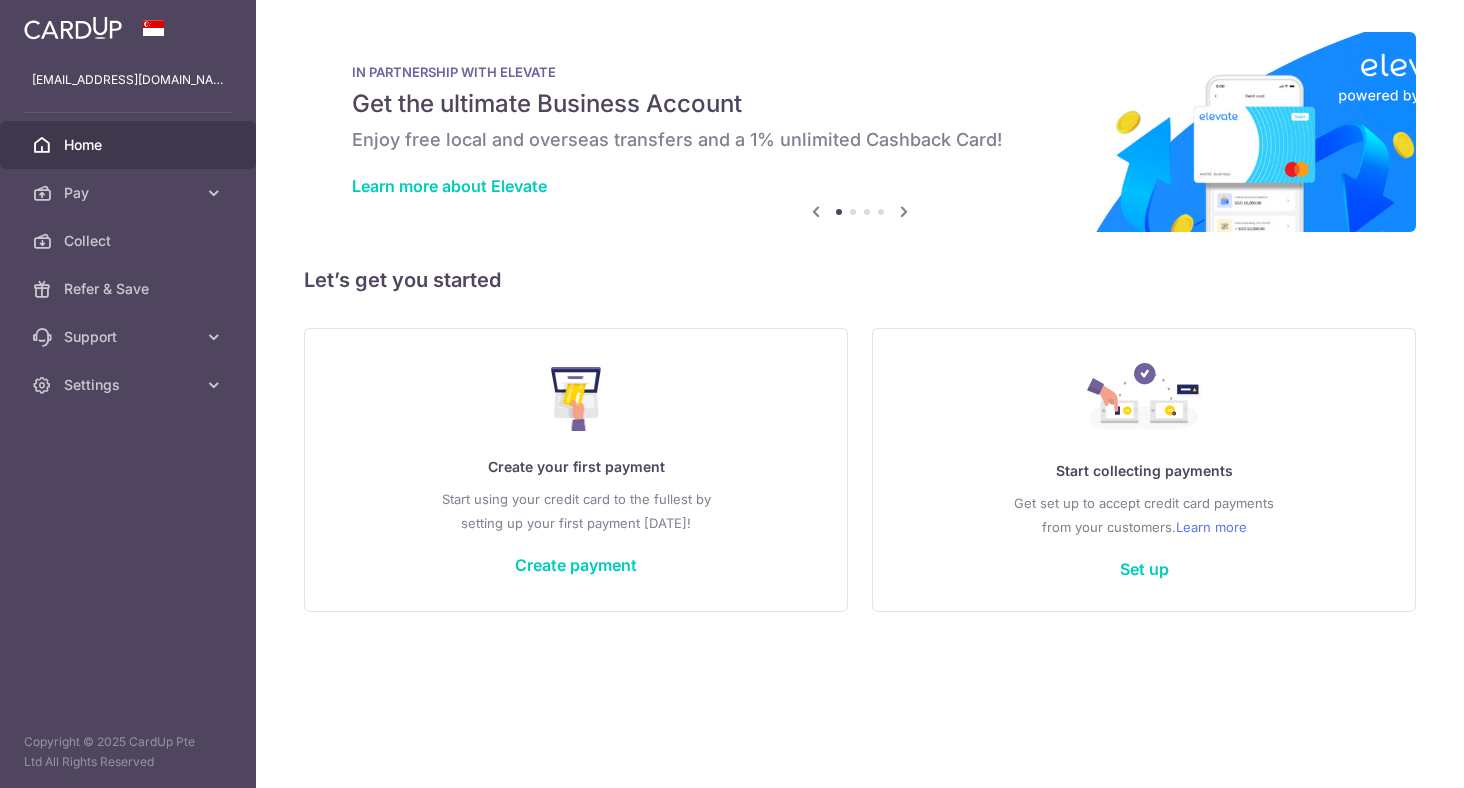 scroll, scrollTop: 0, scrollLeft: 0, axis: both 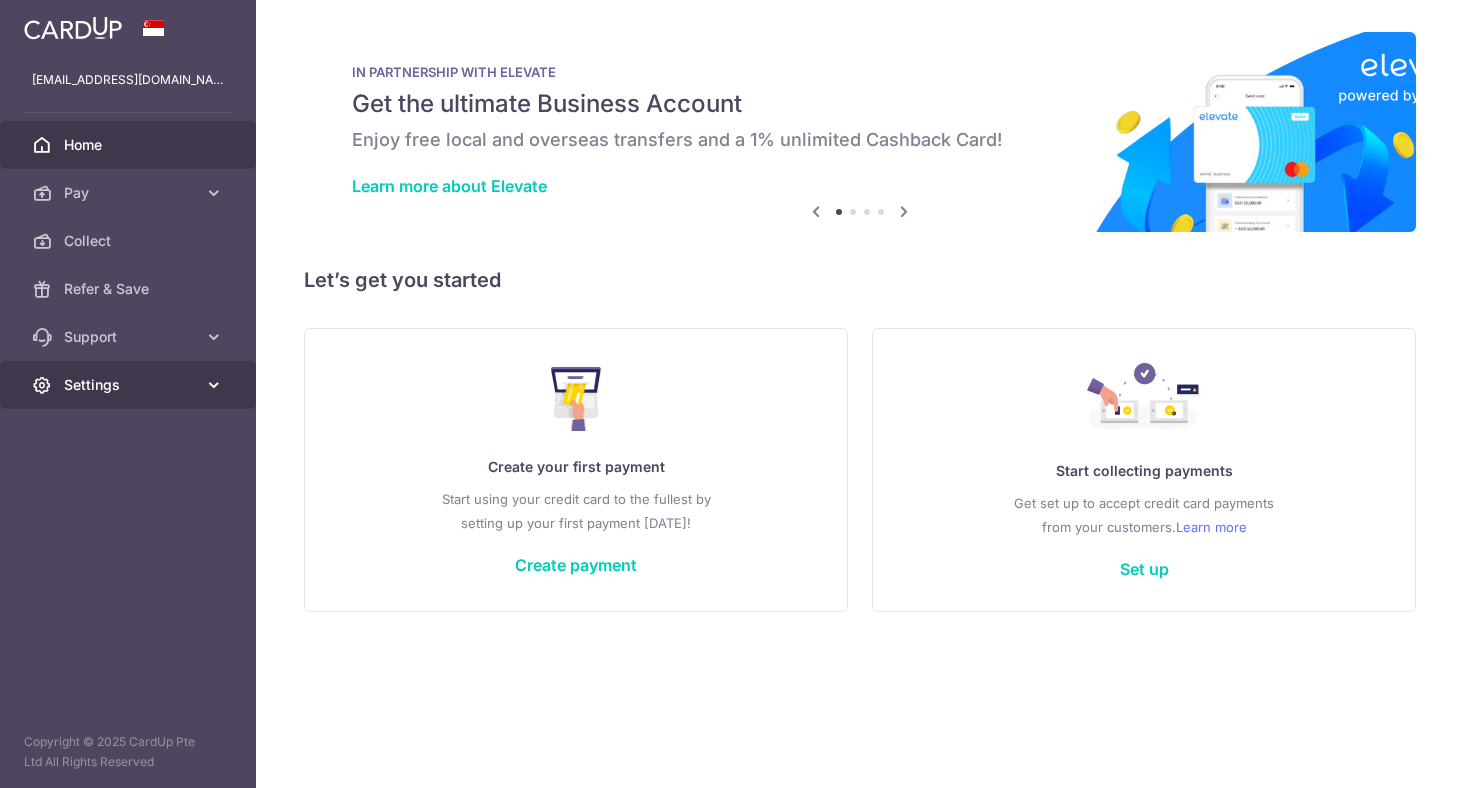 click on "Settings" at bounding box center [130, 385] 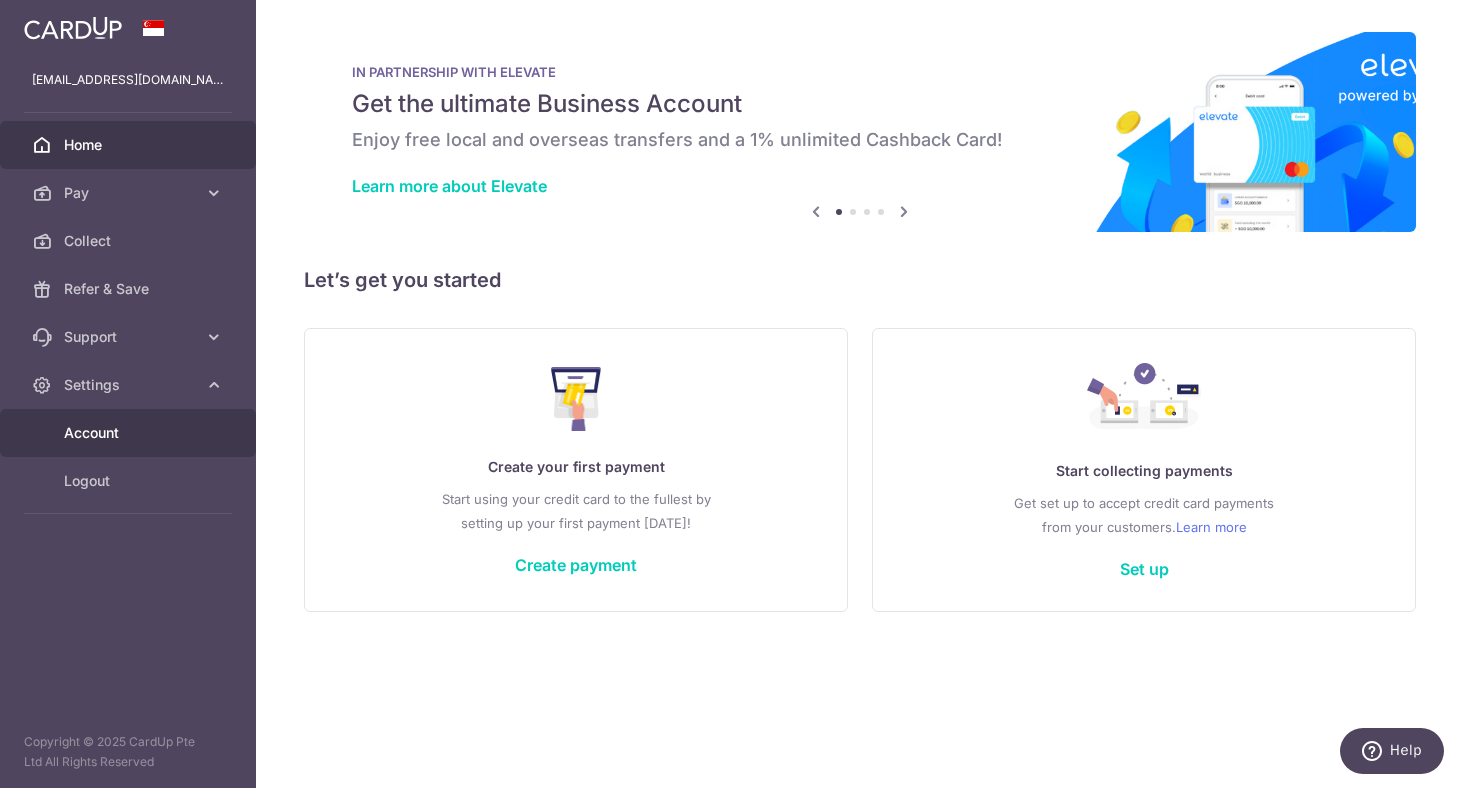 click on "Account" at bounding box center (130, 433) 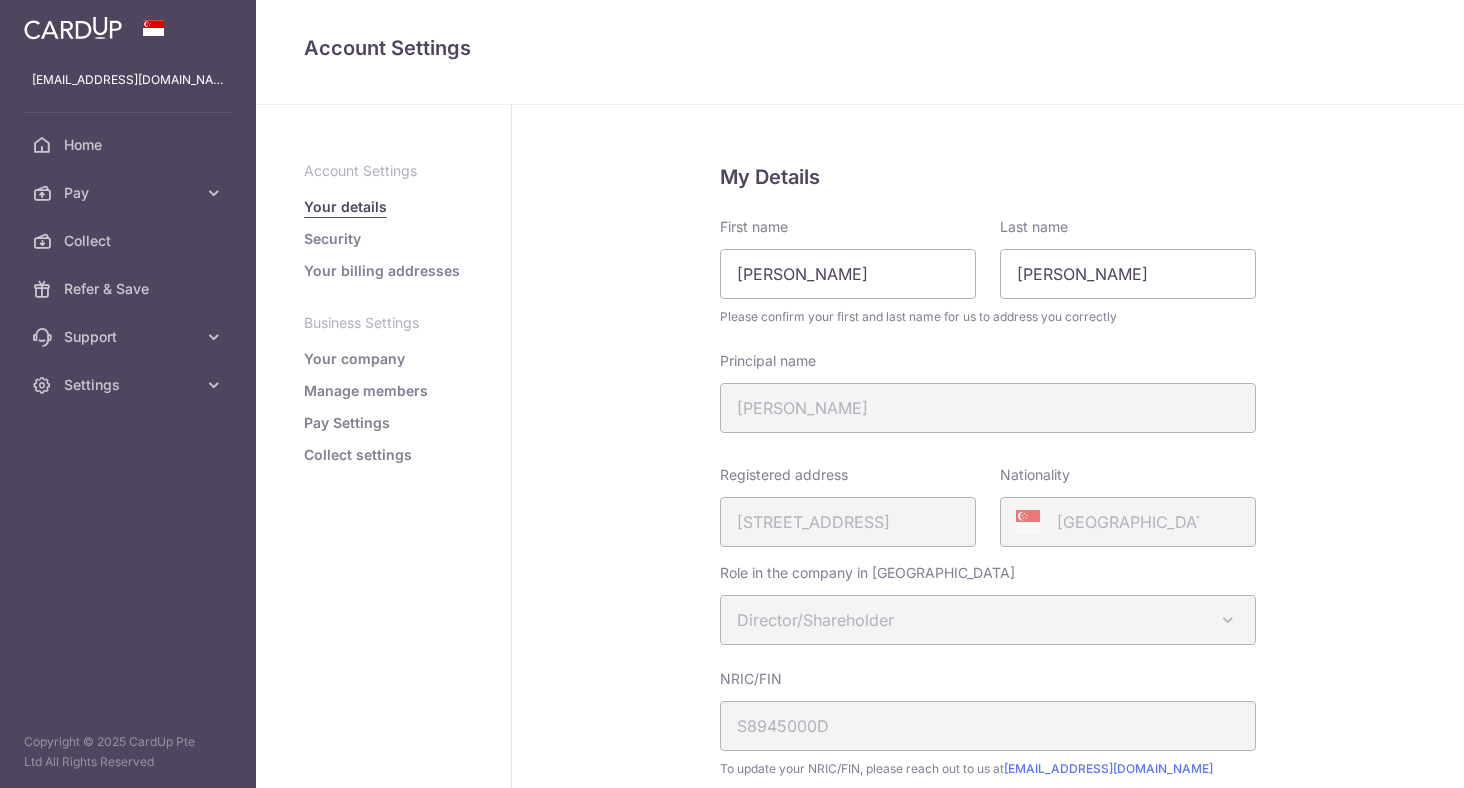 scroll, scrollTop: 0, scrollLeft: 0, axis: both 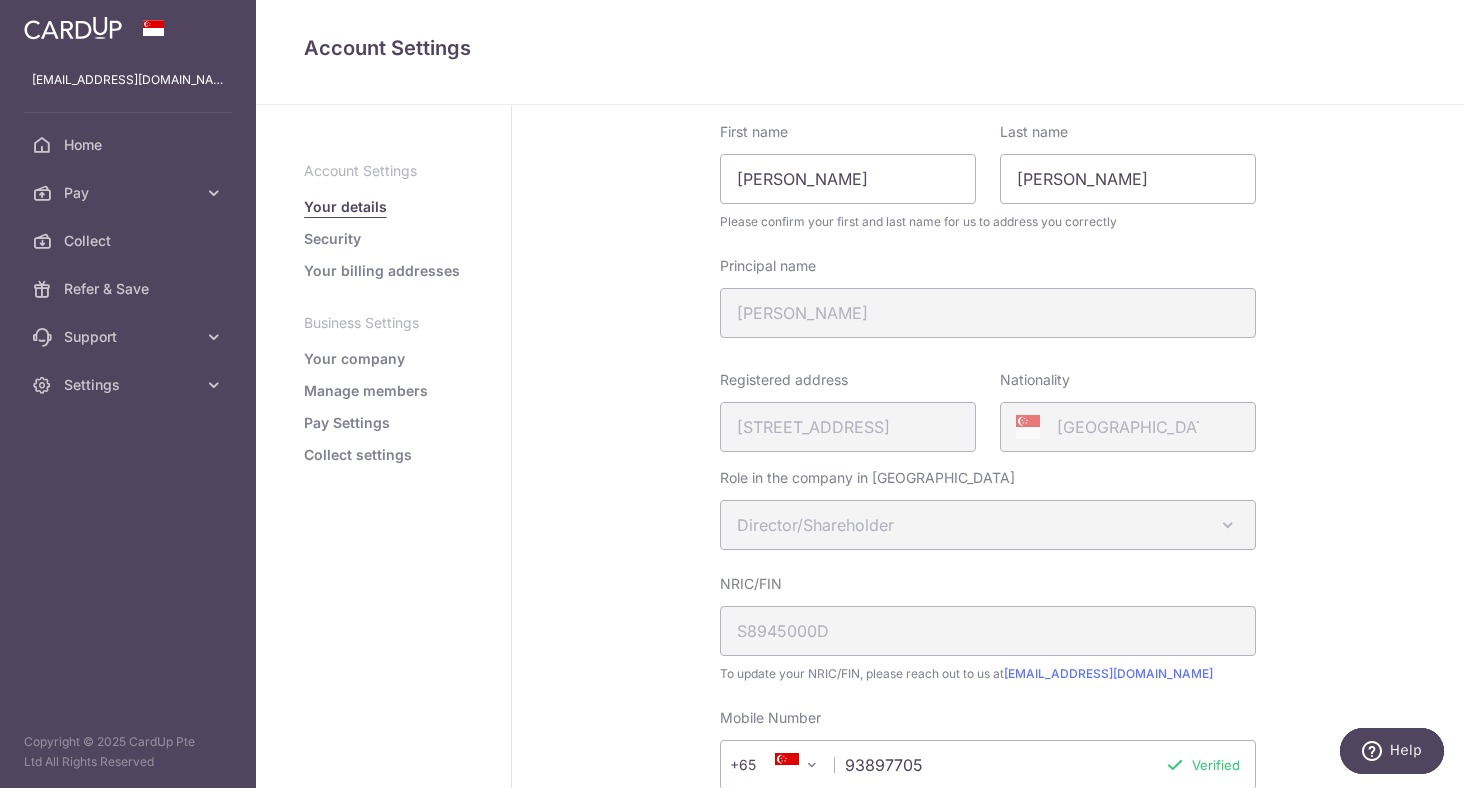 click on "Security" at bounding box center [332, 239] 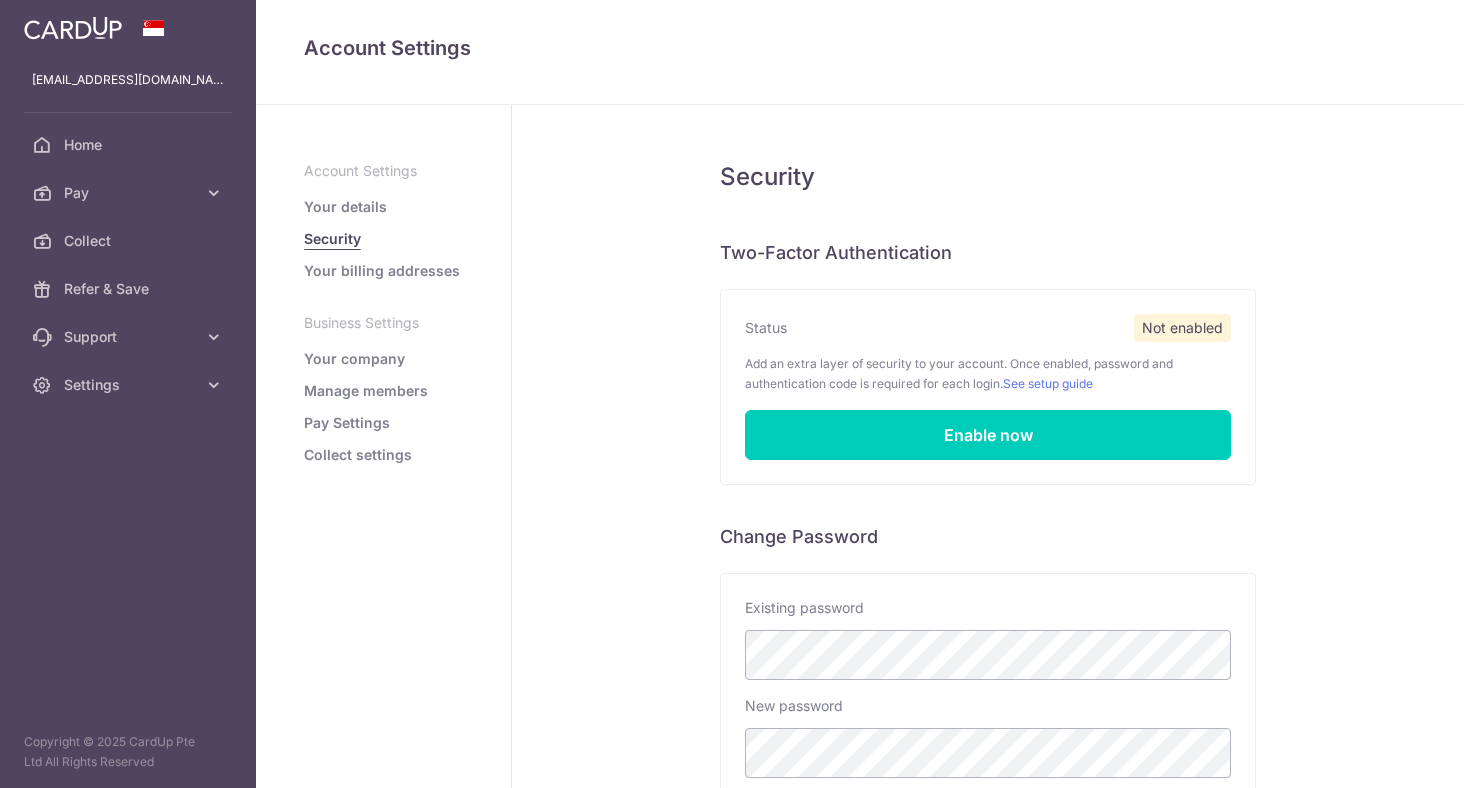 scroll, scrollTop: 0, scrollLeft: 0, axis: both 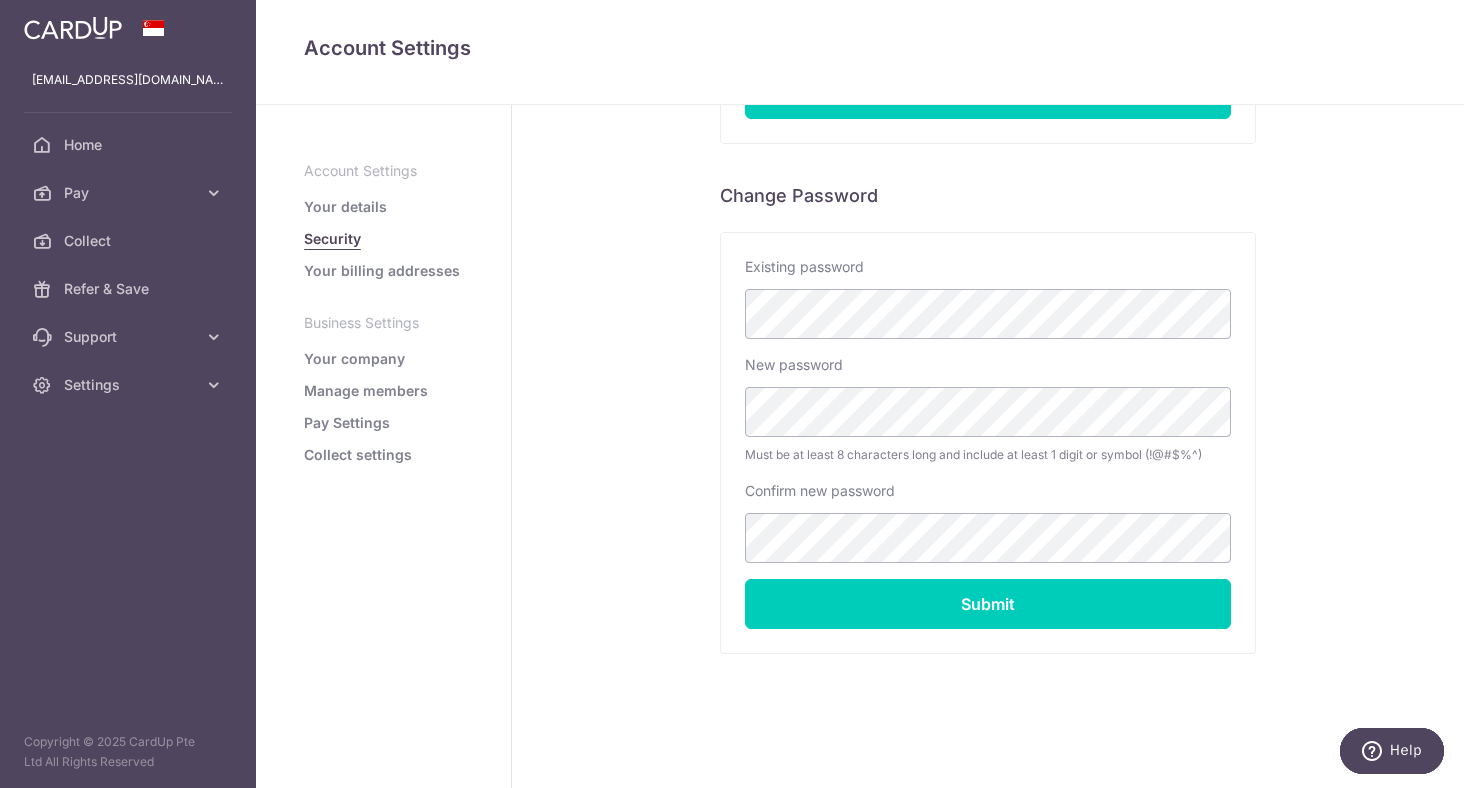click on "Your billing addresses" at bounding box center [382, 271] 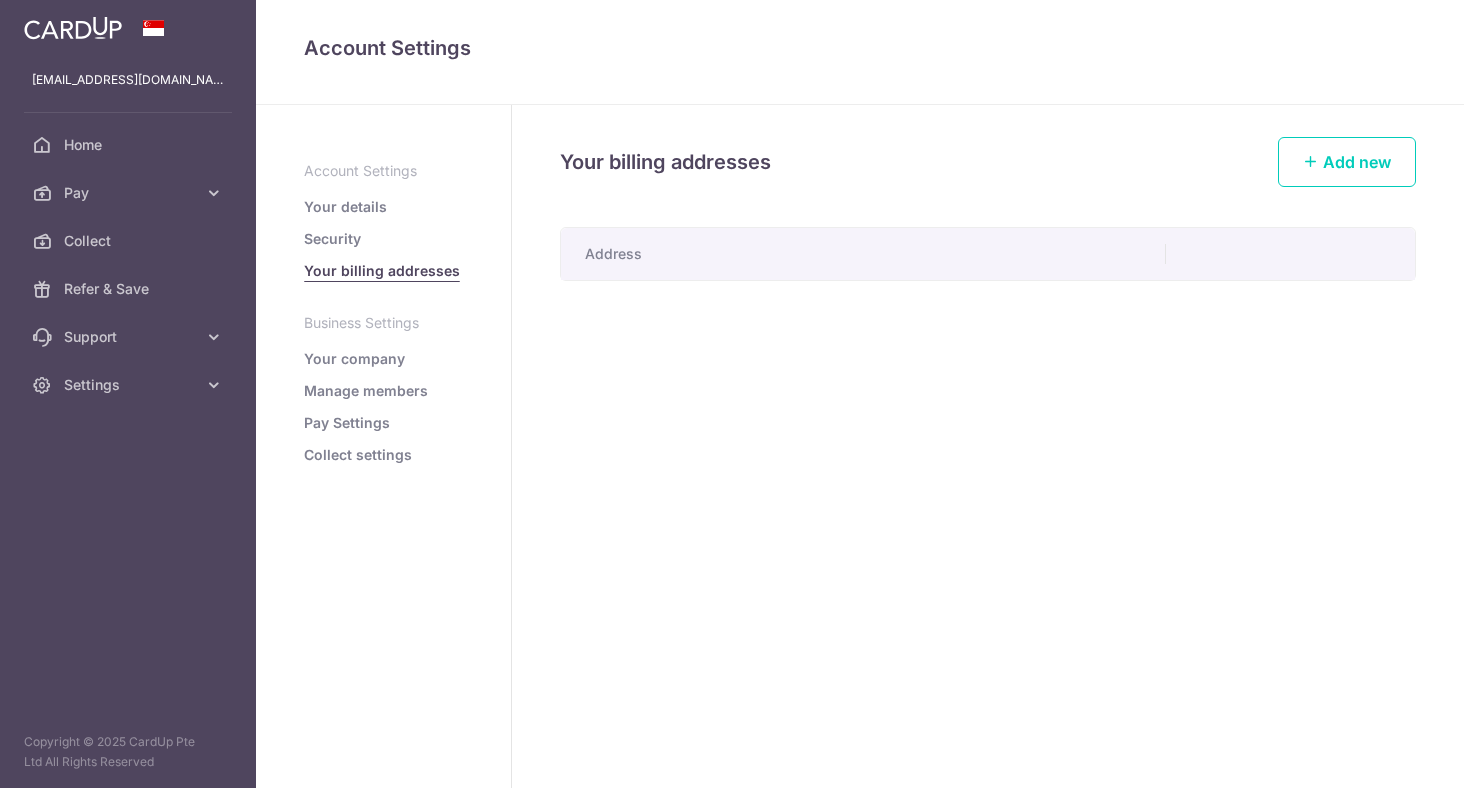 scroll, scrollTop: 0, scrollLeft: 0, axis: both 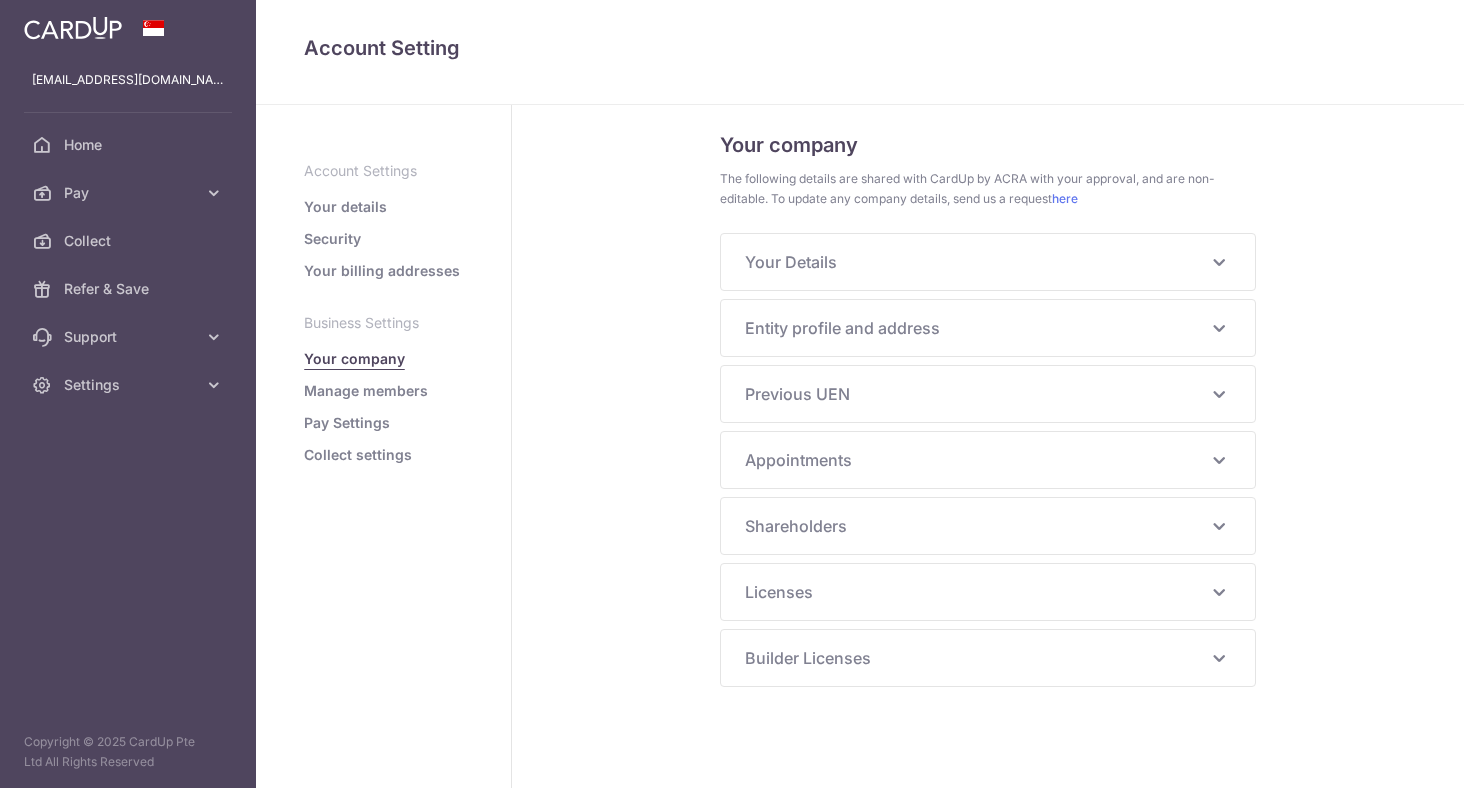 click on "Your Details" at bounding box center (976, 262) 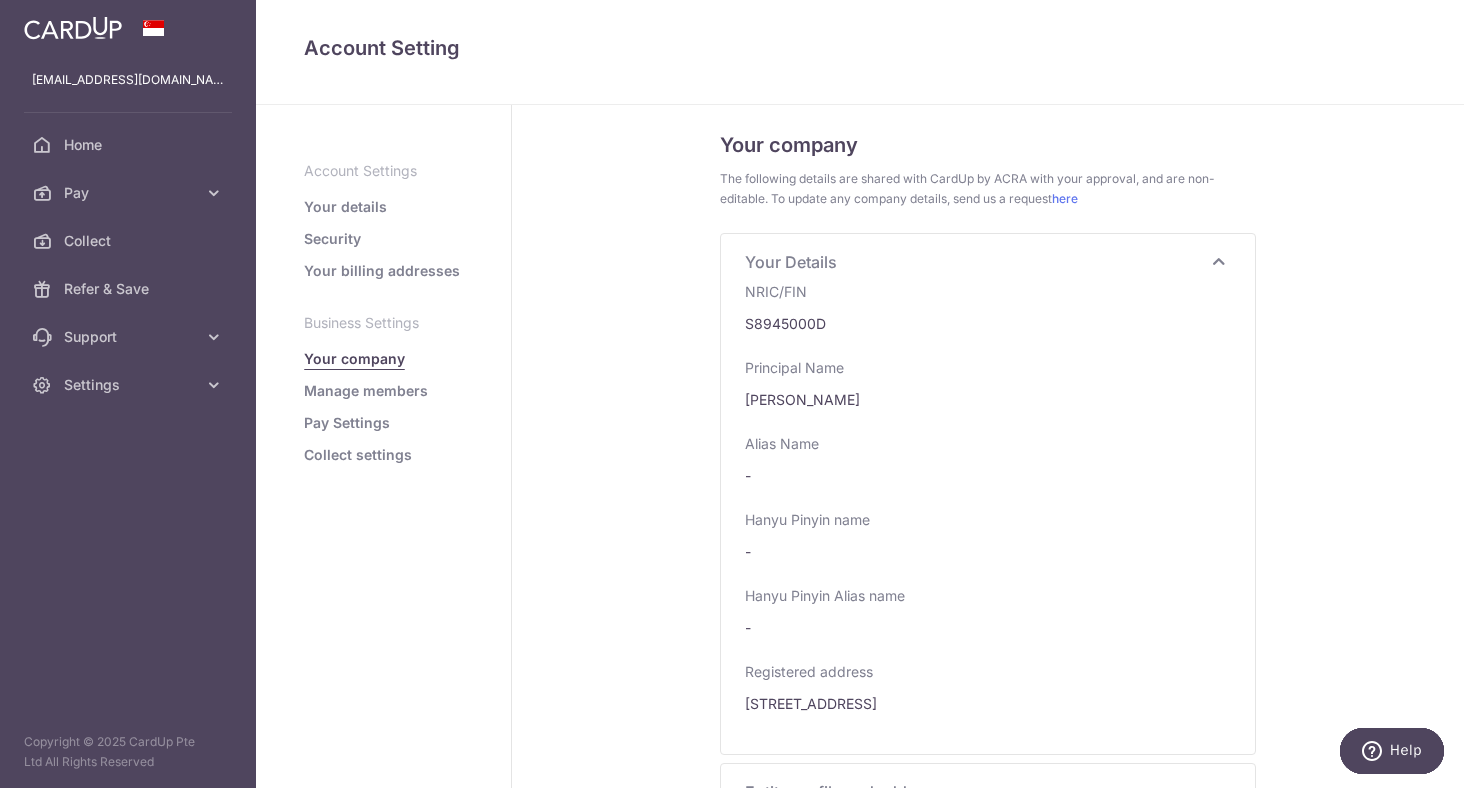 click on "Your Details" at bounding box center (976, 262) 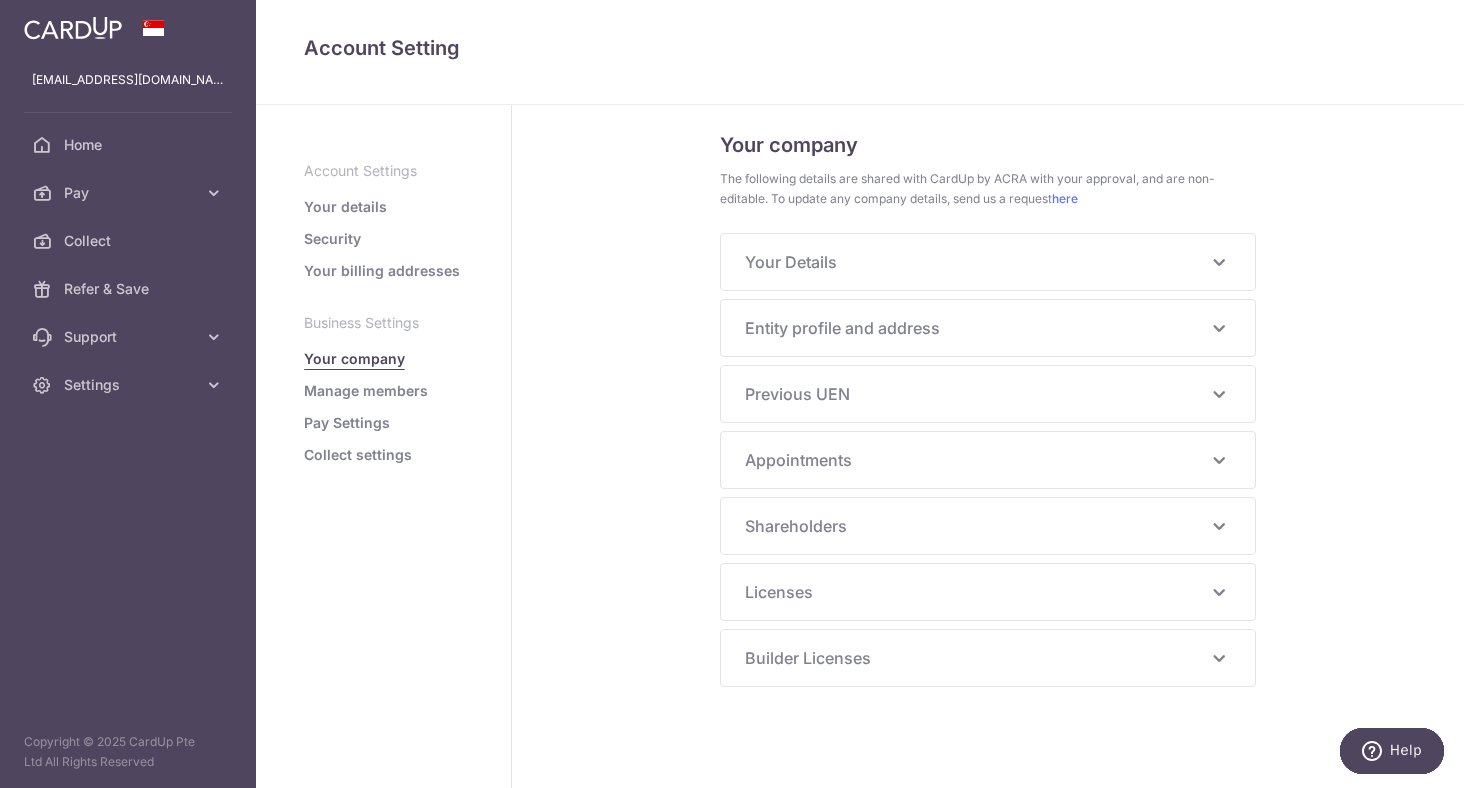 click on "Entity profile and address" at bounding box center (976, 328) 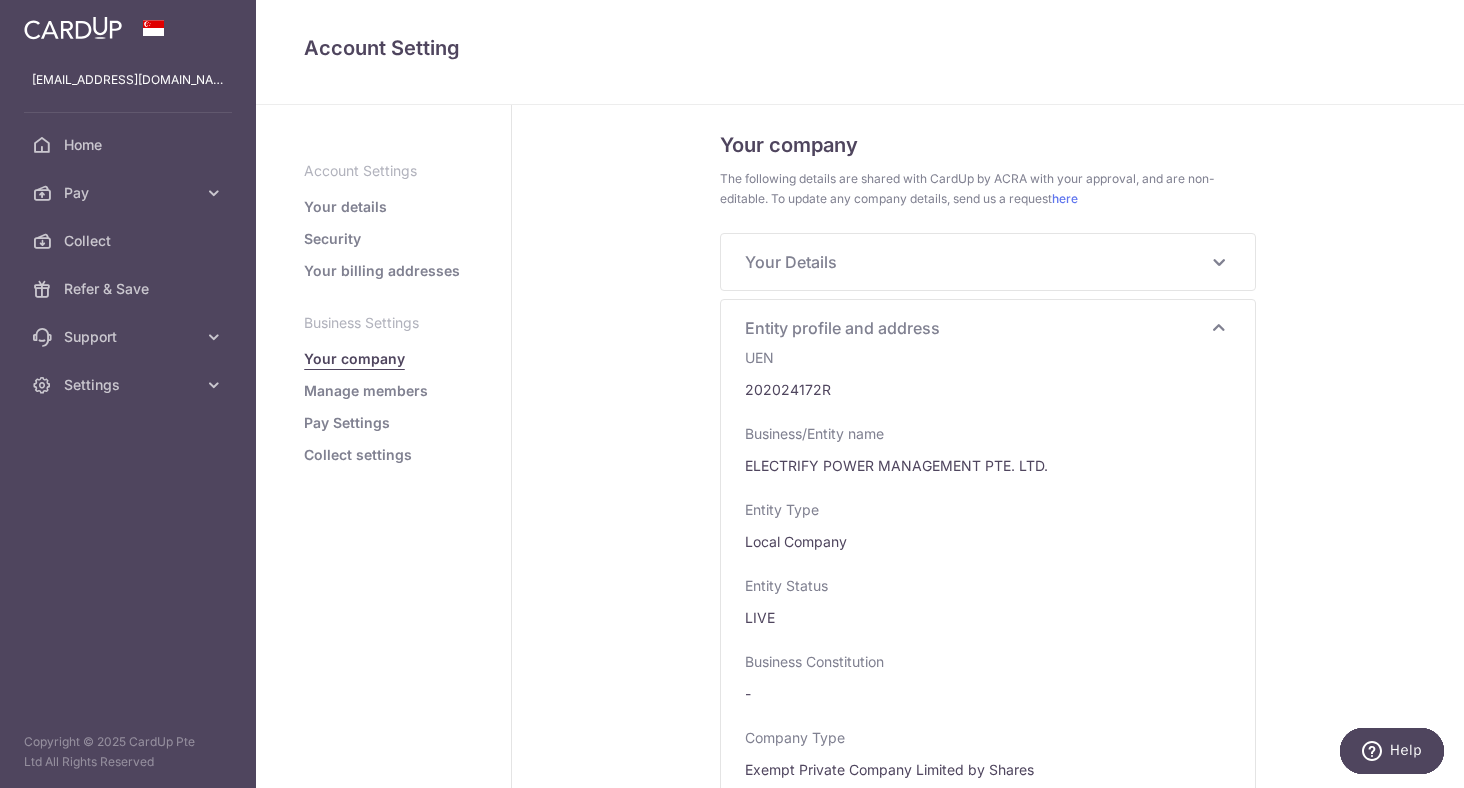 click on "Entity profile and address" at bounding box center [976, 328] 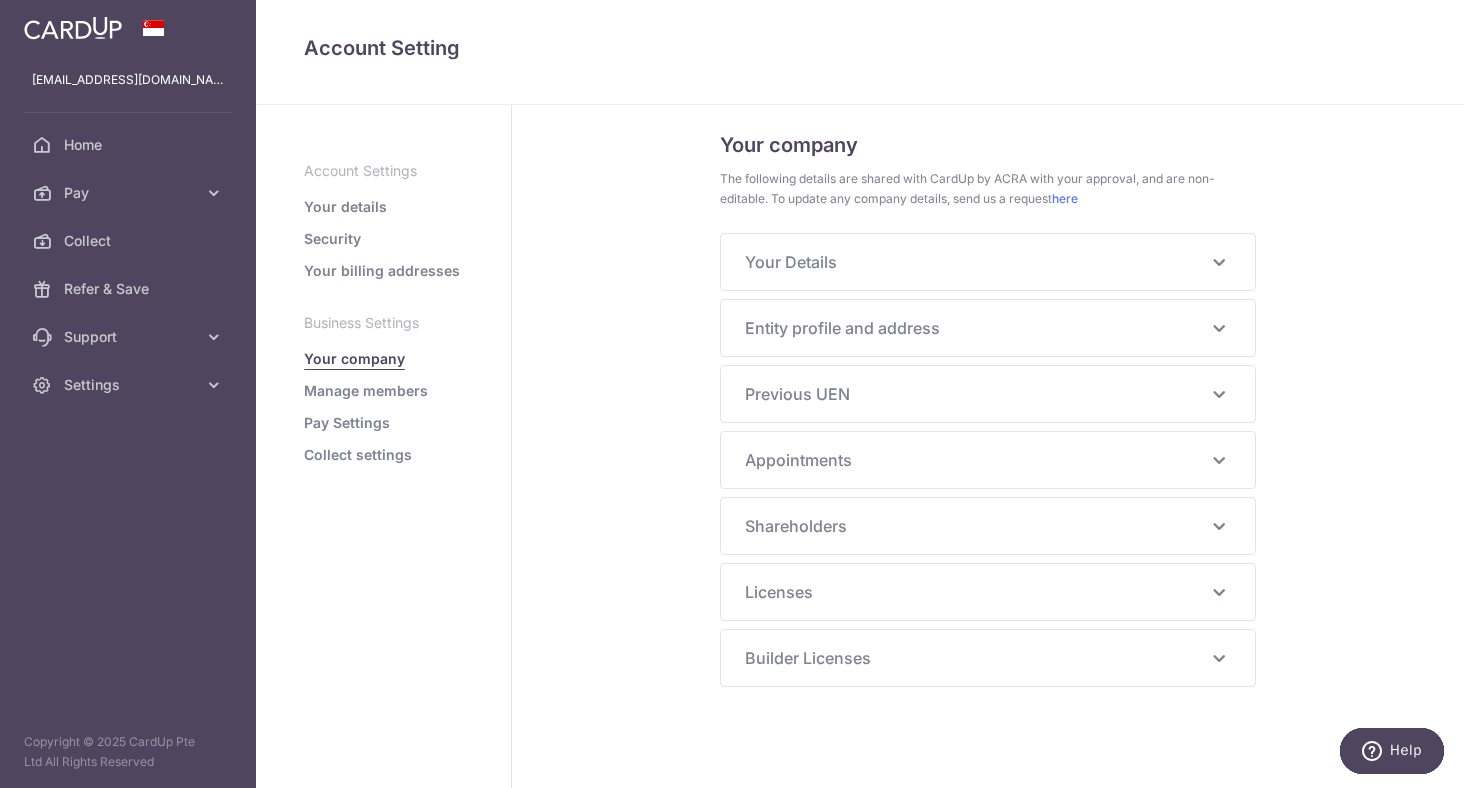 click on "Builder Licenses" at bounding box center (976, 658) 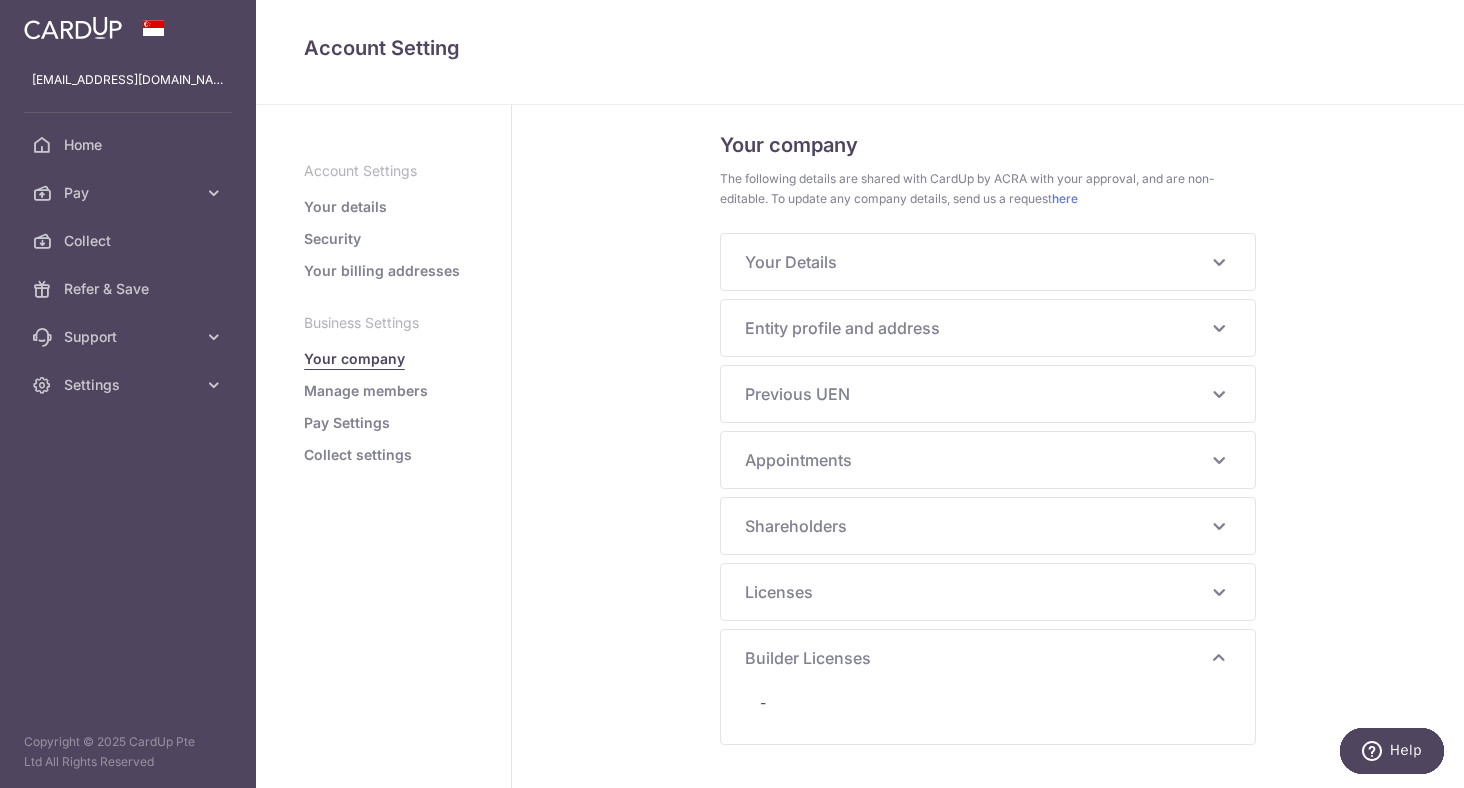 click on "Licenses" at bounding box center (976, 592) 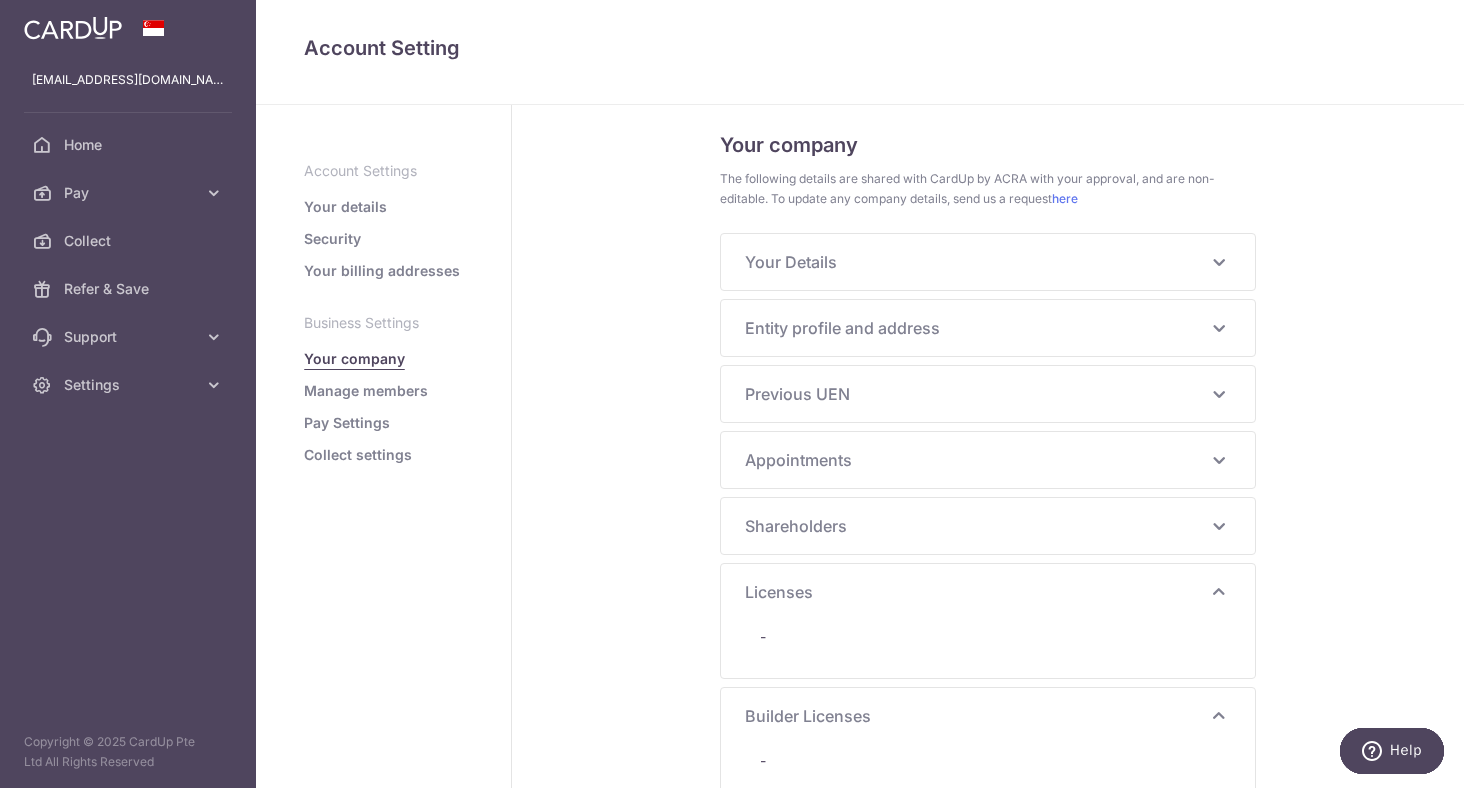 click on "Shareholders
NG SHU RONG
Nationality
SINGAPORE CITIZEN
Identification Number
S8945000D
Category
Individual
Uen
-
Entity Name
-
Entity Type
-
Share Type
Ordinary Capital
Allocation
10000
Currency
-" at bounding box center [988, 526] 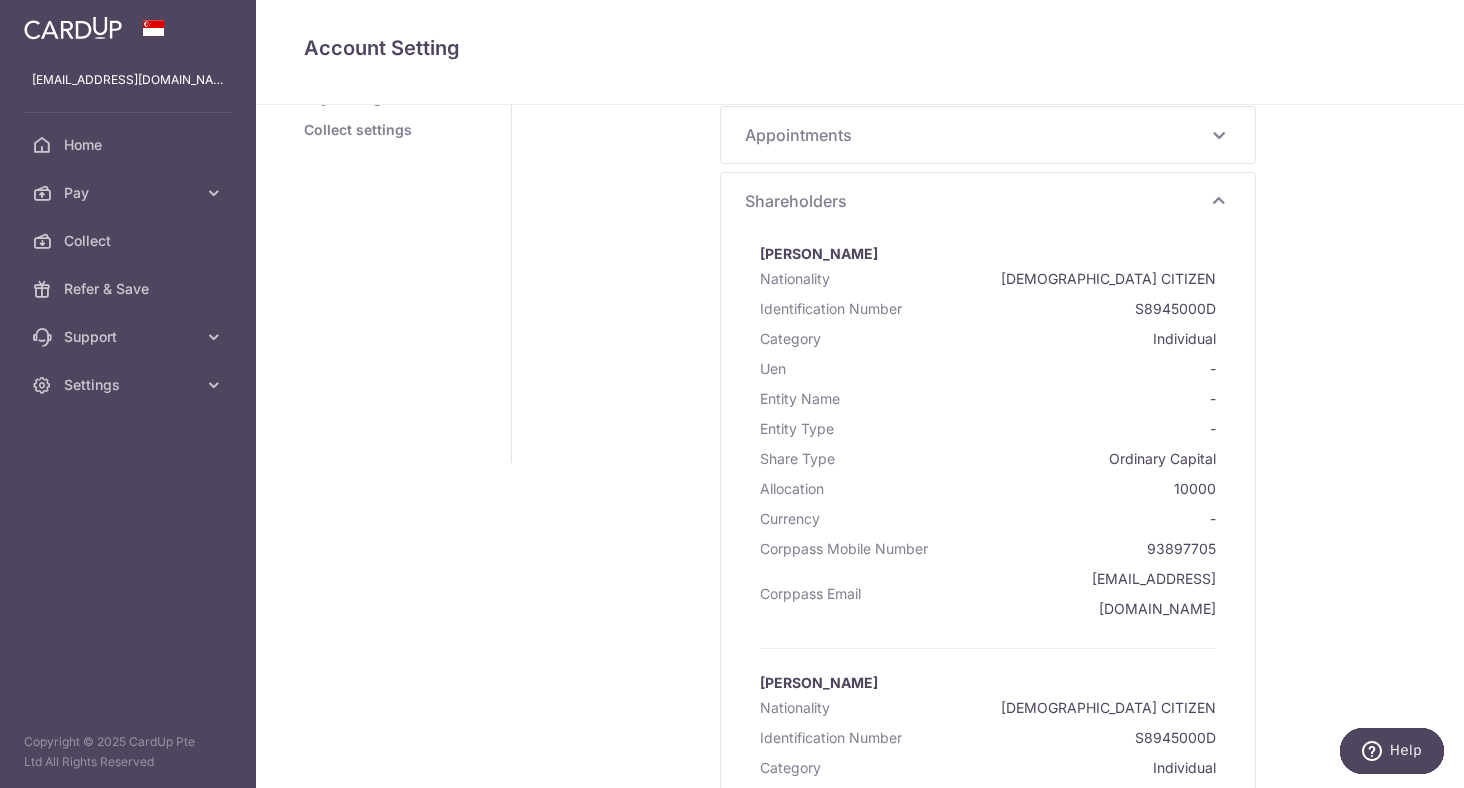 scroll, scrollTop: 290, scrollLeft: 0, axis: vertical 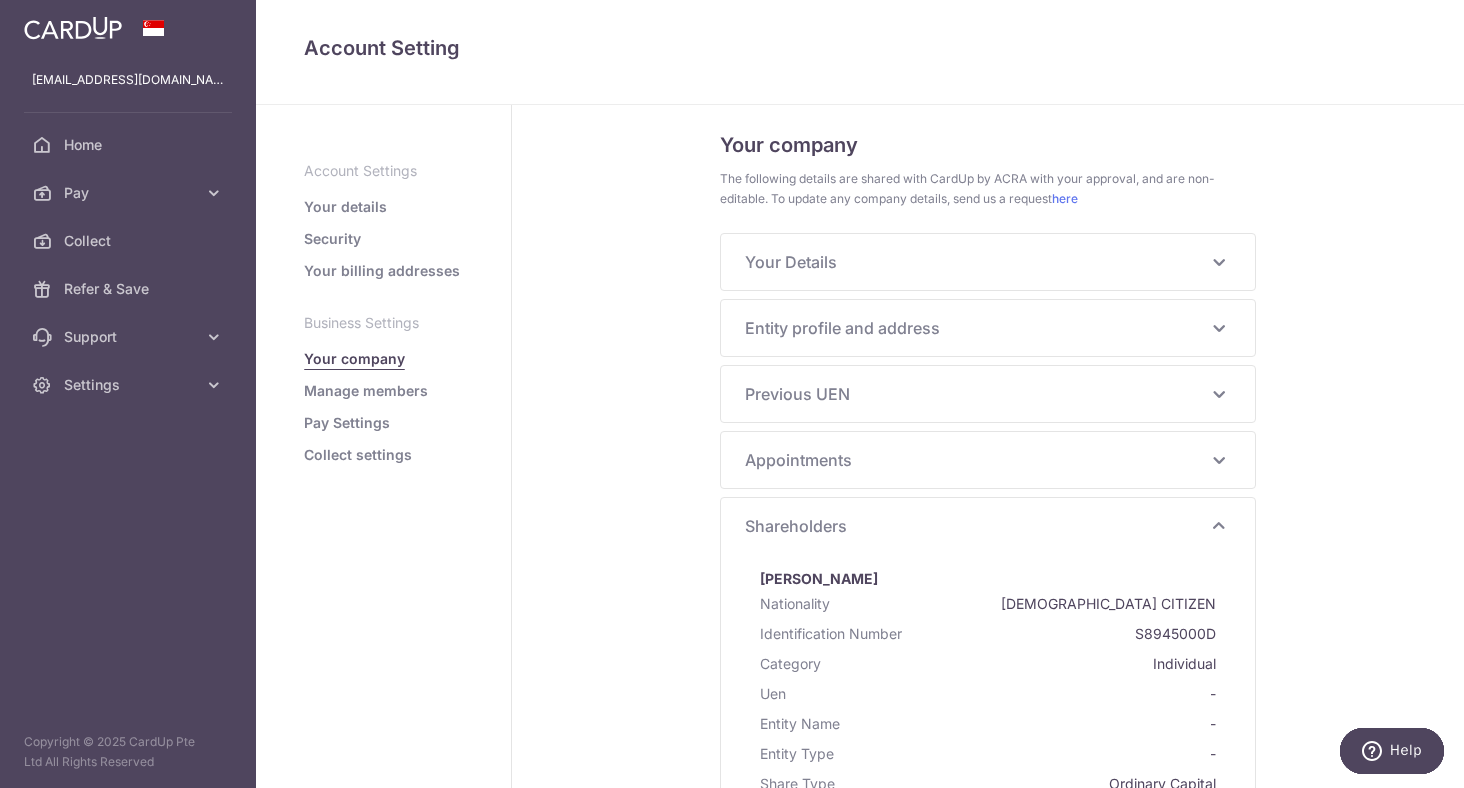 click on "Appointments" at bounding box center (976, 460) 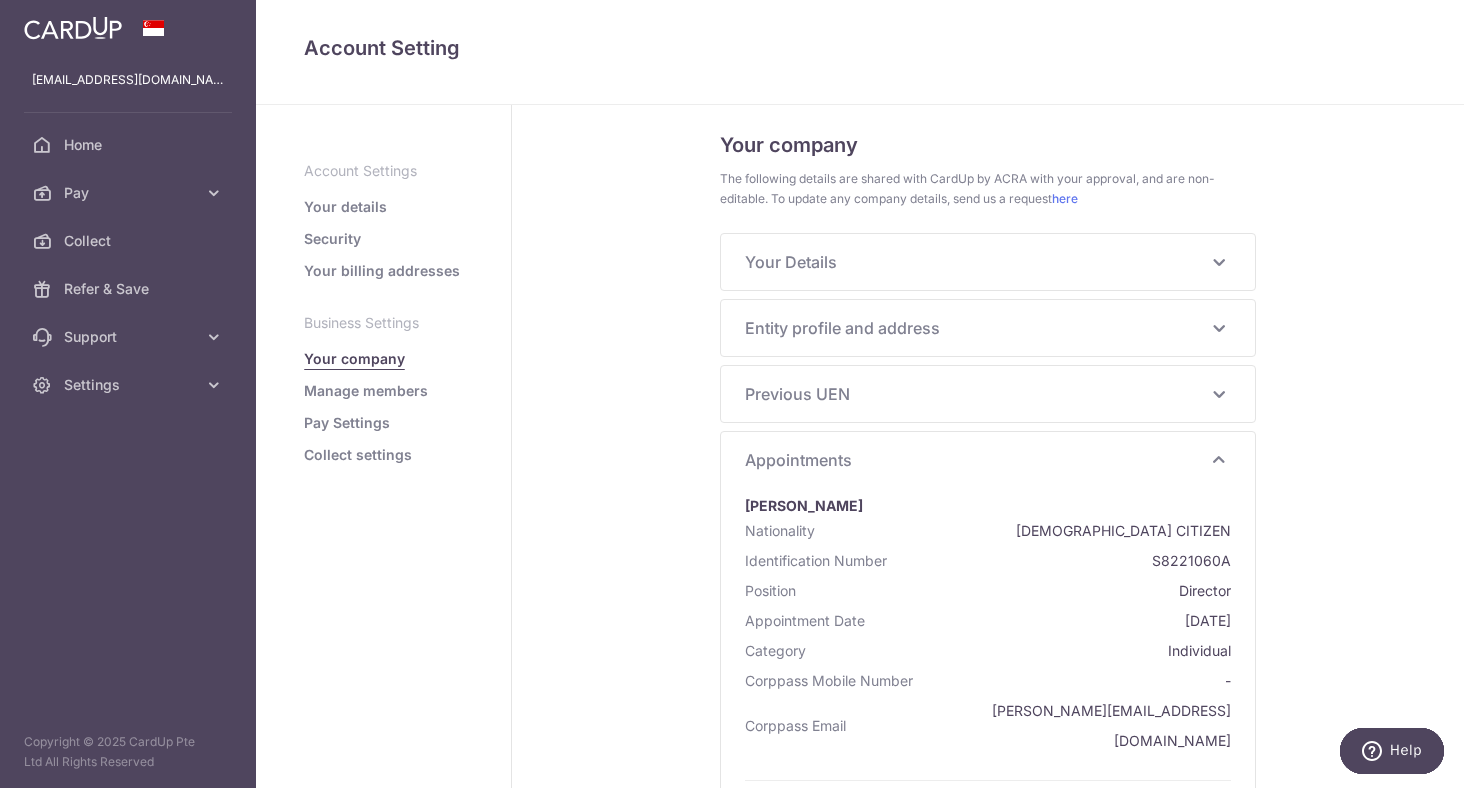 click on "Previous UEN" at bounding box center (976, 394) 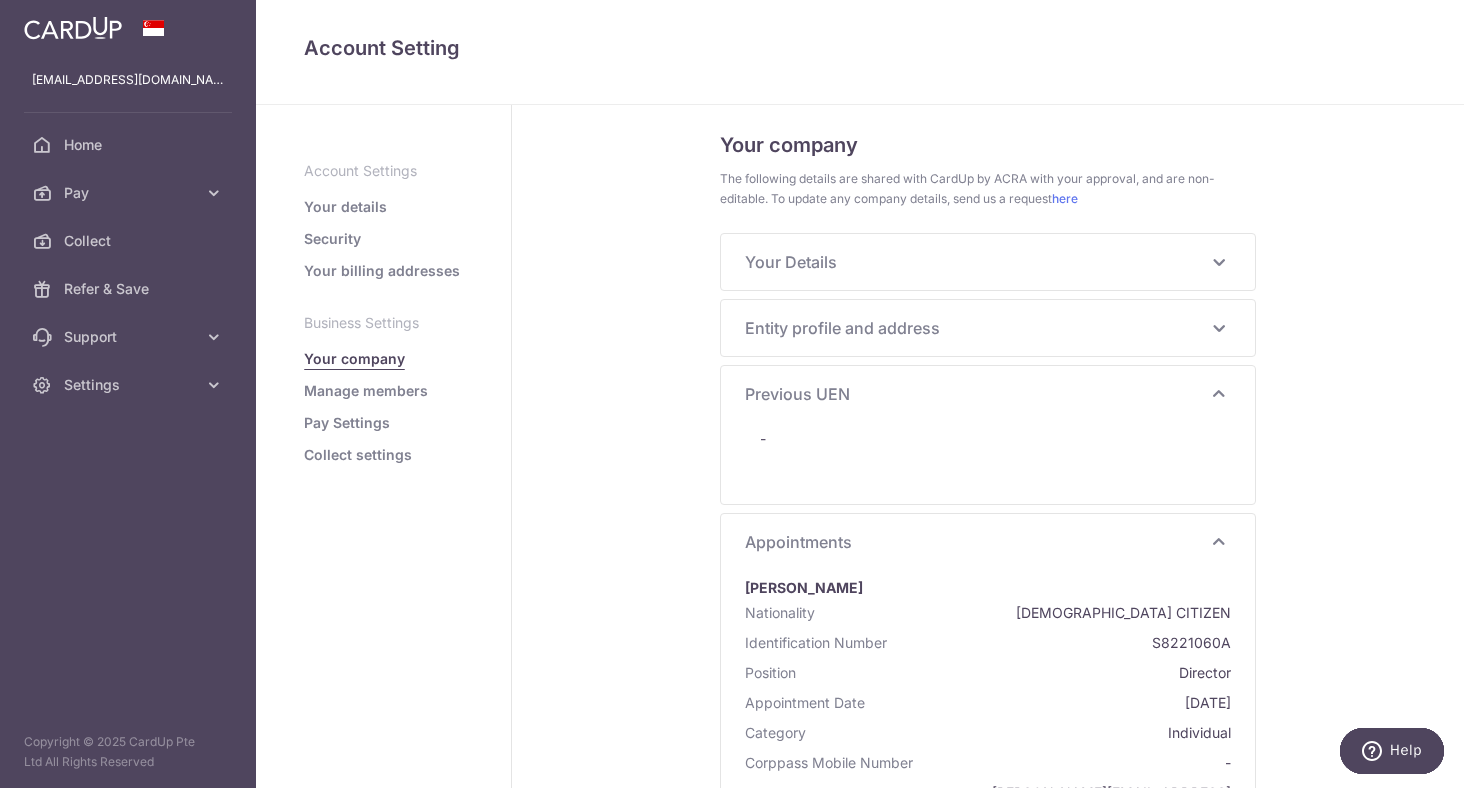 click on "Entity profile and address
UEN
202024172R
Business/Entity name
ELECTRIFY POWER MANAGEMENT PTE. LTD.
Entity Type
Local Company
Entity Status
LIVE
Business Constitution
-
Company Type
Exempt Private Company Limited by Shares
Ownership
Individual Shareholders only
Country of Incorporation
SINGAPORE
Registration date
2020-08-14
Primary Activity
GENERAL BUILDING ENGINEERING DESIGN AND CONSULTANCY SERVICES
Secondary Activity
ELECTRICAL WORKS
Registered Business Address
2, VENTURE DRIVE, 19, 18, VISION EXCHANGE, 608526, SINGAPORE" at bounding box center [988, 328] 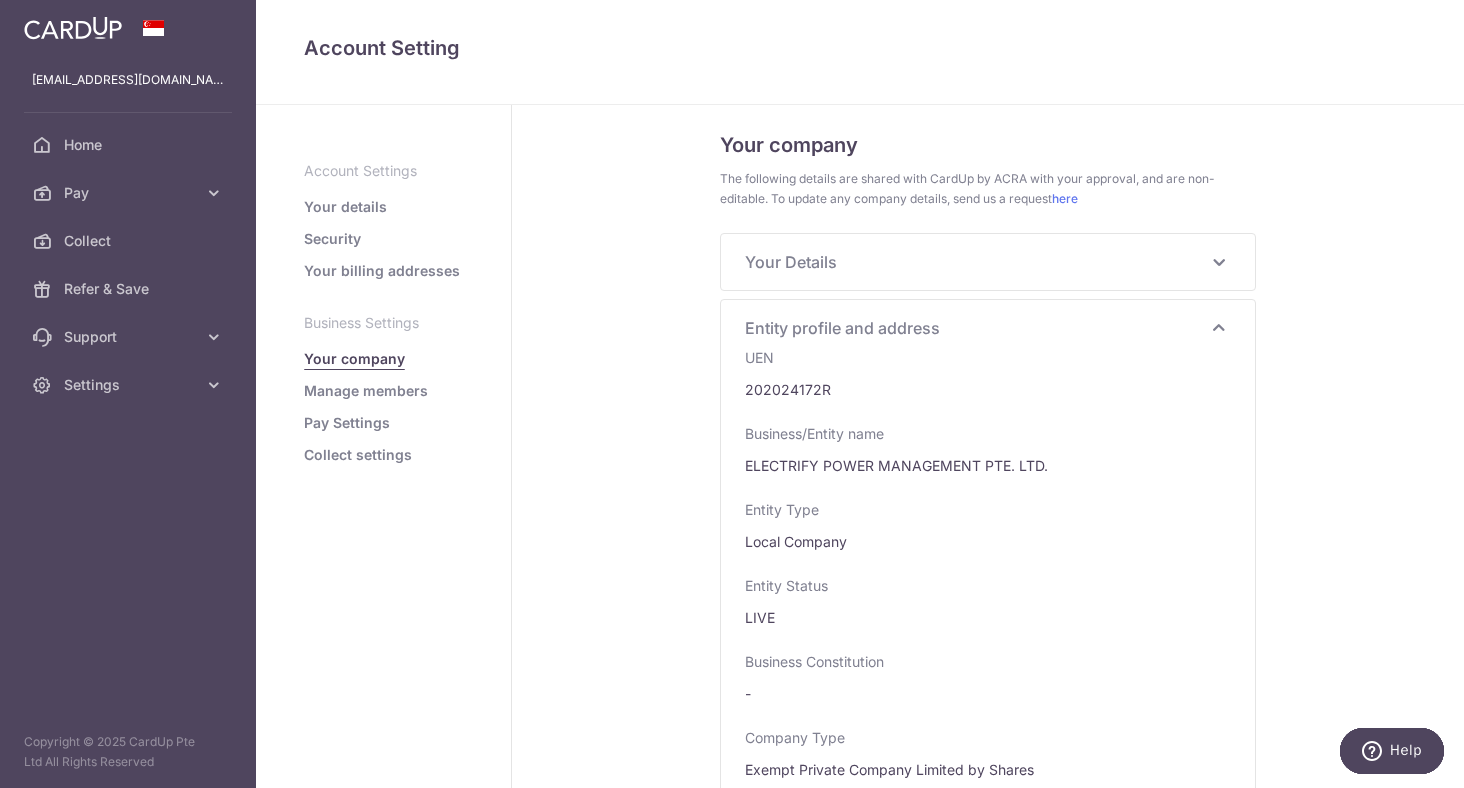 click on "Your Details" at bounding box center [976, 262] 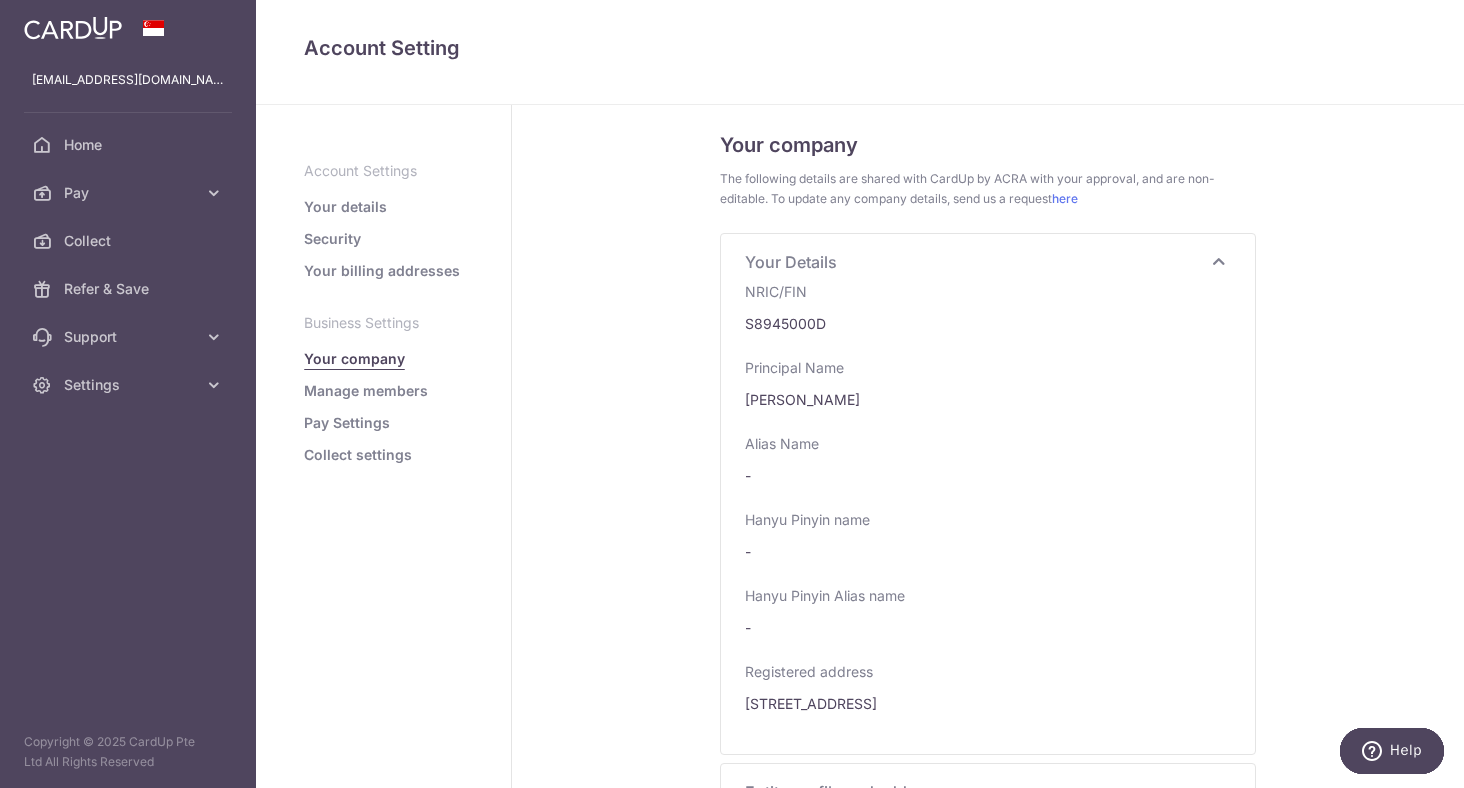 click on "Manage members" at bounding box center [366, 391] 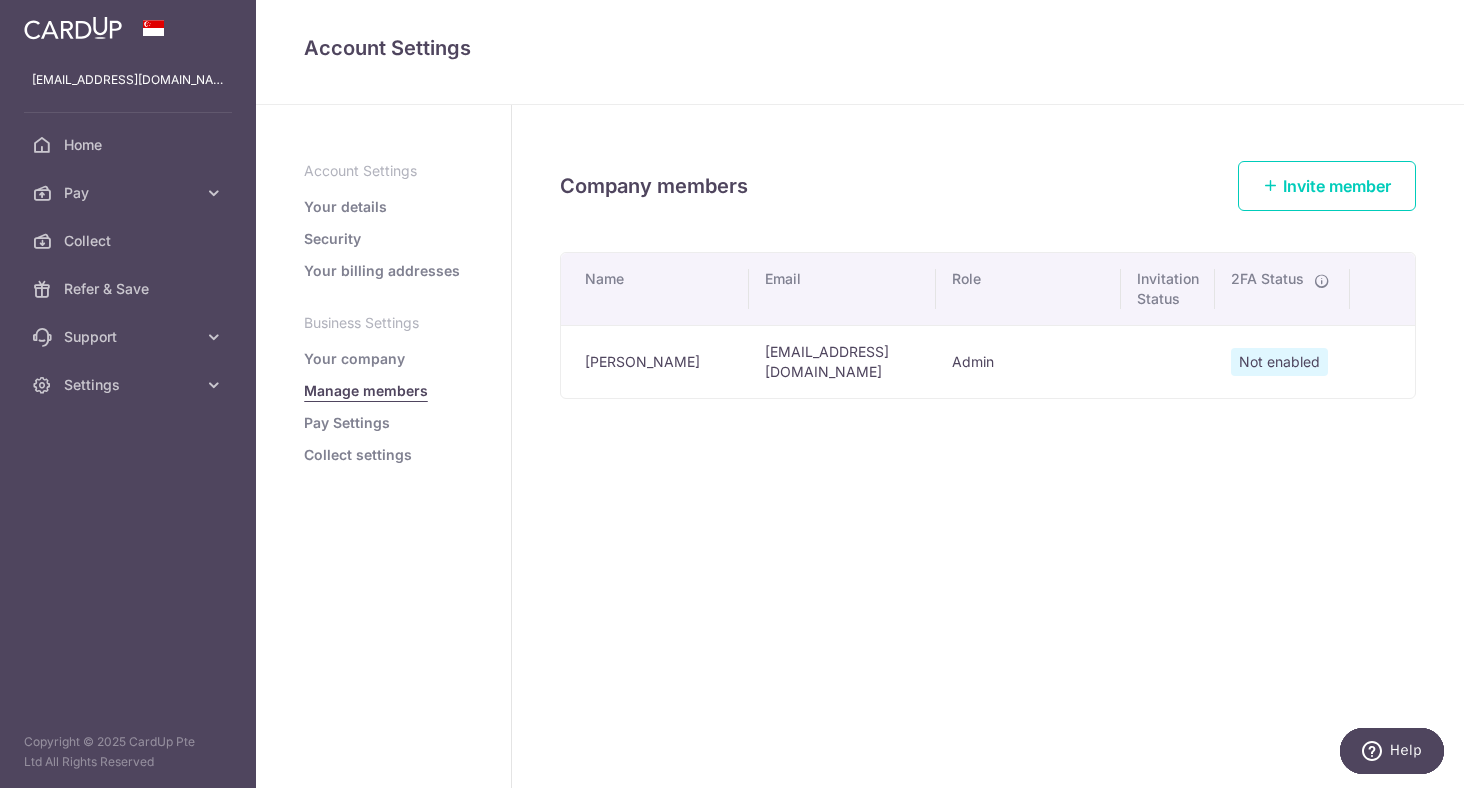 click on "Account Settings Your details Security Your billing addresses Business Settings Your company Manage members Pay Settings Collect settings" at bounding box center (383, 313) 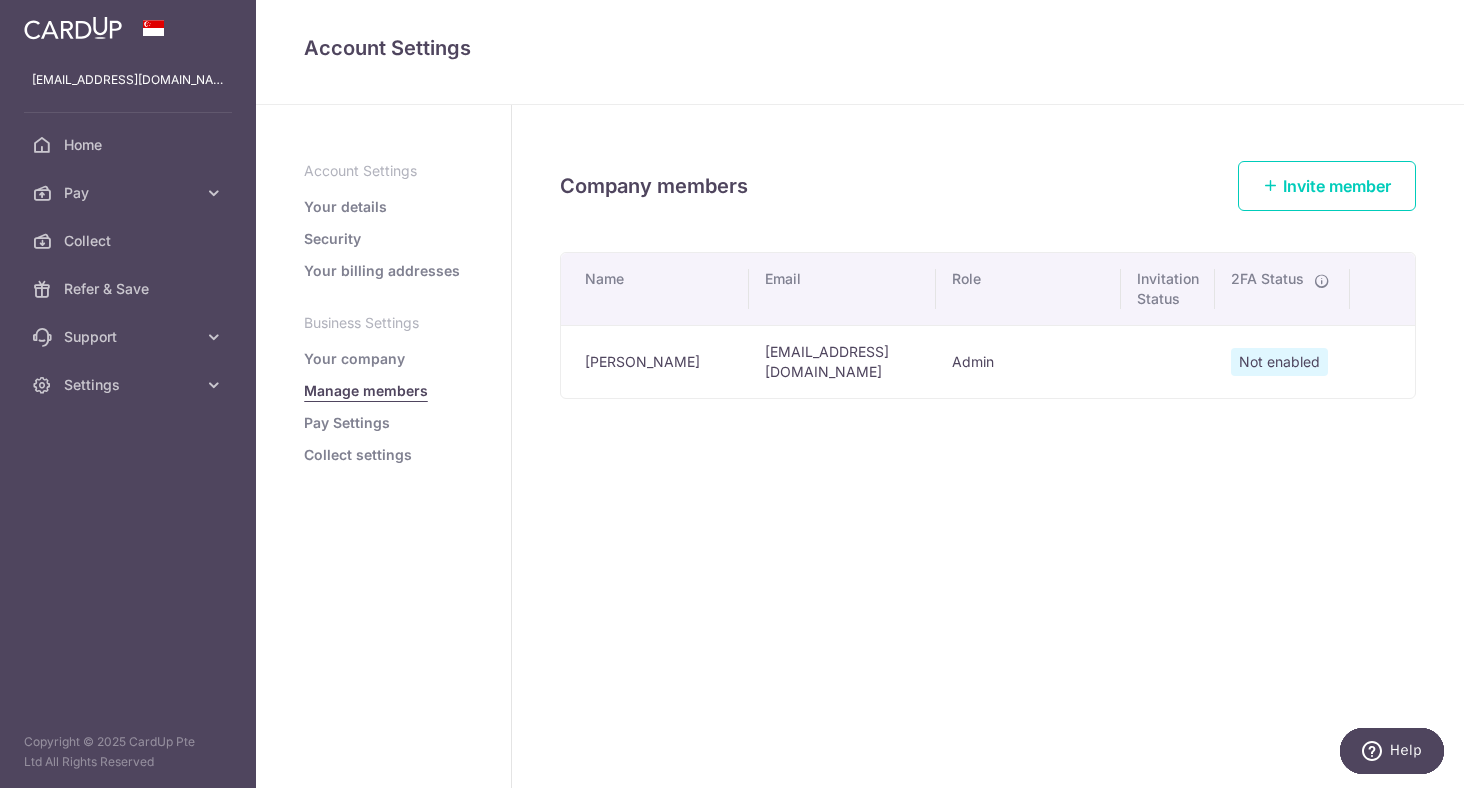 click on "Pay Settings" at bounding box center [347, 423] 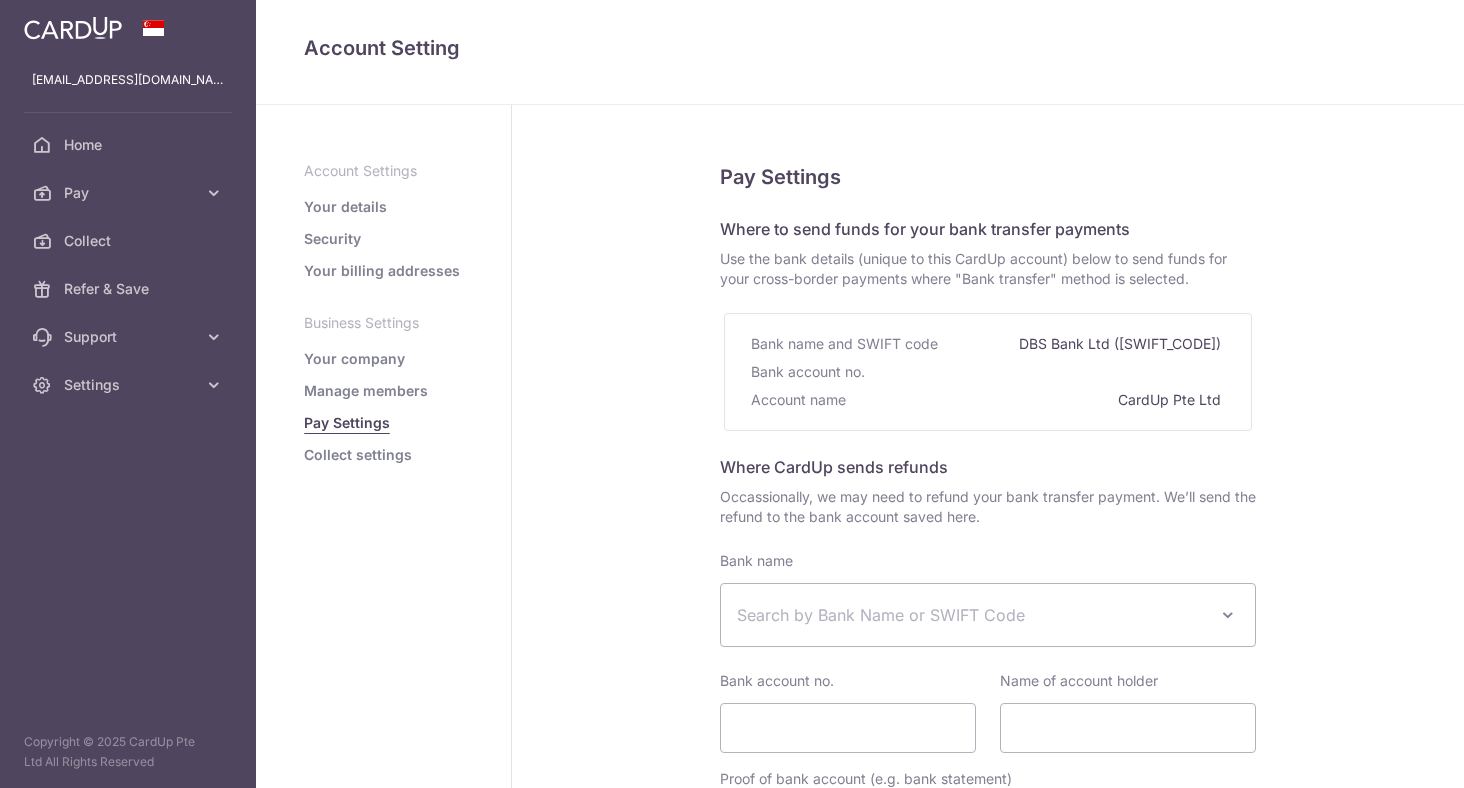 select 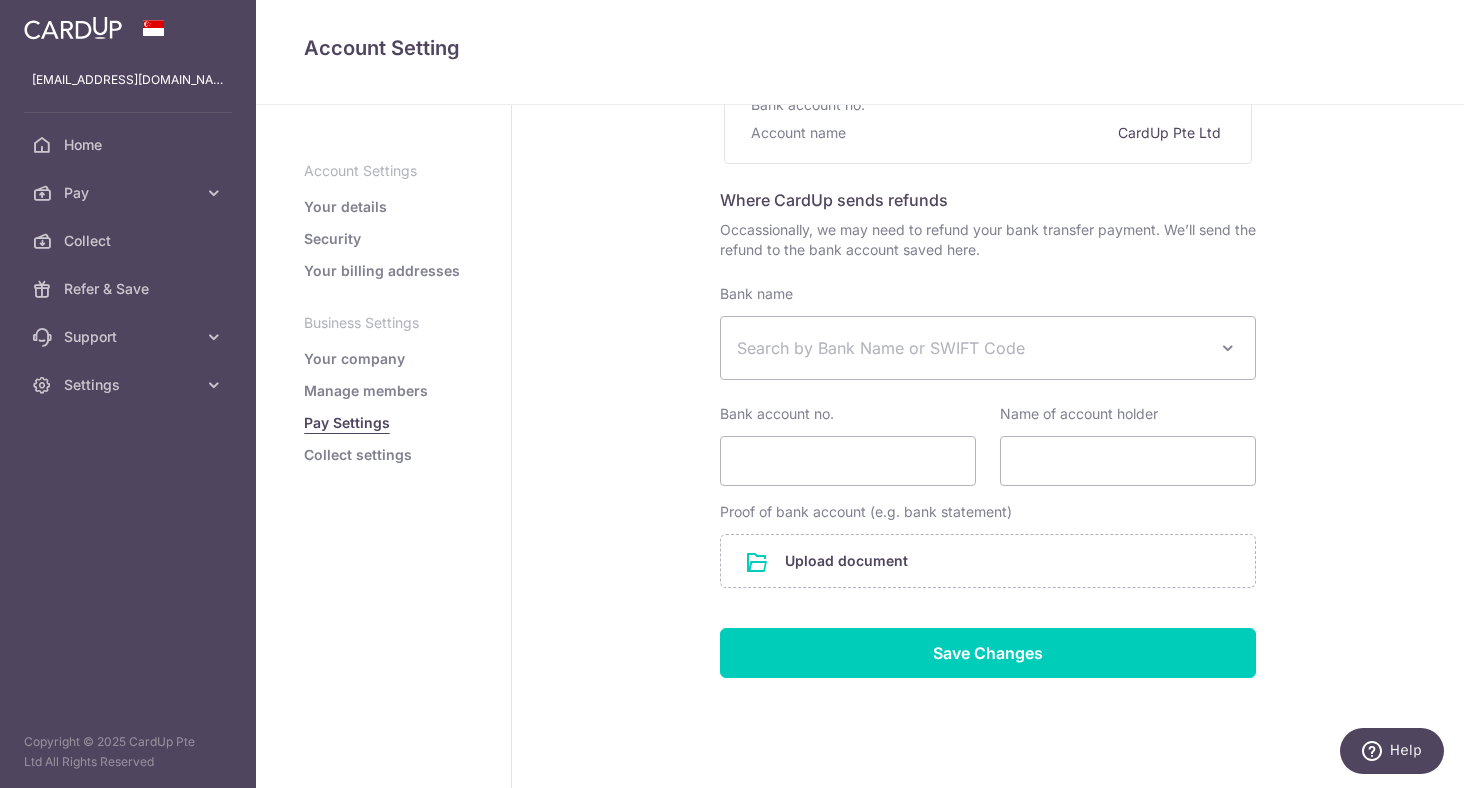 scroll, scrollTop: 307, scrollLeft: 0, axis: vertical 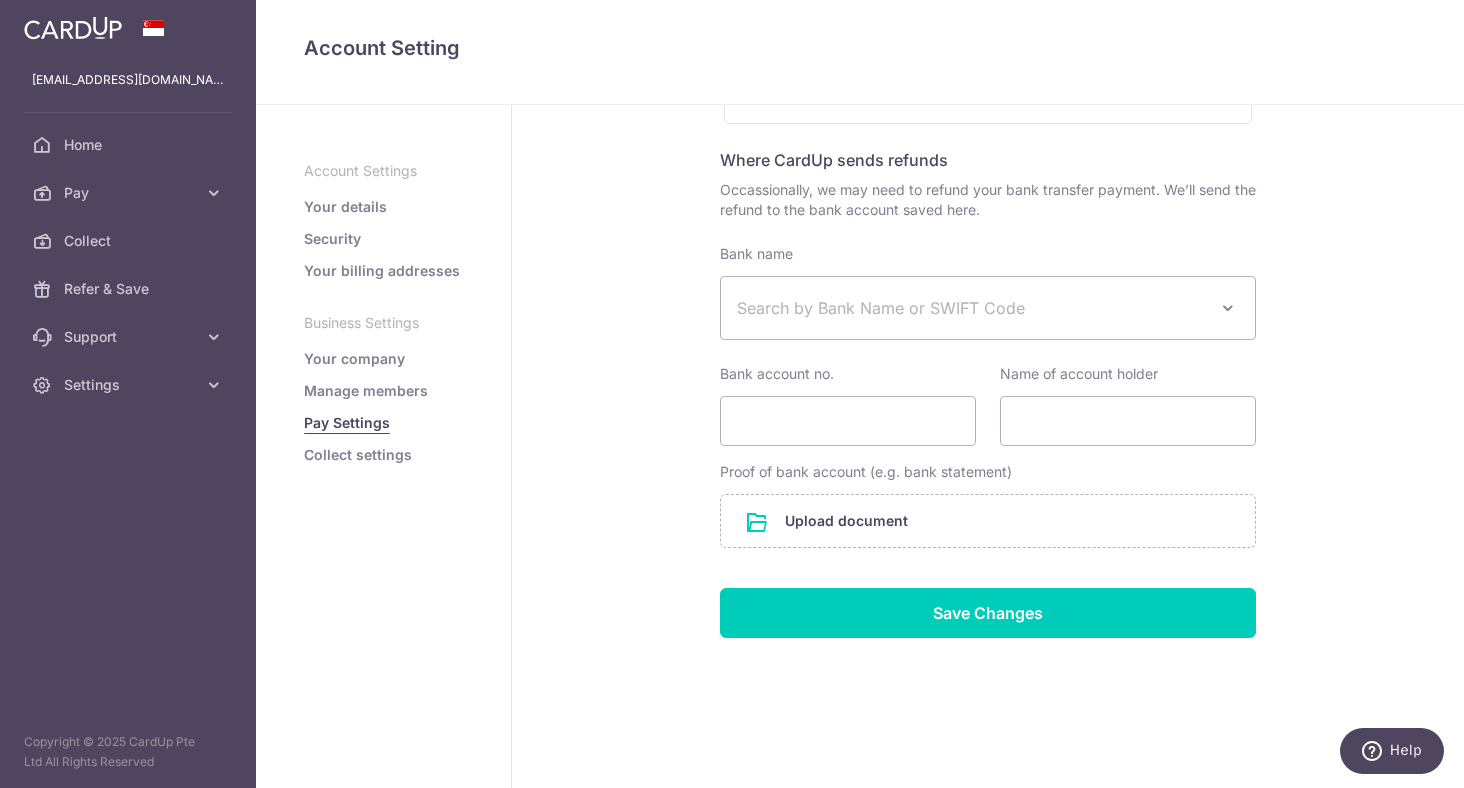 click on "Collect settings" at bounding box center [358, 455] 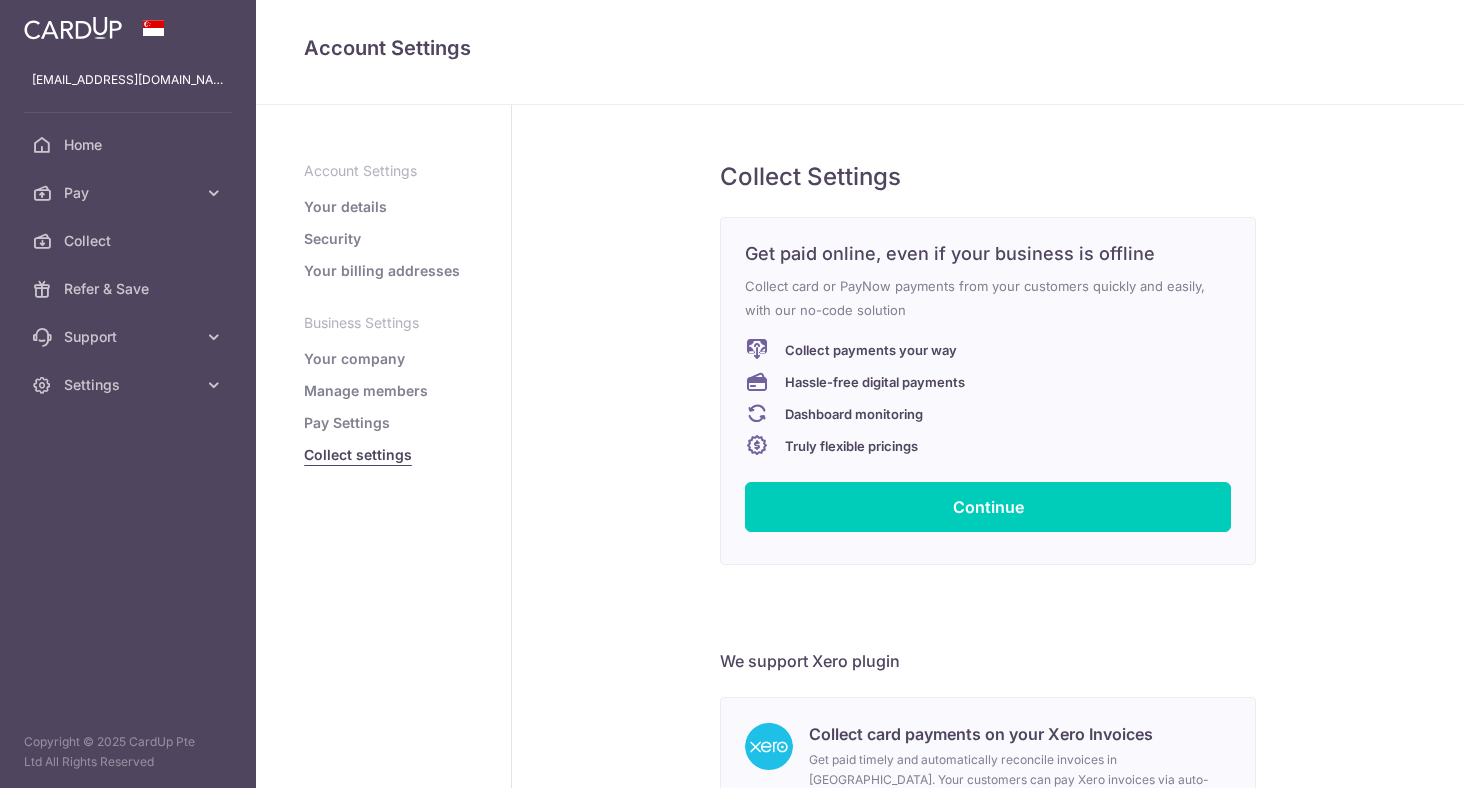 scroll, scrollTop: 0, scrollLeft: 0, axis: both 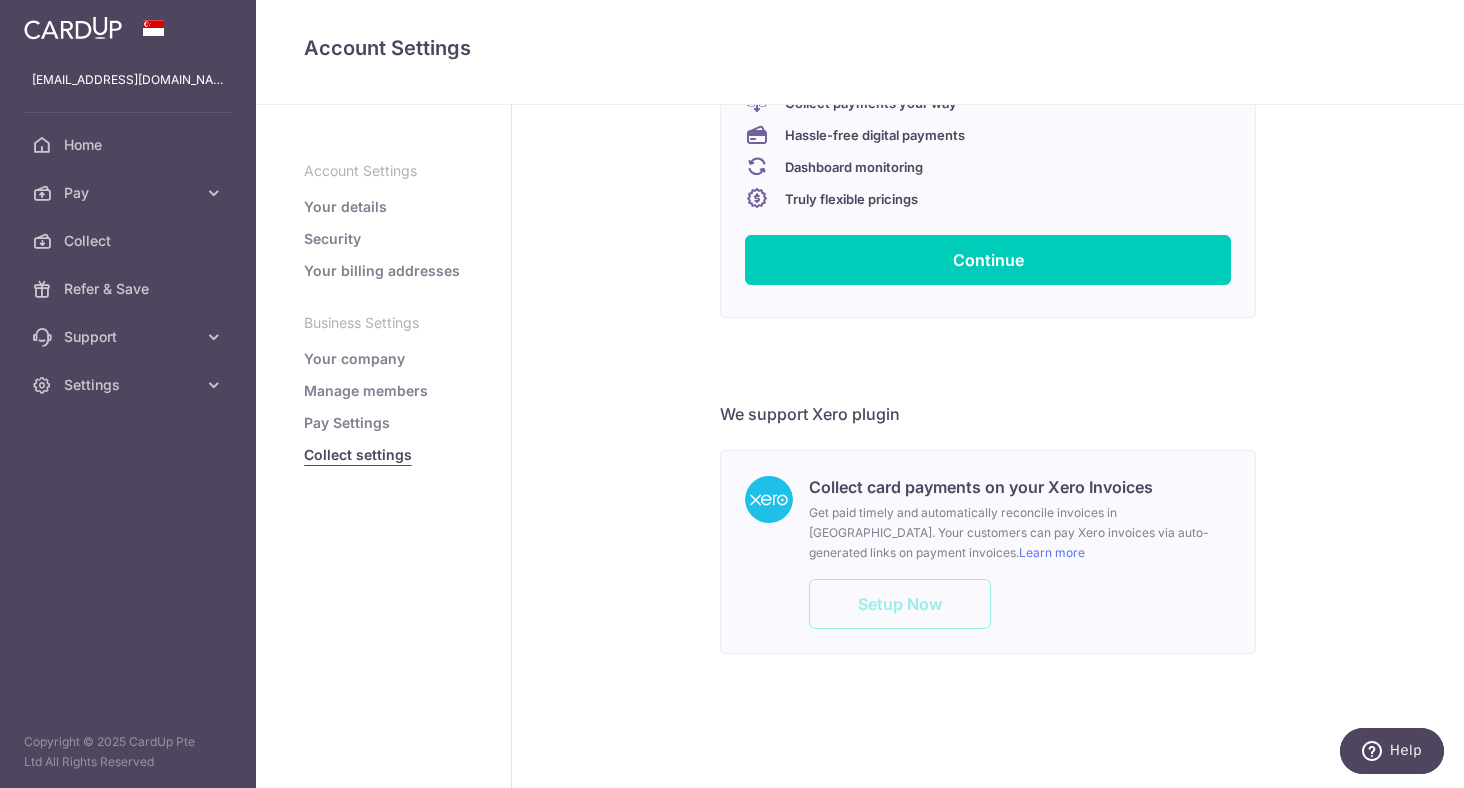 click on "Pay Settings" at bounding box center [347, 423] 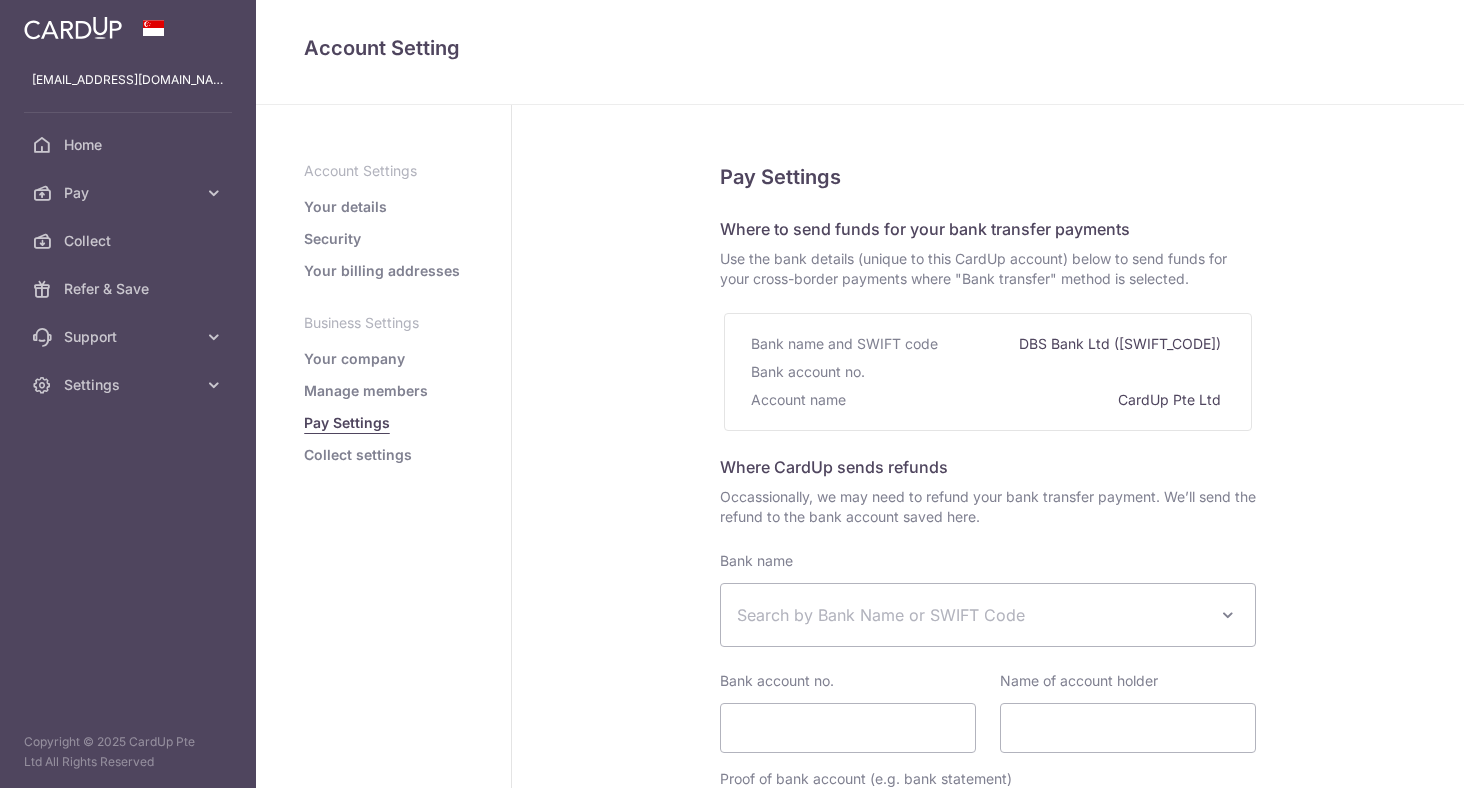 select 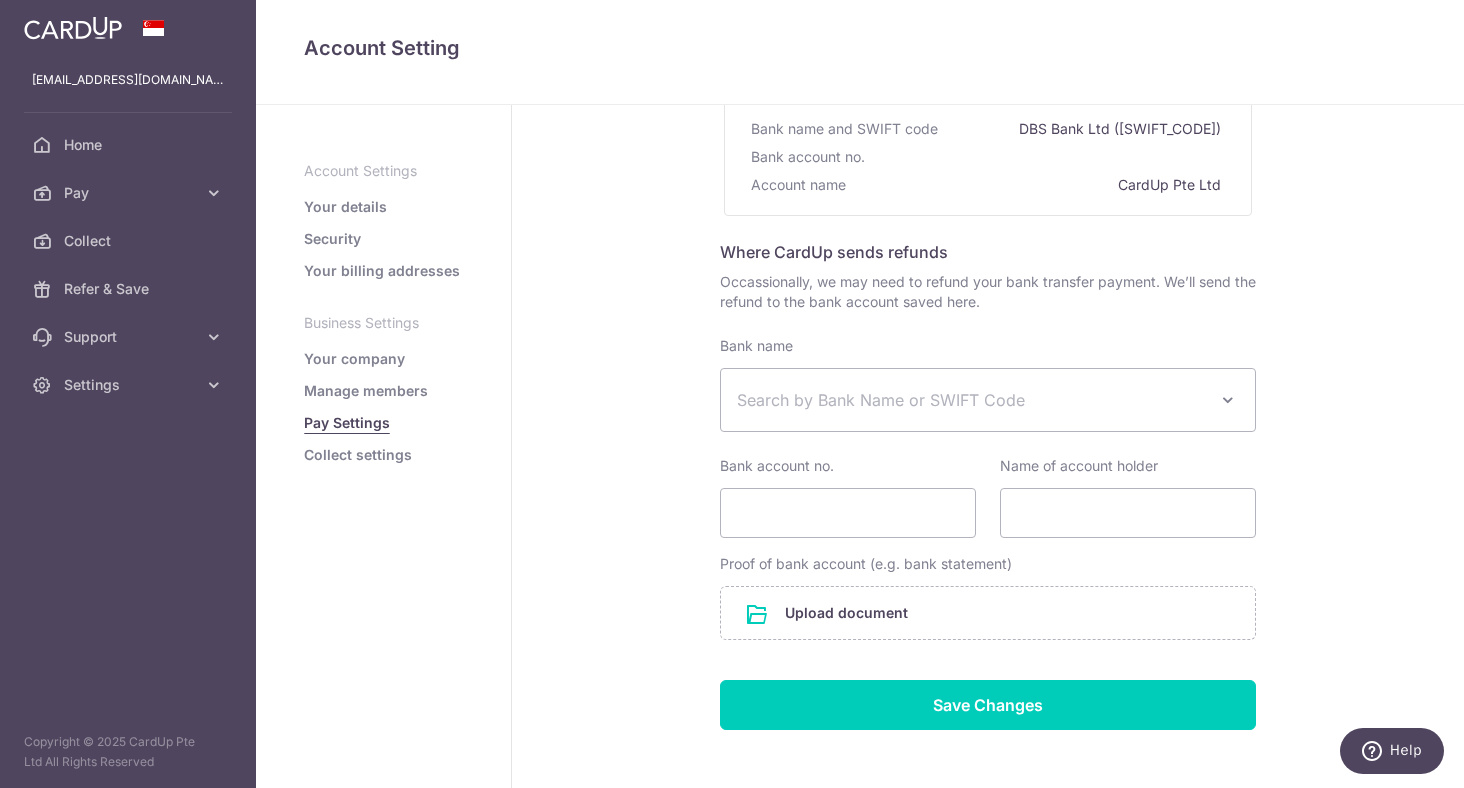 scroll, scrollTop: 300, scrollLeft: 0, axis: vertical 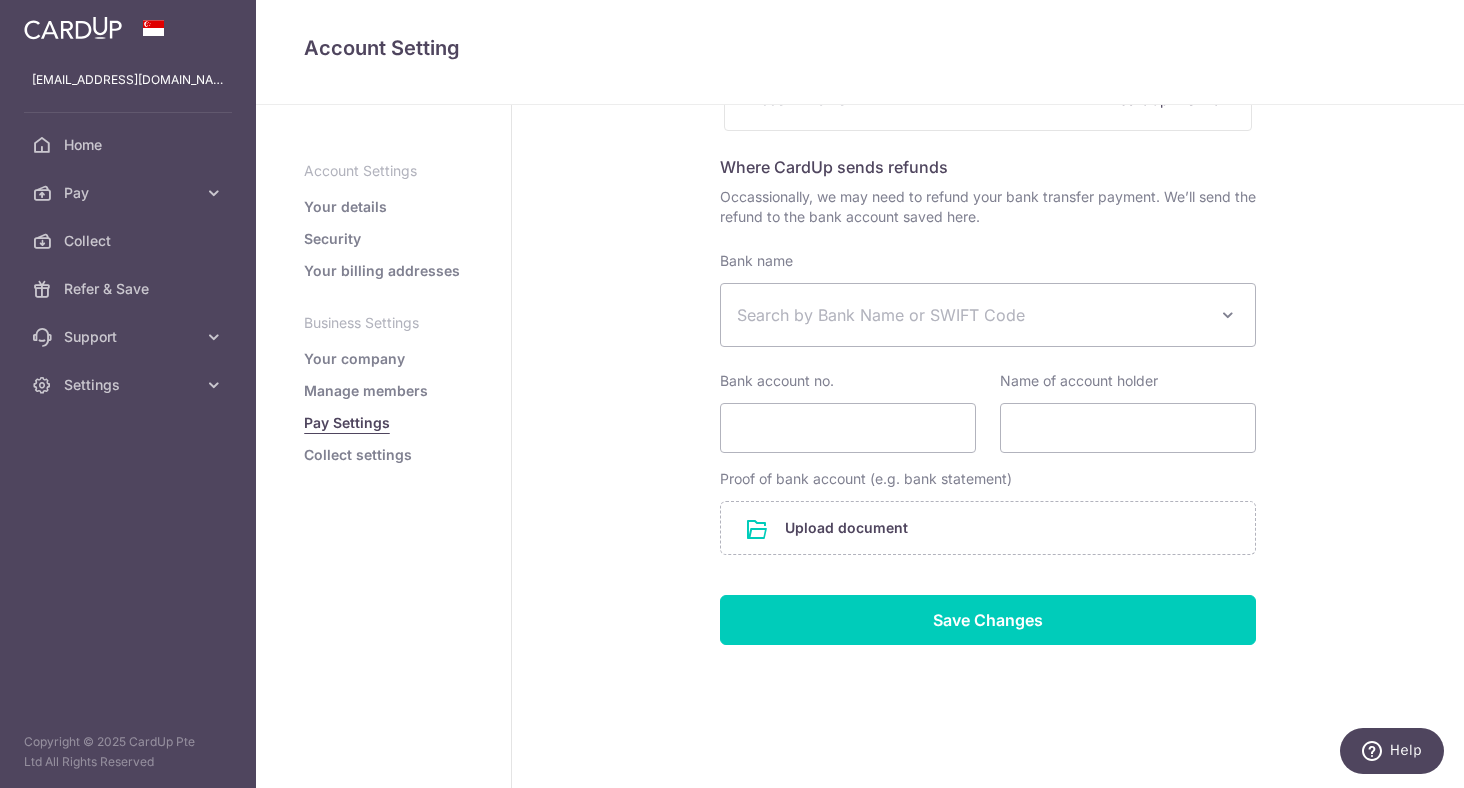 click on "Search by Bank Name or SWIFT Code" at bounding box center (972, 315) 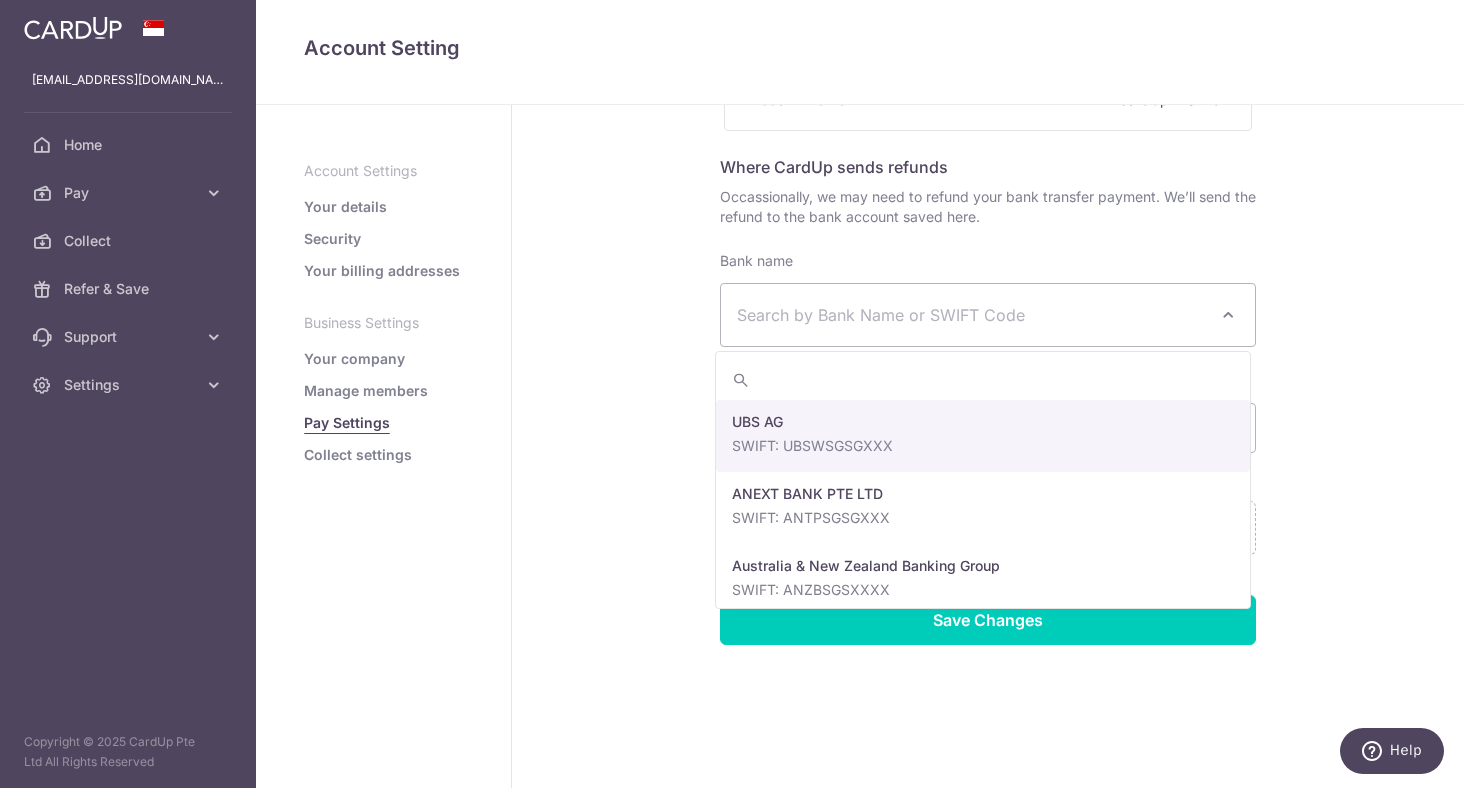 click at bounding box center (983, 380) 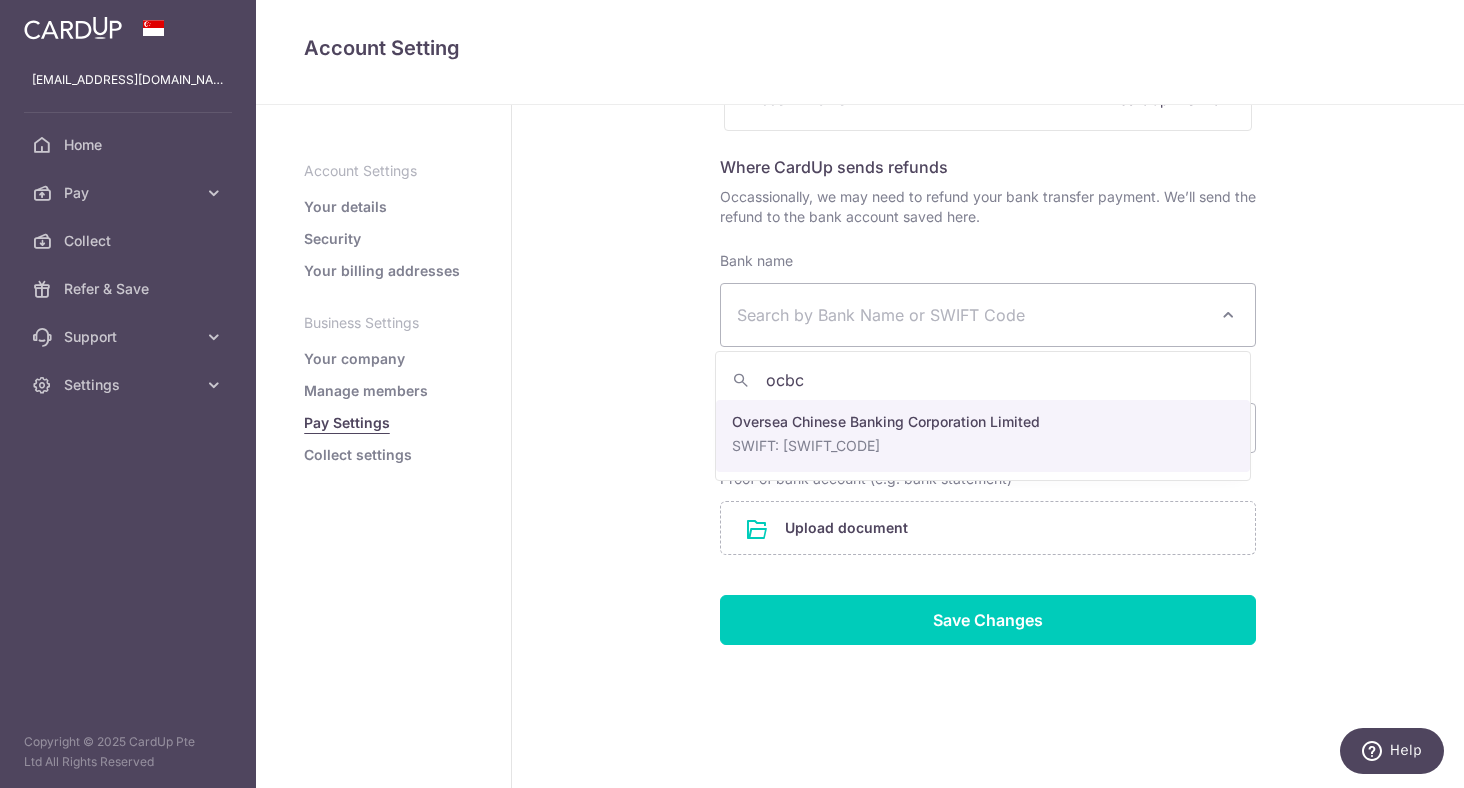 type on "ocbc" 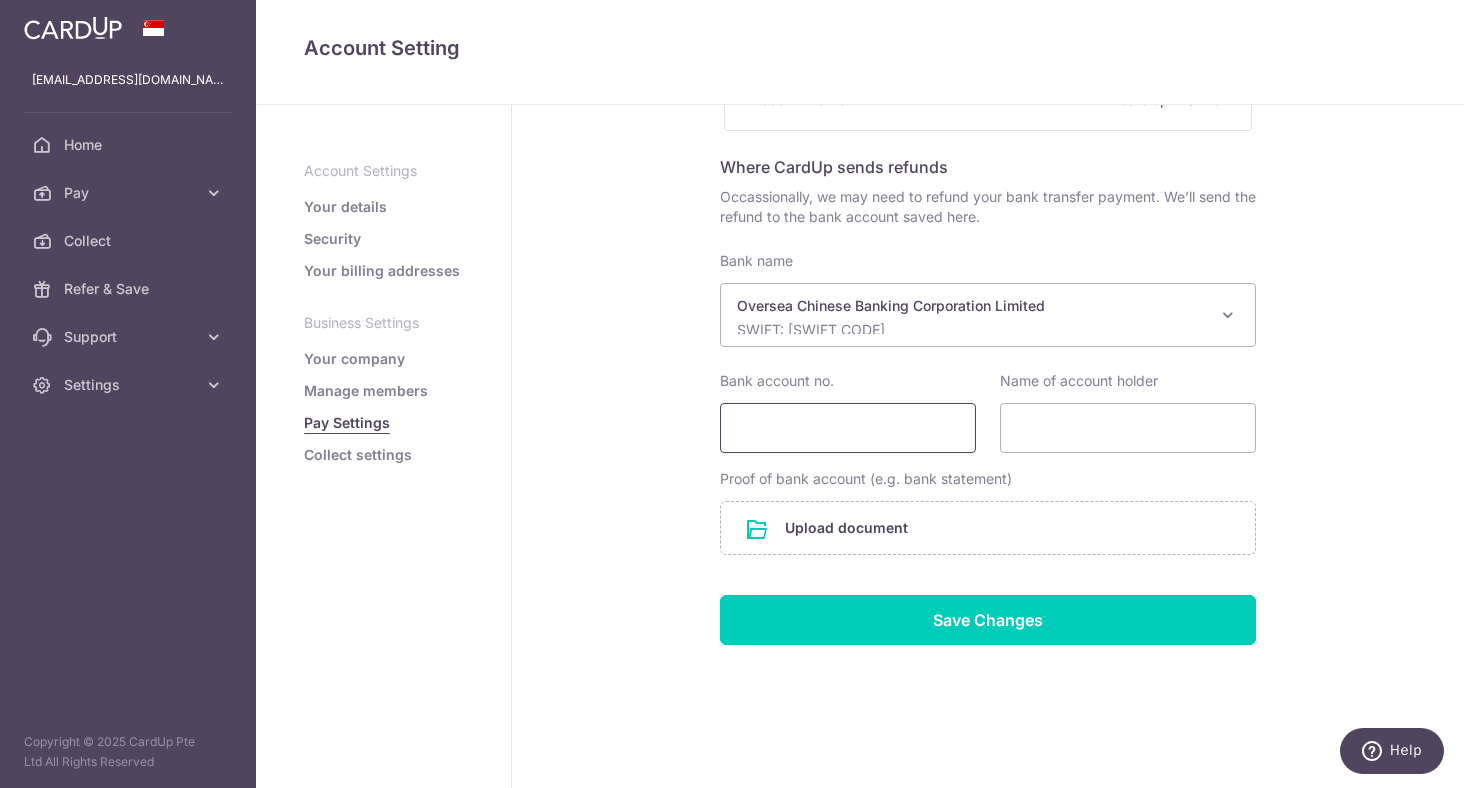 click on "Bank account no." at bounding box center [848, 428] 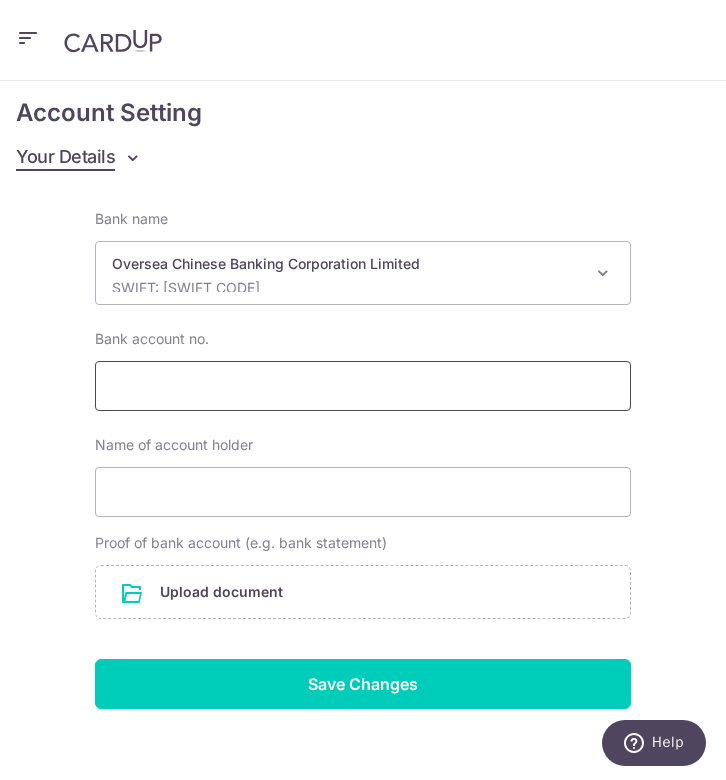 scroll, scrollTop: 407, scrollLeft: 0, axis: vertical 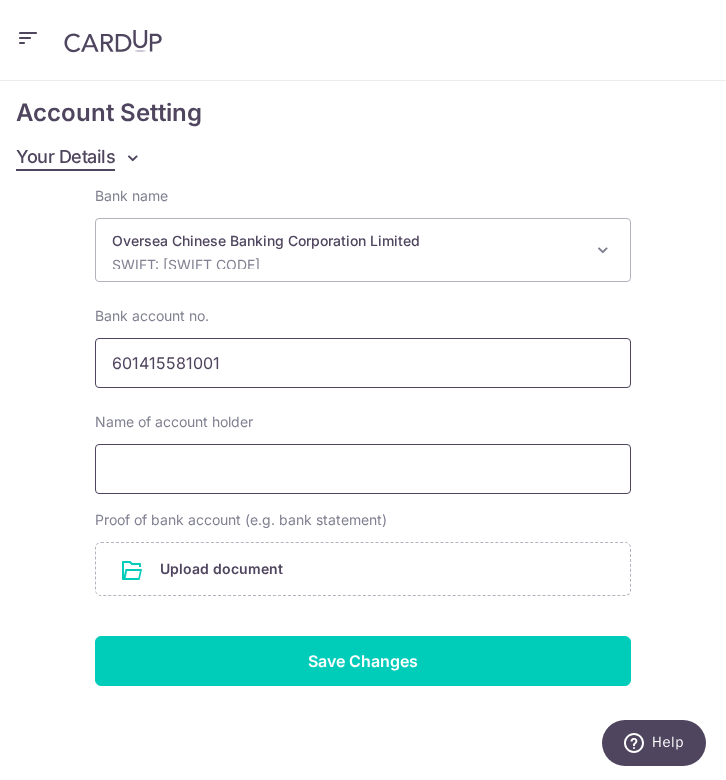 type on "601415581001" 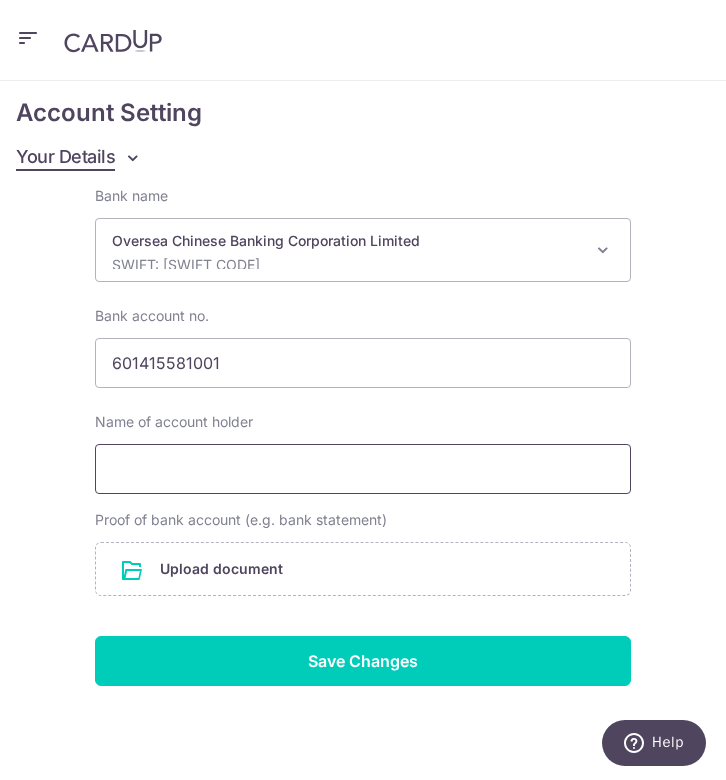 click on "Name of account holder" at bounding box center (363, 469) 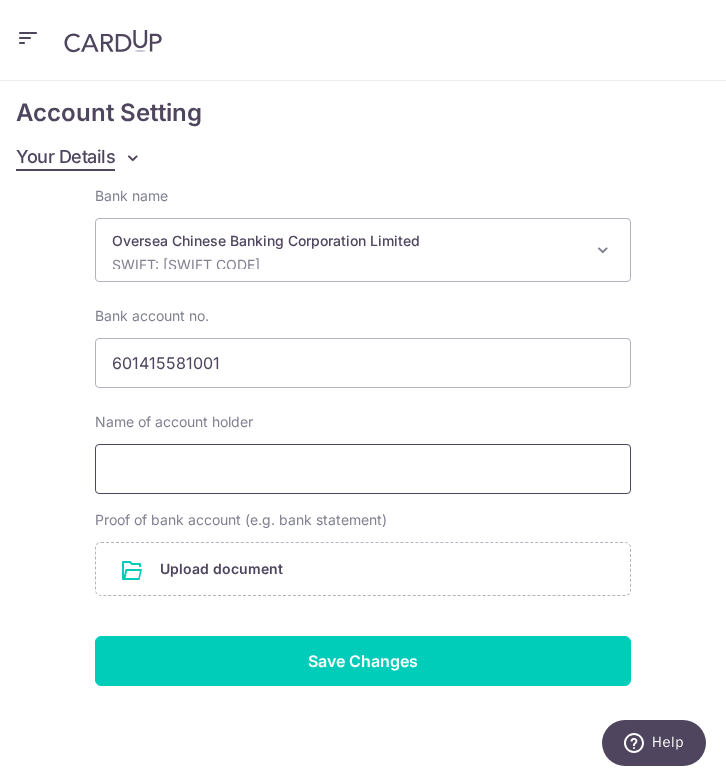 drag, startPoint x: 157, startPoint y: 479, endPoint x: 177, endPoint y: 489, distance: 22.36068 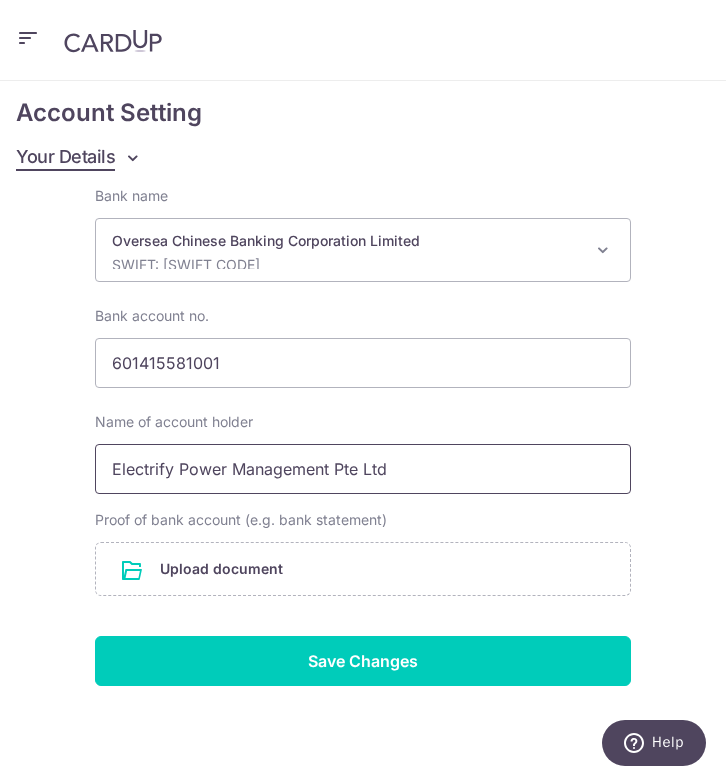 type on "Electrify Power Management Pte Ltd" 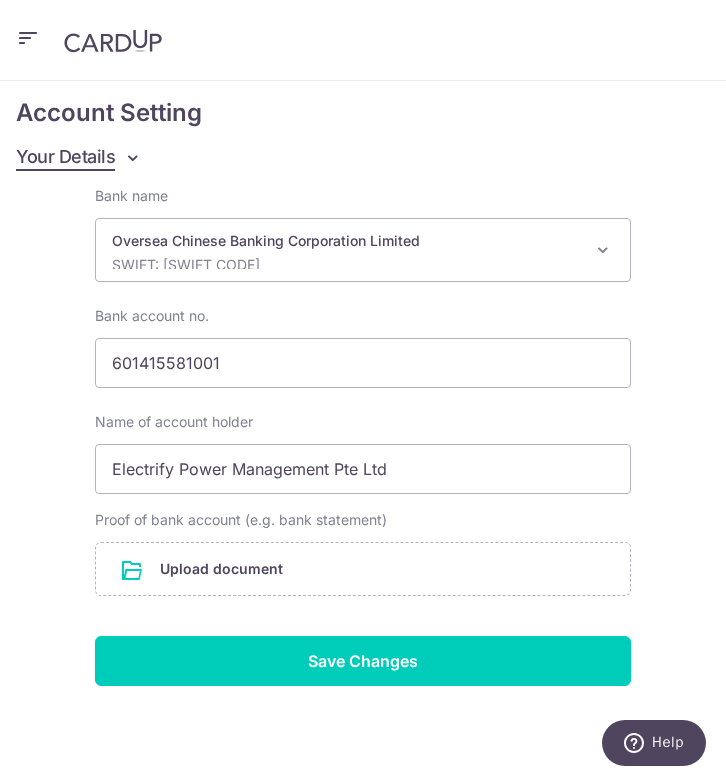 click on "Name of account holder
Electrify Power Management Pte Ltd" at bounding box center (363, 453) 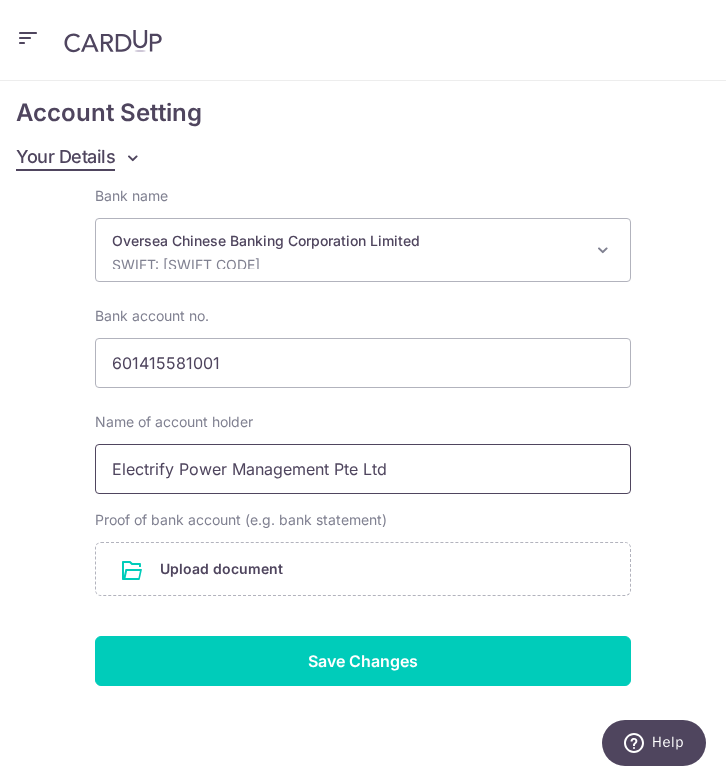 click on "Electrify Power Management Pte Ltd" at bounding box center (363, 469) 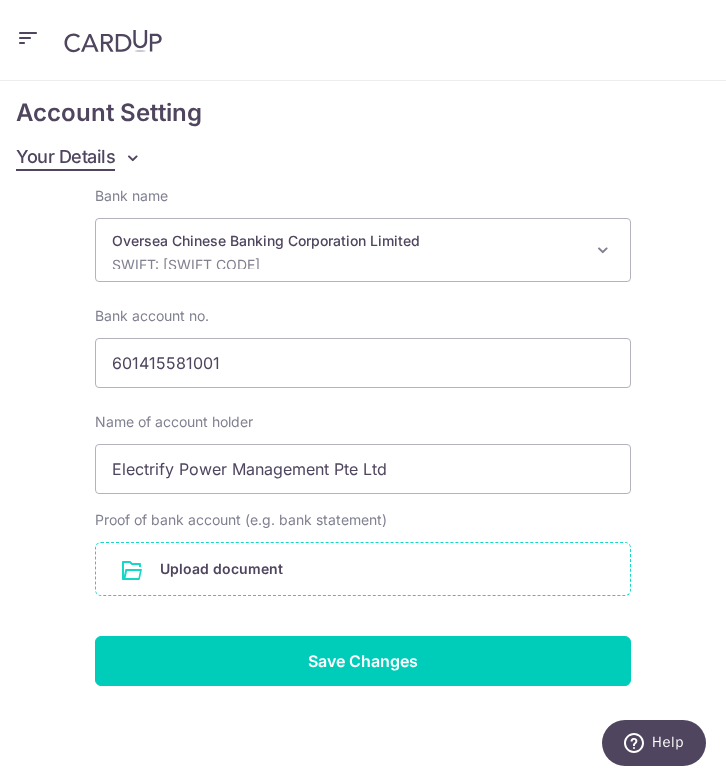 click at bounding box center [363, 569] 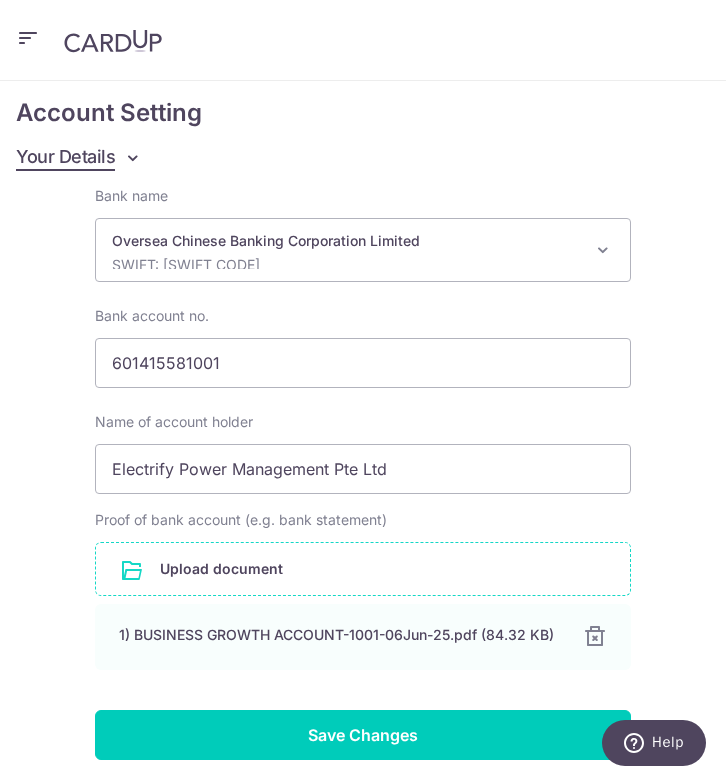 scroll, scrollTop: 513, scrollLeft: 0, axis: vertical 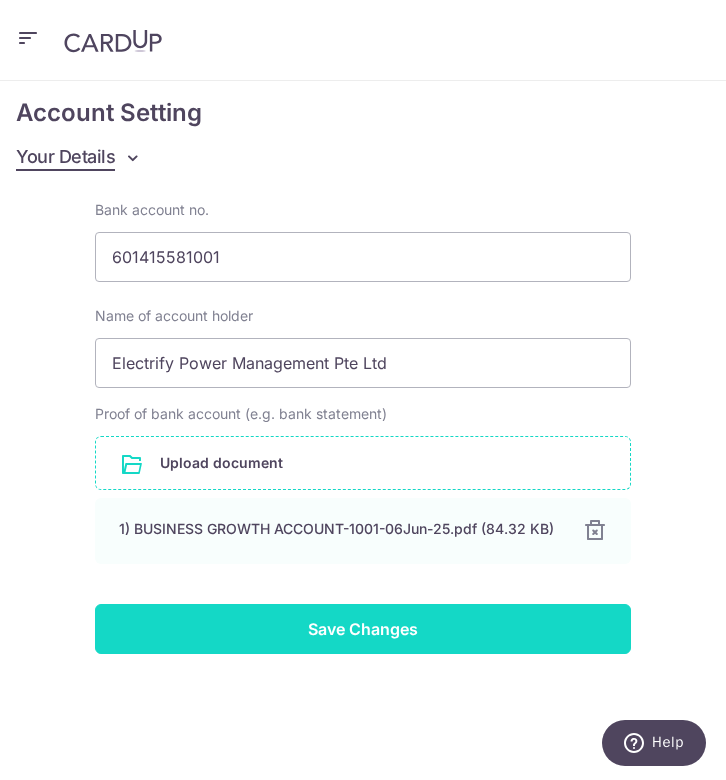 click on "Save Changes" at bounding box center [363, 629] 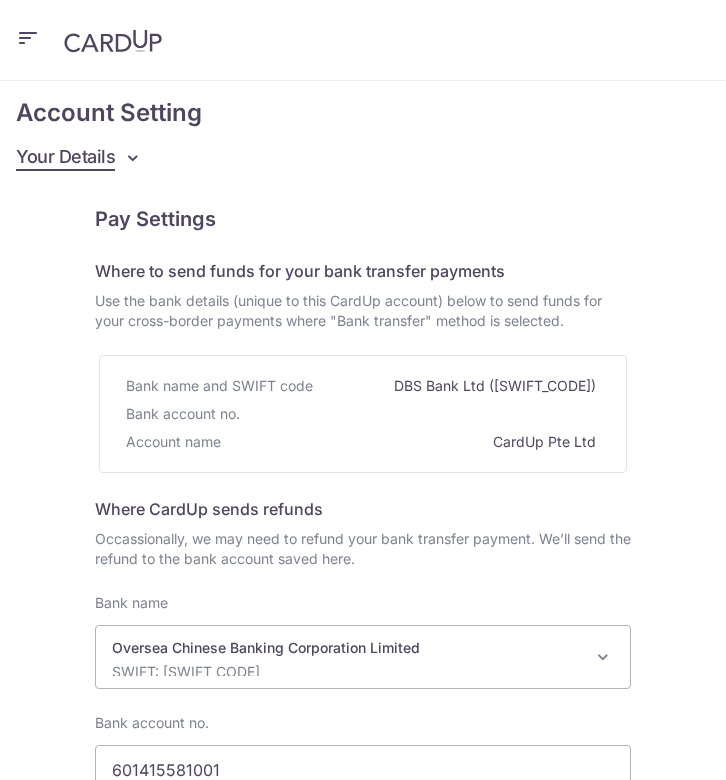 select on "12" 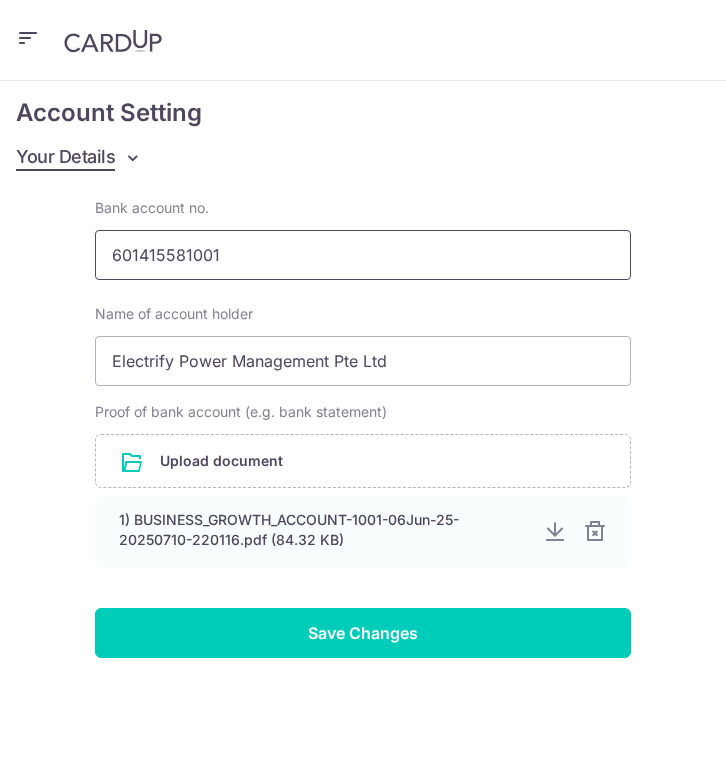 scroll, scrollTop: 519, scrollLeft: 0, axis: vertical 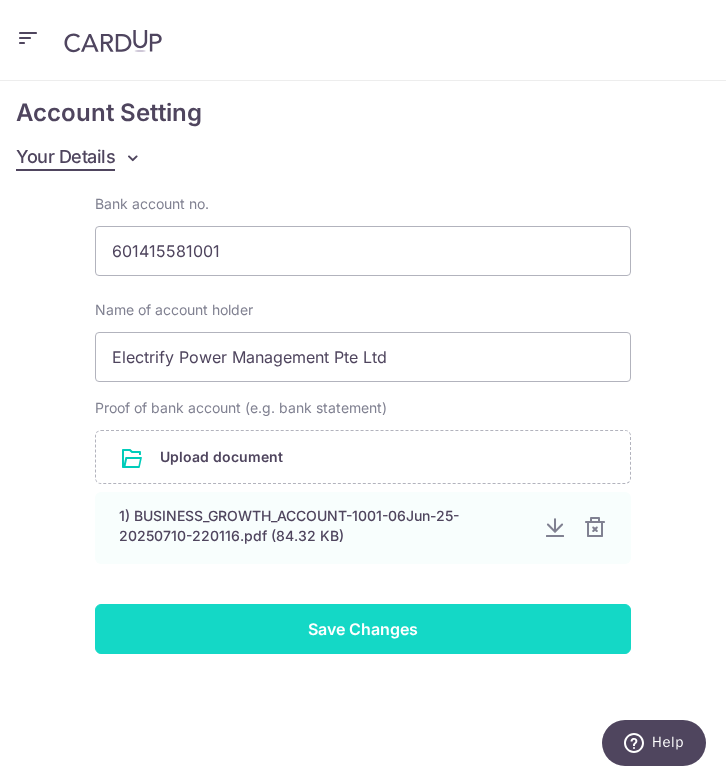click on "Save Changes" at bounding box center (363, 629) 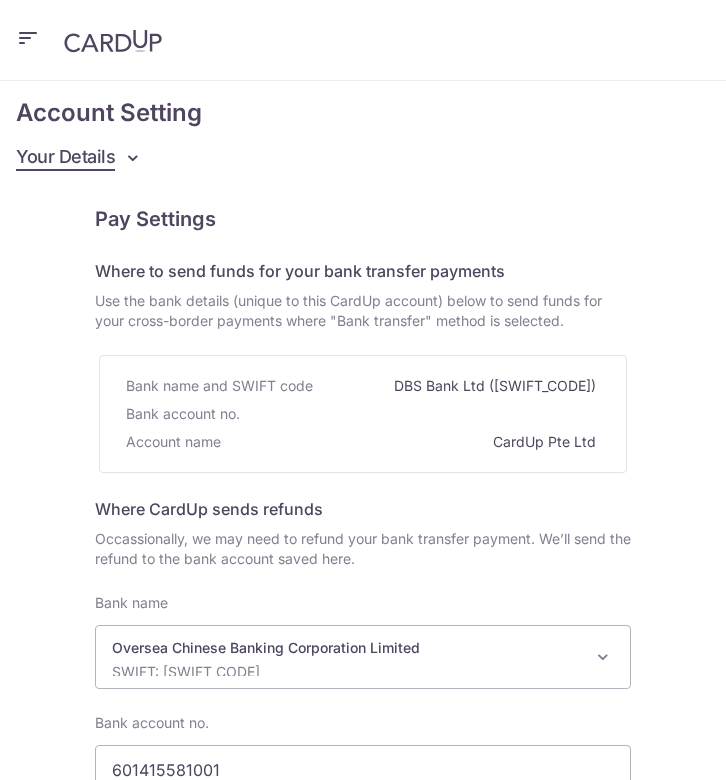 select on "12" 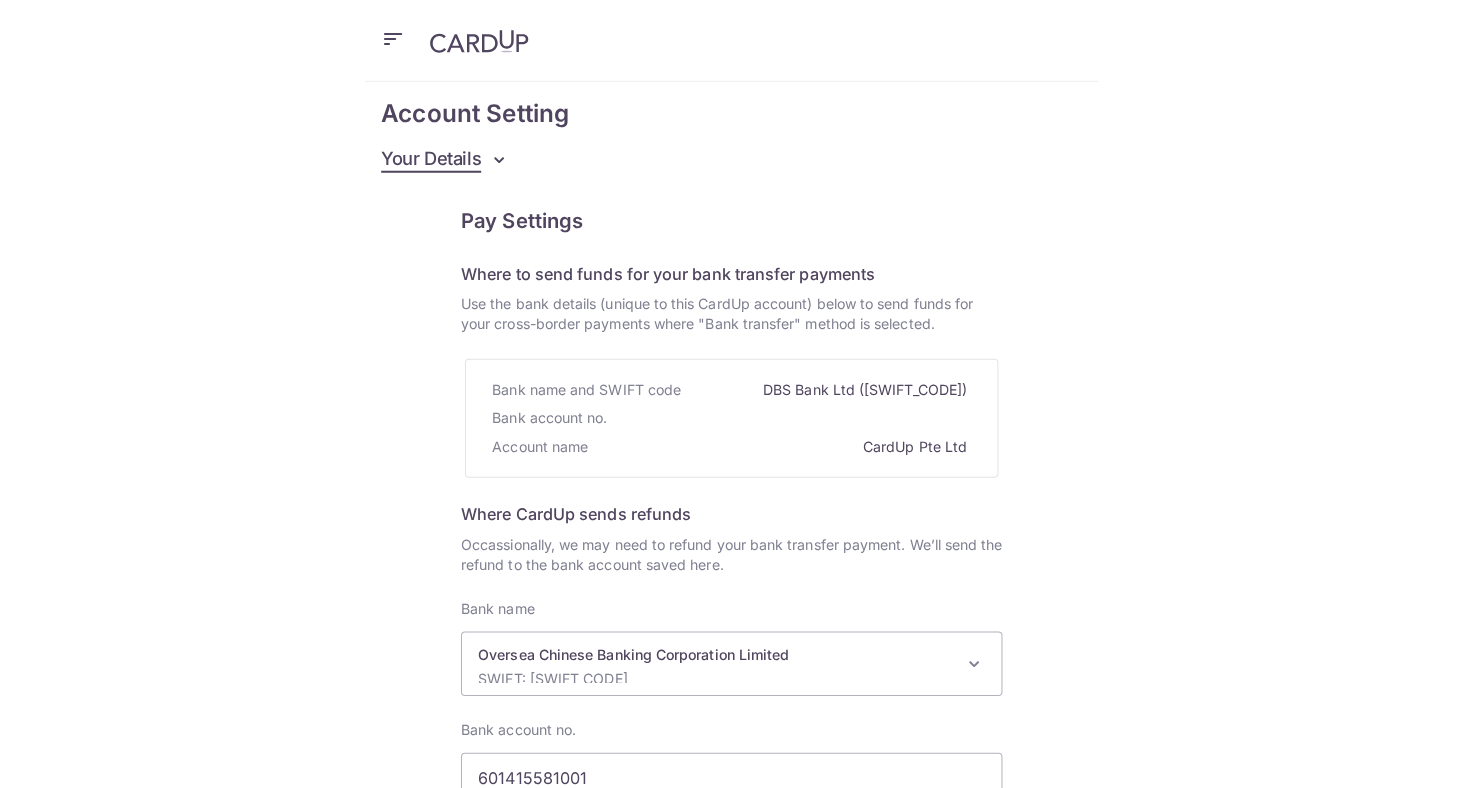 scroll, scrollTop: 0, scrollLeft: 0, axis: both 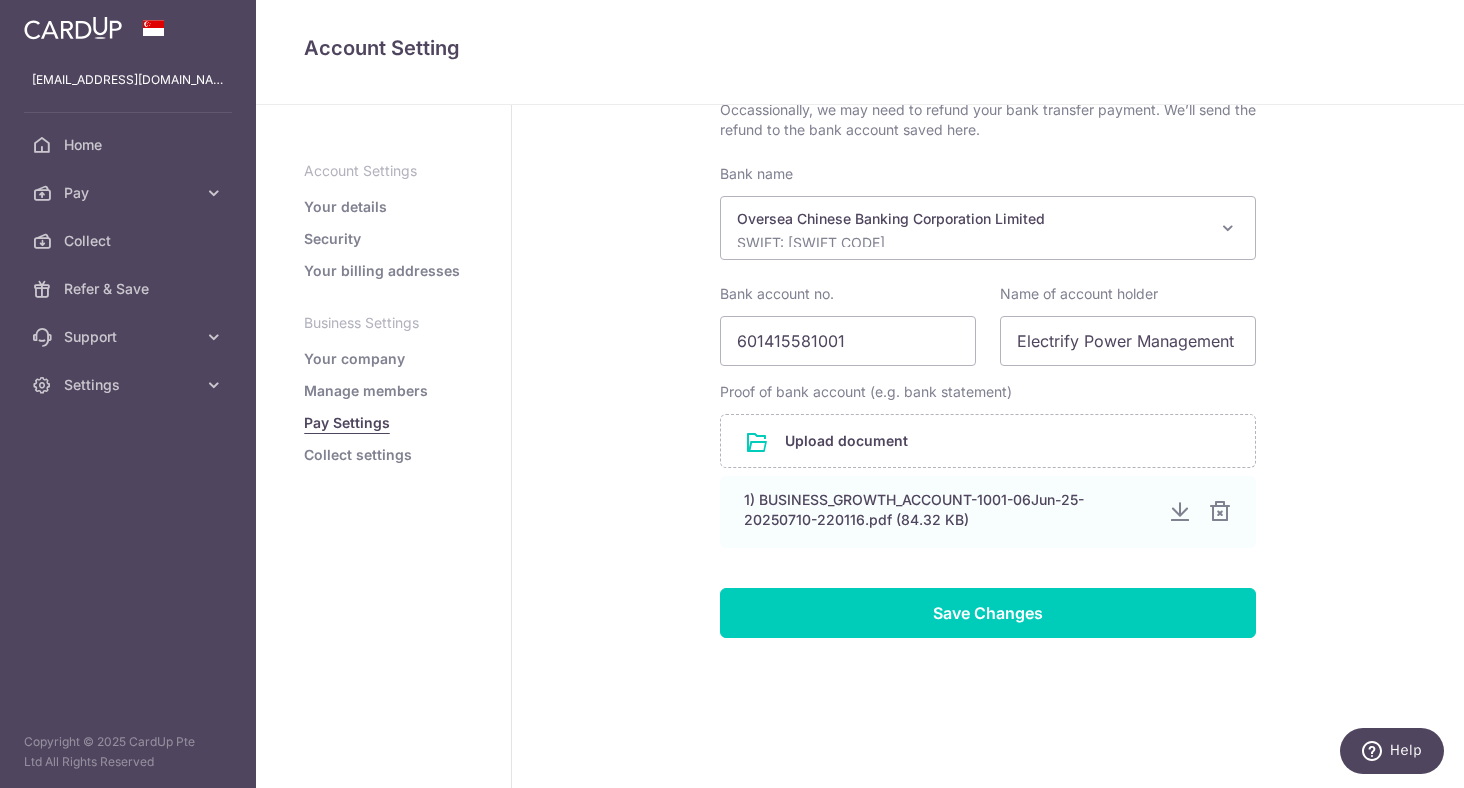 click on "Pay Settings
Where to send funds for your bank transfer payments
Use the bank details (unique to this CardUp account) below to send funds for your cross-border payments where "Bank transfer" method is selected.
Bank name and SWIFT code
DBS Bank Ltd ([SWIFT_CODE])
Bank account no.
Account name
CardUp Pte Ltd
Where CardUp sends refunds" at bounding box center [988, 253] 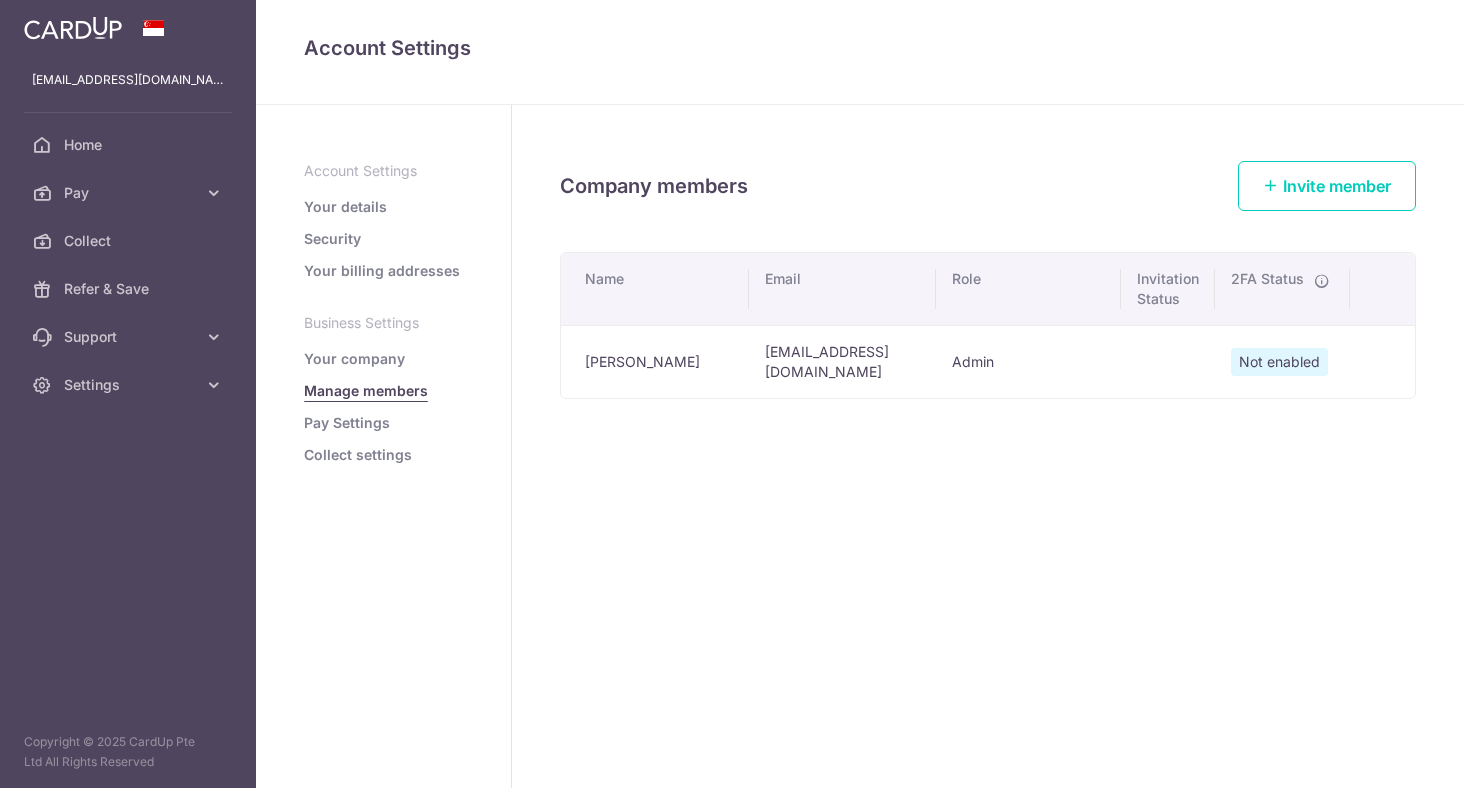 scroll, scrollTop: 0, scrollLeft: 0, axis: both 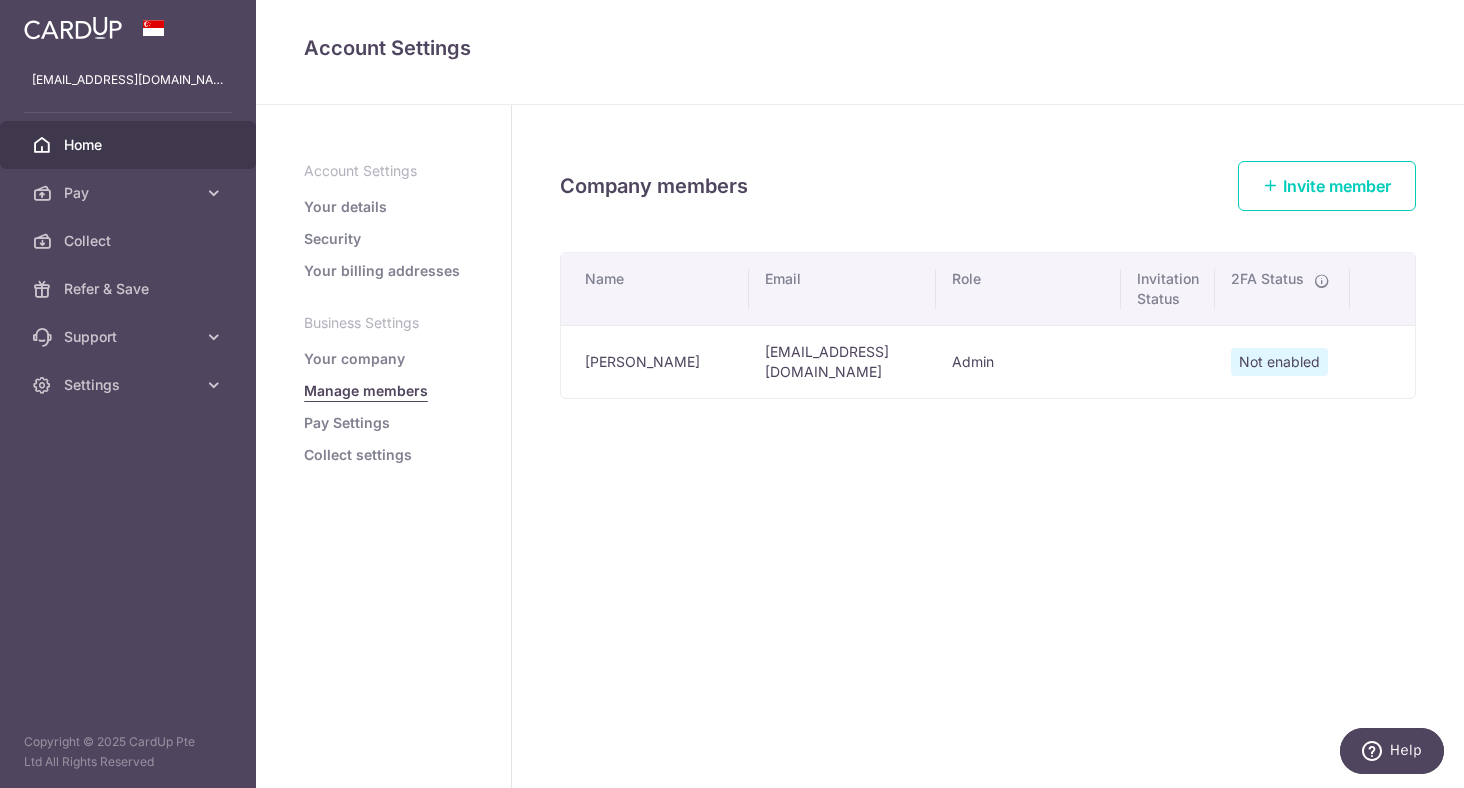click on "Home" at bounding box center [130, 145] 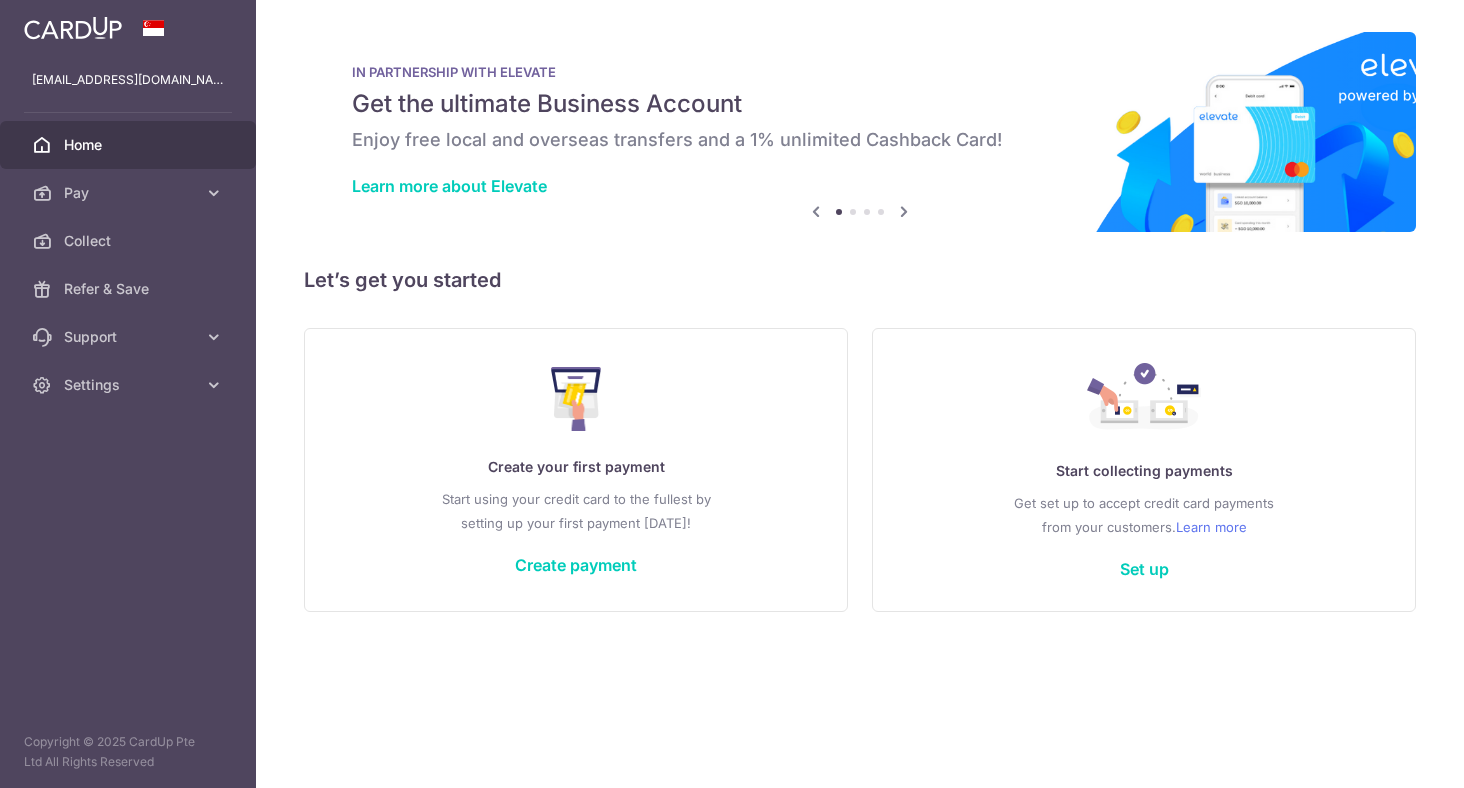 scroll, scrollTop: 0, scrollLeft: 0, axis: both 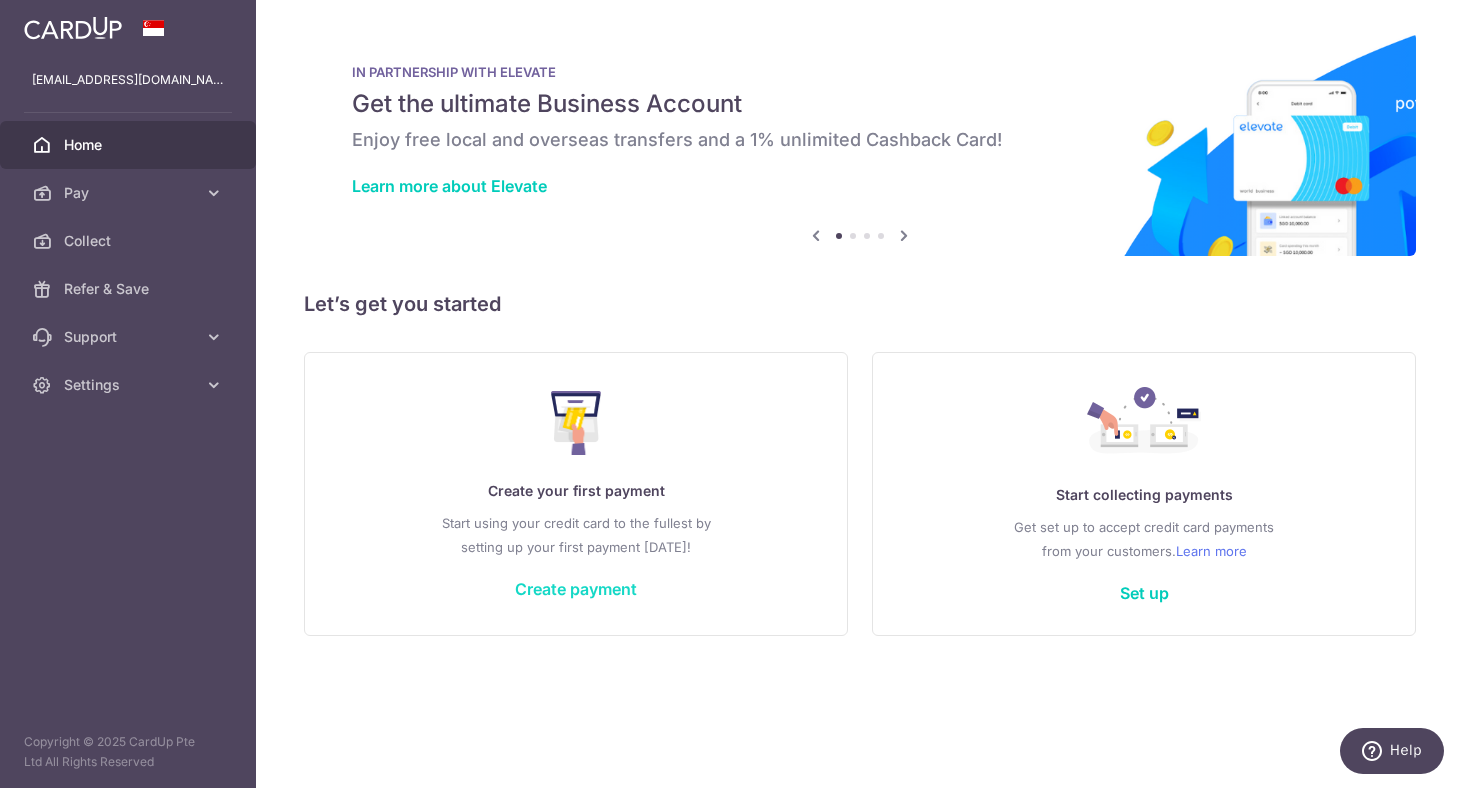 click on "Create payment" at bounding box center (576, 589) 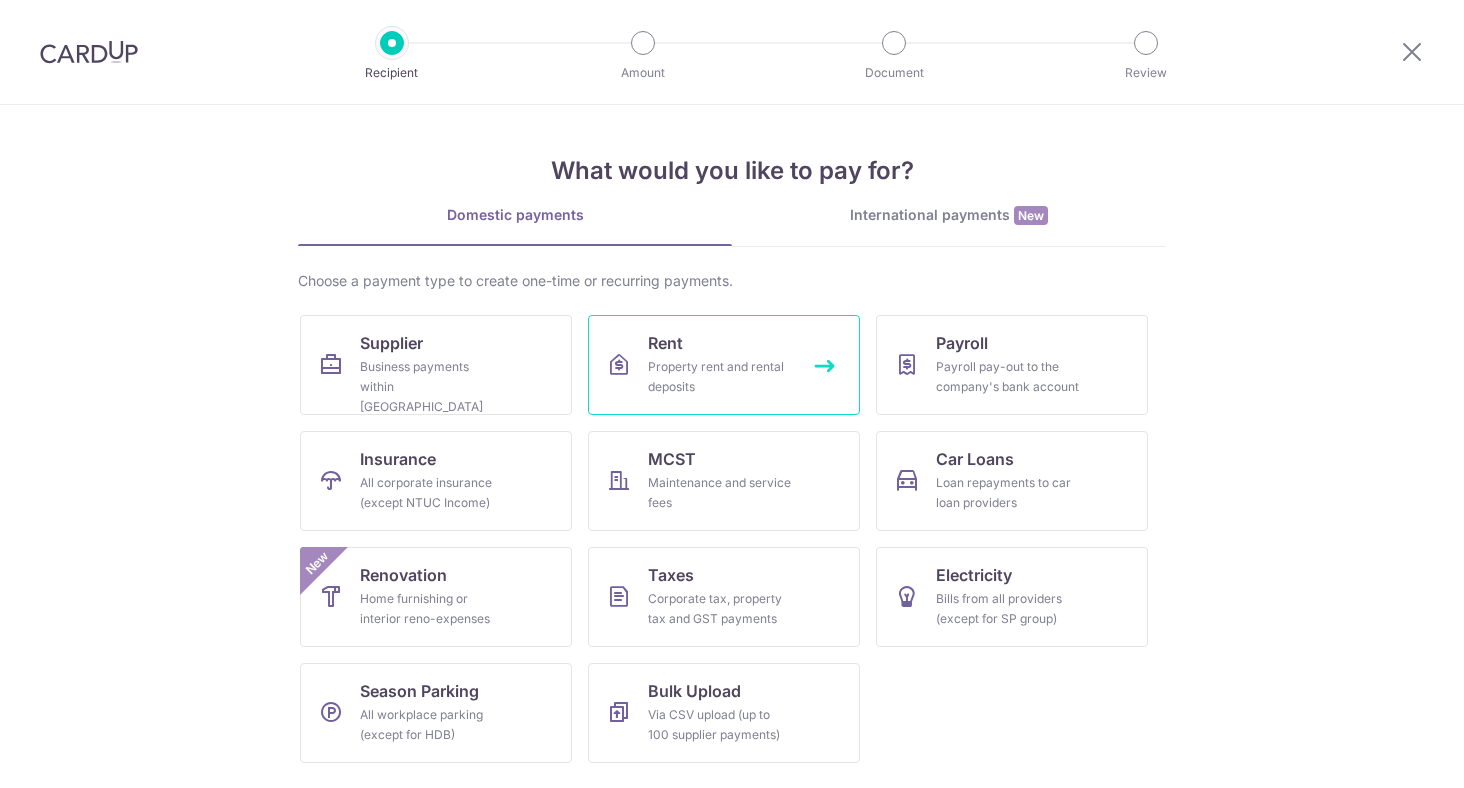 scroll, scrollTop: 0, scrollLeft: 0, axis: both 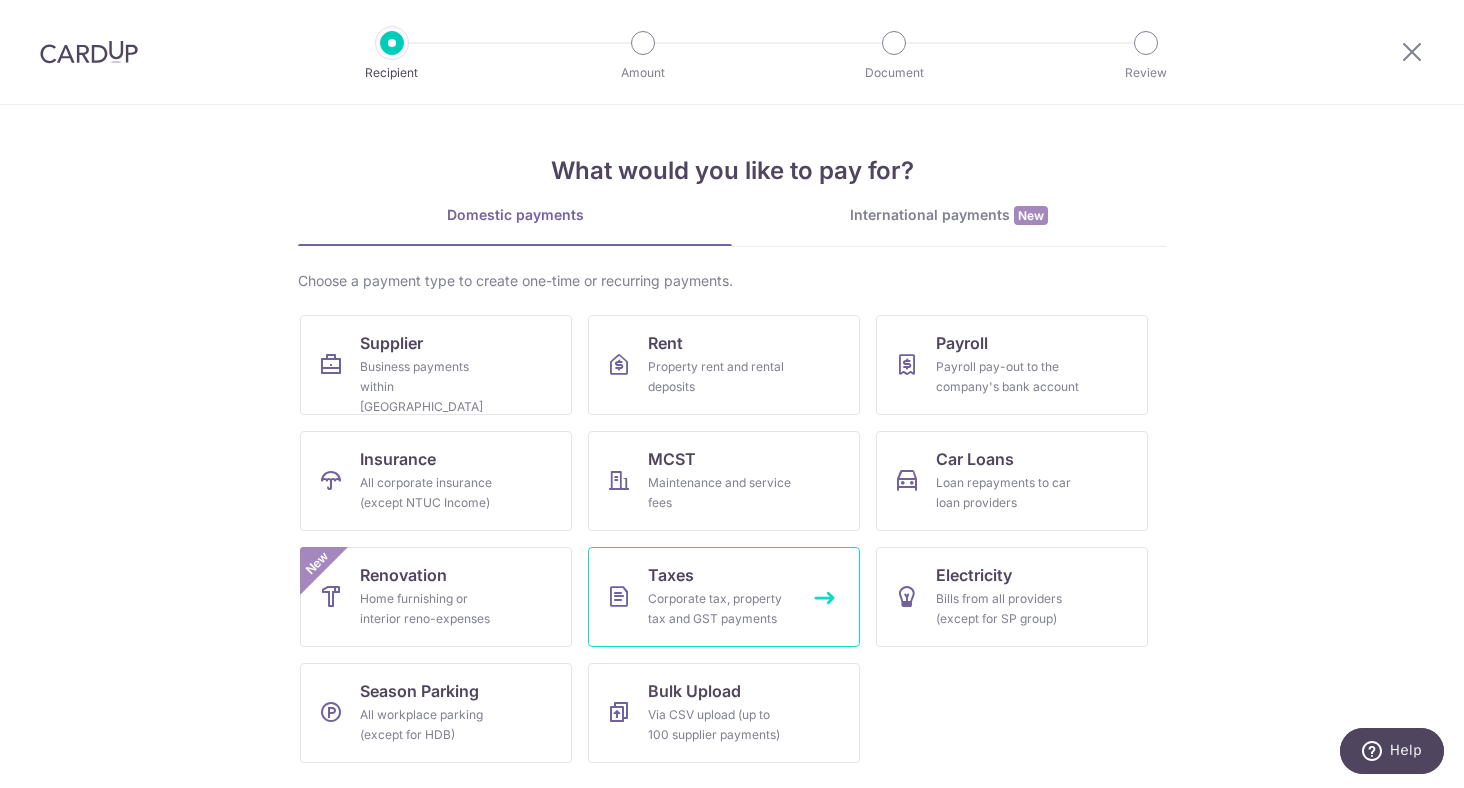 click on "Taxes Corporate tax, property tax and GST payments" at bounding box center (724, 597) 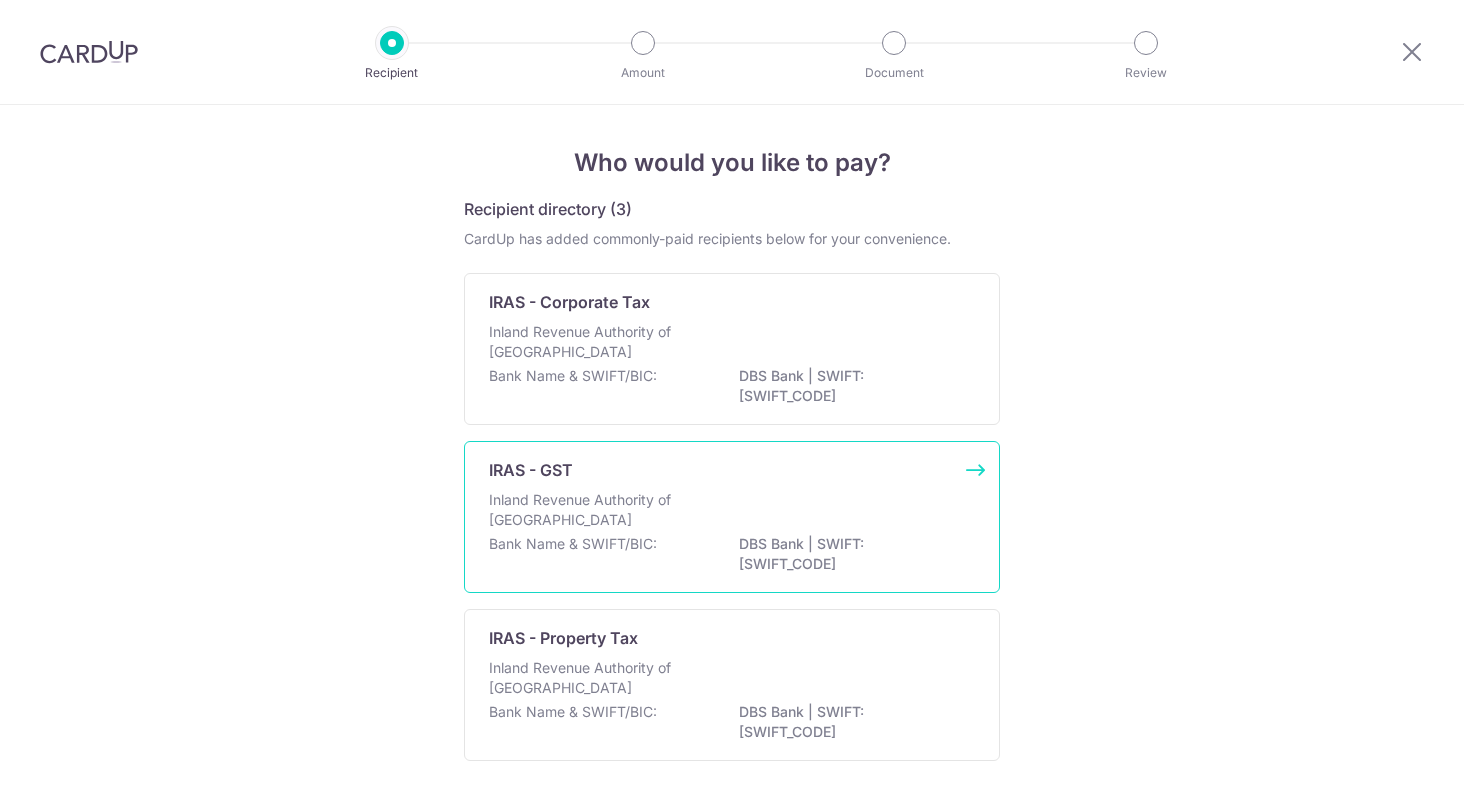 scroll, scrollTop: 0, scrollLeft: 0, axis: both 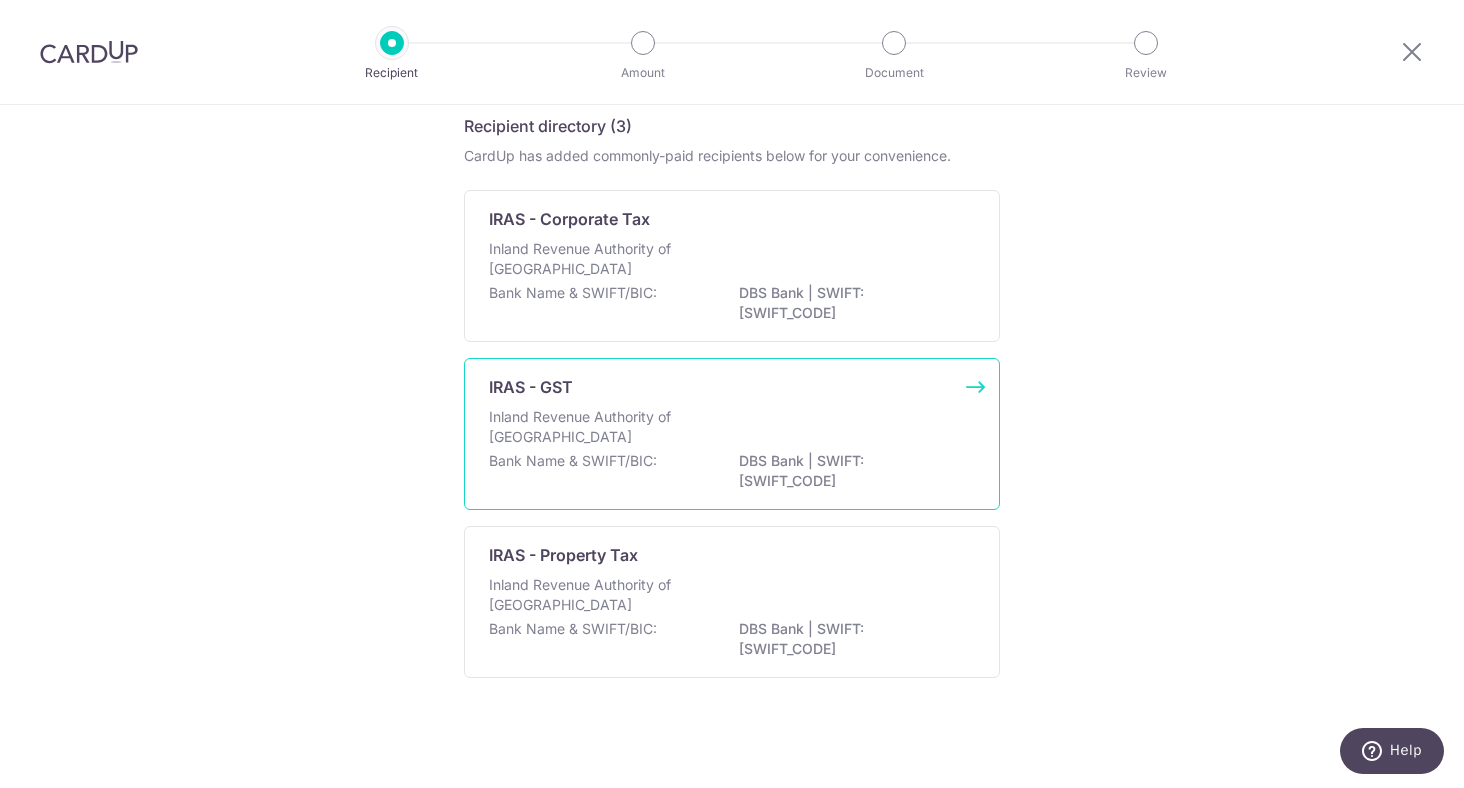 click on "Inland Revenue Authority of Singapore" at bounding box center [732, 429] 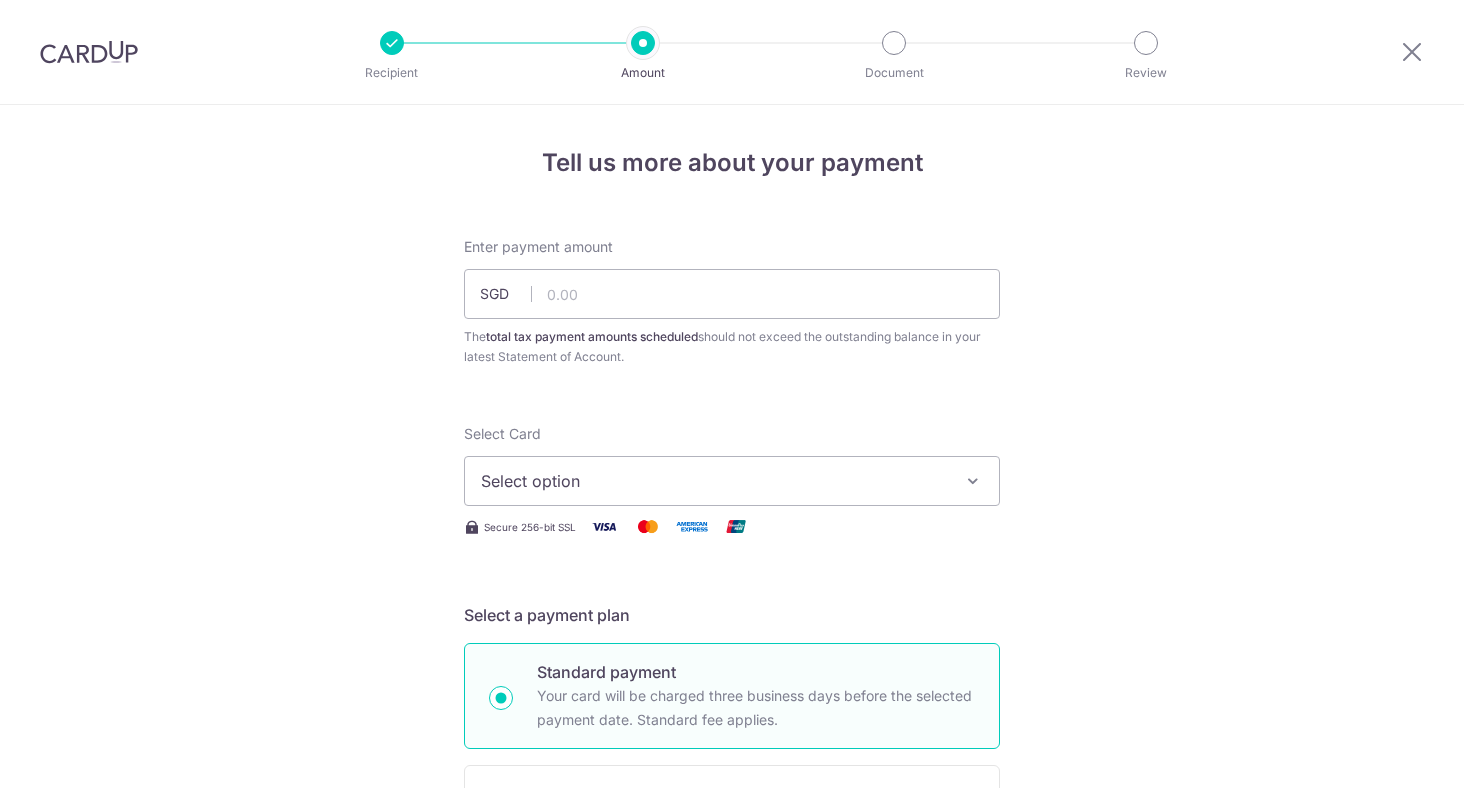 scroll, scrollTop: 0, scrollLeft: 0, axis: both 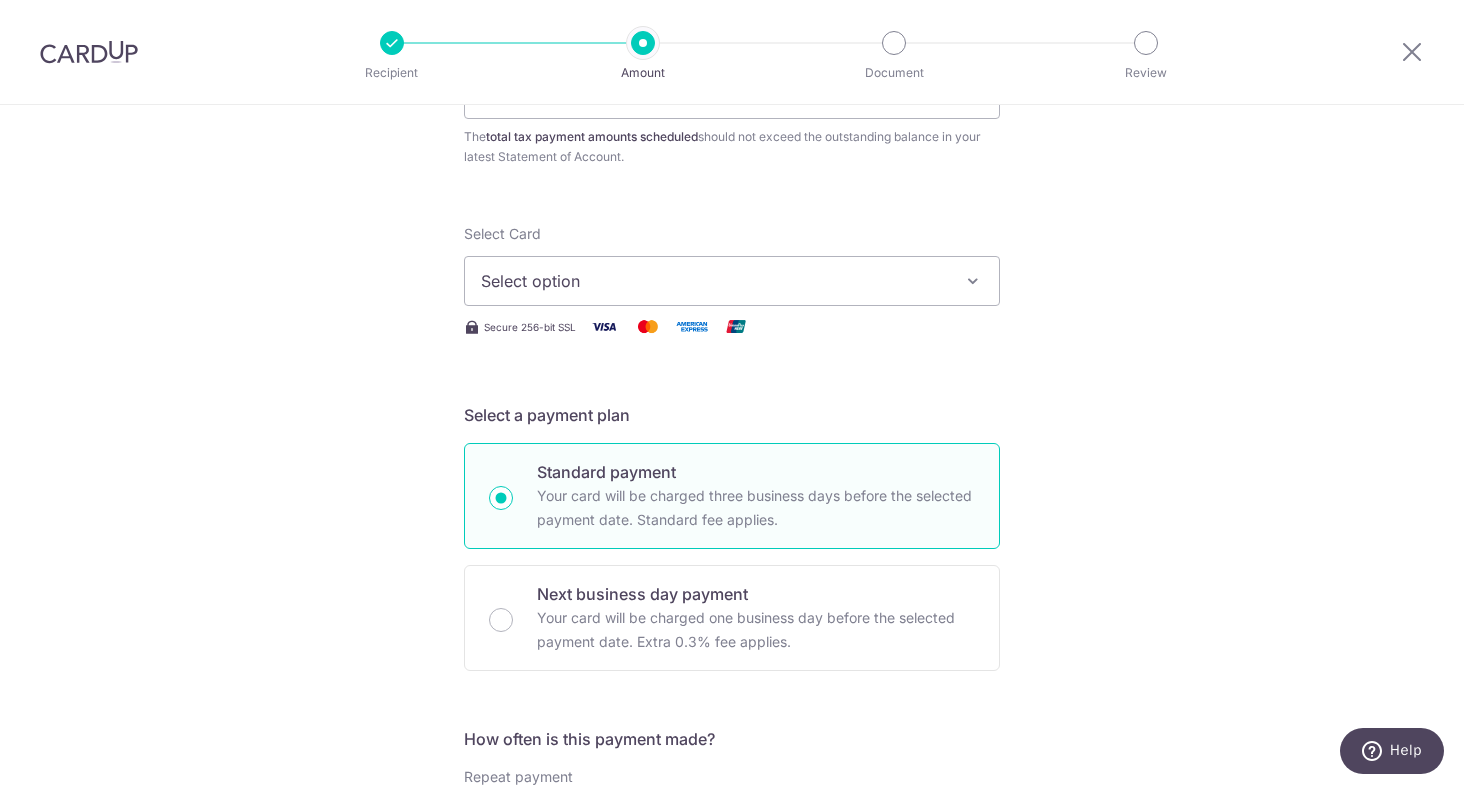 click on "Select option" at bounding box center (714, 281) 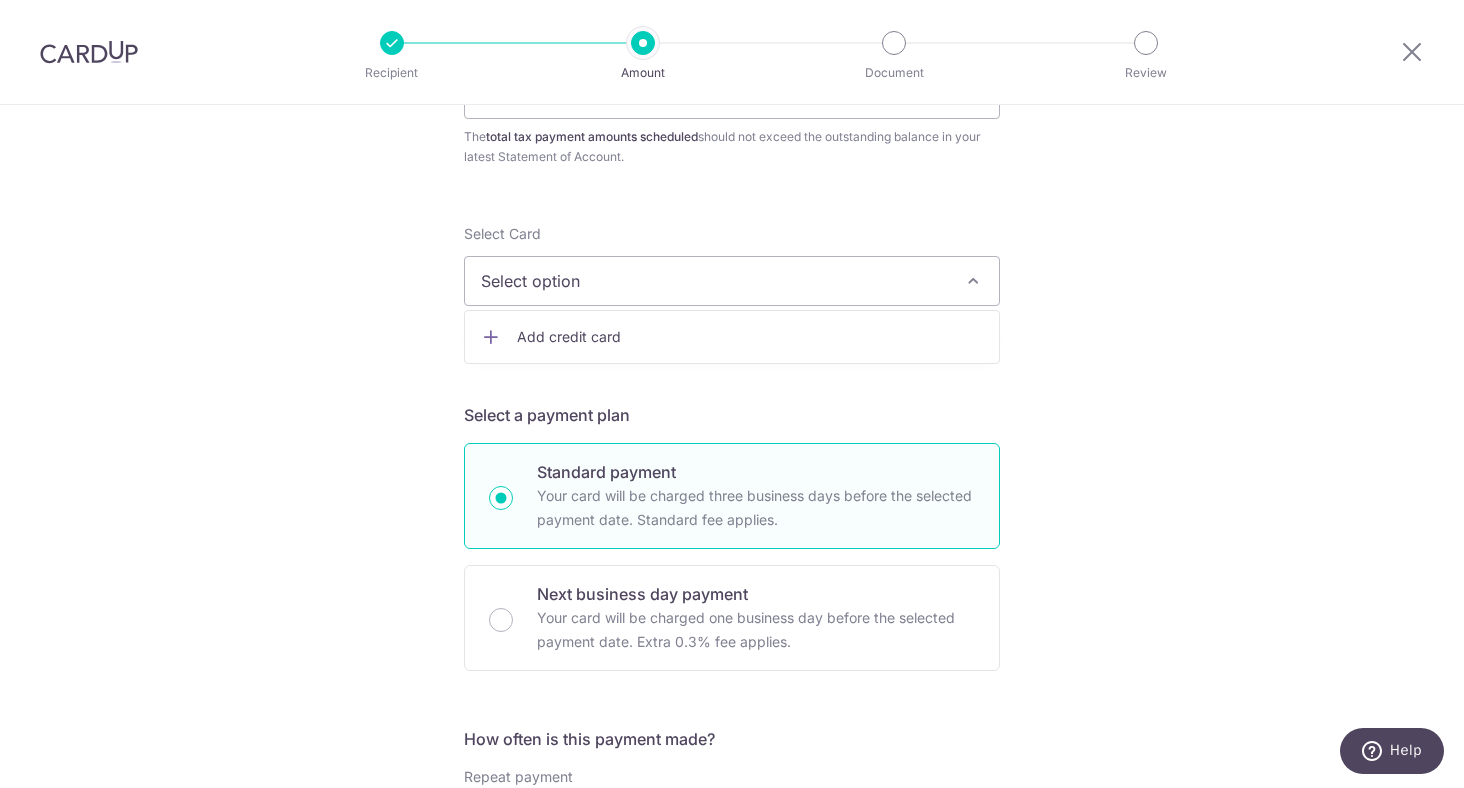click on "Tell us more about your payment
Enter payment amount
SGD
The  total tax payment amounts scheduled  should not exceed the outstanding balance in your latest Statement of Account.
Select Card
Select option
Add credit card
Secure 256-bit SSL
Text
New card details
Card
Secure 256-bit SSL" at bounding box center [732, 900] 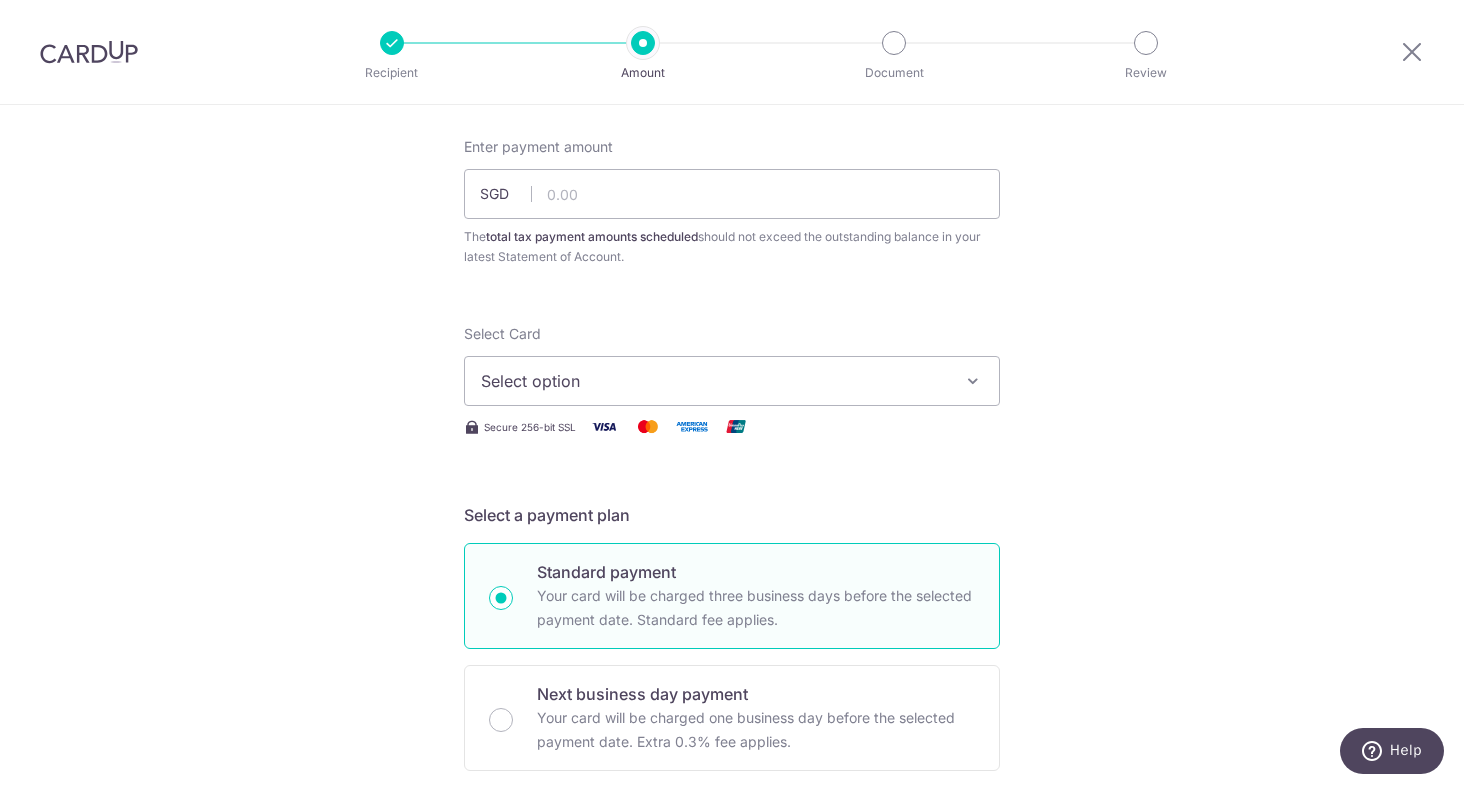 scroll, scrollTop: 0, scrollLeft: 0, axis: both 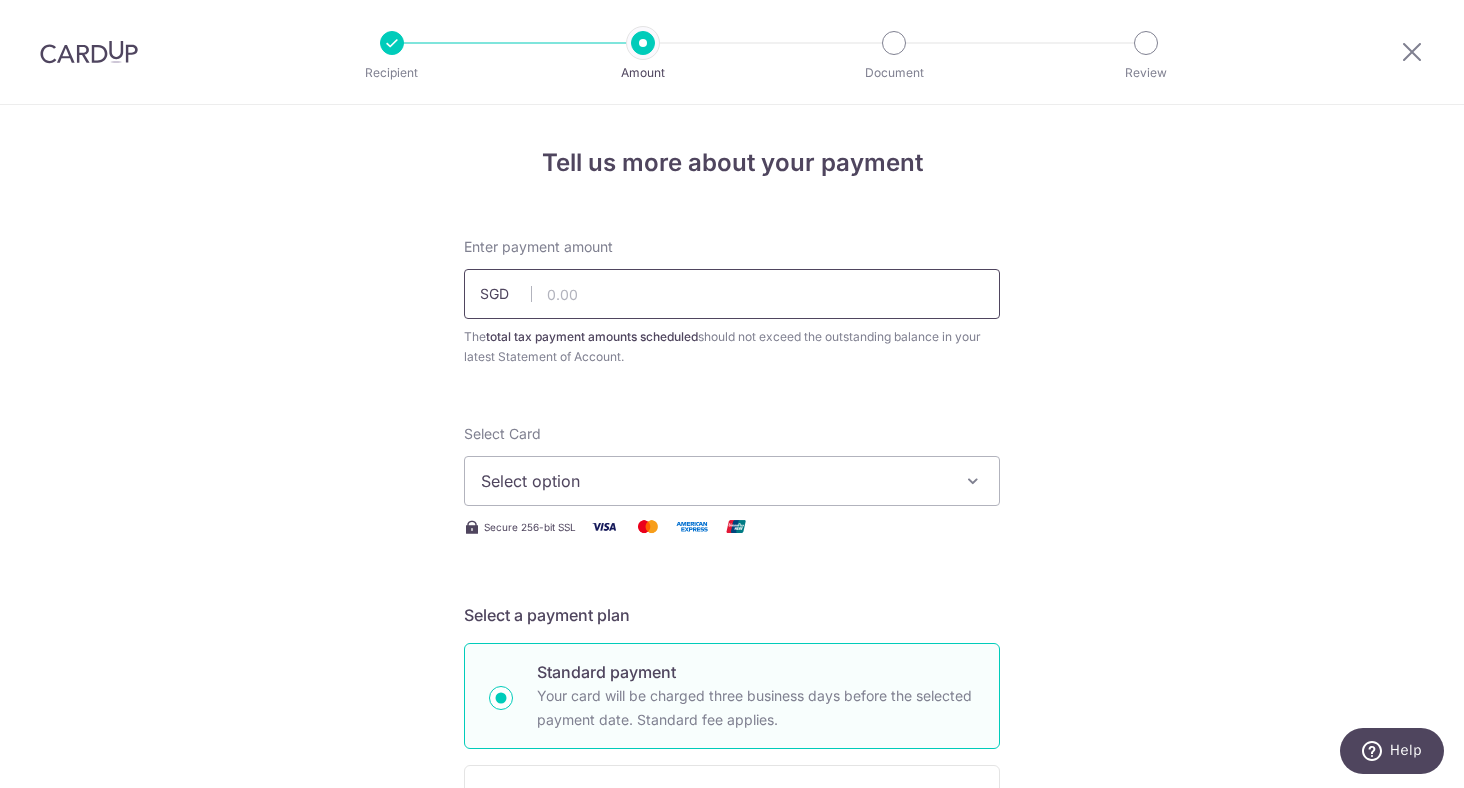 click at bounding box center (732, 294) 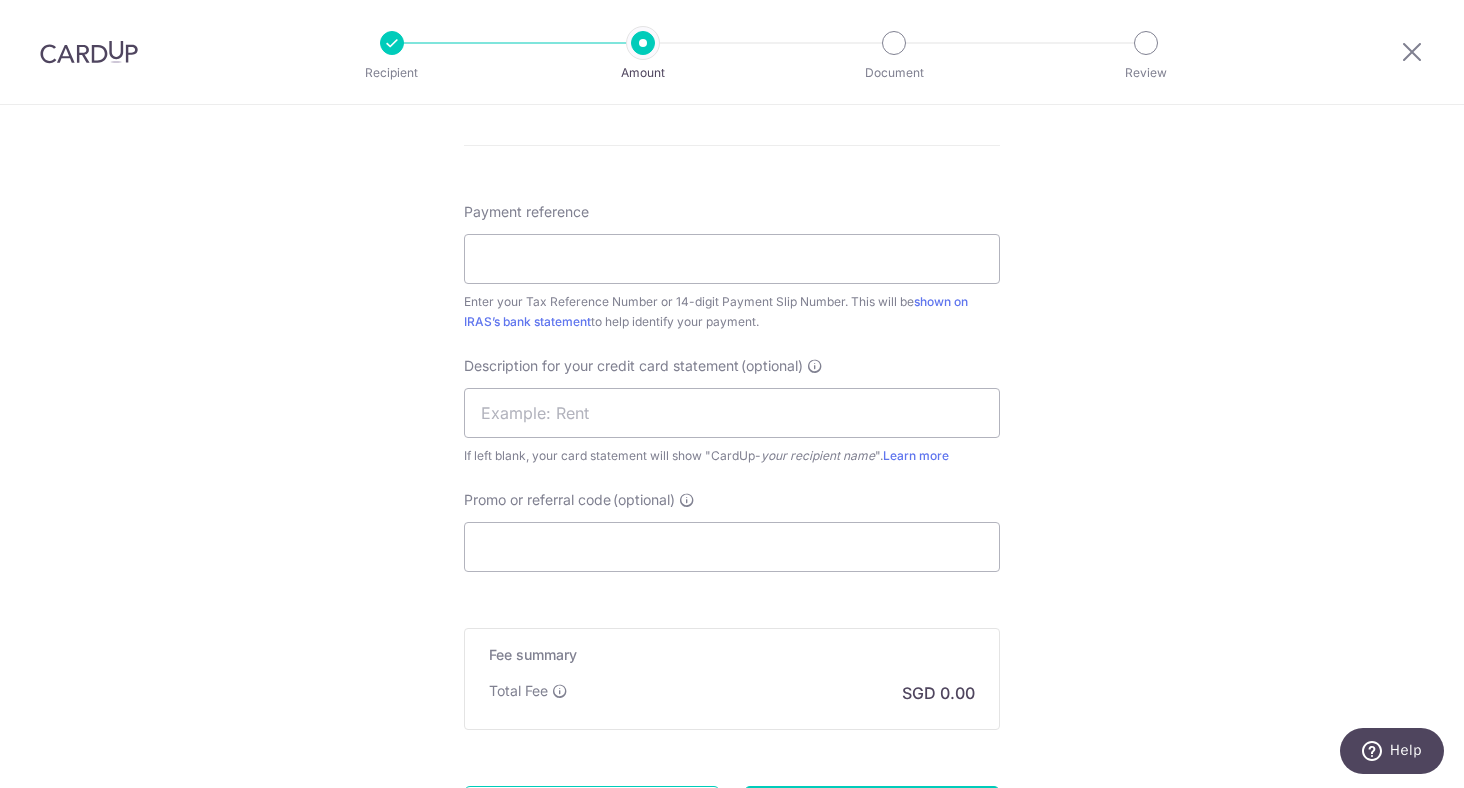 scroll, scrollTop: 1108, scrollLeft: 0, axis: vertical 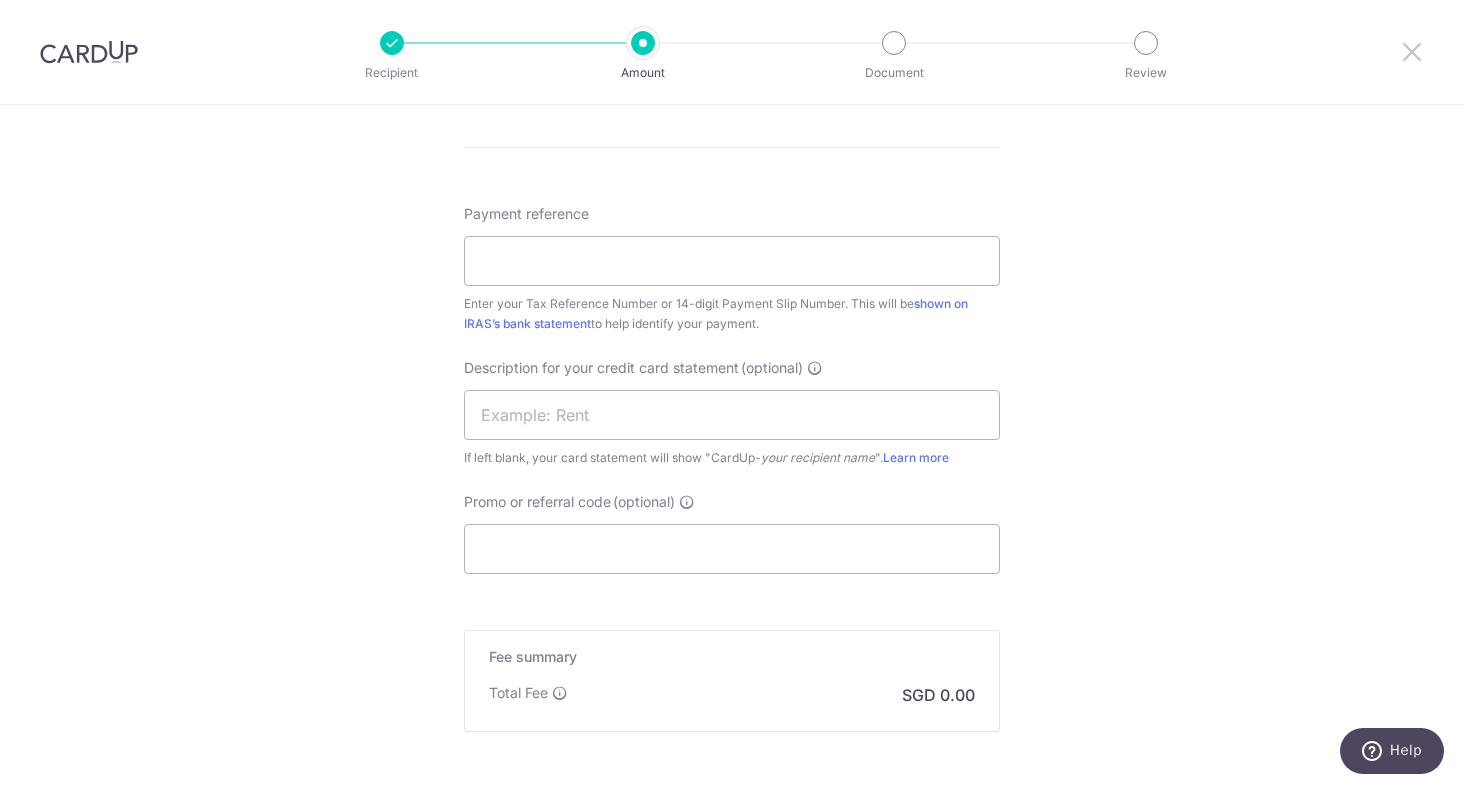 click at bounding box center [1412, 51] 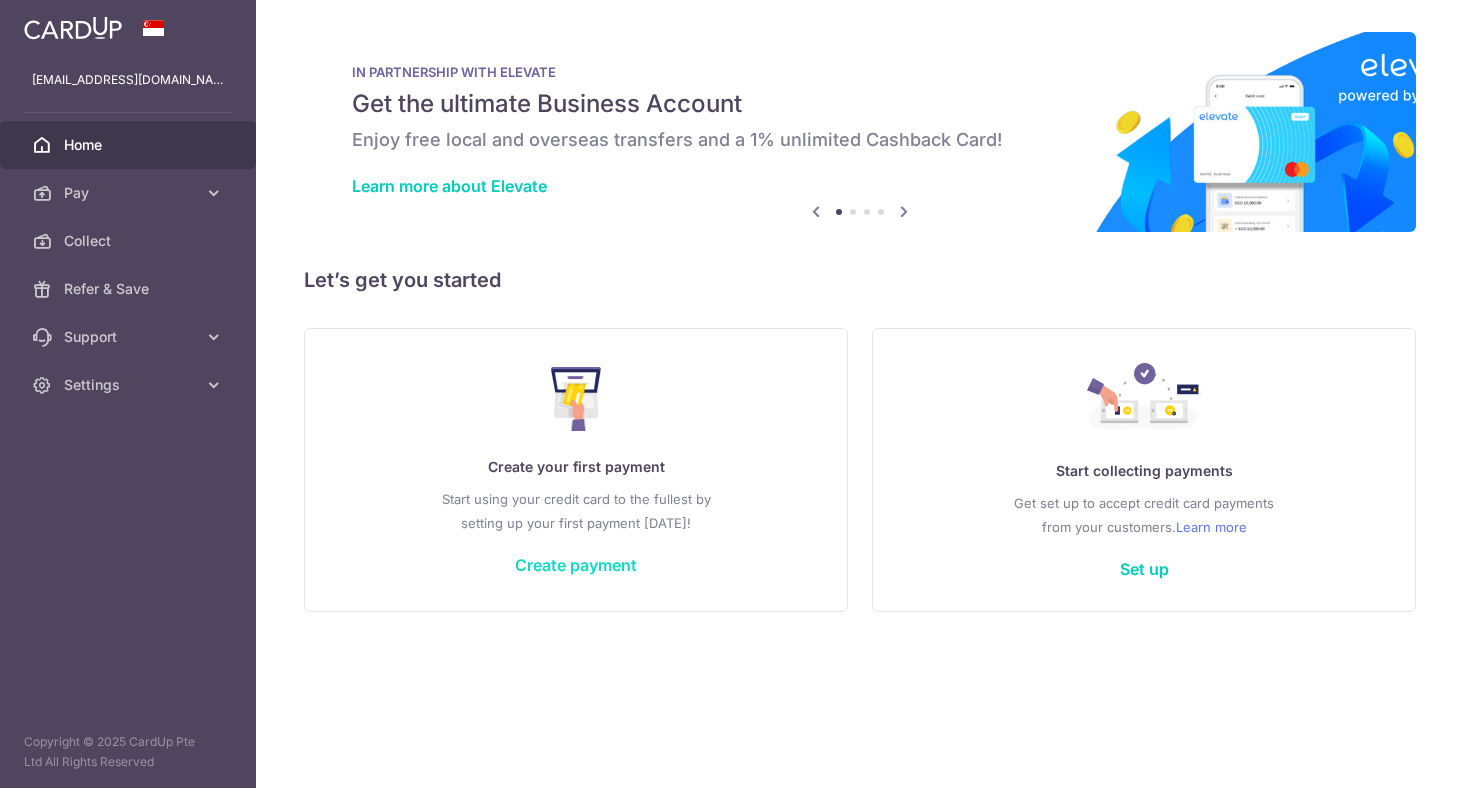 click on "Create payment" at bounding box center (576, 565) 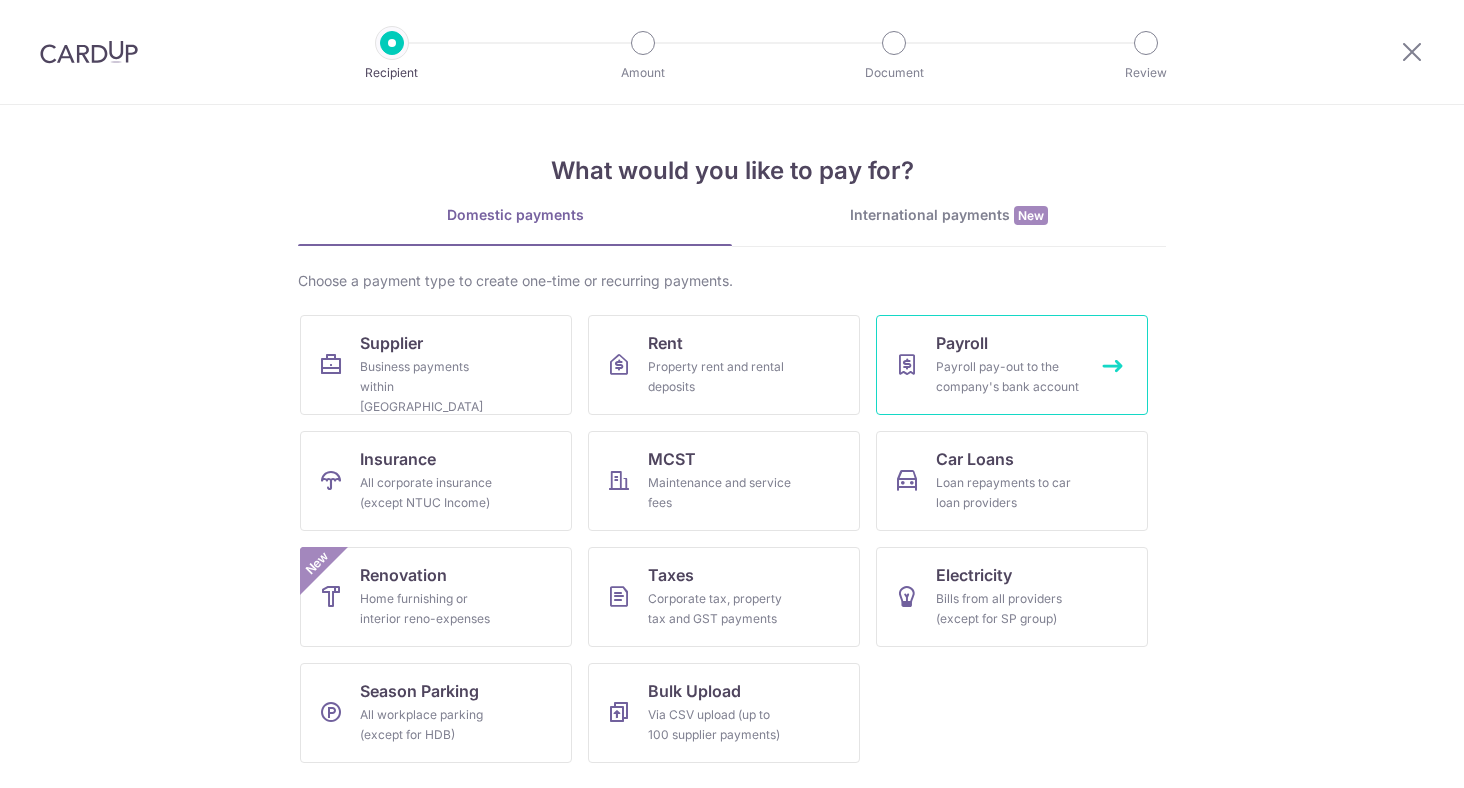 click on "Payroll pay-out to the company's bank account" at bounding box center [1008, 377] 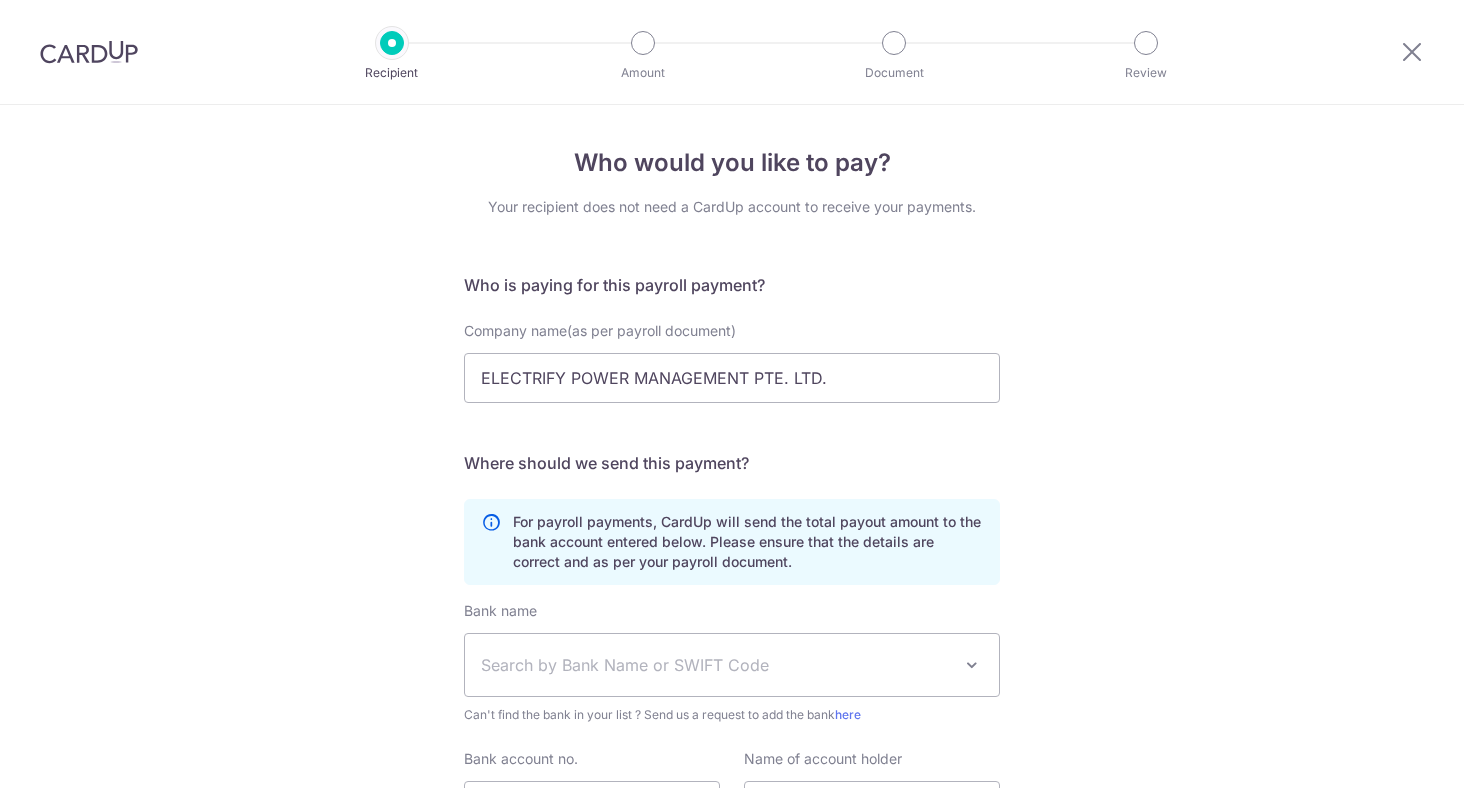 scroll, scrollTop: 0, scrollLeft: 0, axis: both 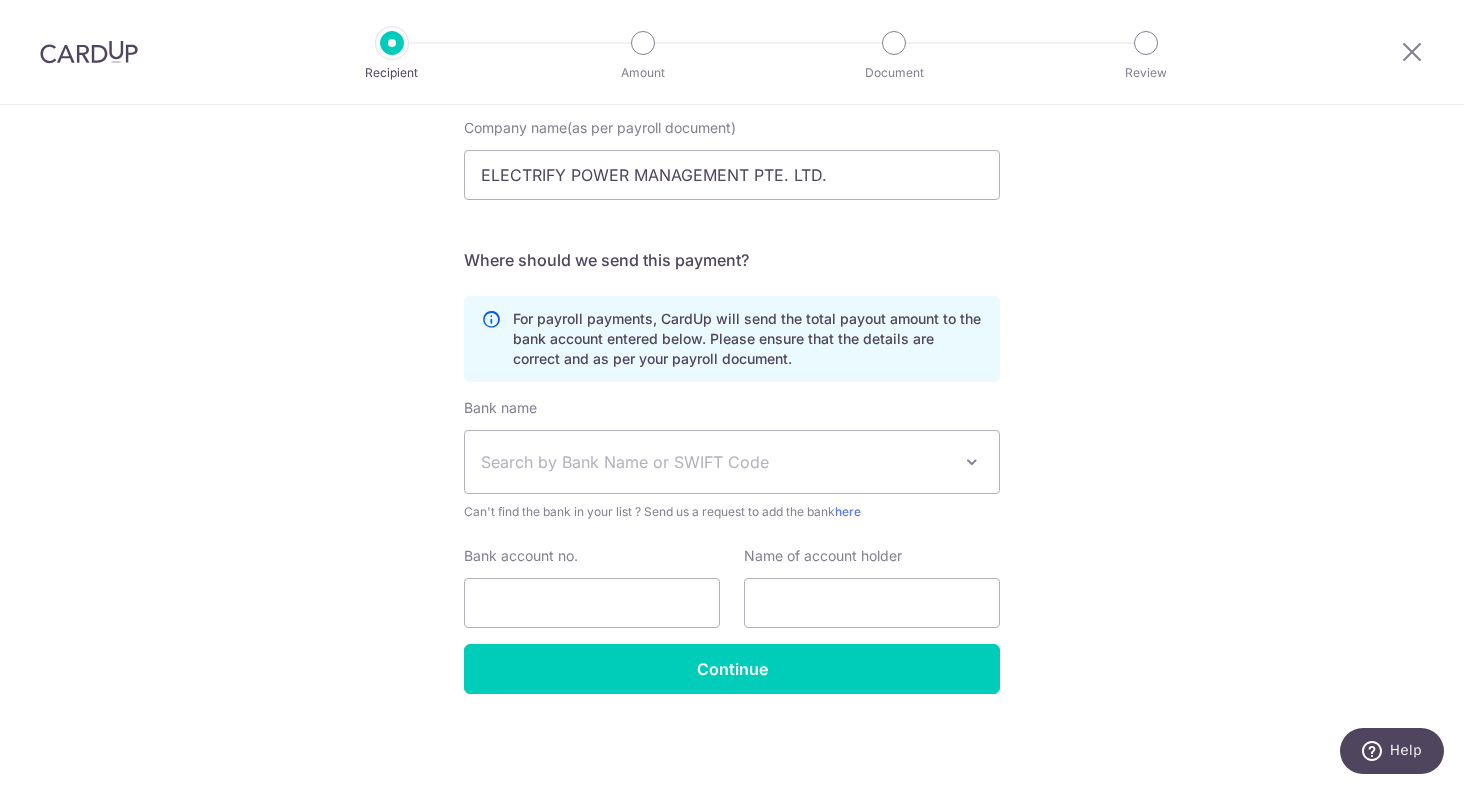 click on "Search by Bank Name or SWIFT Code" at bounding box center [716, 462] 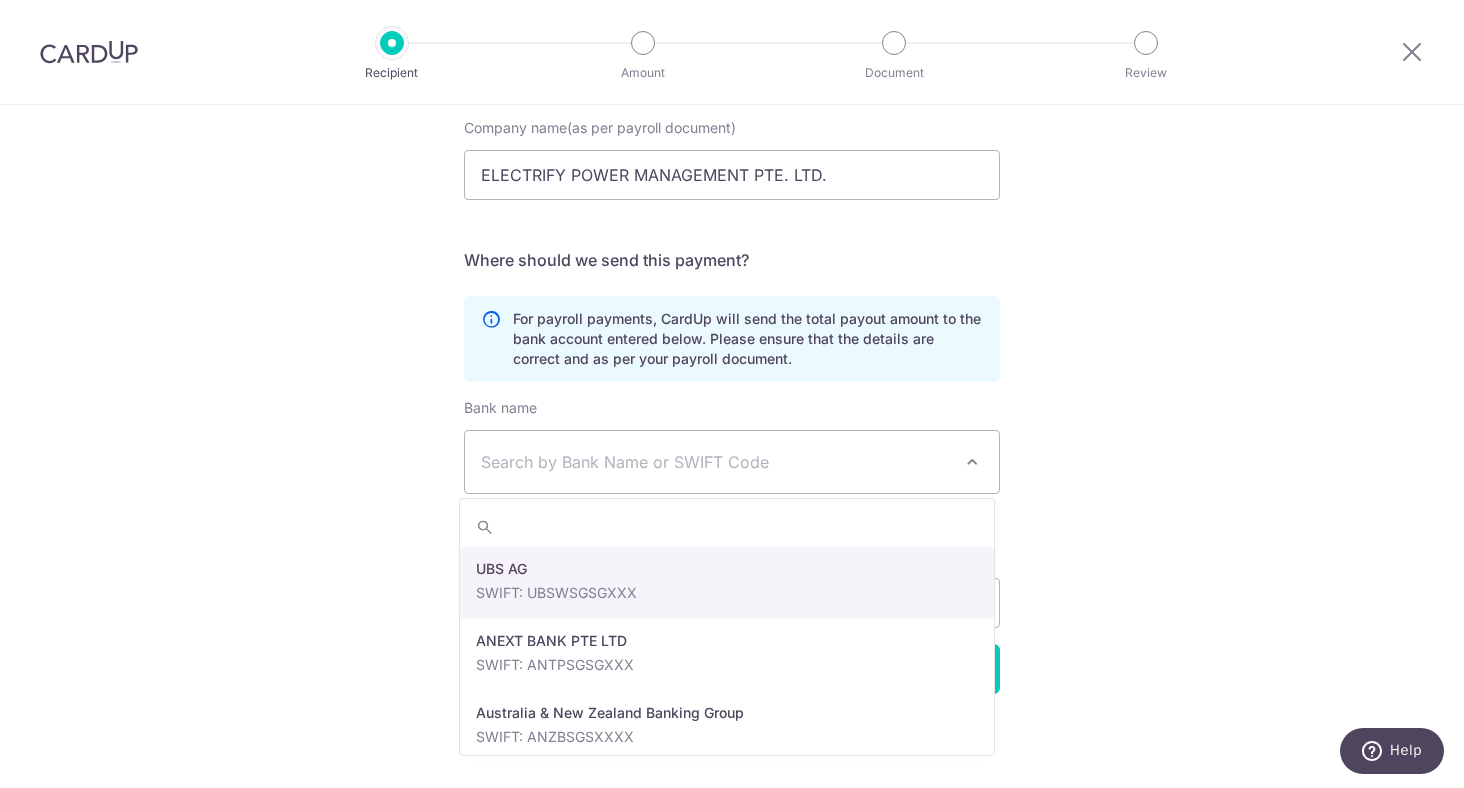 click on "Who would you like to pay?
Your recipient does not need a CardUp account to receive your payments.
Who is paying for this payroll payment?
Company name(as per payroll document)
ELECTRIFY POWER MANAGEMENT PTE. LTD.
translation missing: en.no key
URL
Telephone
Where should we send this payment?
For payroll payments, CardUp will send the total payout amount to the bank account entered below. Please ensure that the details are correct and as per your payroll document." at bounding box center (732, 345) 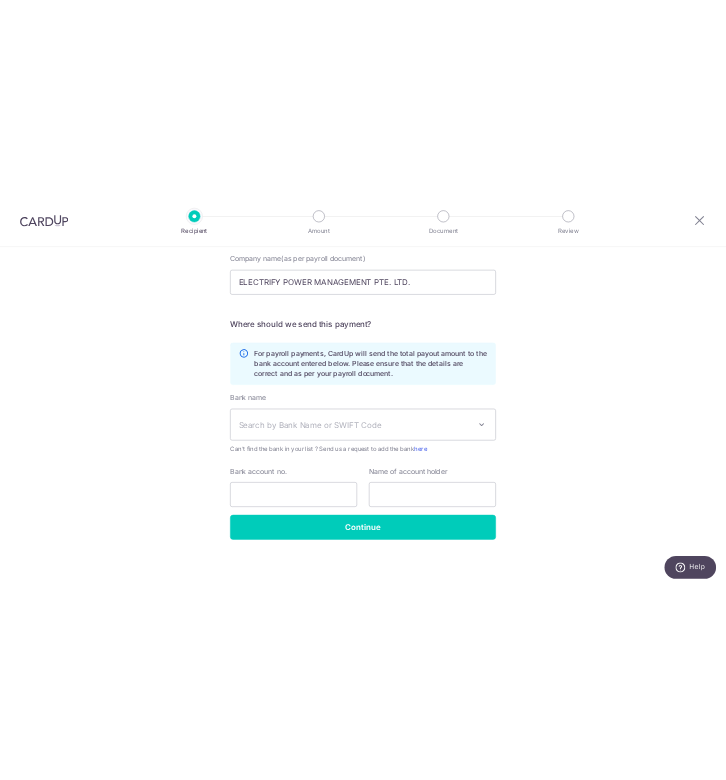 scroll, scrollTop: 203, scrollLeft: 0, axis: vertical 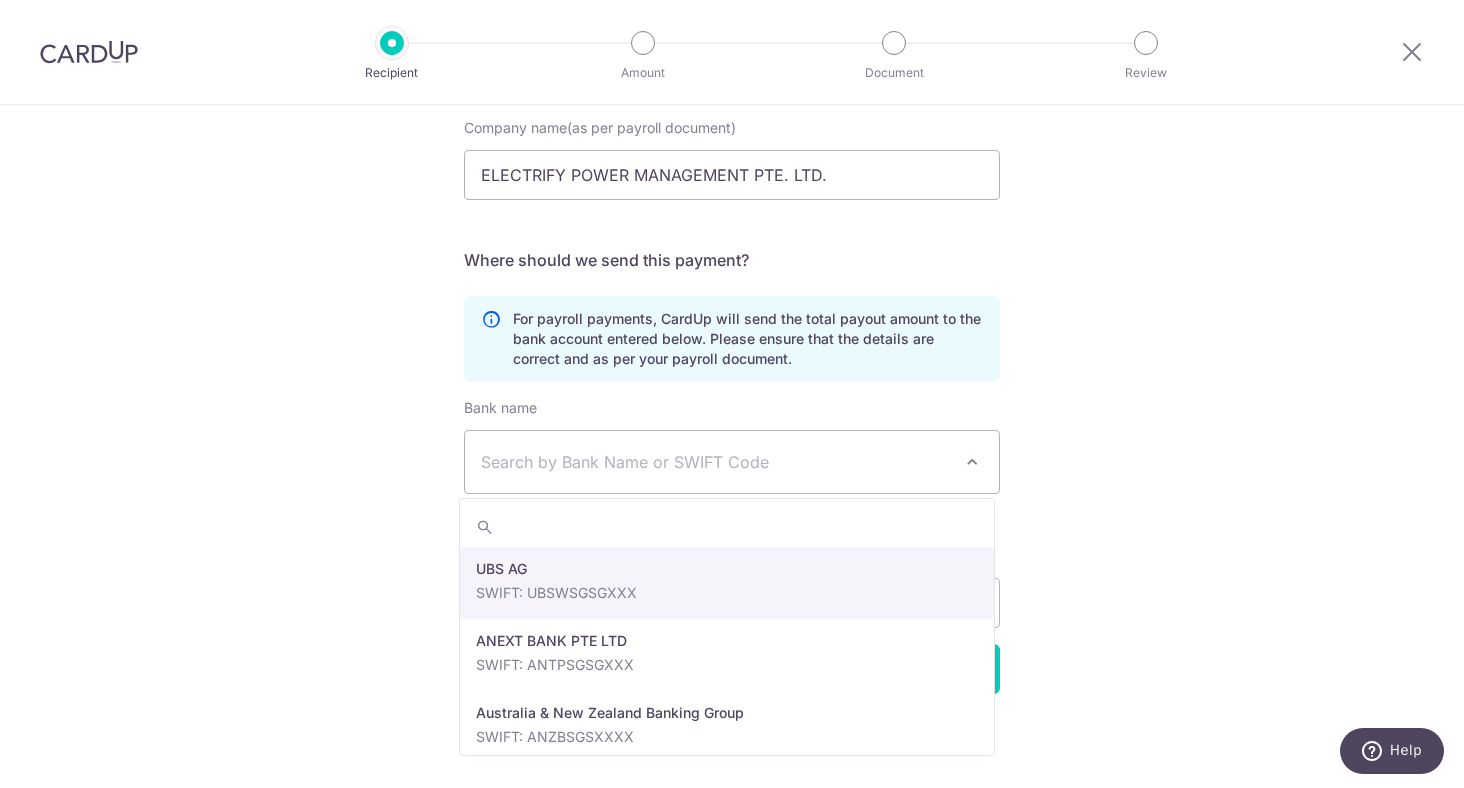 click on "Search by Bank Name or SWIFT Code" at bounding box center [716, 462] 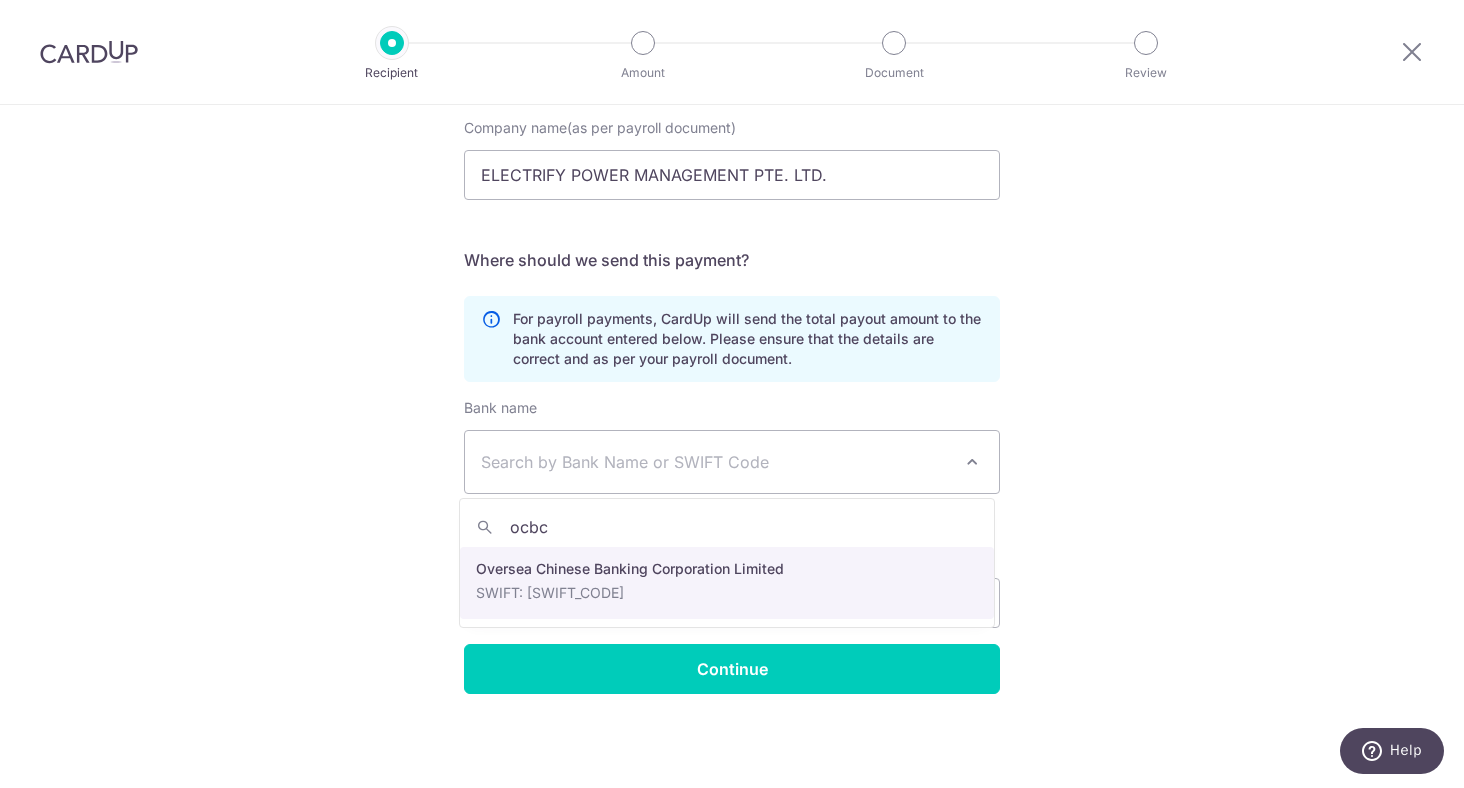 type on "ocbc" 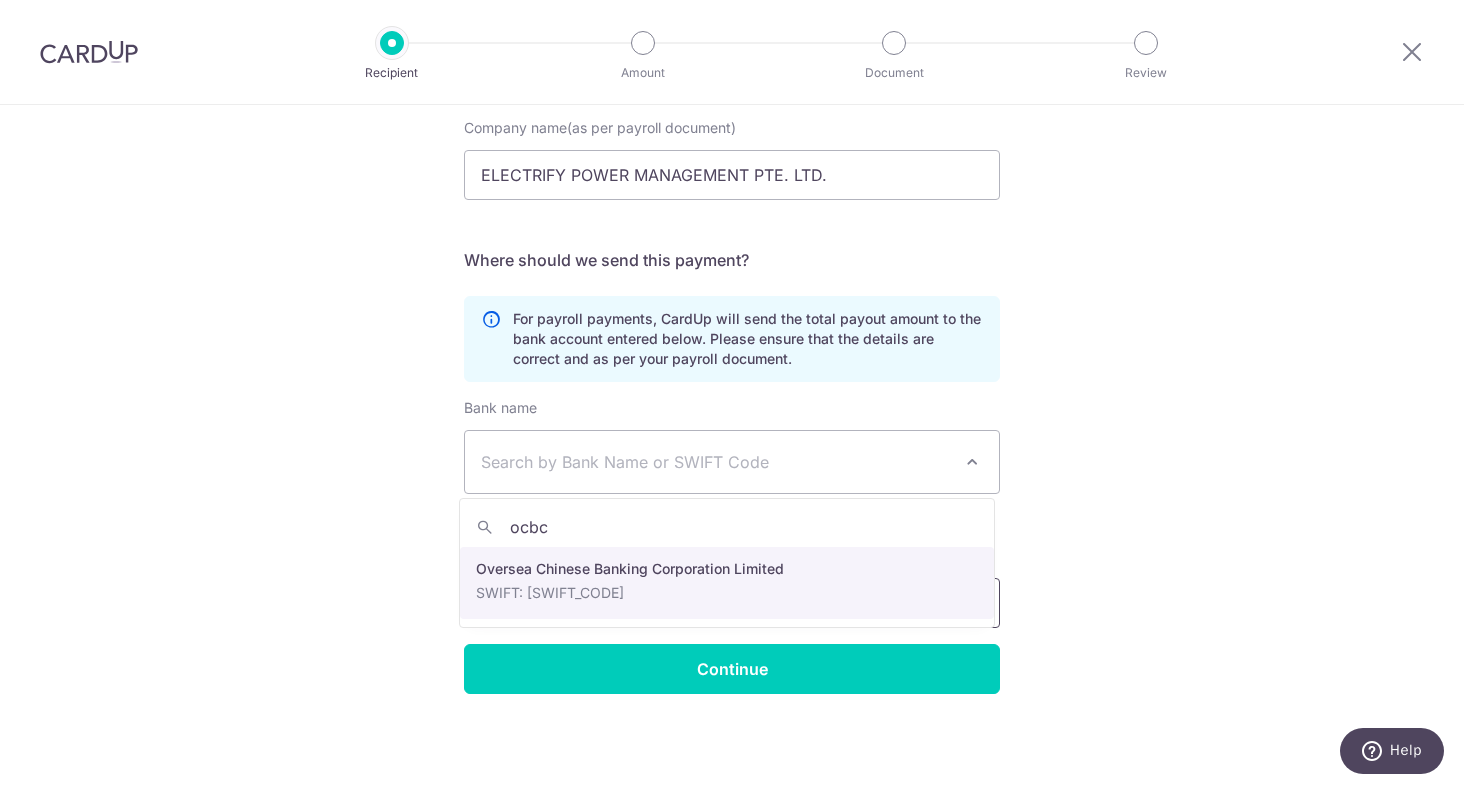 select on "12" 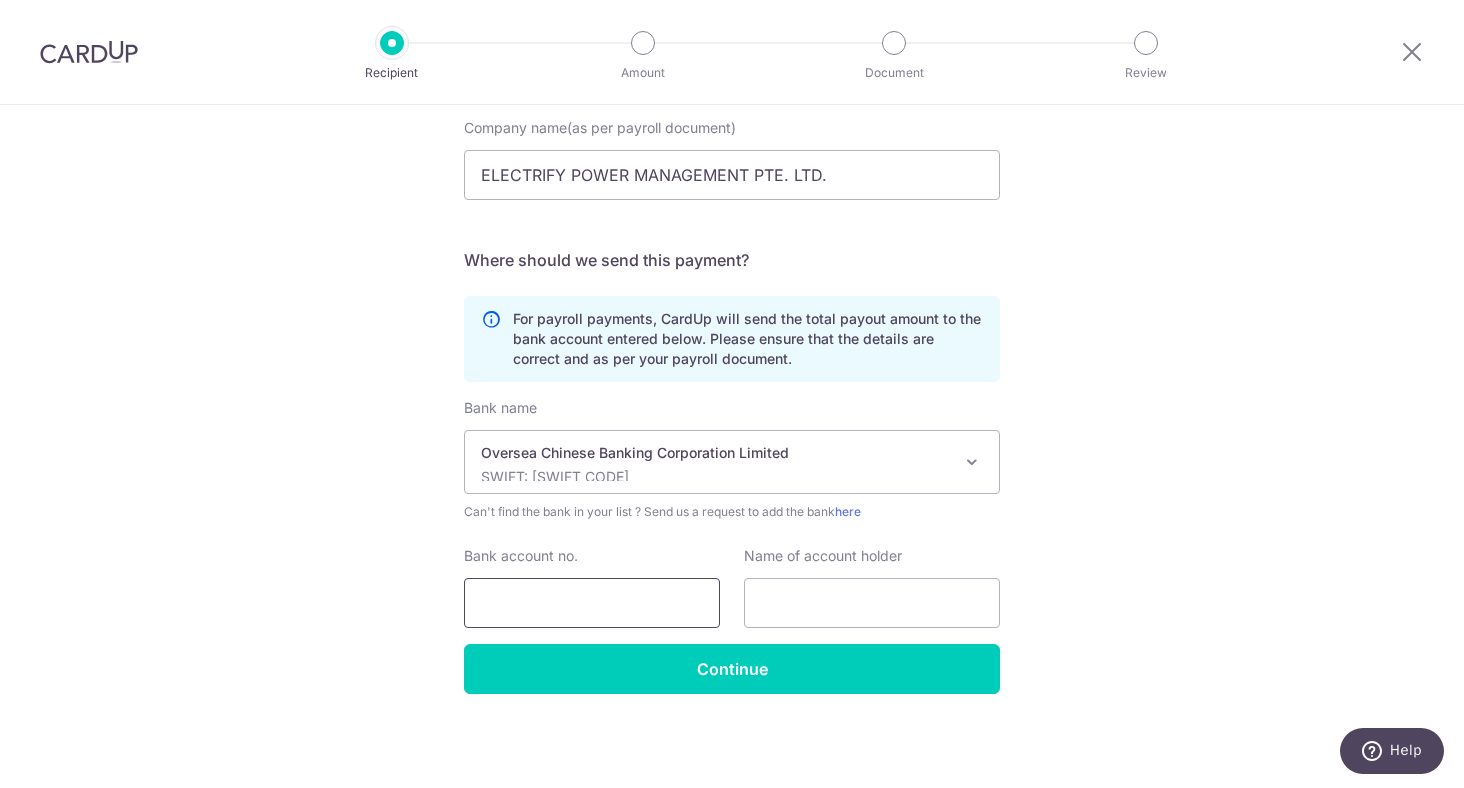 click on "Bank account no." at bounding box center (592, 603) 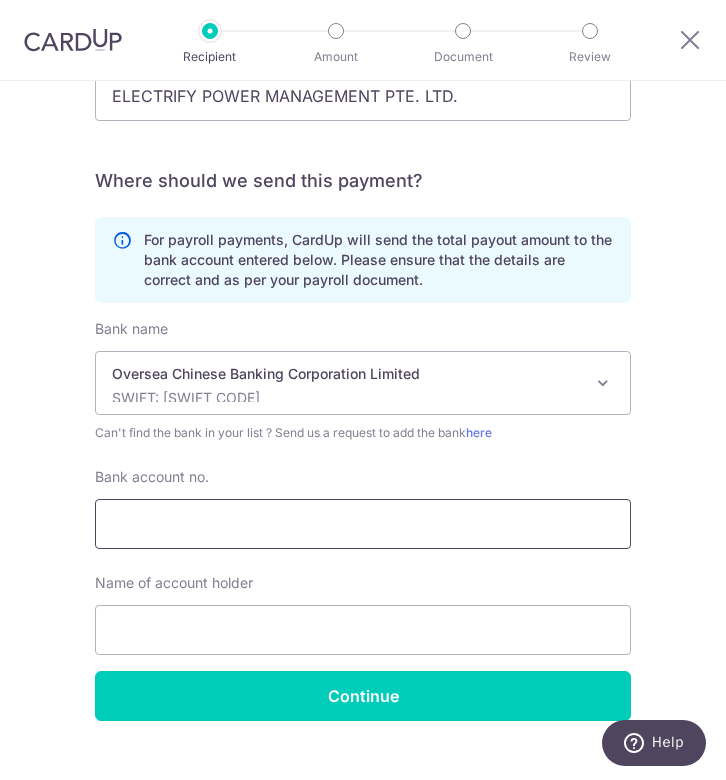 scroll, scrollTop: 297, scrollLeft: 0, axis: vertical 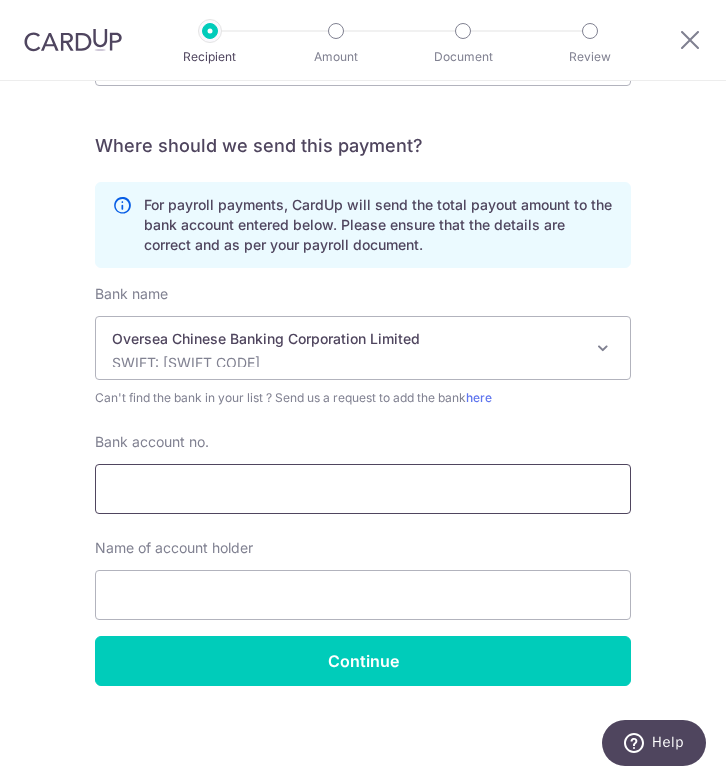 click on "Bank account no." at bounding box center [363, 489] 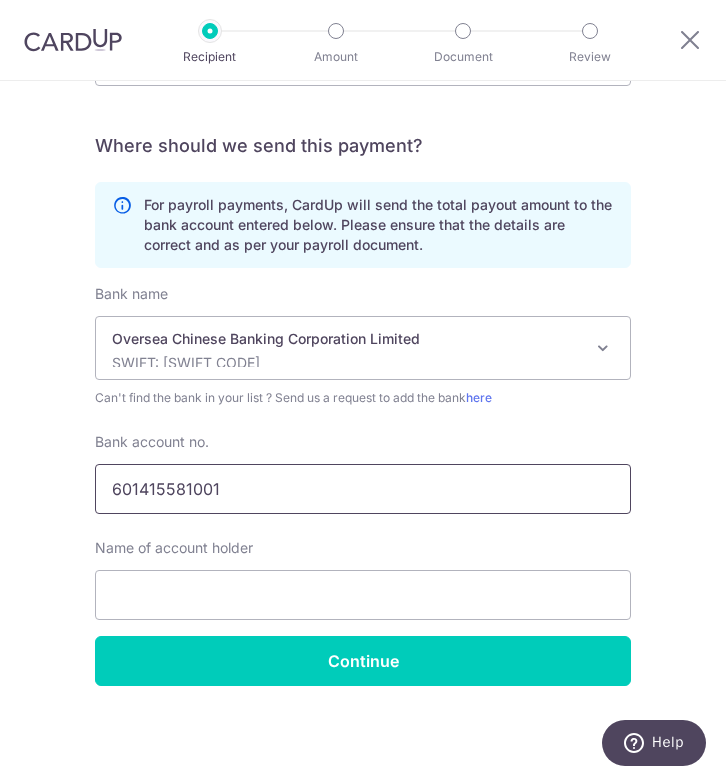 type on "601415581001" 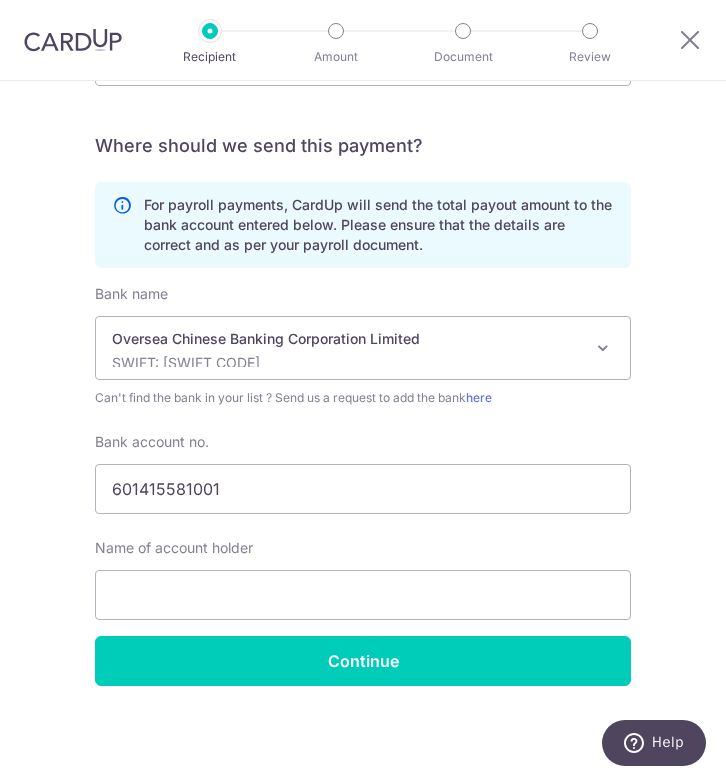 click on "Bank name
Select Bank
UBS AG
ANEXT BANK PTE LTD
Australia & New Zealand Banking Group
Bank of America Merrill Corp. Singapore
Bank of China
BANK OF COMMUNICATIONS CO.,LTD.
Barclays Bank
BNP Paribas
Cambridge Trust Company
CHINA CONSTRUCTION BANK CORPORATION
CIMB
Citibank Jakarta
Citibank Singapore Limited
Citibank, N.A.
Citibank, N.A.
Citibank, N.A.
Citibank,N.A.
CommerzBank
Commonwealth Bank of Australia
Credit Agricole Corporate and Investment Bank
DBS Bank
Deutsche Bank
Far Eastern Bank
GXS Bank Pte Ltd
HDFC Bank
HL Bank
HSBC Bank (Singapore) Limited.
HSBC Corporate (Hongkong and Shanghai Banking Corporation)
HSBC Personal (Hongkong and Shanghai Banking Corporation)
Indian Bank
Industrial and Commercial Bank of China
JP Morgan Chase
Malayan Banking BHD
MariBank Singapore Private Limited
MatchMove Pay Pte Ltd
Maybank Singapore Limited
Maybank Singapore Limited (GIRO)" at bounding box center (363, 460) 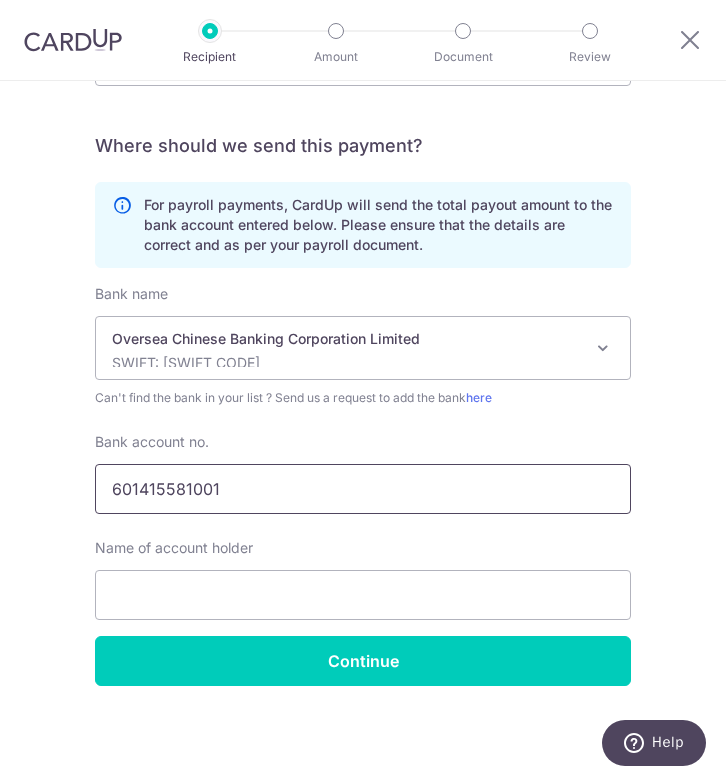 click on "601415581001" at bounding box center [363, 489] 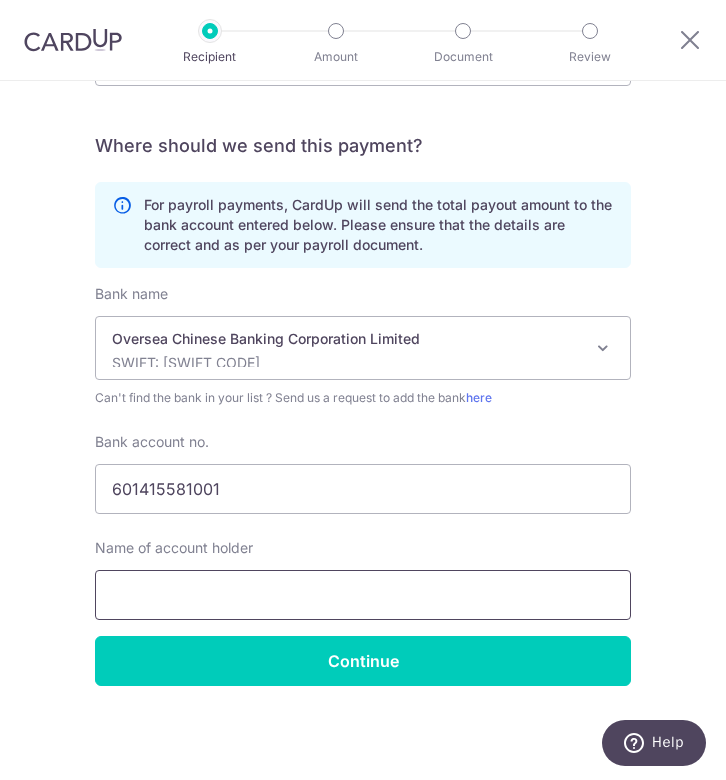 click at bounding box center (363, 595) 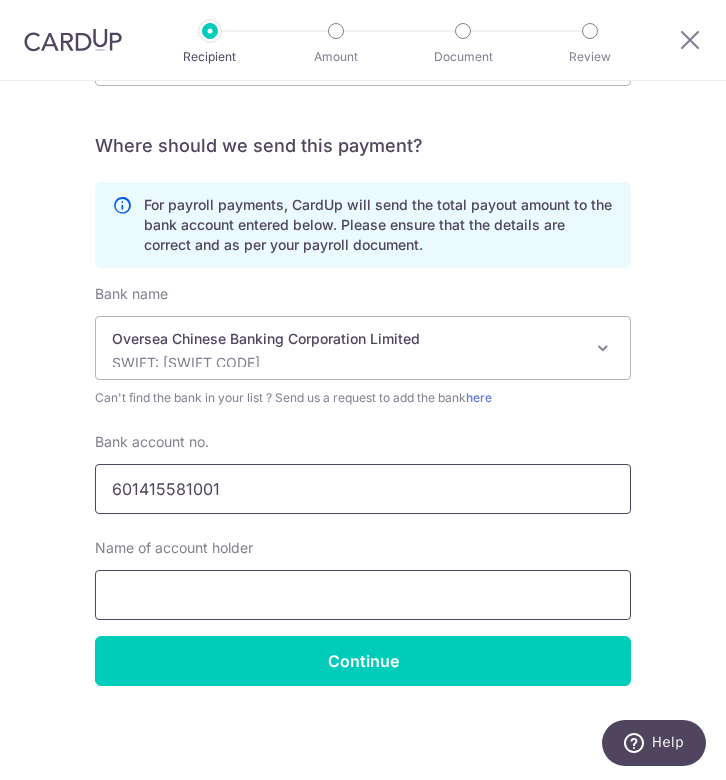 type on "Electrify Power Management Pte Ltd" 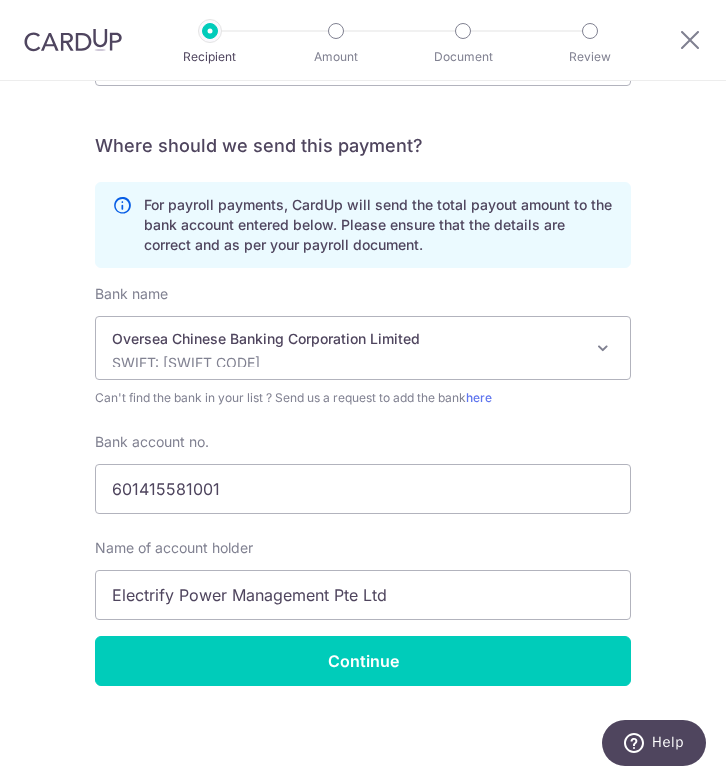 click on "Name of account holder
Electrify Power Management Pte Ltd" at bounding box center [363, 579] 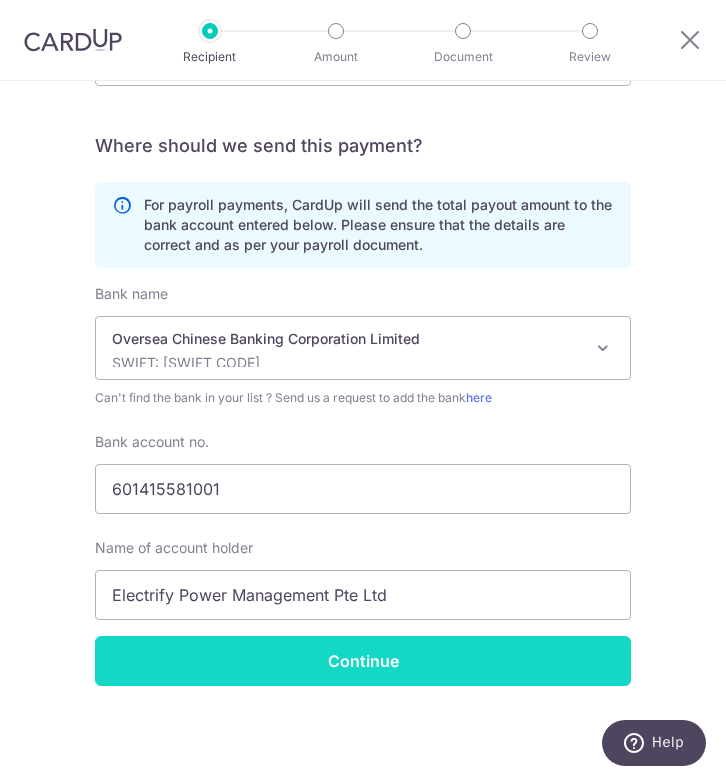 click on "Continue" at bounding box center (363, 661) 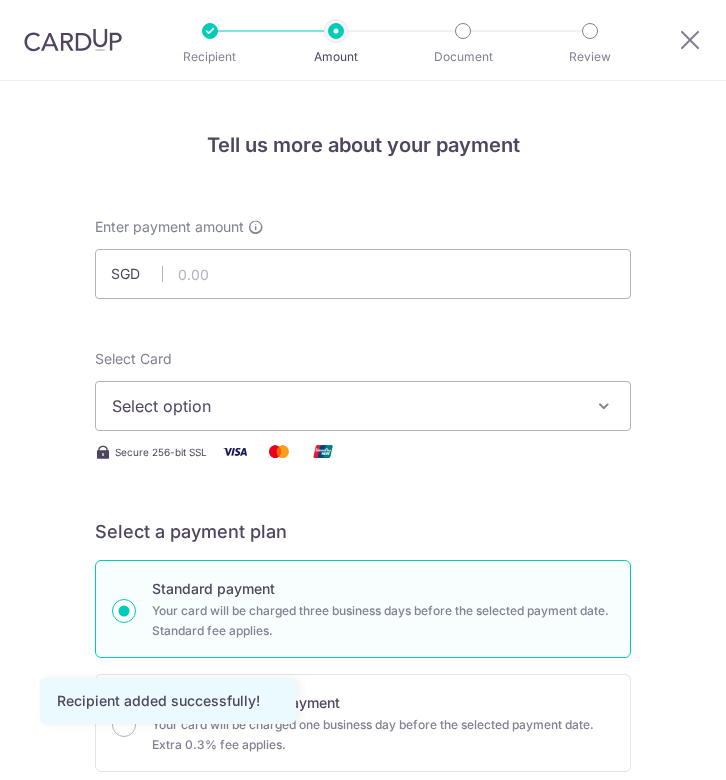 scroll, scrollTop: 0, scrollLeft: 0, axis: both 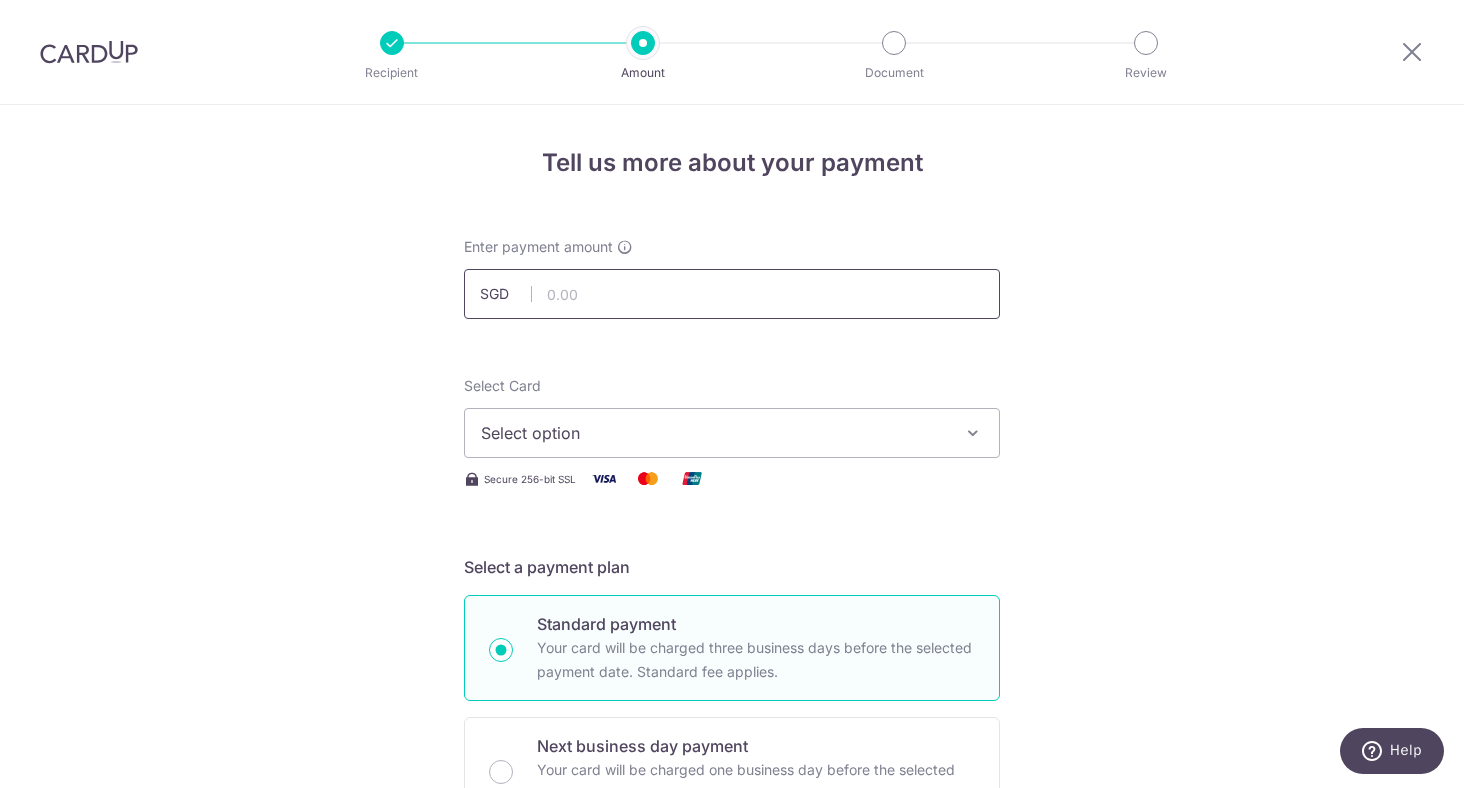 click at bounding box center (732, 294) 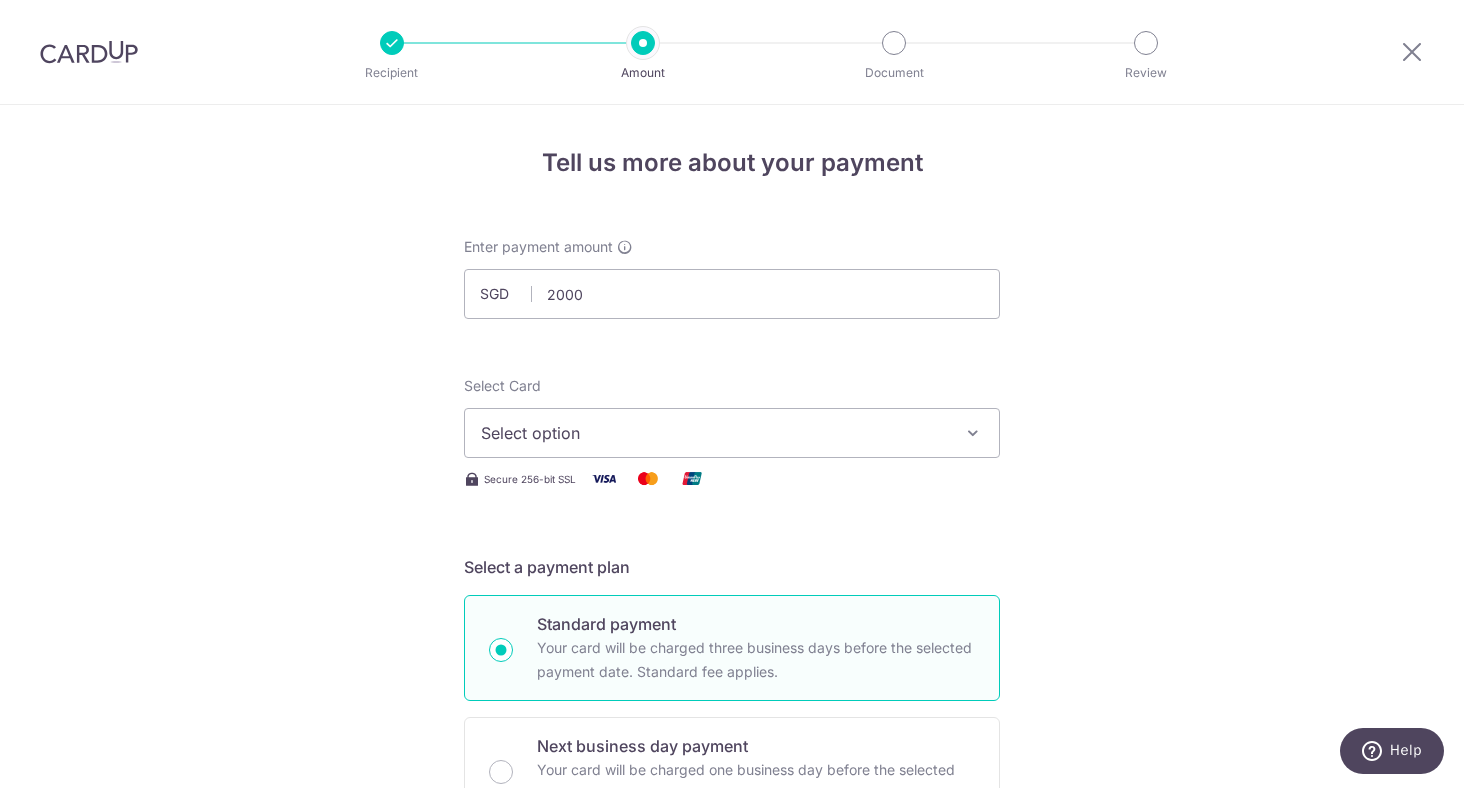 type on "2,000.00" 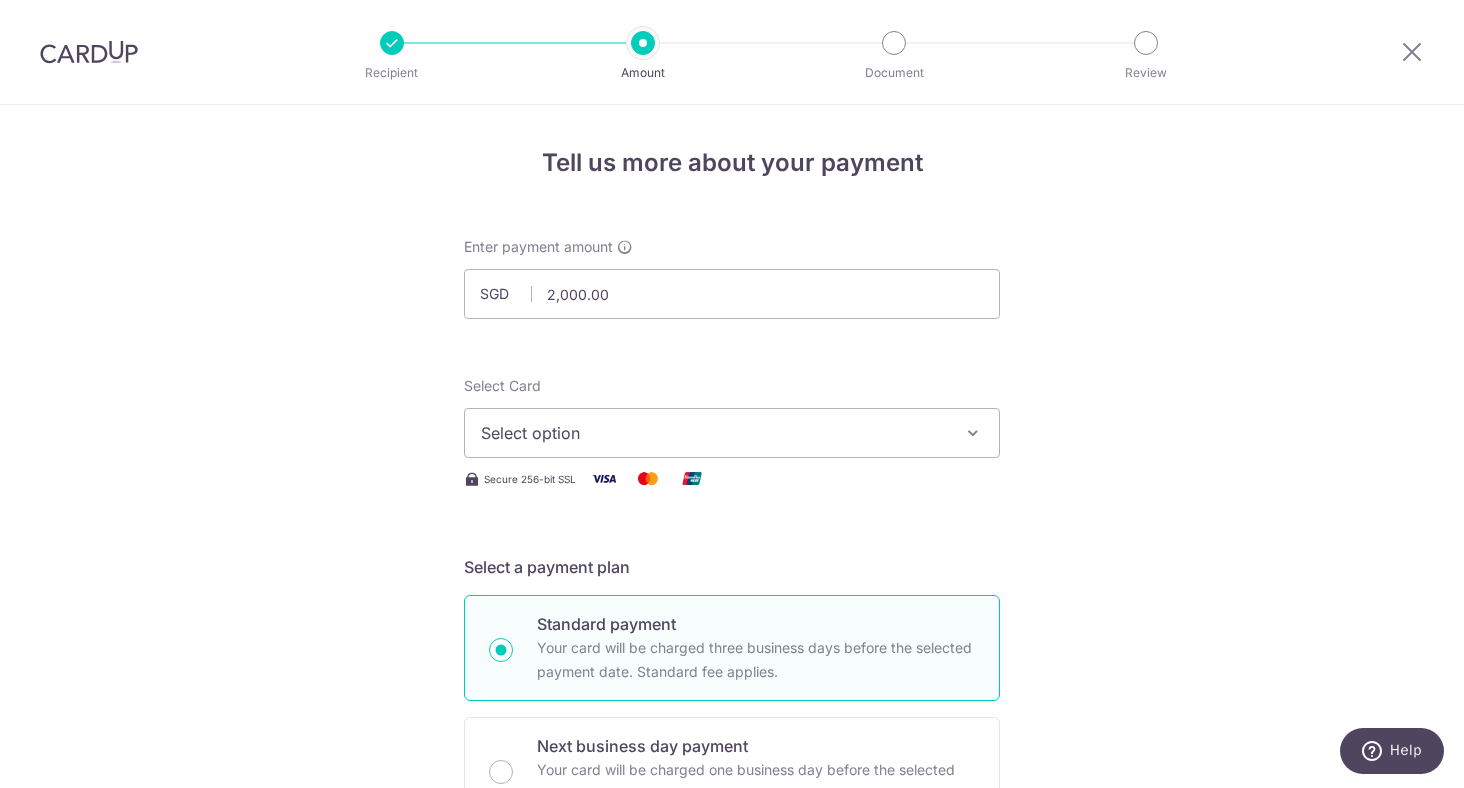 click on "Tell us more about your payment
Enter payment amount
SGD
2,000.00
2000.00
Recipient added successfully!
Select Card
Select option
Add credit card
Secure 256-bit SSL
Text
New card details
Card
Secure 256-bit SSL" at bounding box center (732, 1066) 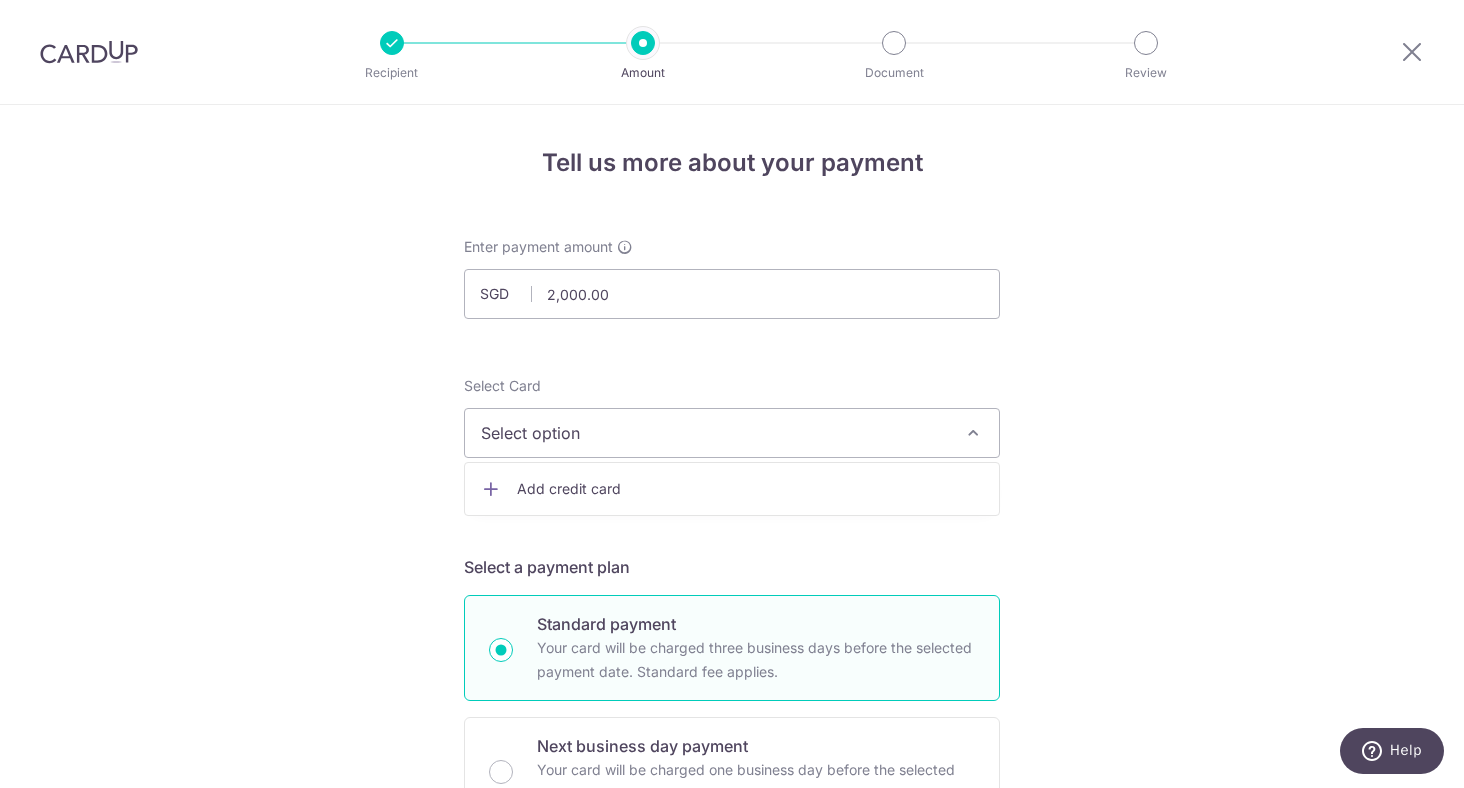 click on "Add credit card" at bounding box center (750, 489) 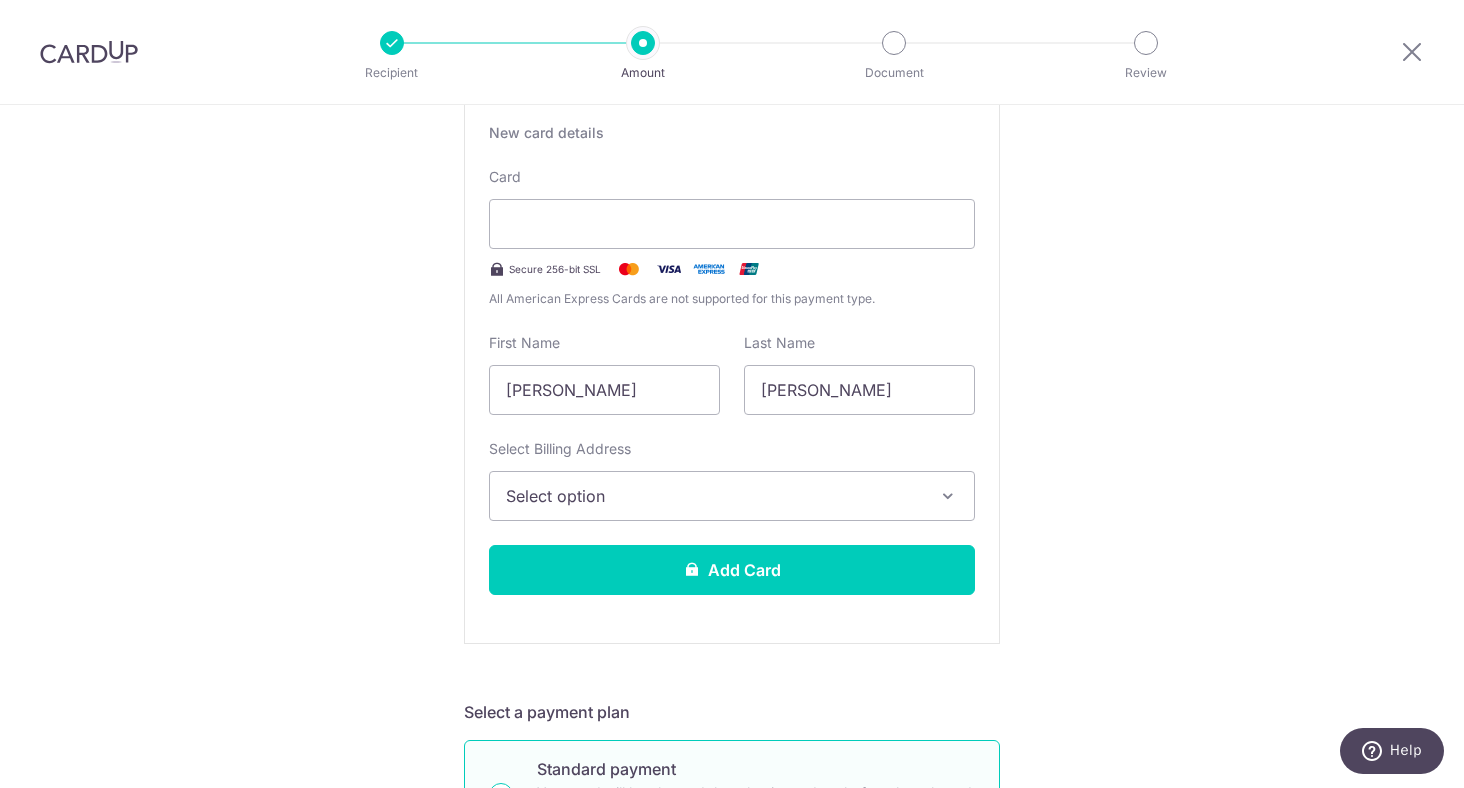 scroll, scrollTop: 400, scrollLeft: 0, axis: vertical 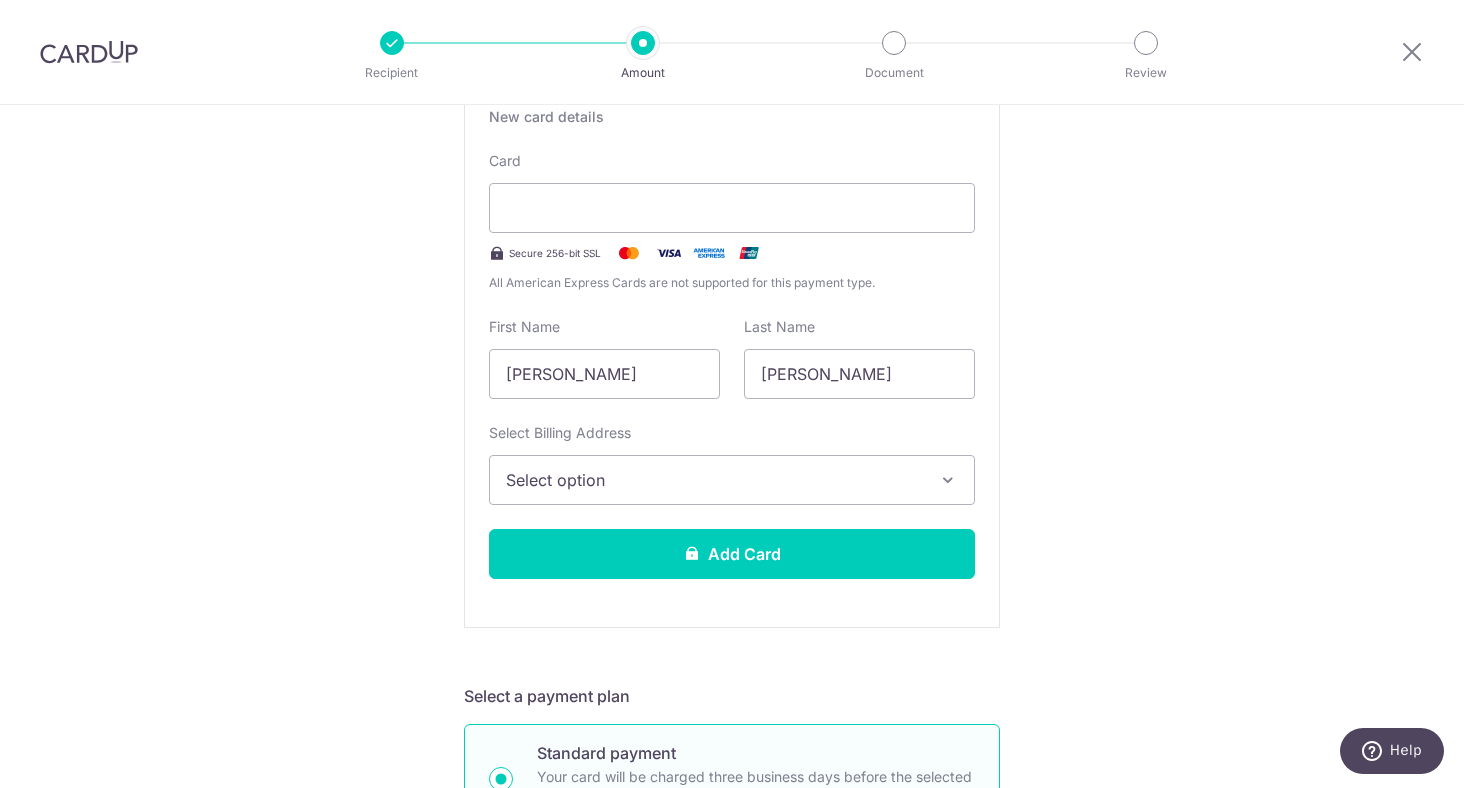 click on "Select option" at bounding box center [714, 480] 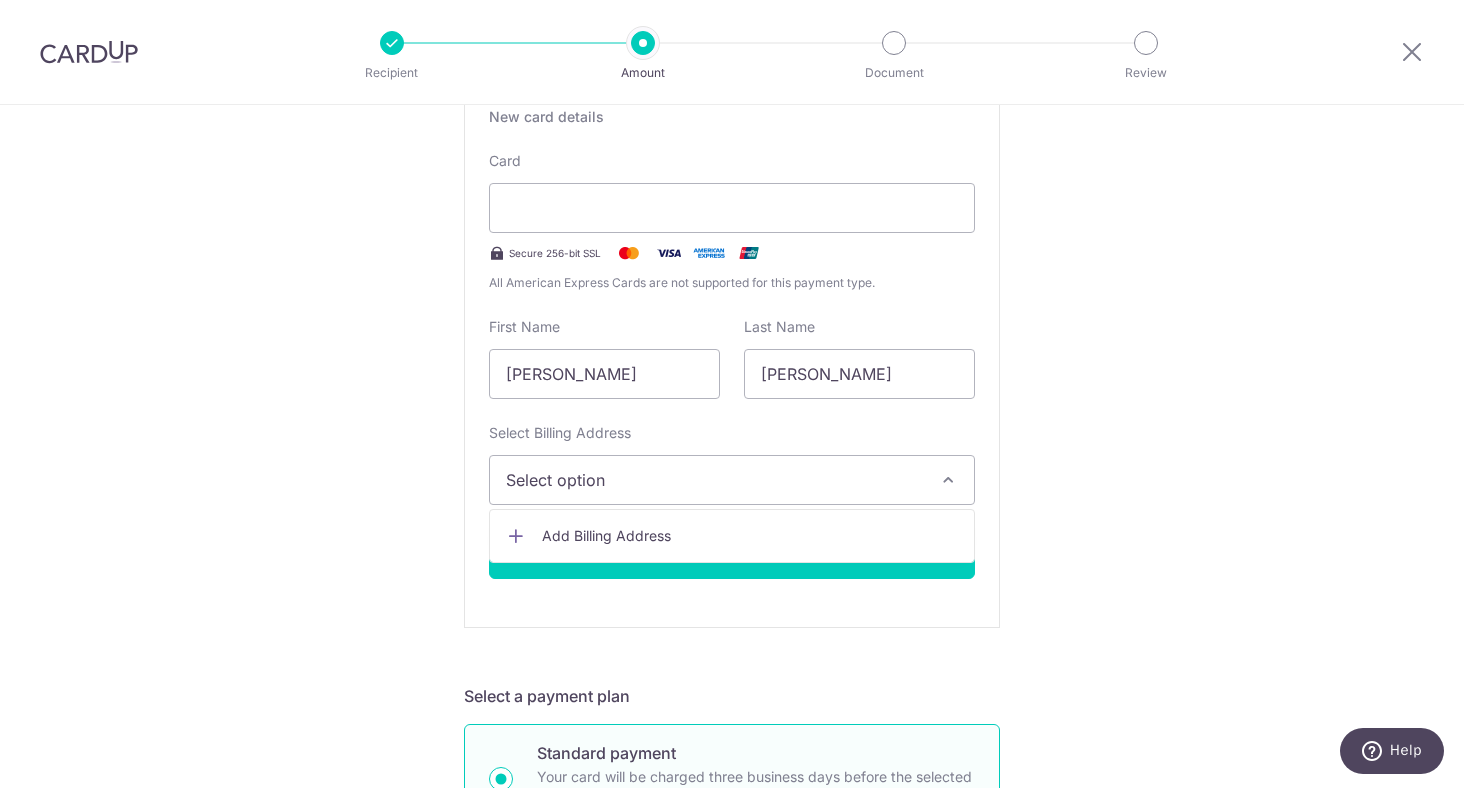 click on "Tell us more about your payment
Enter payment amount
SGD
2,000.00
2000.00
Recipient added successfully!
Select Card
Add new card
Add credit card
Secure 256-bit SSL
Text
New card details
Card
Secure 256-bit SSL" at bounding box center [732, 931] 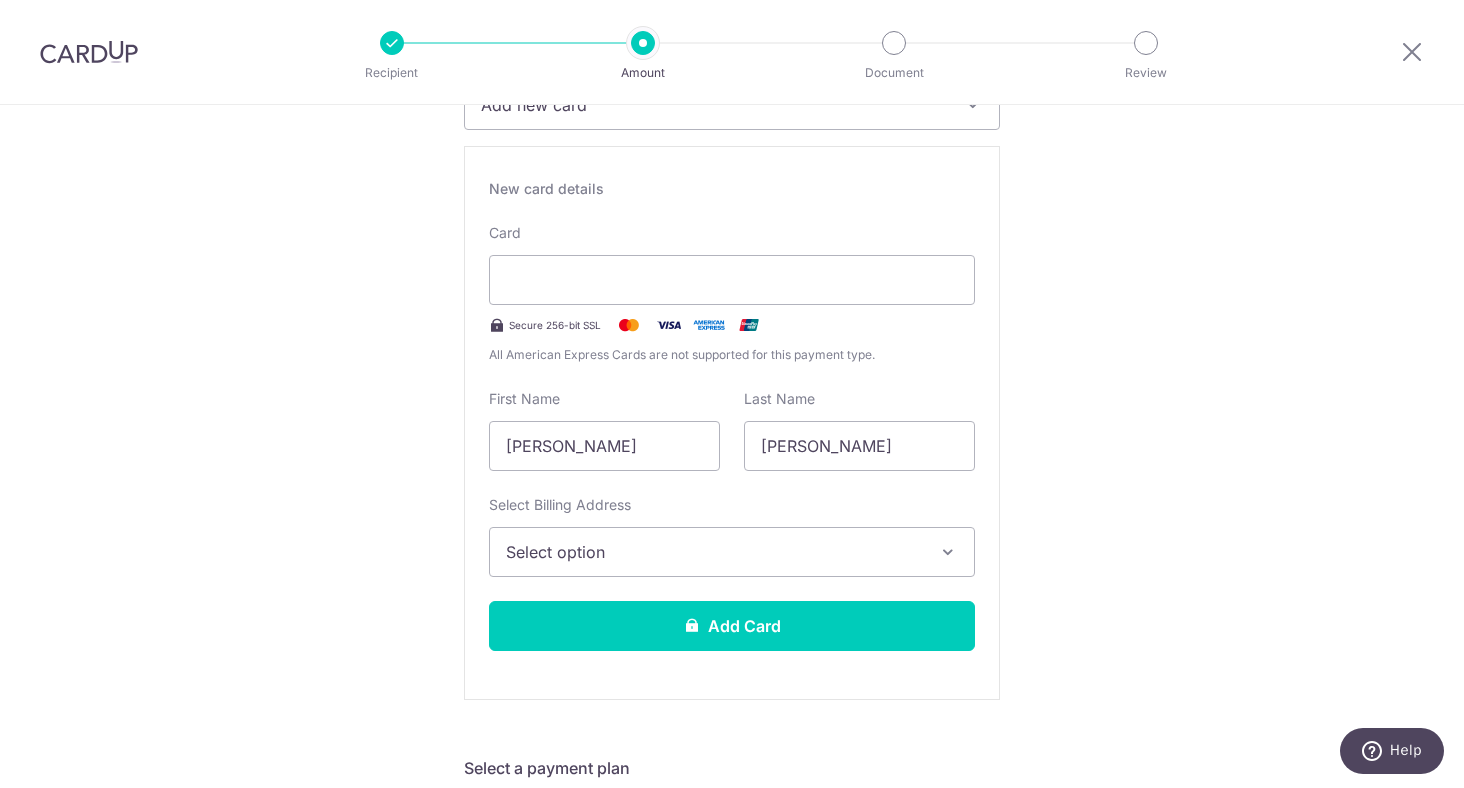 scroll, scrollTop: 400, scrollLeft: 0, axis: vertical 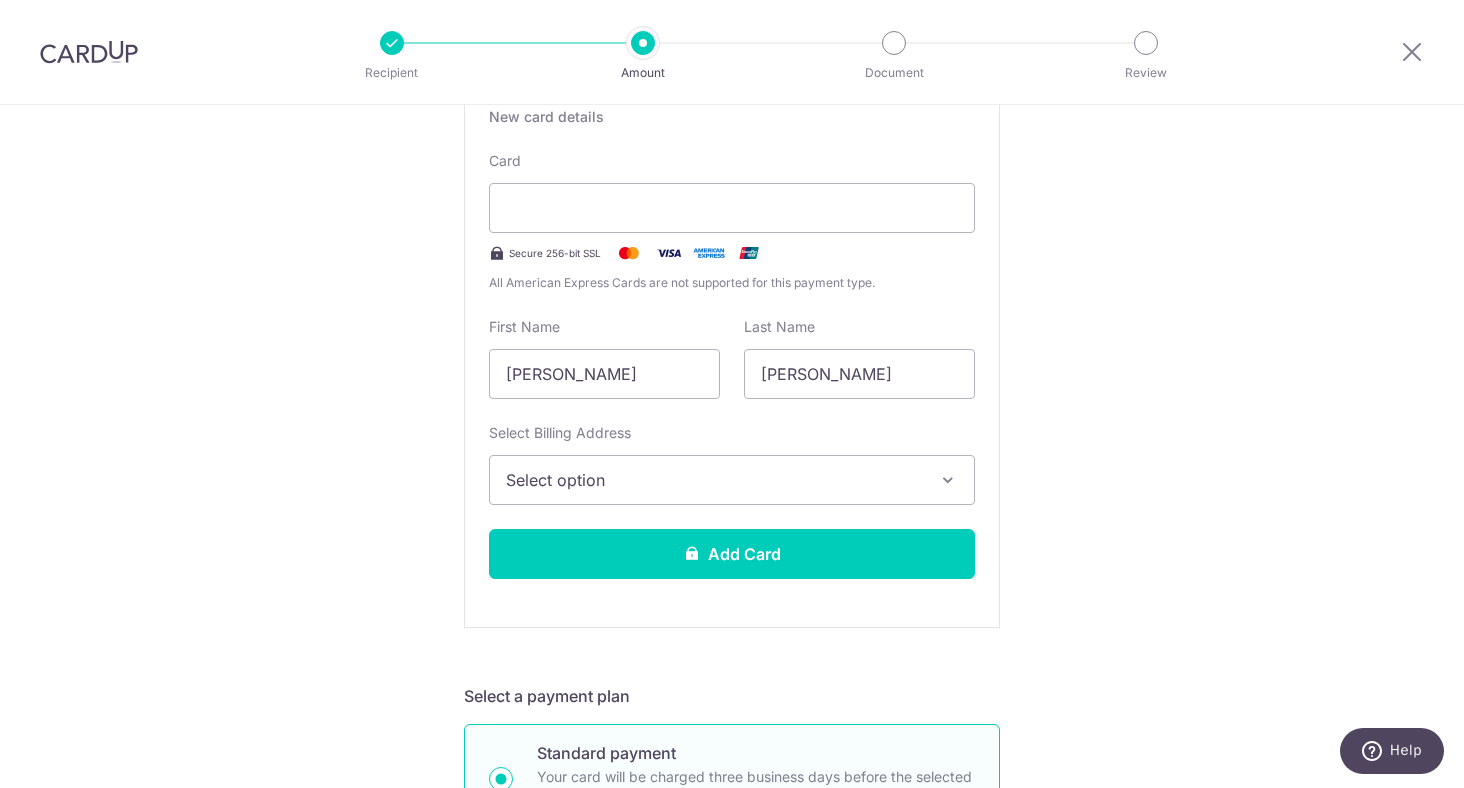 click on "Select option" at bounding box center [714, 480] 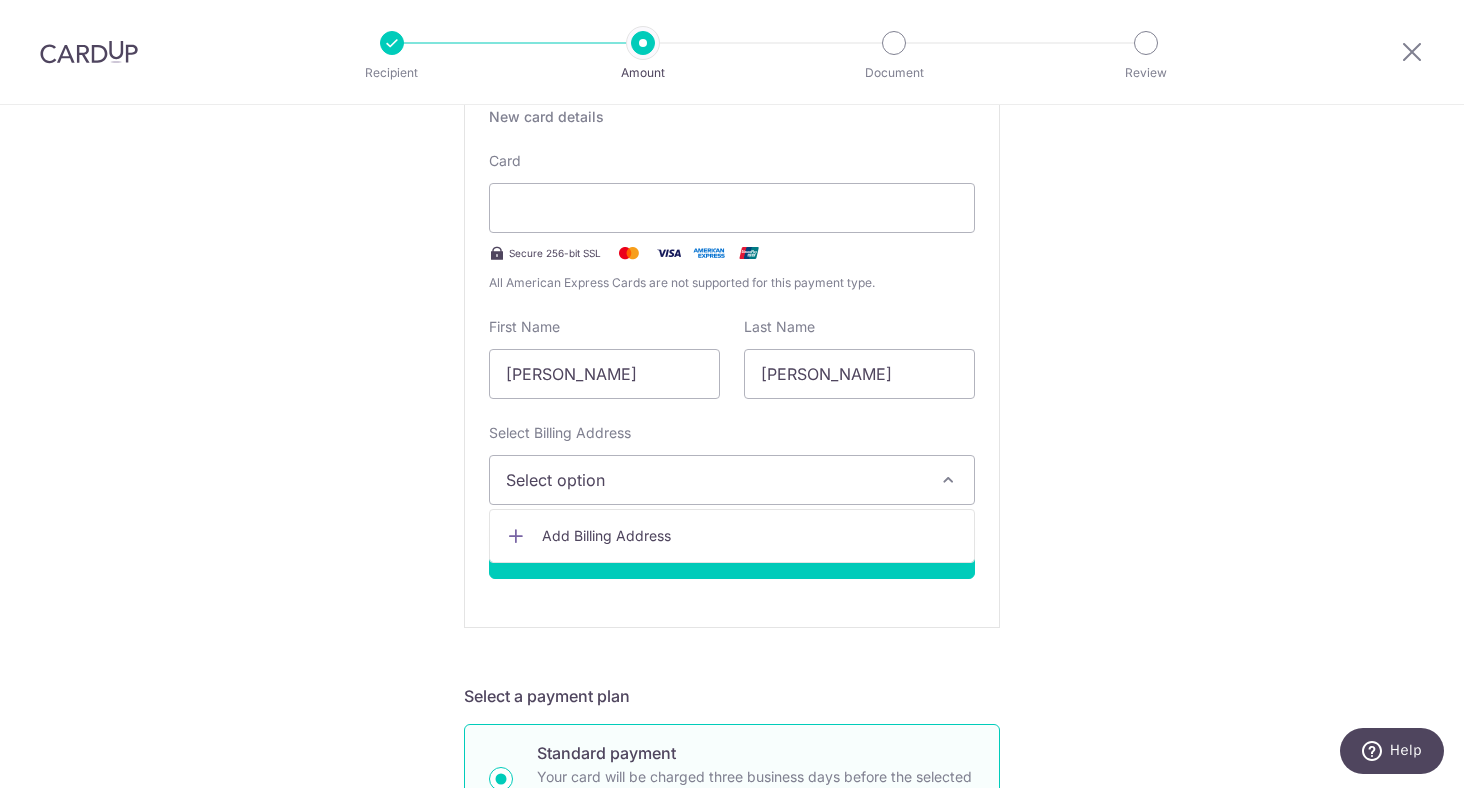 click on "Add Billing Address" at bounding box center (750, 536) 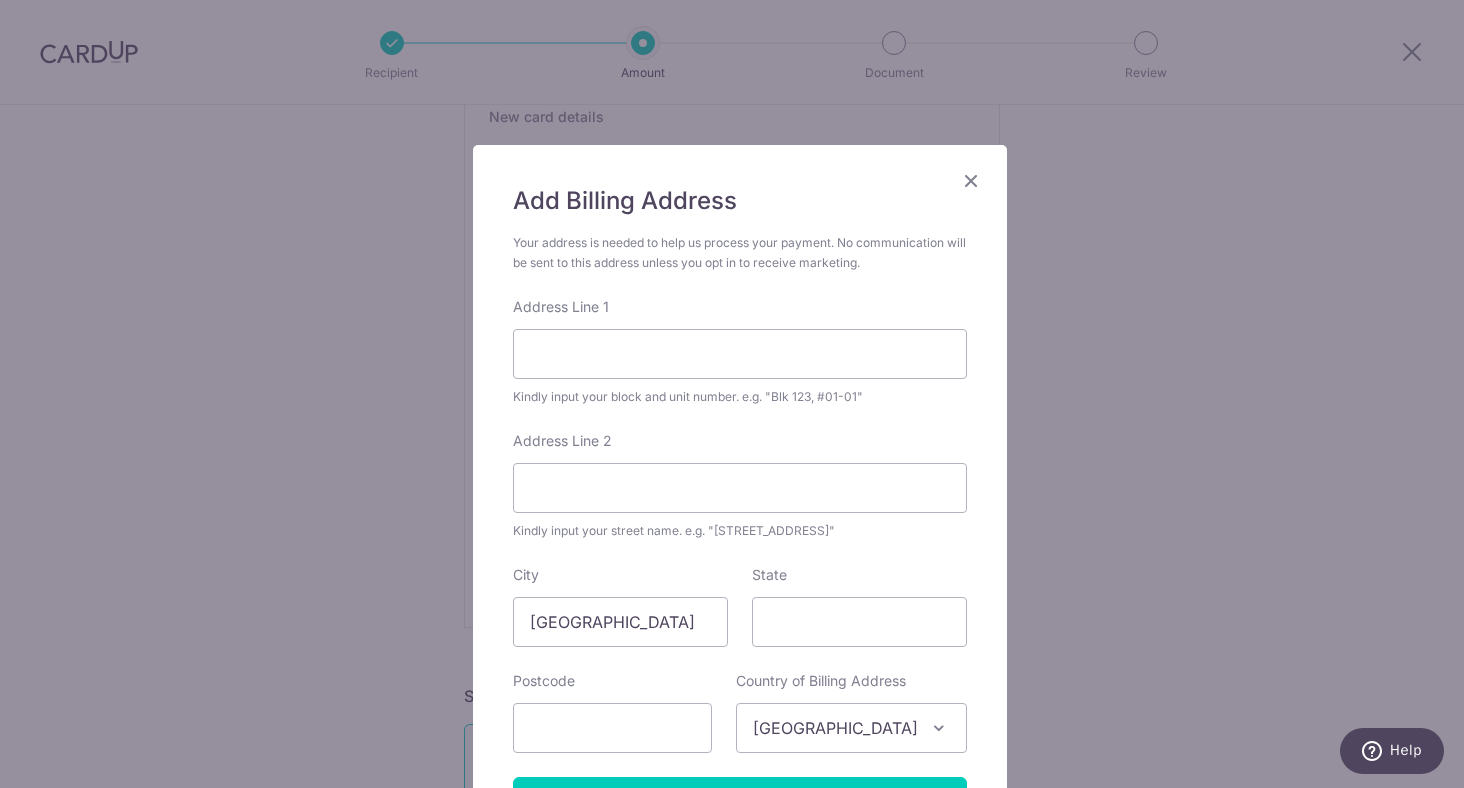 click at bounding box center [971, 180] 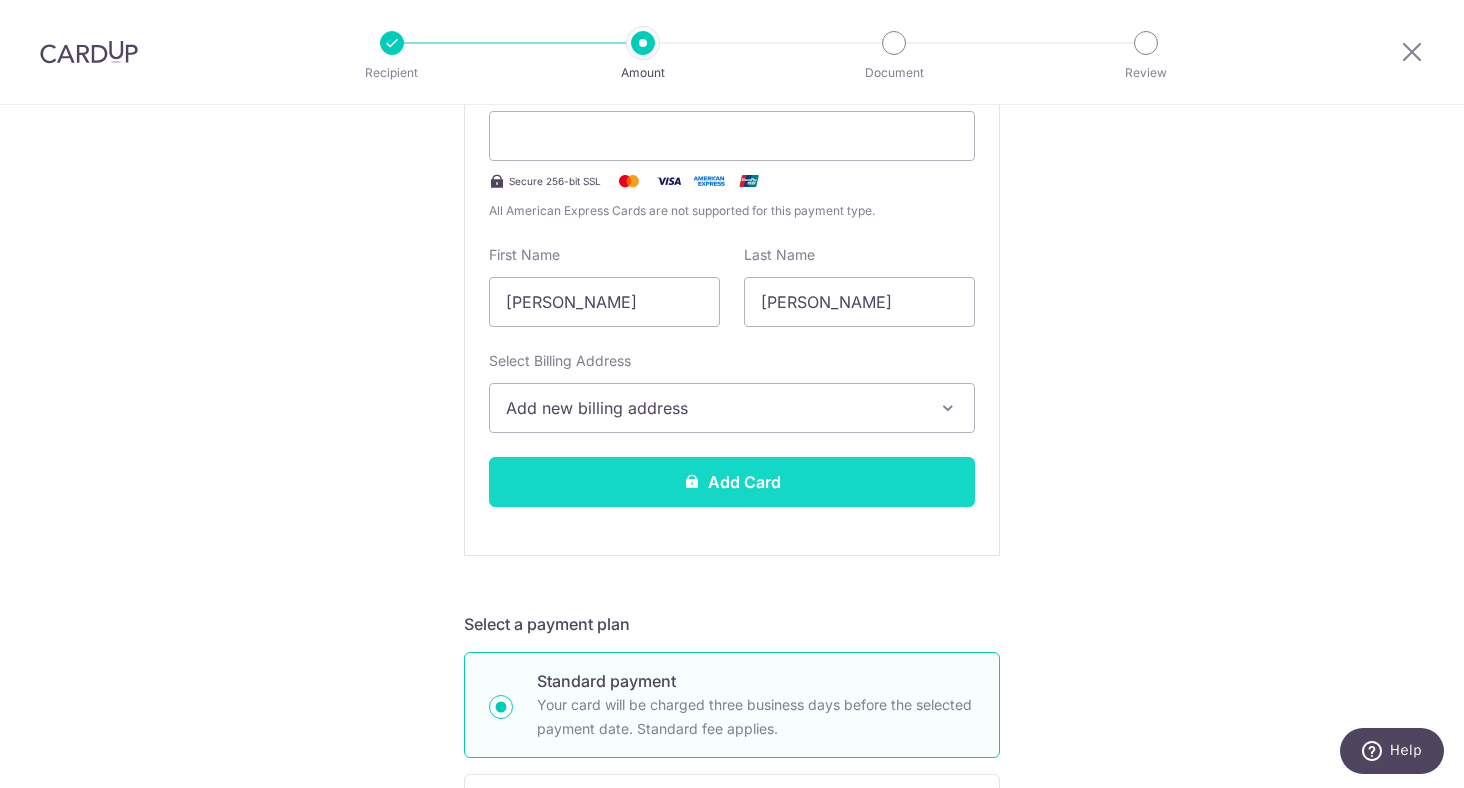 scroll, scrollTop: 600, scrollLeft: 0, axis: vertical 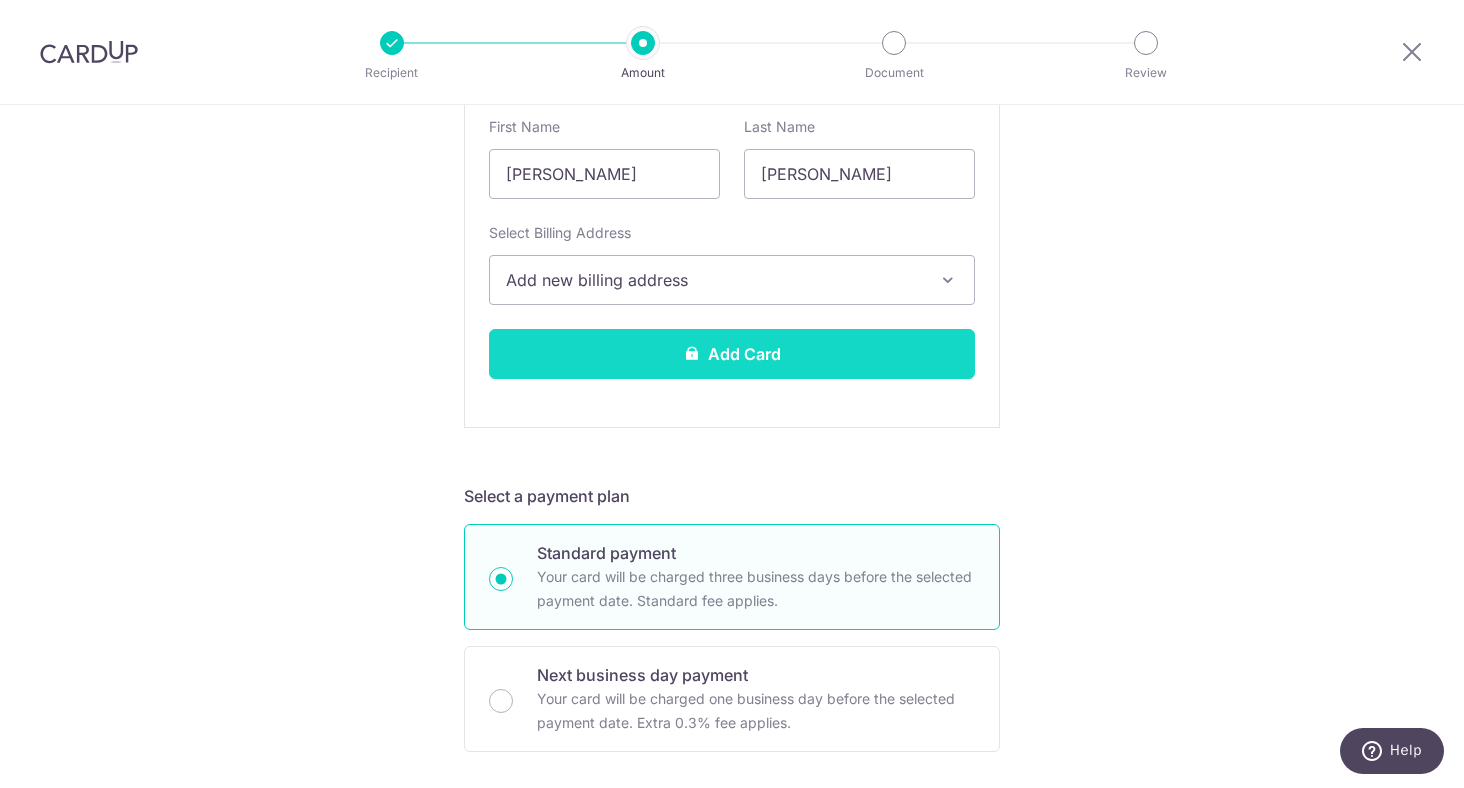 click on "Add Card" at bounding box center (732, 354) 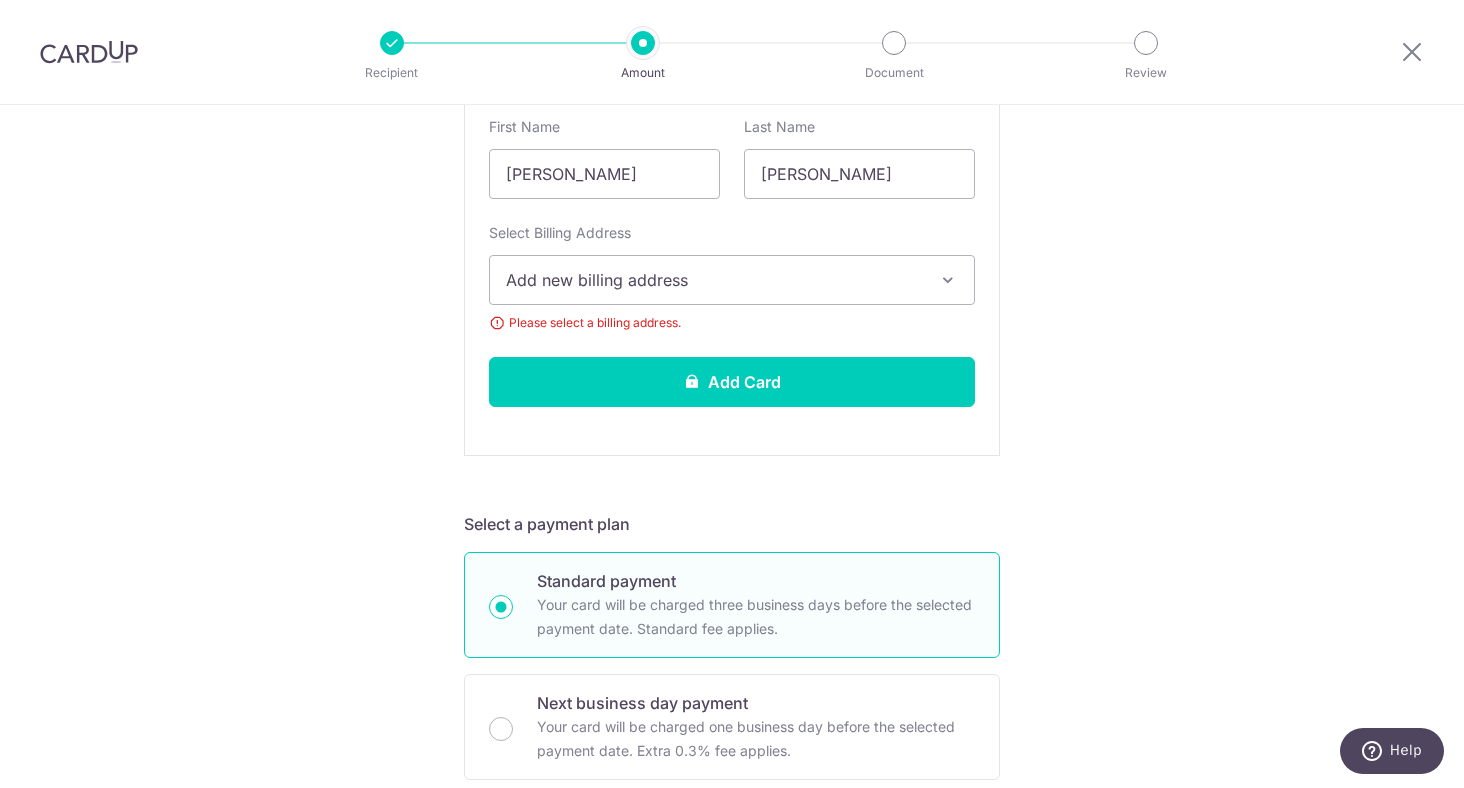 click on "Add new billing address" at bounding box center (732, 280) 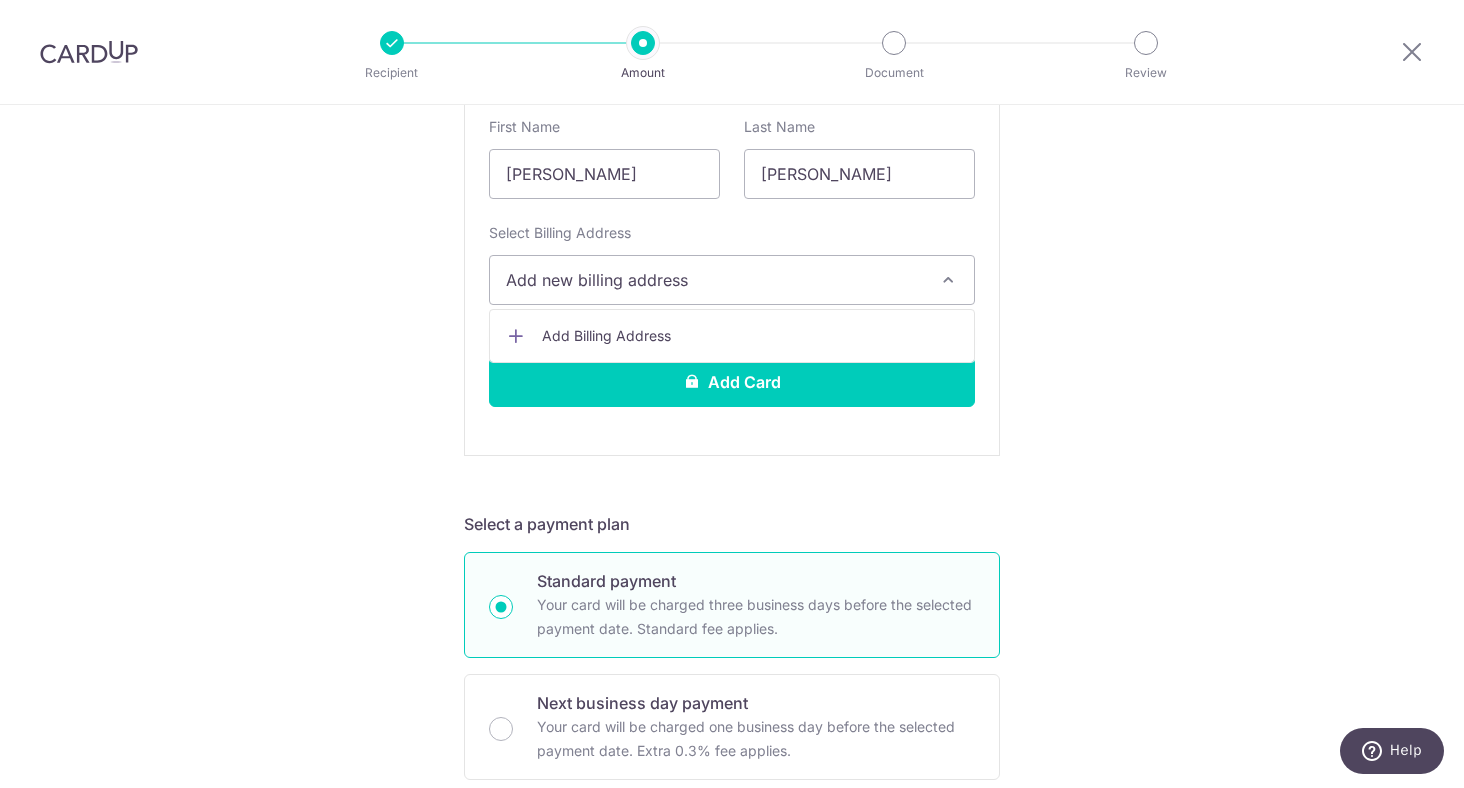 click on "Add Billing Address" at bounding box center (732, 336) 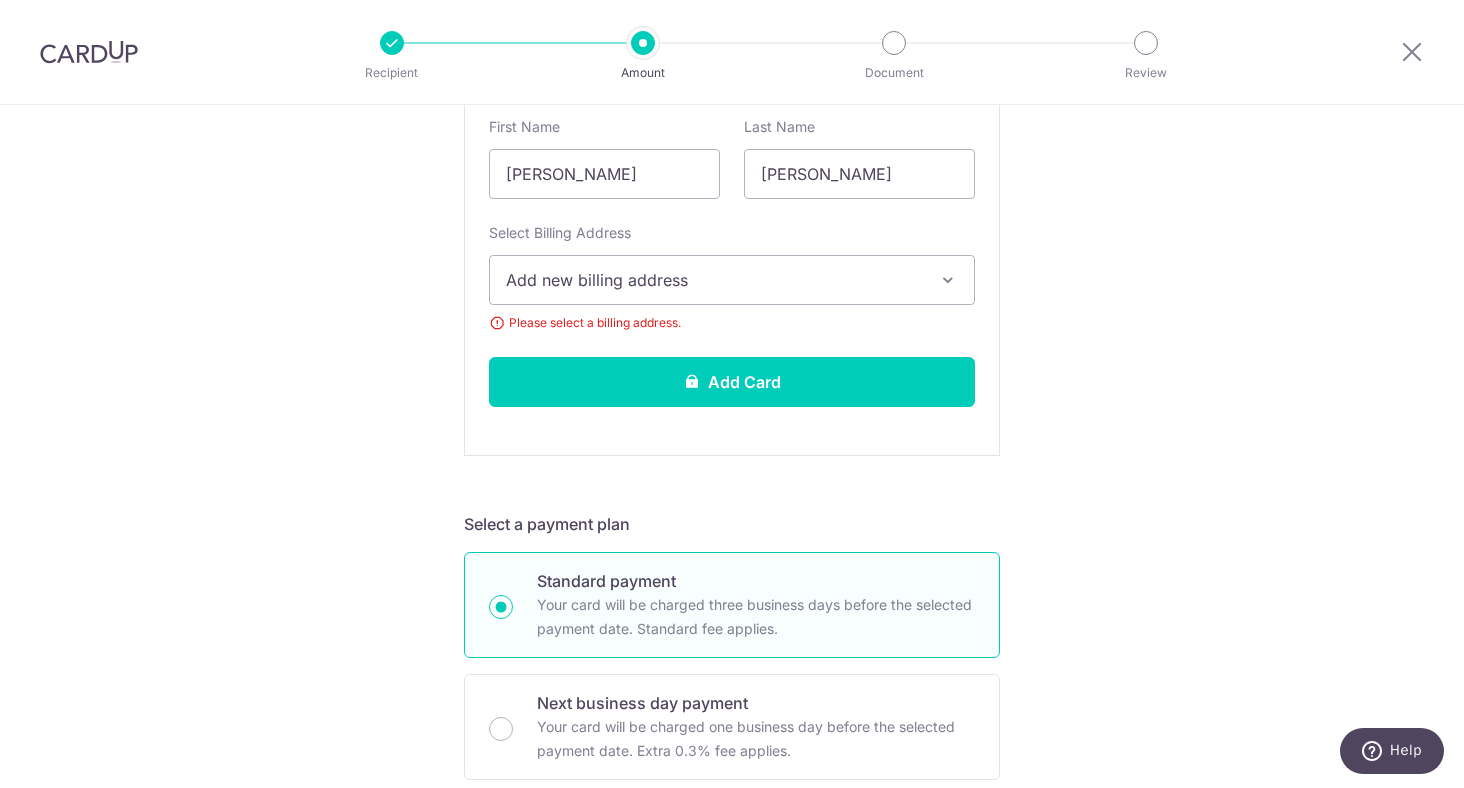 click on "Add new billing address" at bounding box center [714, 280] 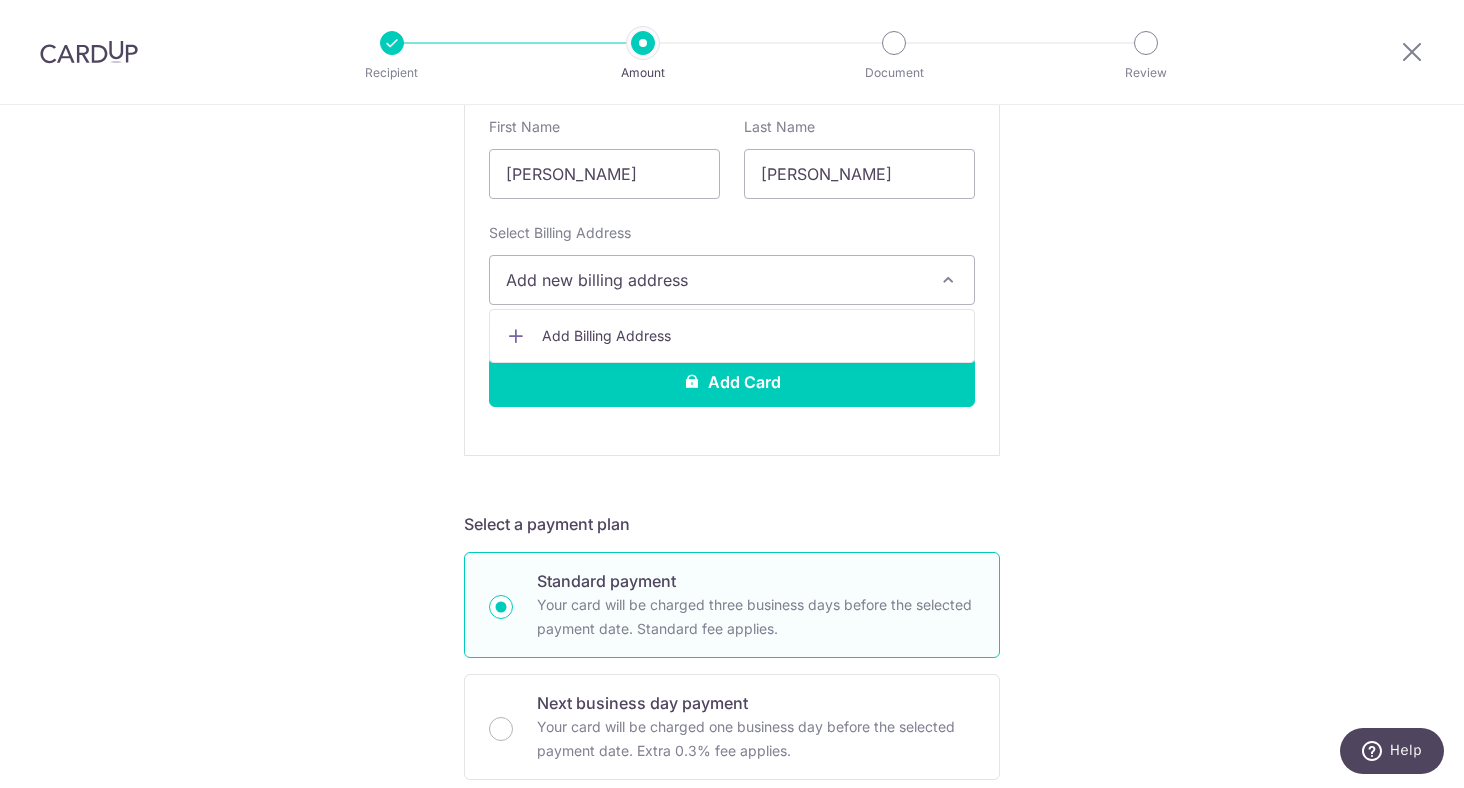 click on "Add Billing Address" at bounding box center (750, 336) 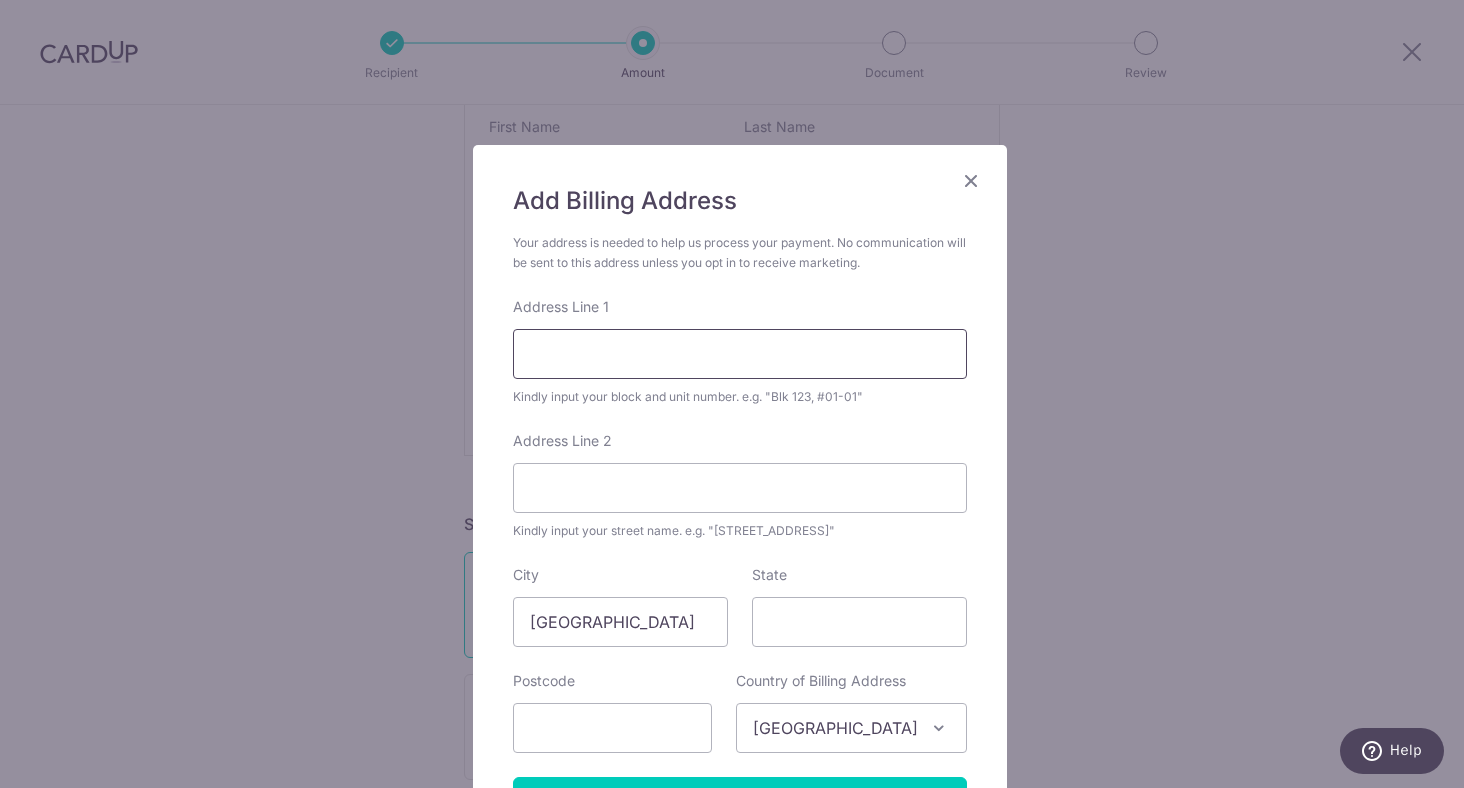 click on "Address Line 1" at bounding box center (740, 354) 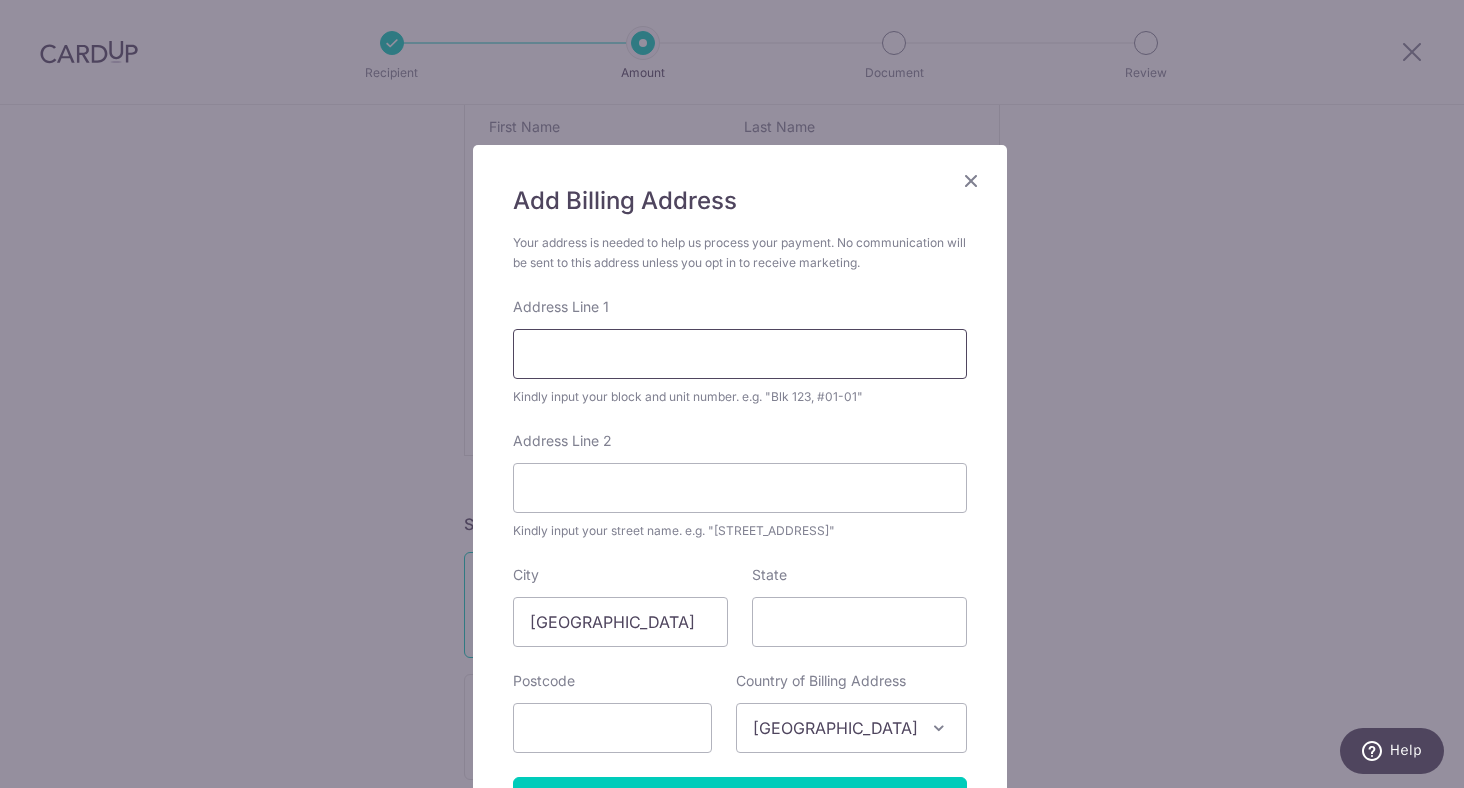 type on "Blk 296C Bukit Batok Street 22 #10-86" 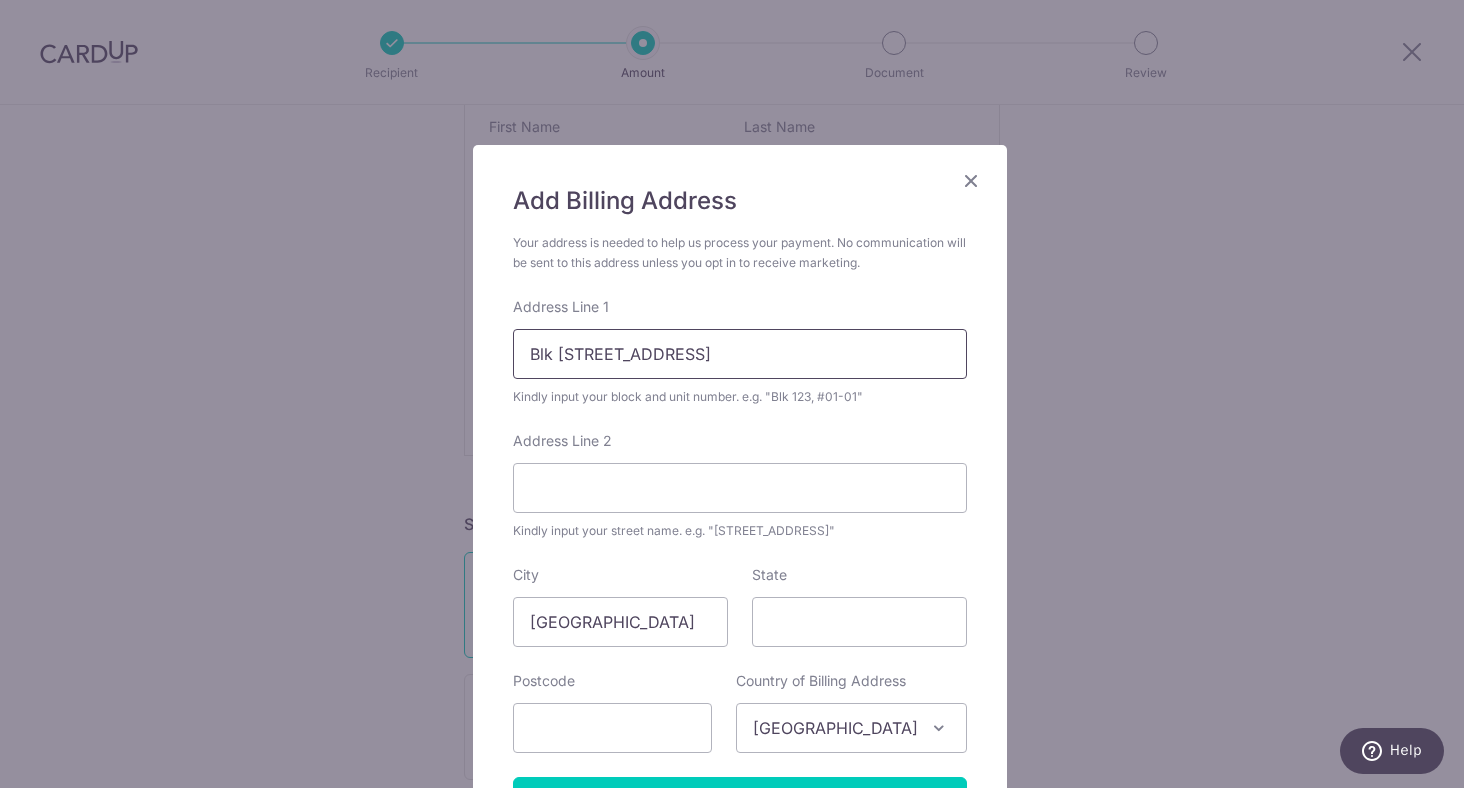 type on "653296" 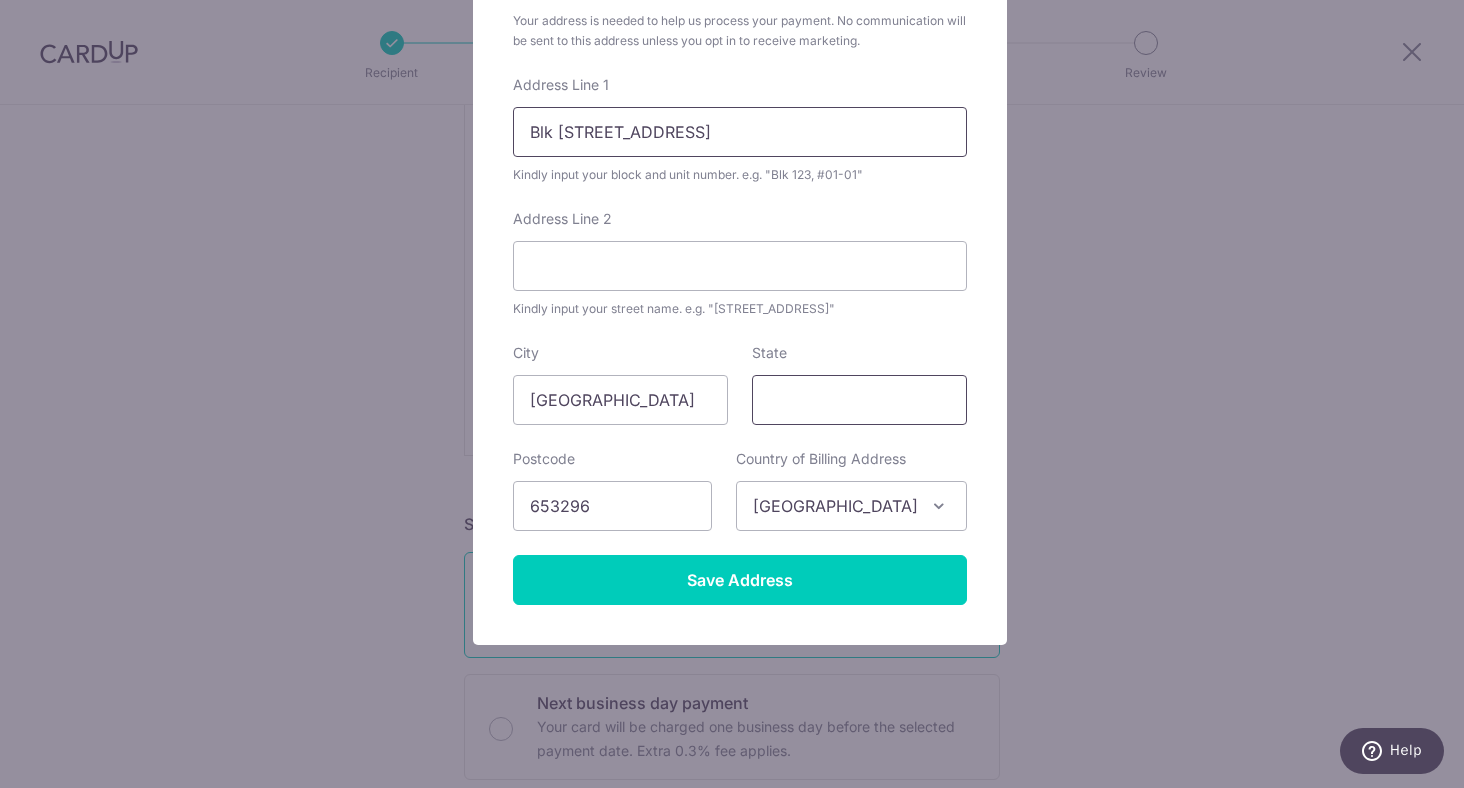 scroll, scrollTop: 224, scrollLeft: 0, axis: vertical 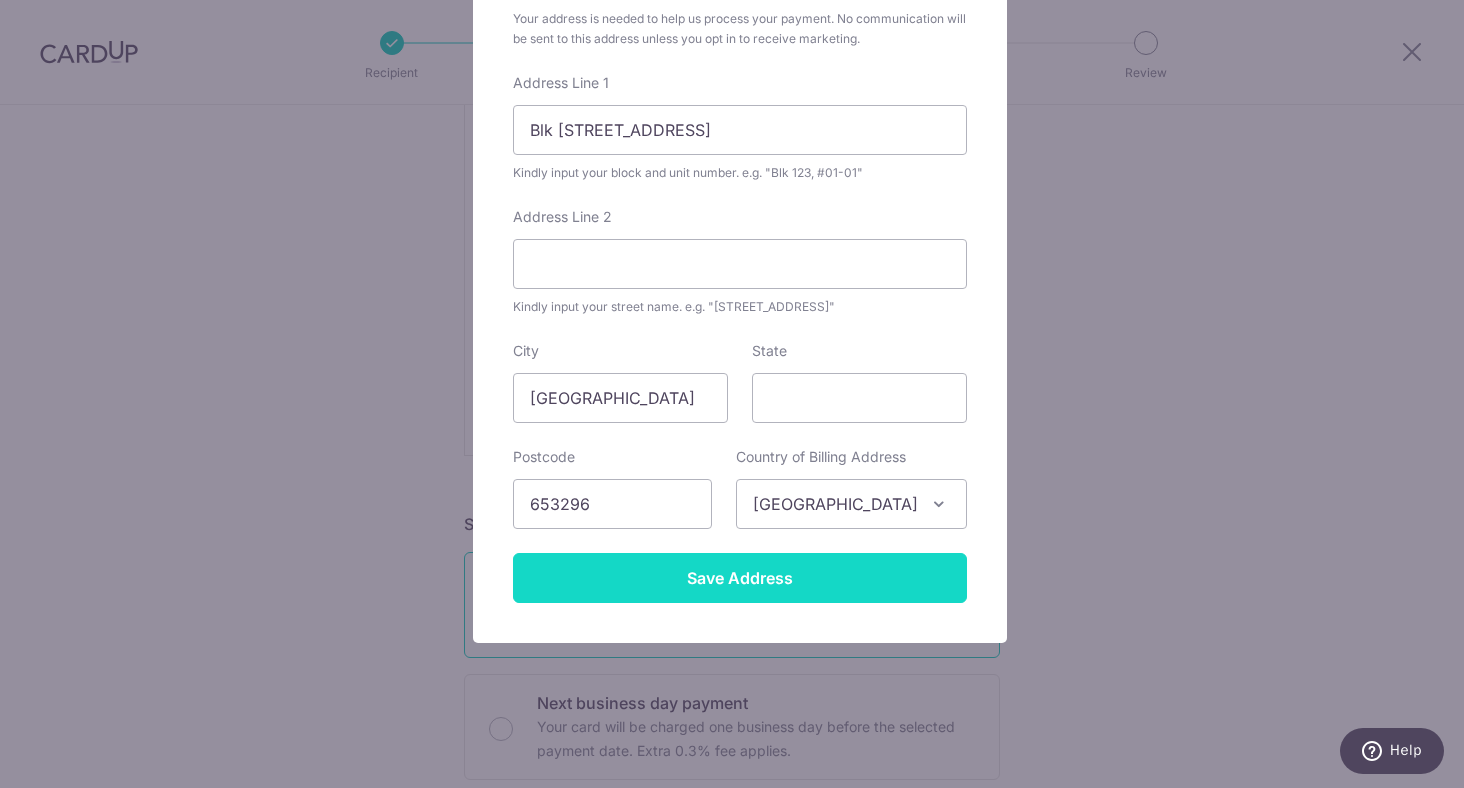 click on "Save Address" at bounding box center [740, 578] 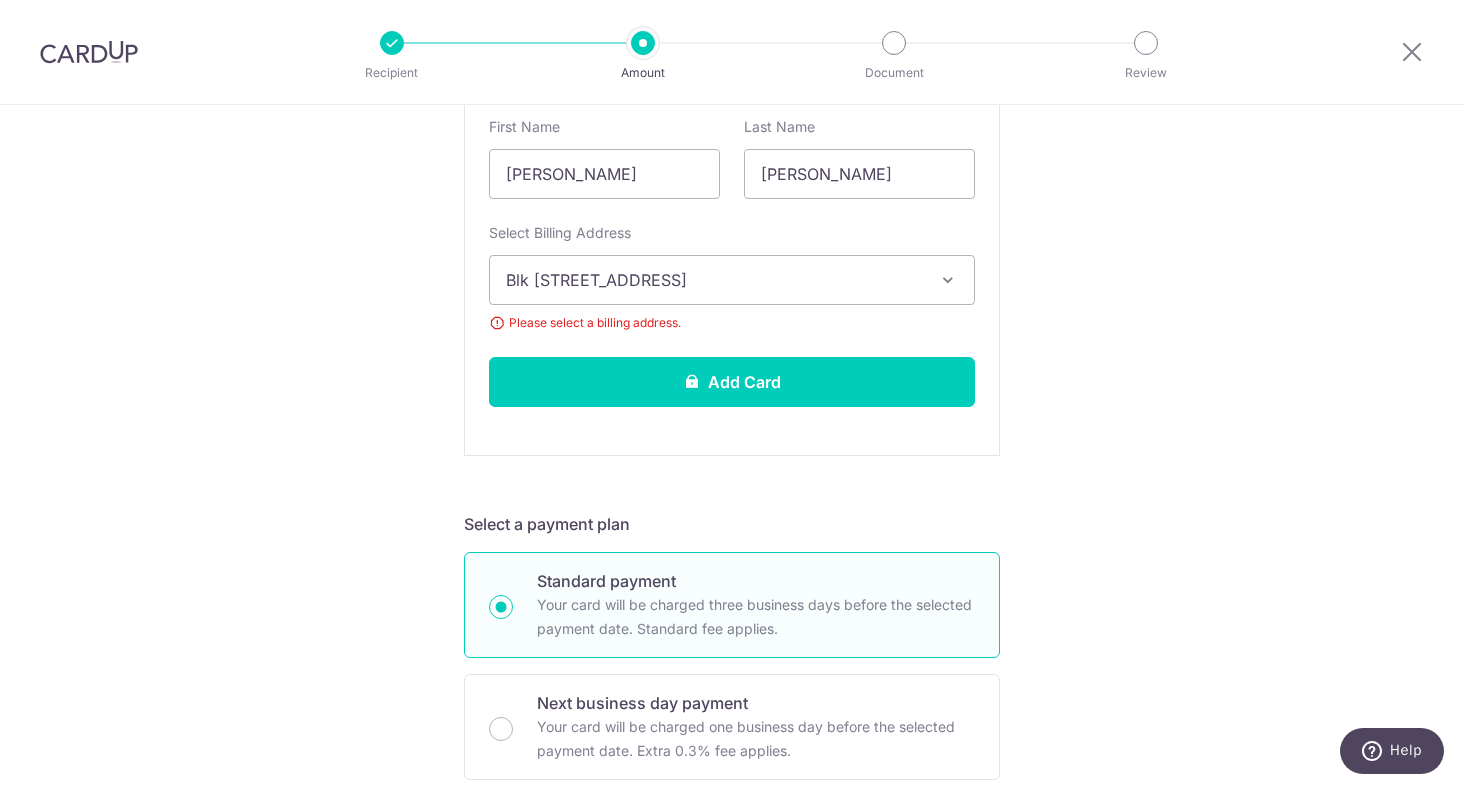 click on "Tell us more about your payment
Enter payment amount
SGD
2,000.00
2000.00
Recipient added successfully!
Select Card
Add new card
Add credit card
Secure 256-bit SSL
Text
New card details
Card
Secure 256-bit SSL" at bounding box center [732, 745] 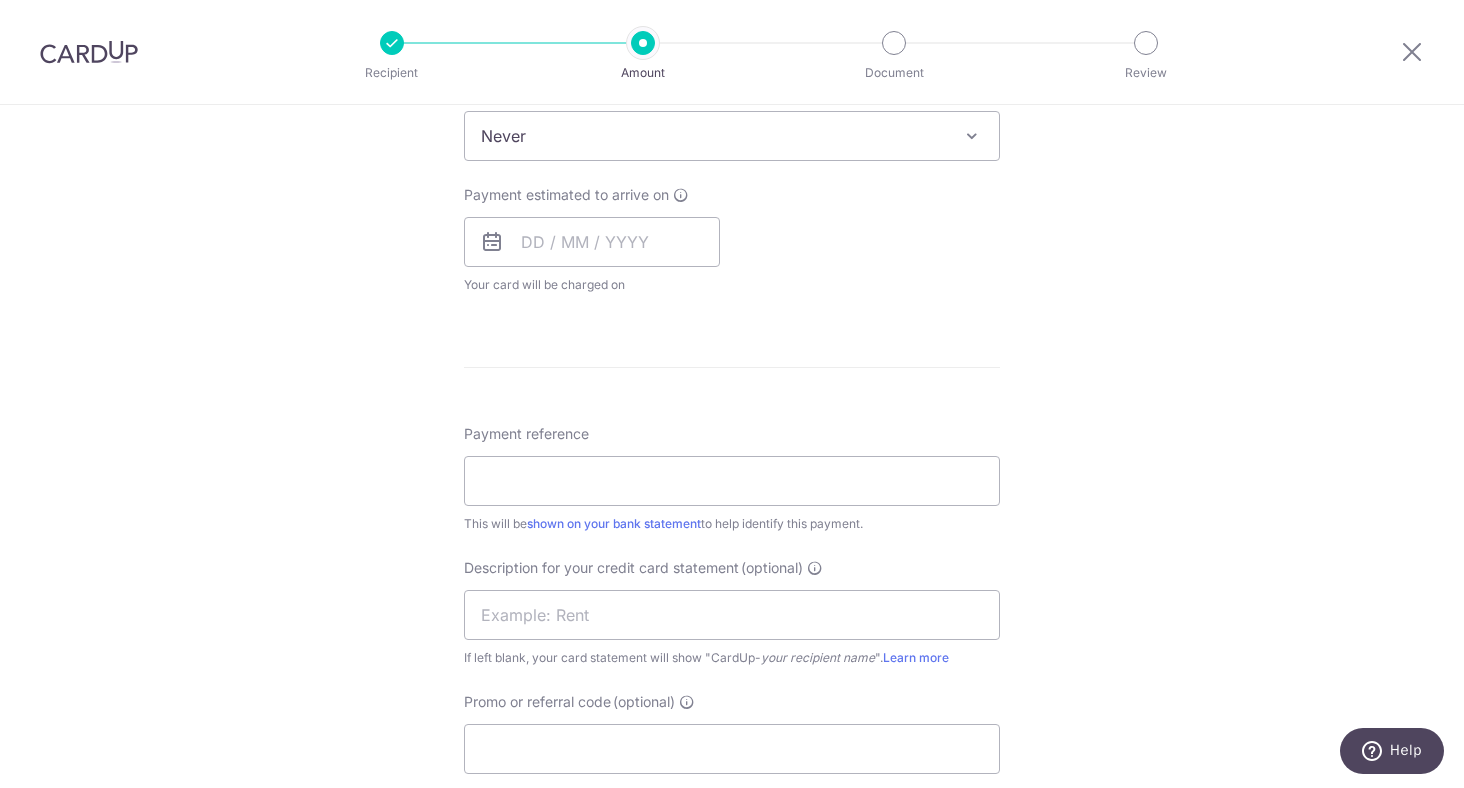 scroll, scrollTop: 1097, scrollLeft: 0, axis: vertical 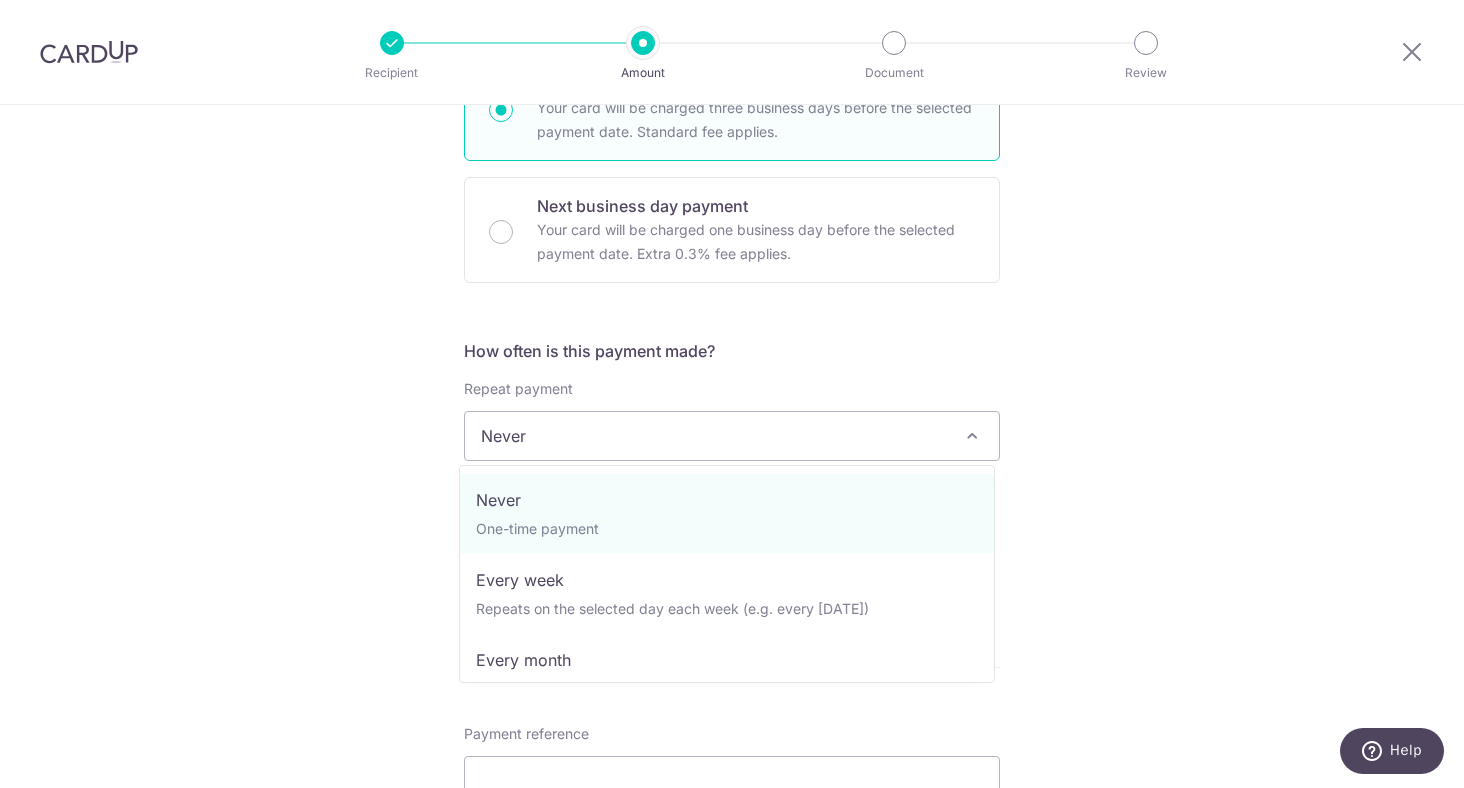click on "Never" at bounding box center (732, 436) 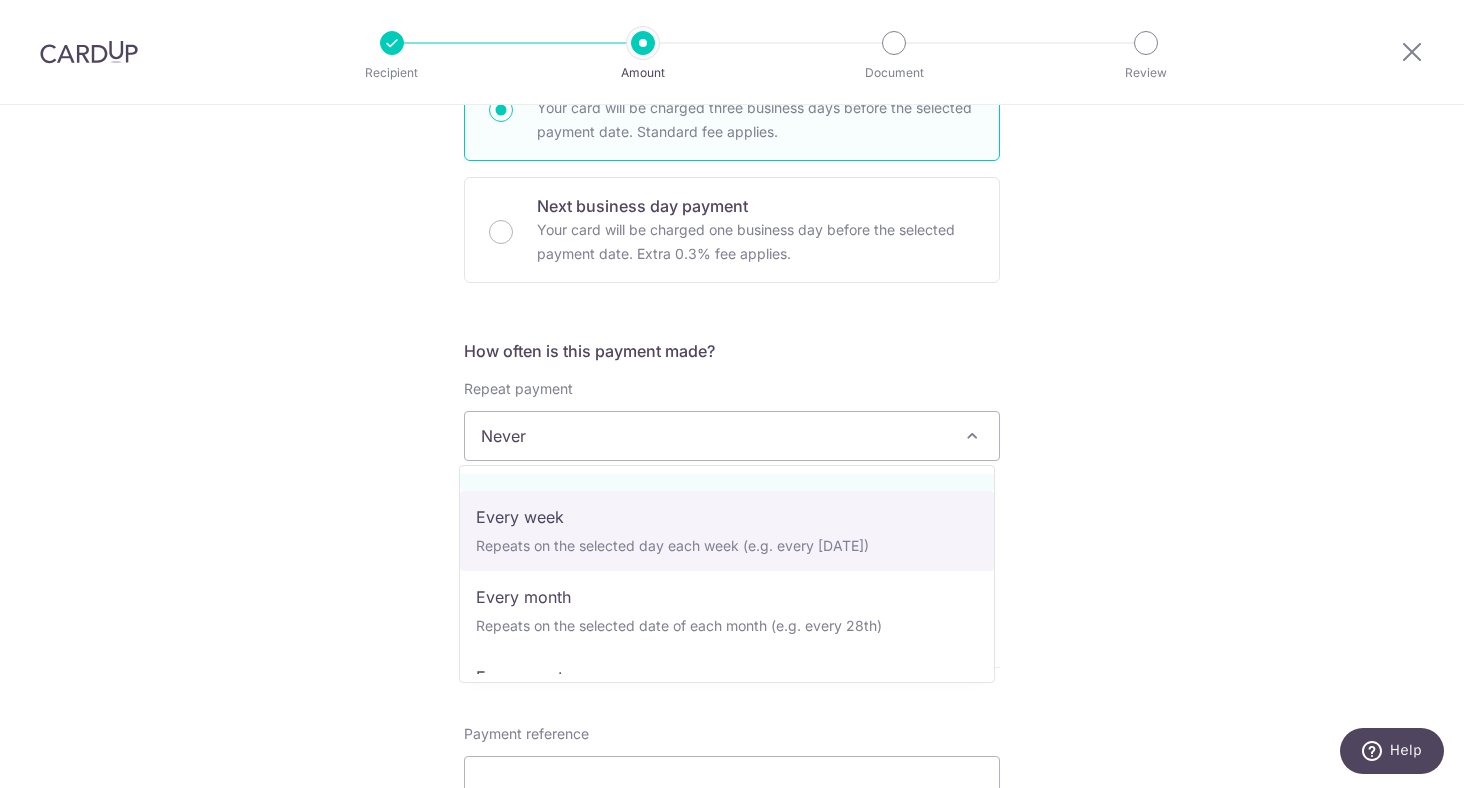 scroll, scrollTop: 100, scrollLeft: 0, axis: vertical 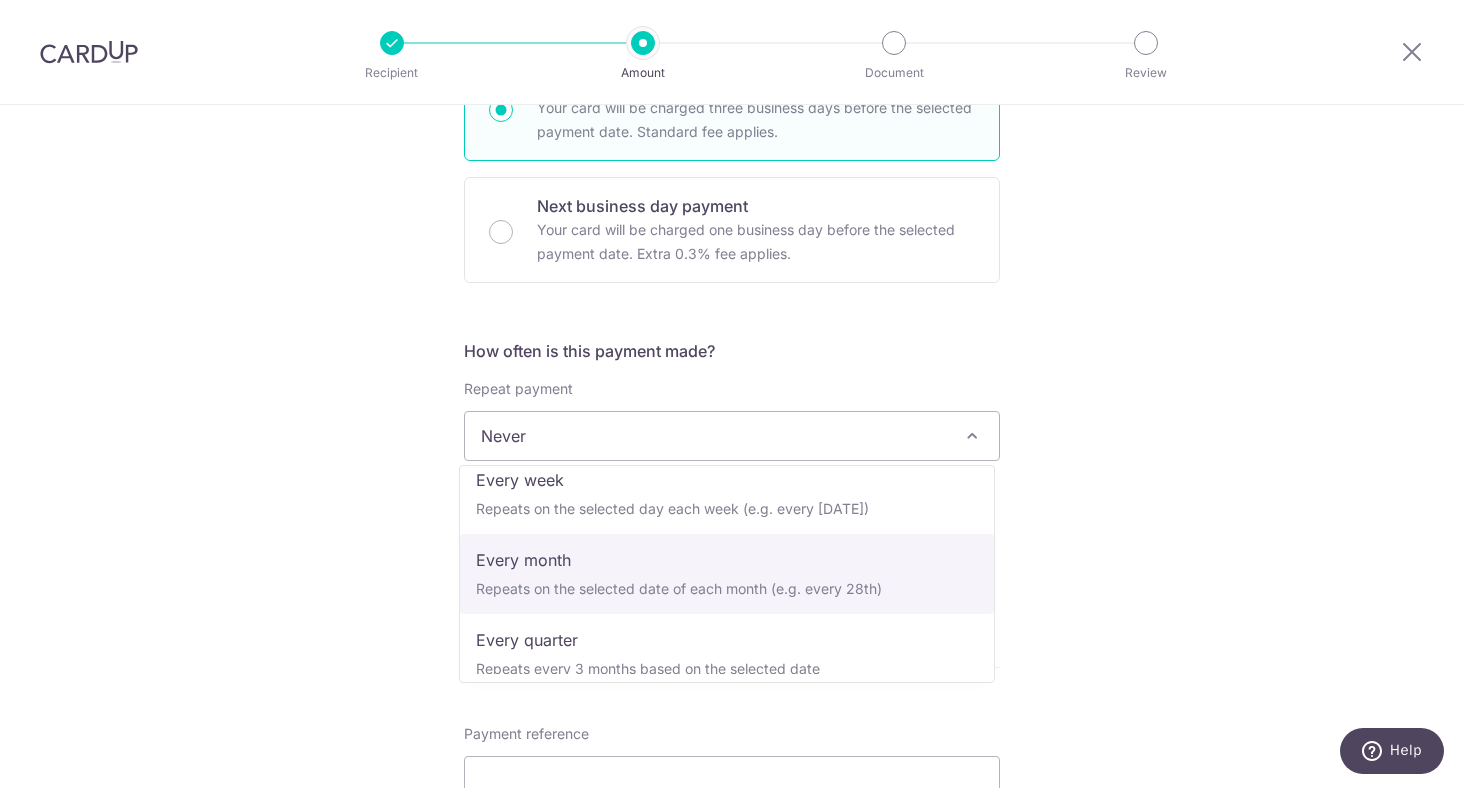 select on "3" 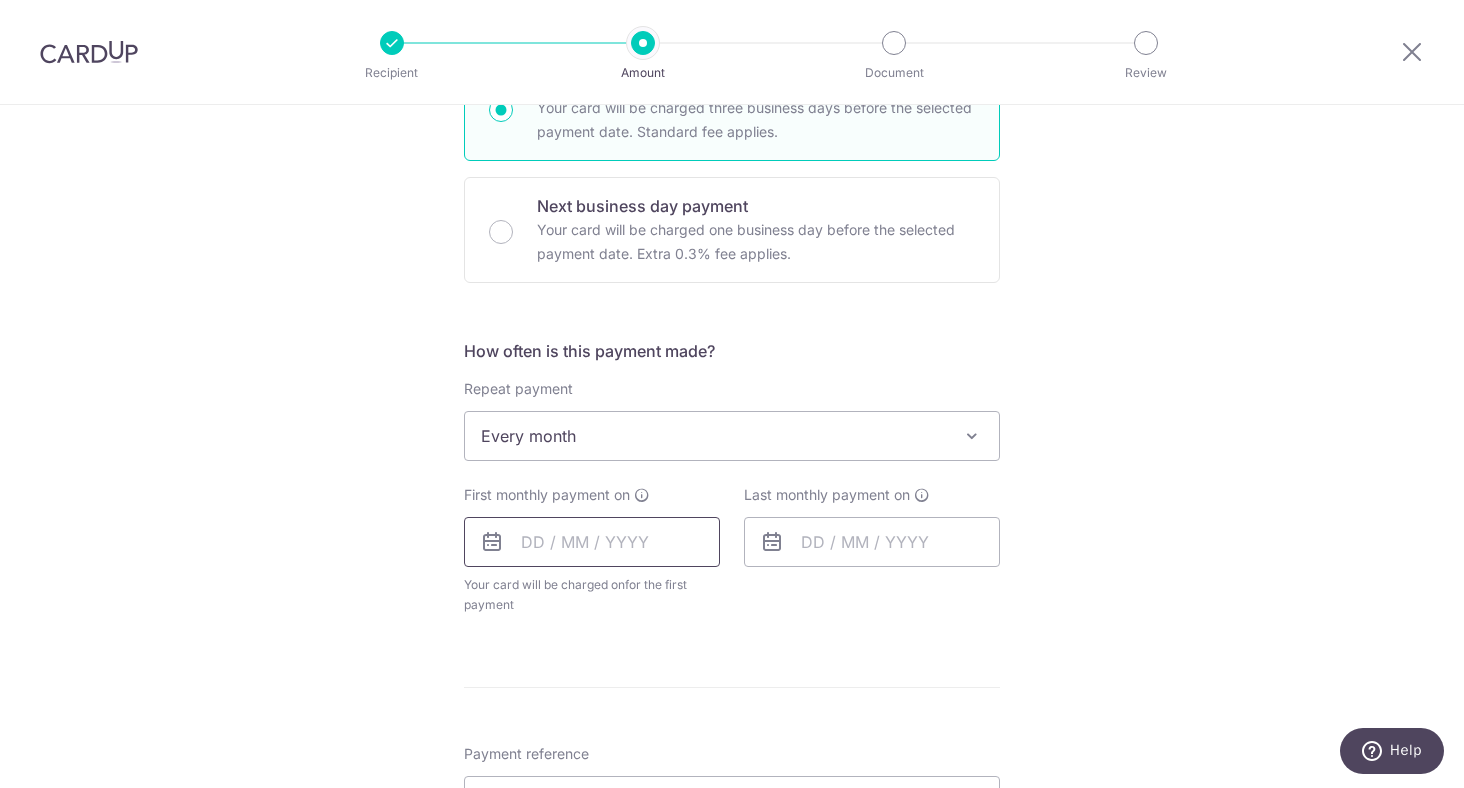 click at bounding box center (592, 542) 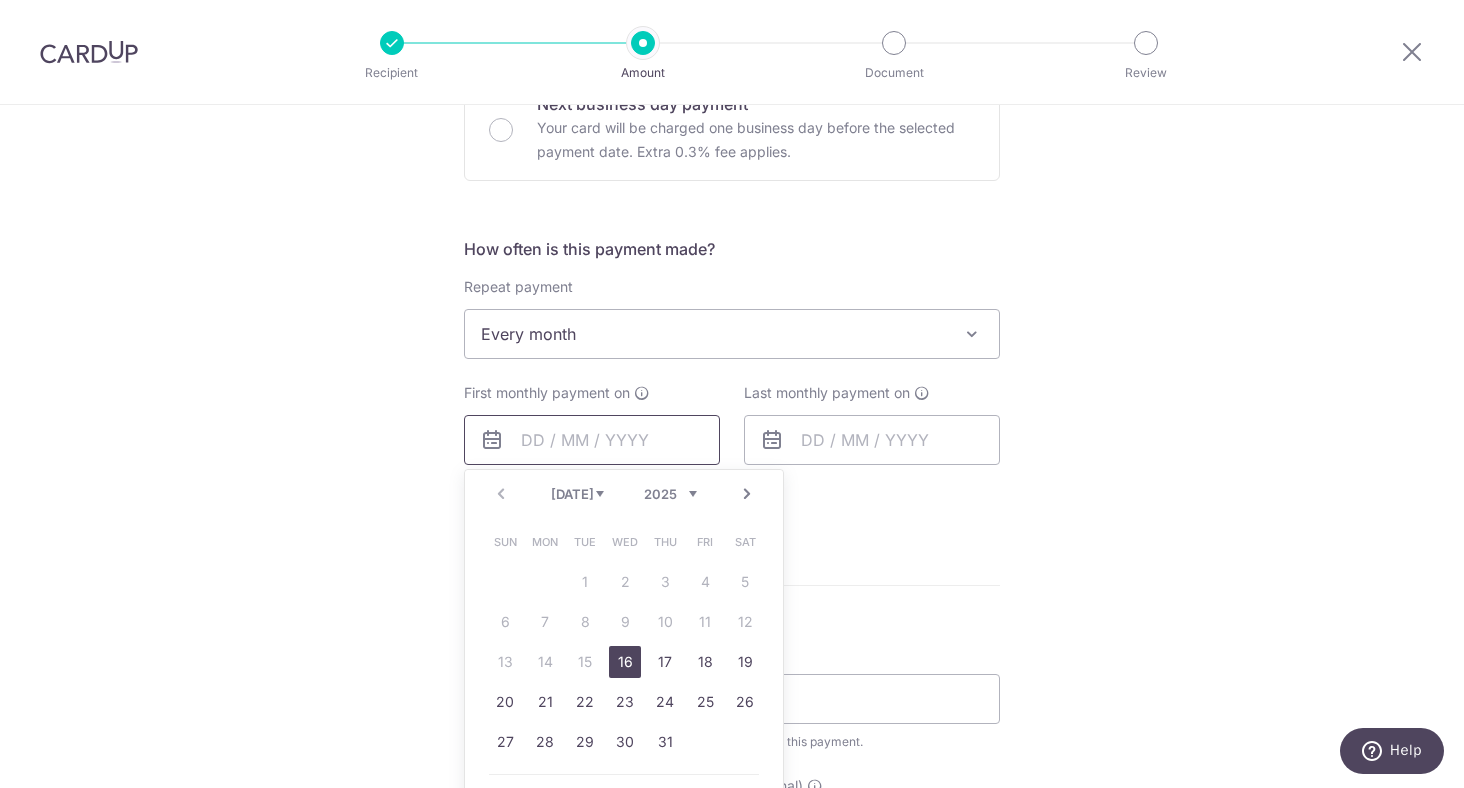 scroll, scrollTop: 1297, scrollLeft: 0, axis: vertical 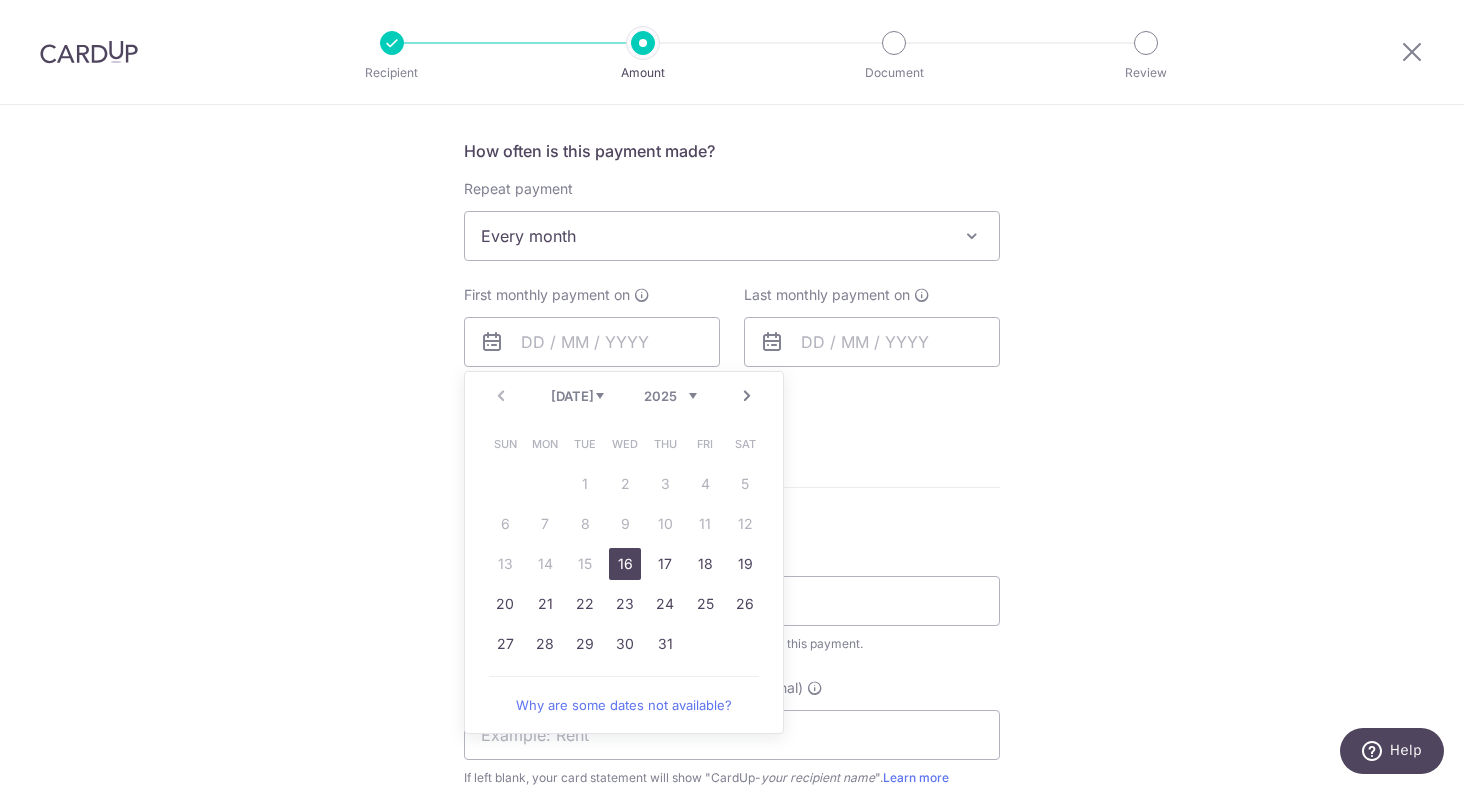 click on "Next" at bounding box center (747, 396) 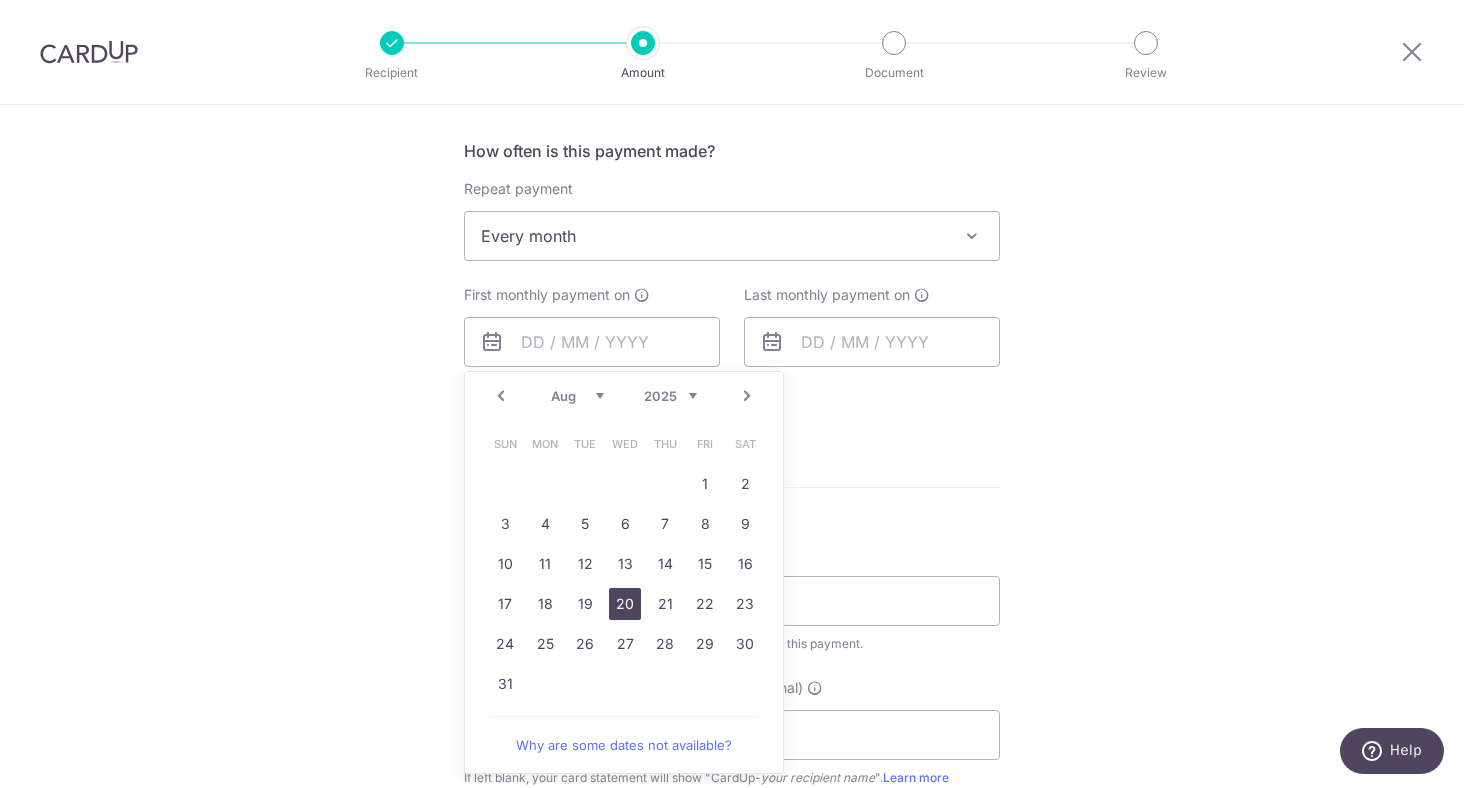 click on "20" at bounding box center [625, 604] 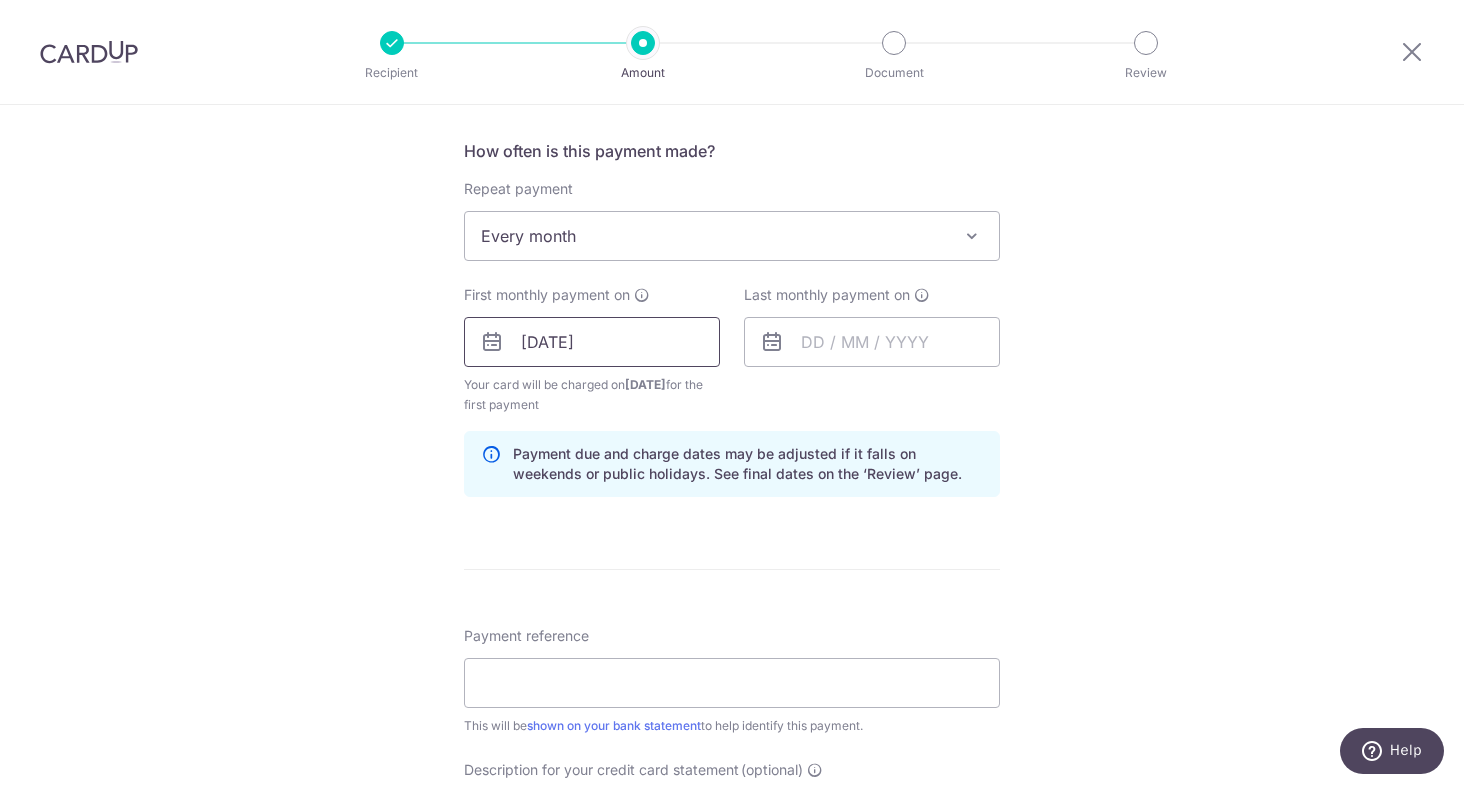 click on "20/08/2025" at bounding box center [592, 342] 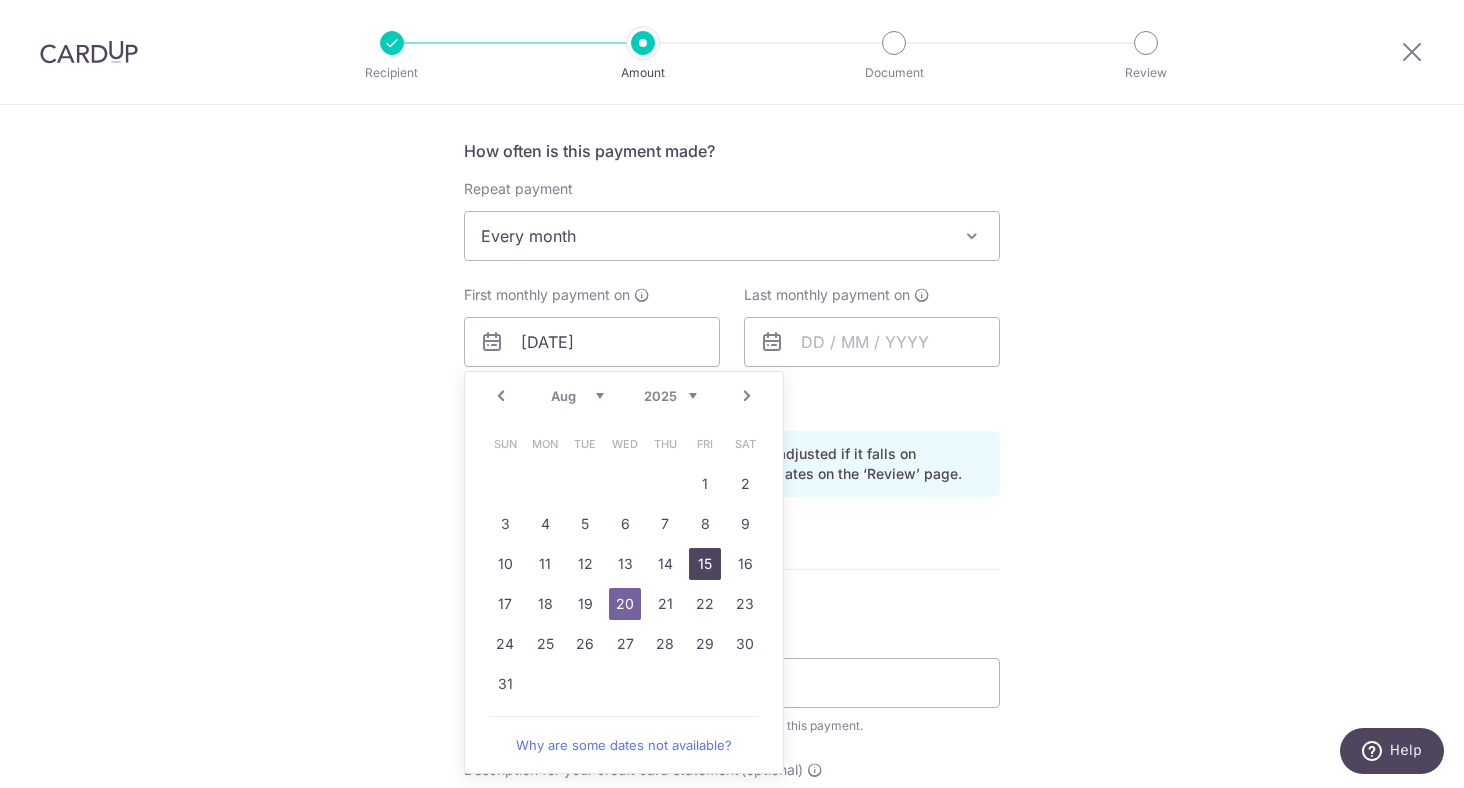 click on "15" at bounding box center (705, 564) 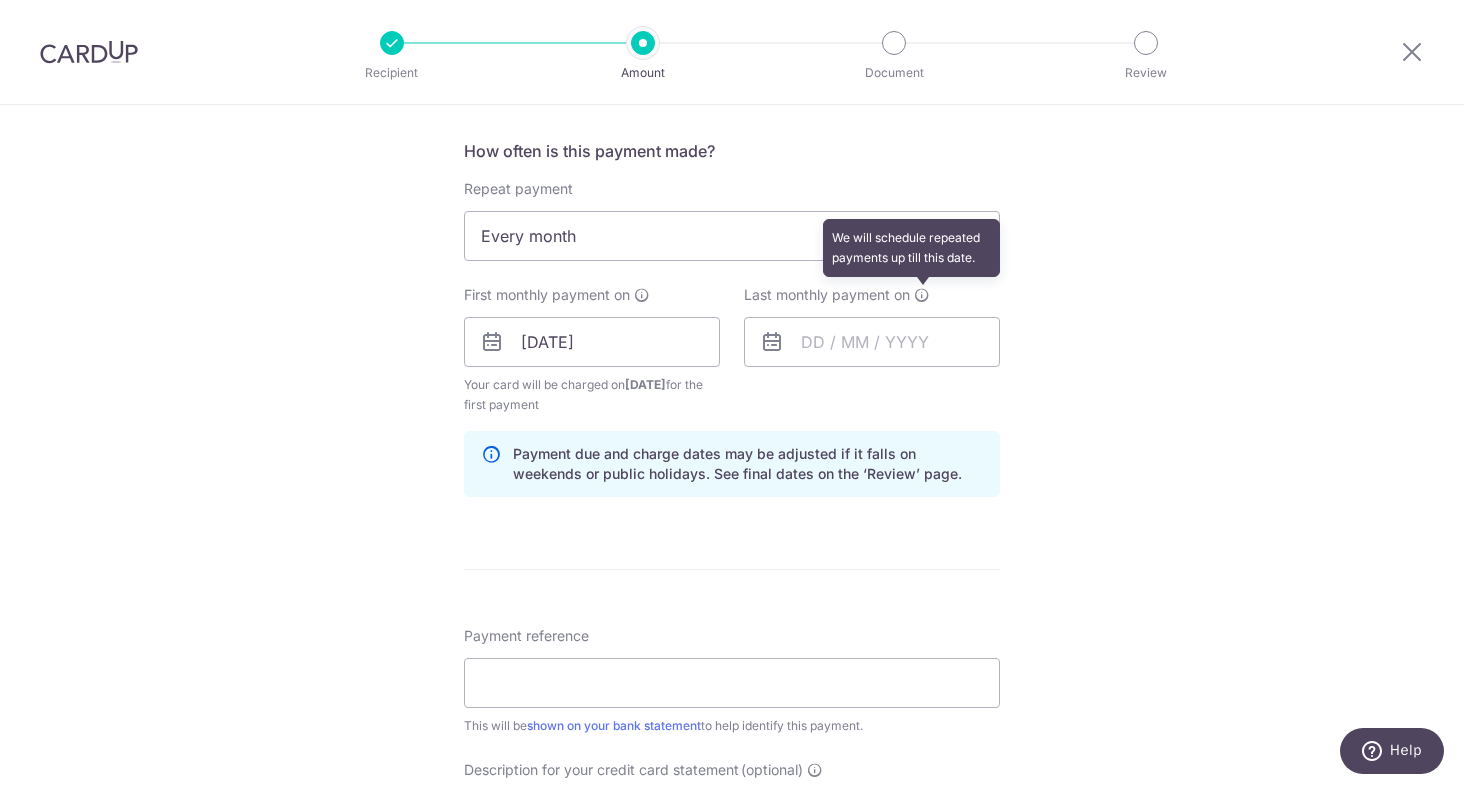 click at bounding box center (922, 295) 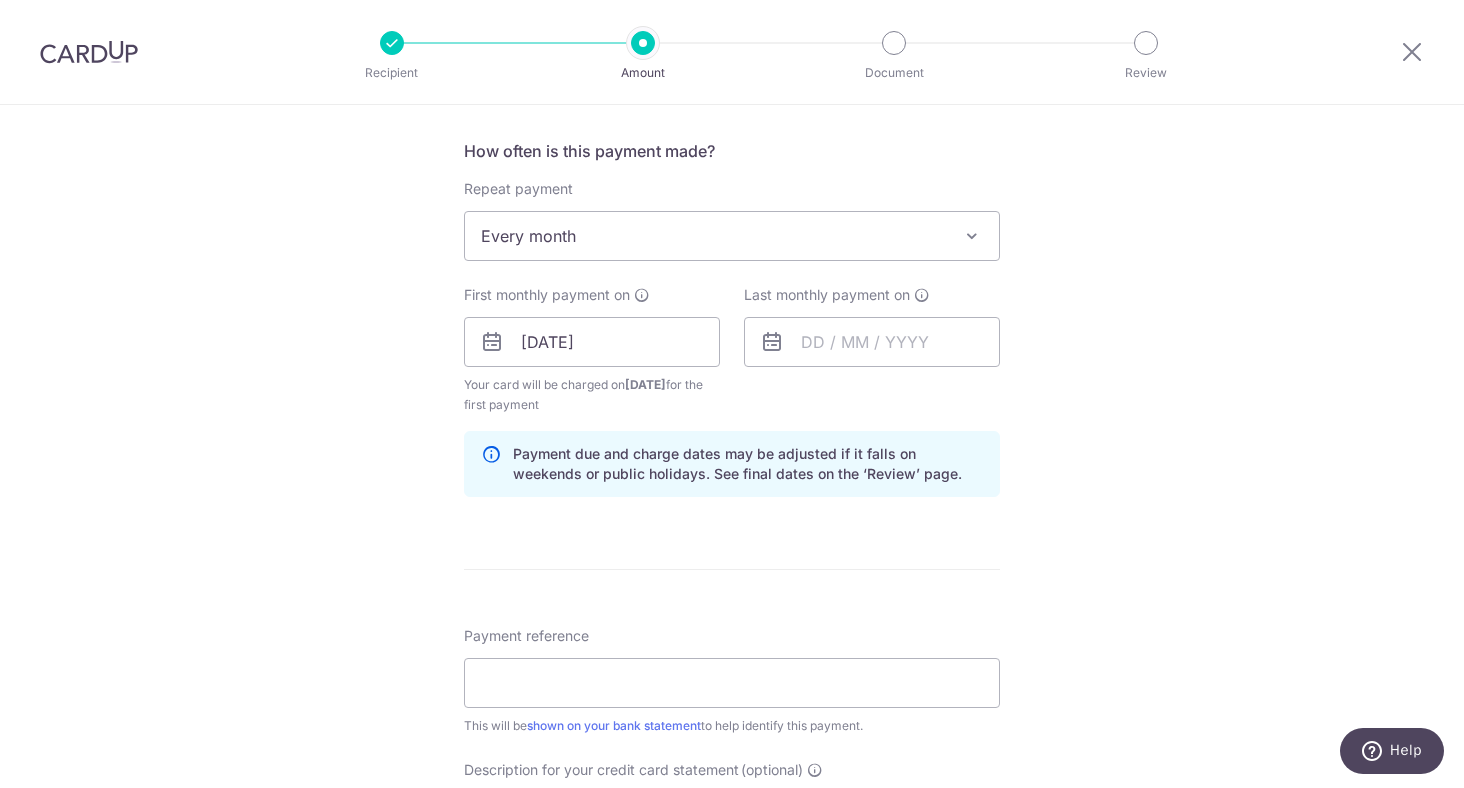 click on "Tell us more about your payment
Enter payment amount
SGD
2,000.00
2000.00
Recipient added successfully!
Select Card
Add new card
Add credit card
Secure 256-bit SSL
Text
New card details
Card
Secure 256-bit SSL" at bounding box center (732, 99) 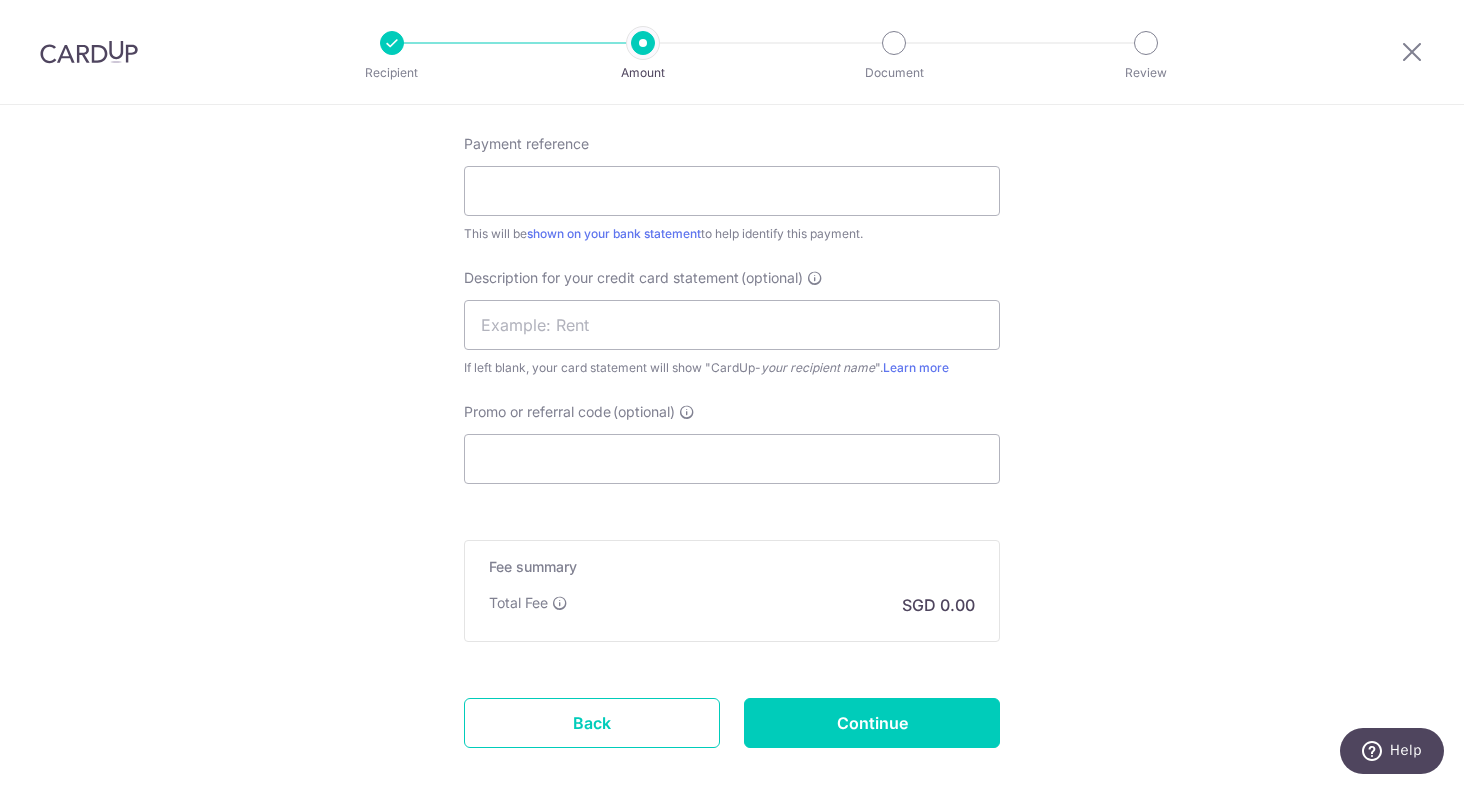 scroll, scrollTop: 1897, scrollLeft: 0, axis: vertical 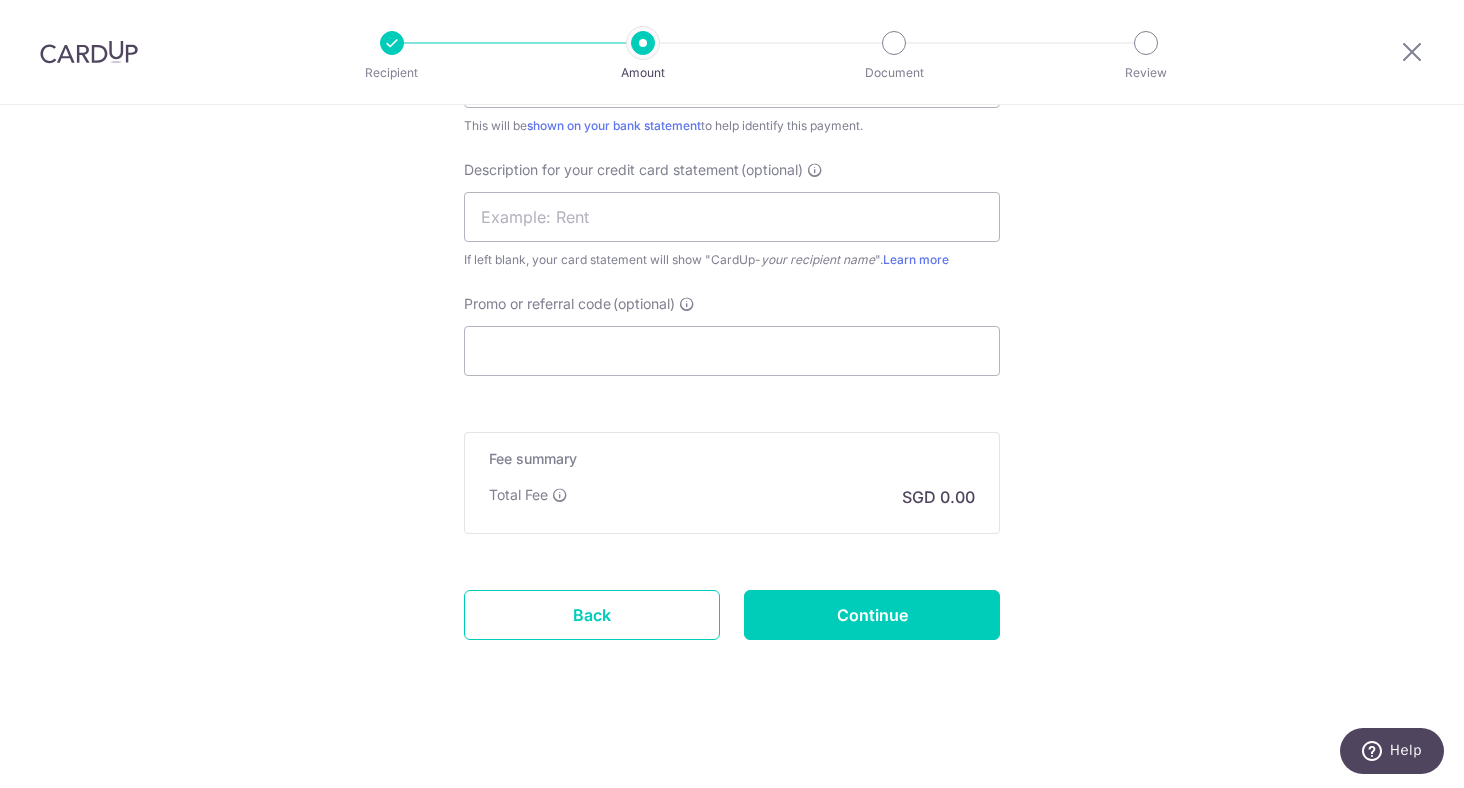 click on "Enter payment amount
SGD
2,000.00
2000.00
Recipient added successfully!
Select Card
Add new card
Add credit card
Secure 256-bit SSL
Text
New card details
Card
Secure 256-bit SSL
First Name Ng" at bounding box center (732, -482) 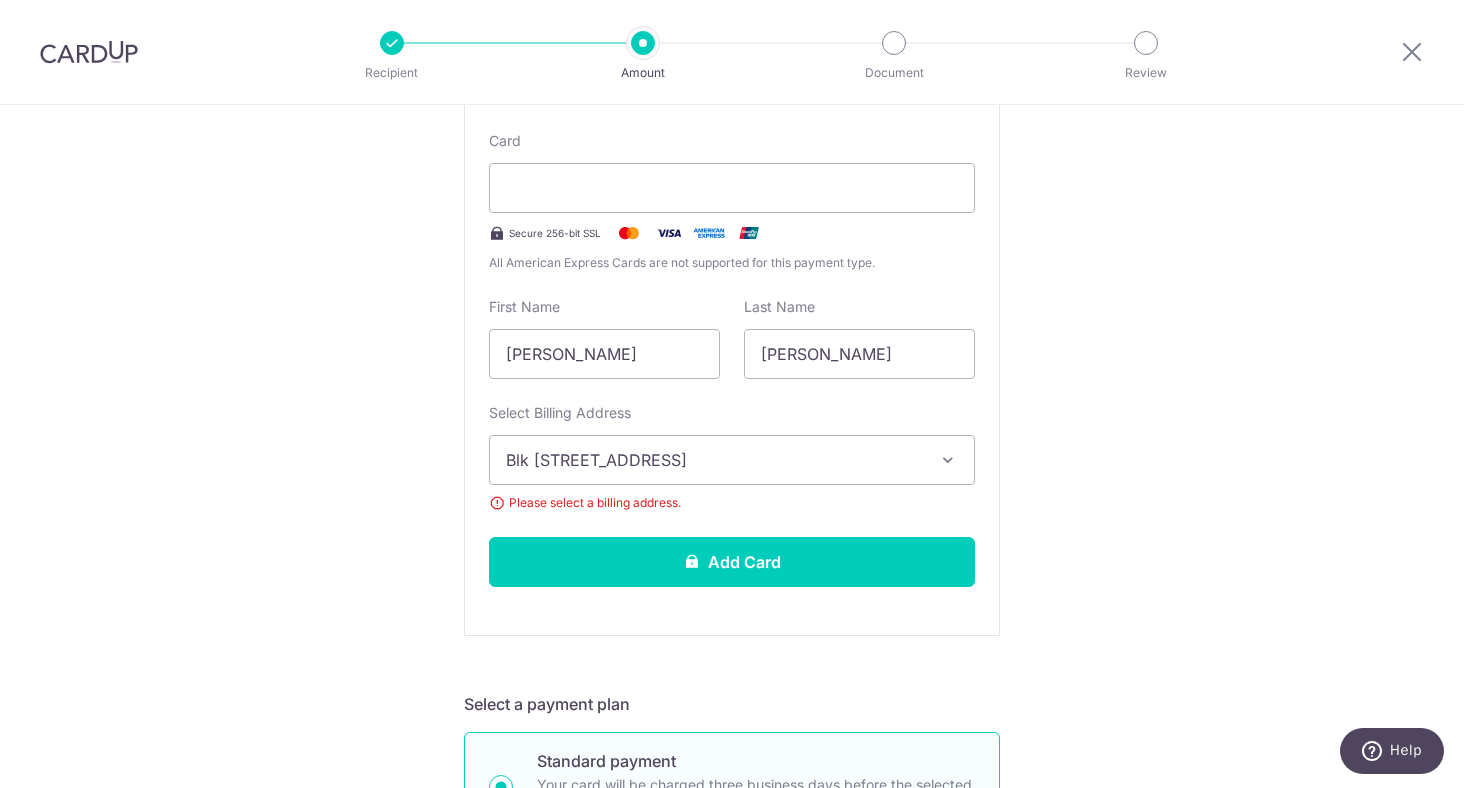 scroll, scrollTop: 497, scrollLeft: 0, axis: vertical 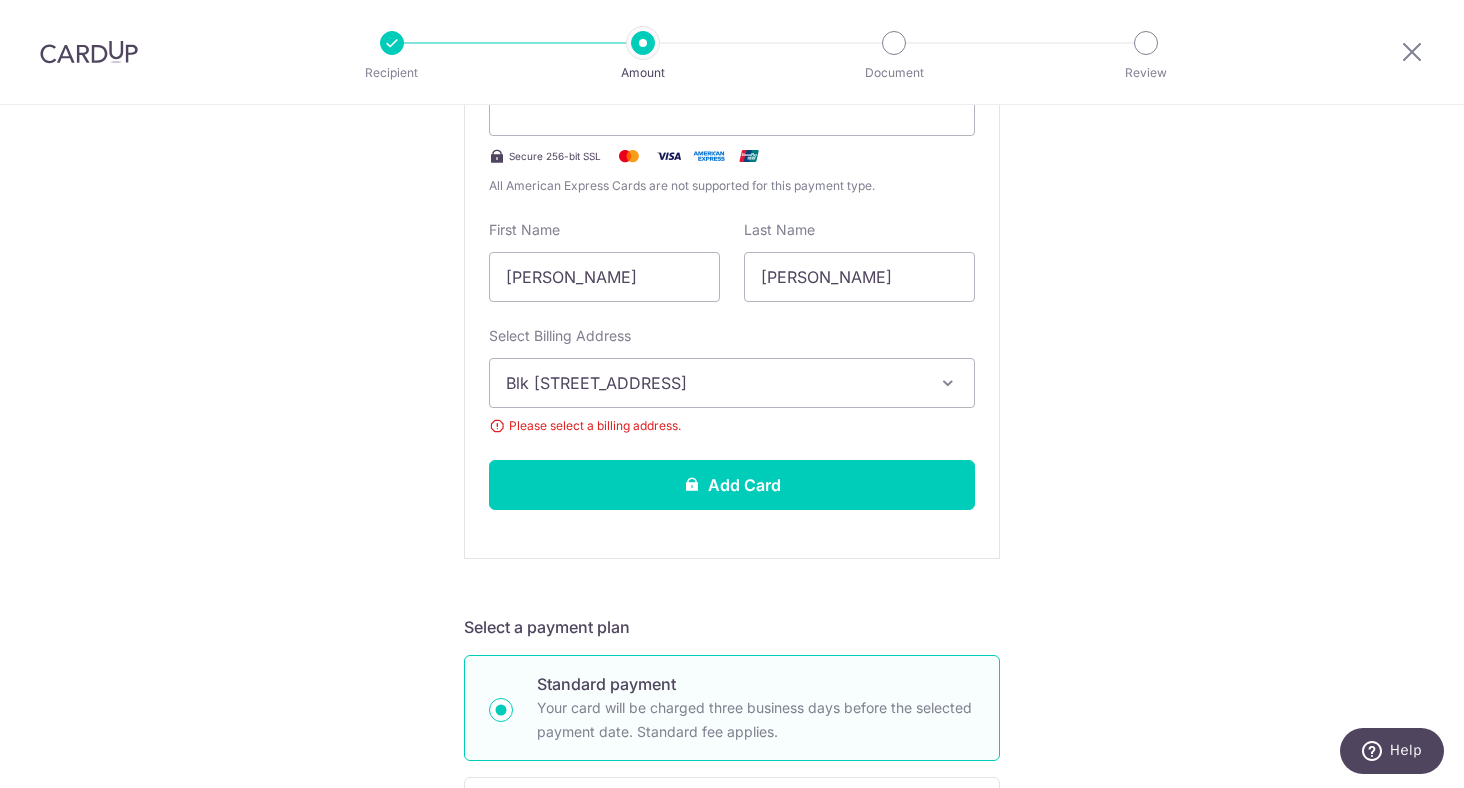 click on "Tell us more about your payment
Enter payment amount
SGD
2,000.00
2000.00
Recipient added successfully!
Select Card
Add new card
Add credit card
Secure 256-bit SSL
Text
New card details
Card
Secure 256-bit SSL" at bounding box center (732, 899) 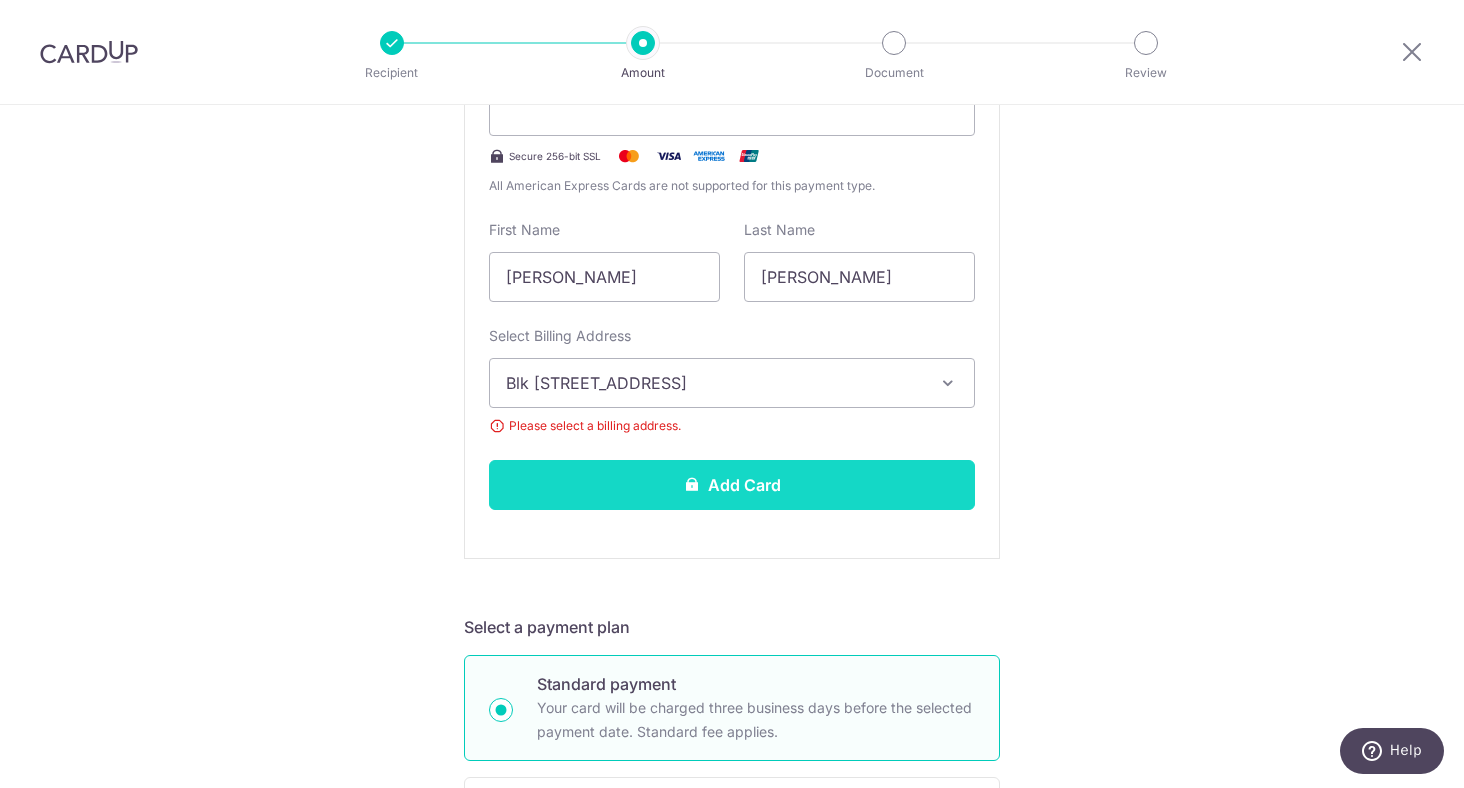 click on "Add Card" at bounding box center [732, 485] 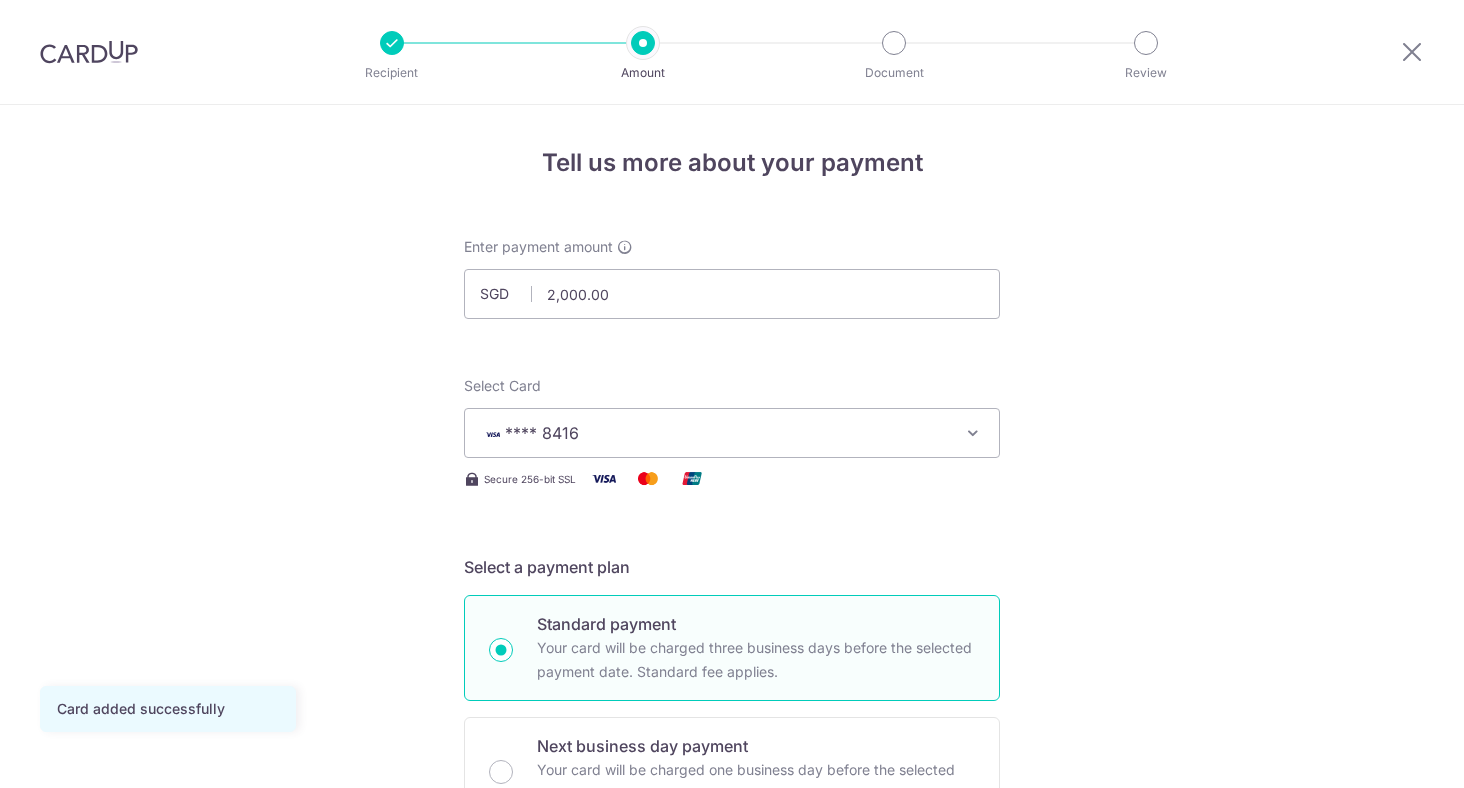 scroll, scrollTop: 0, scrollLeft: 0, axis: both 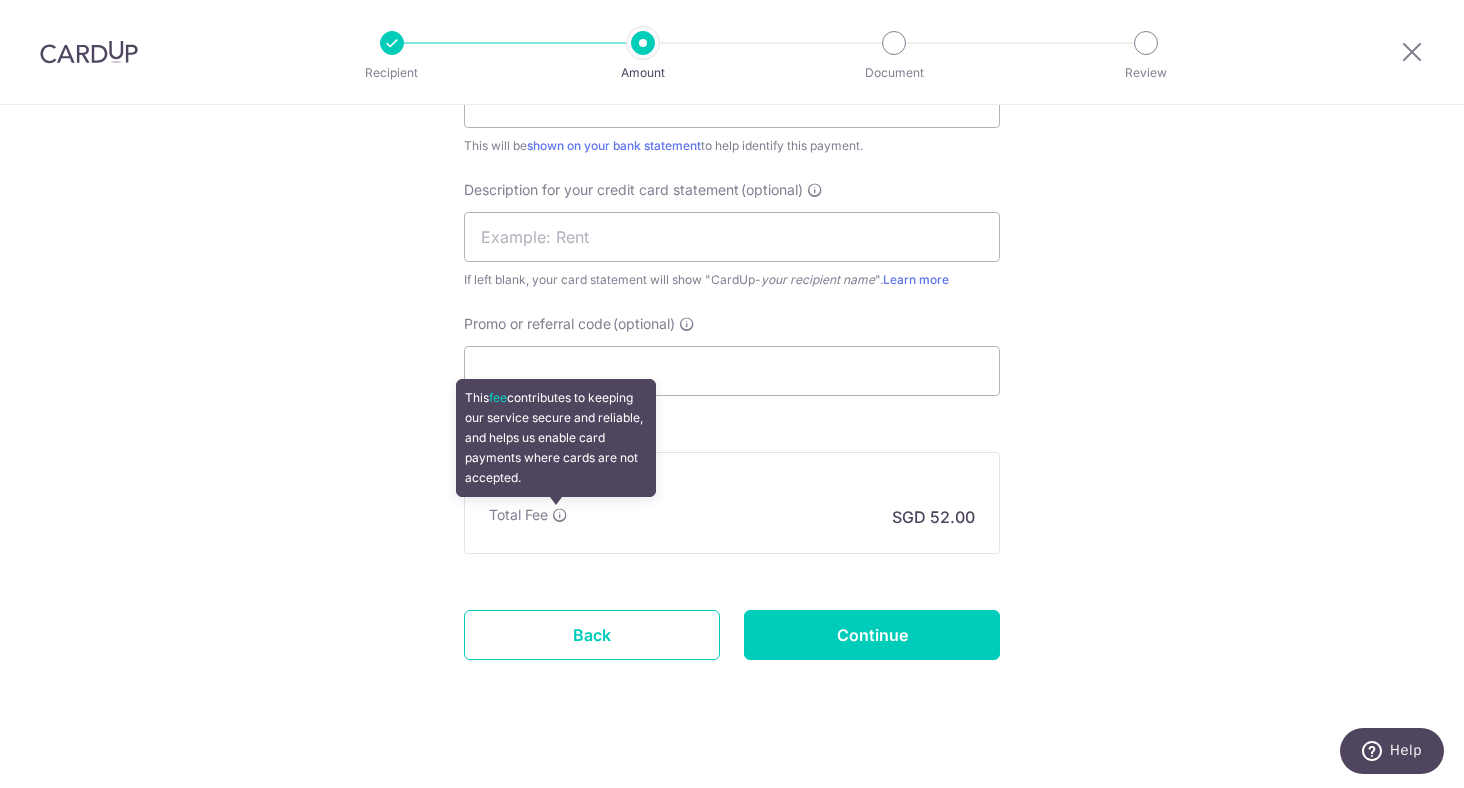 click at bounding box center [560, 515] 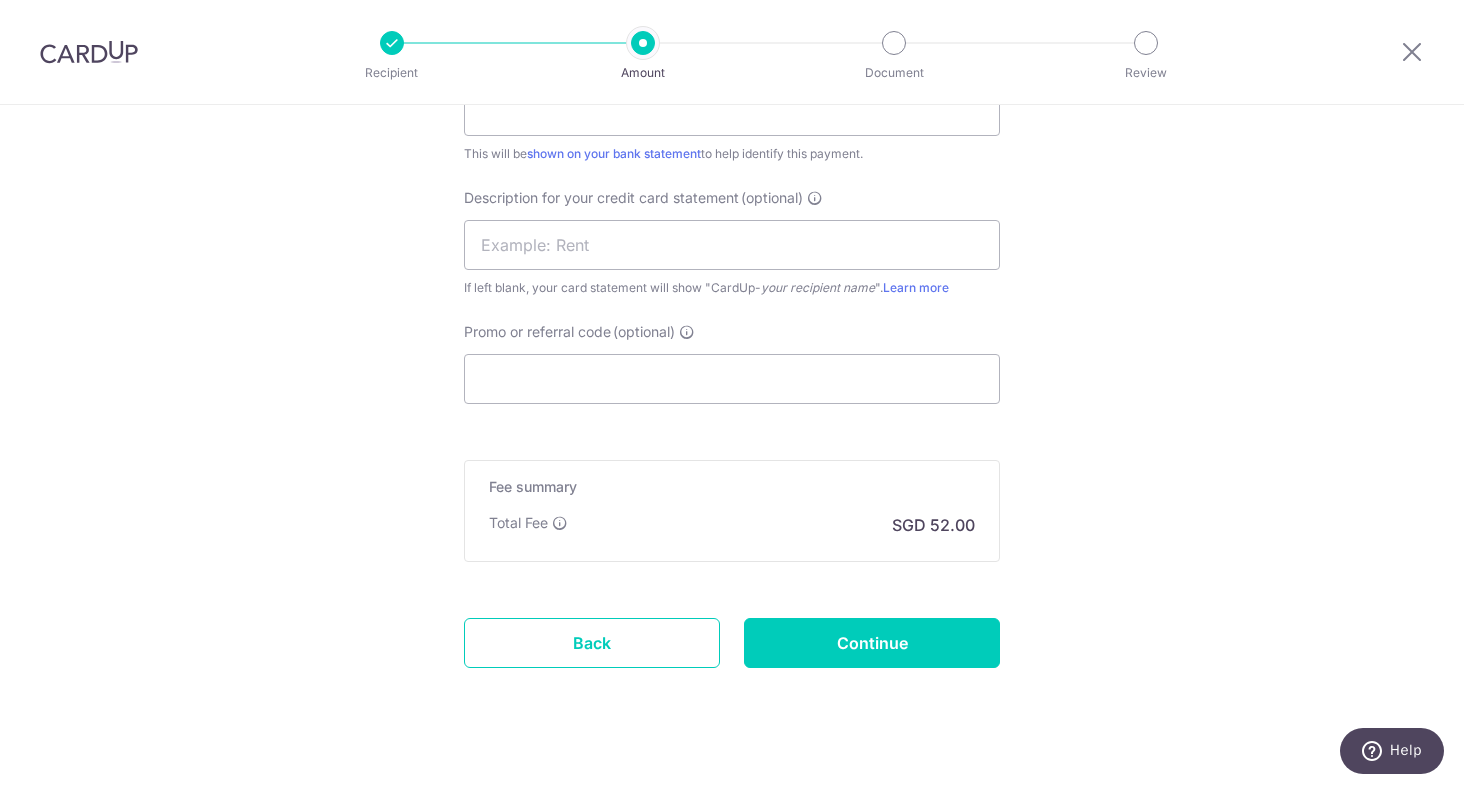 scroll, scrollTop: 1300, scrollLeft: 0, axis: vertical 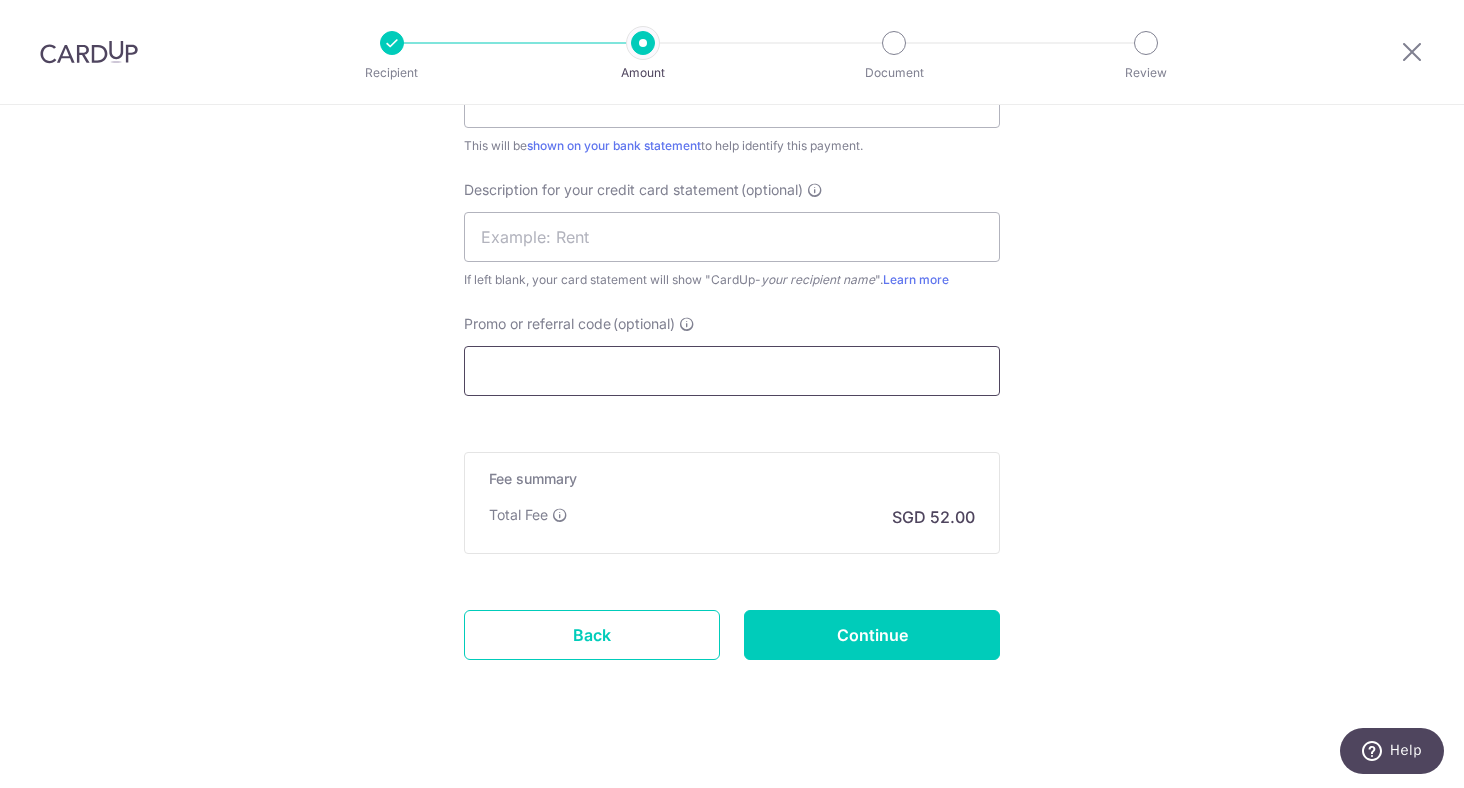 click on "Promo or referral code
(optional)" at bounding box center [732, 371] 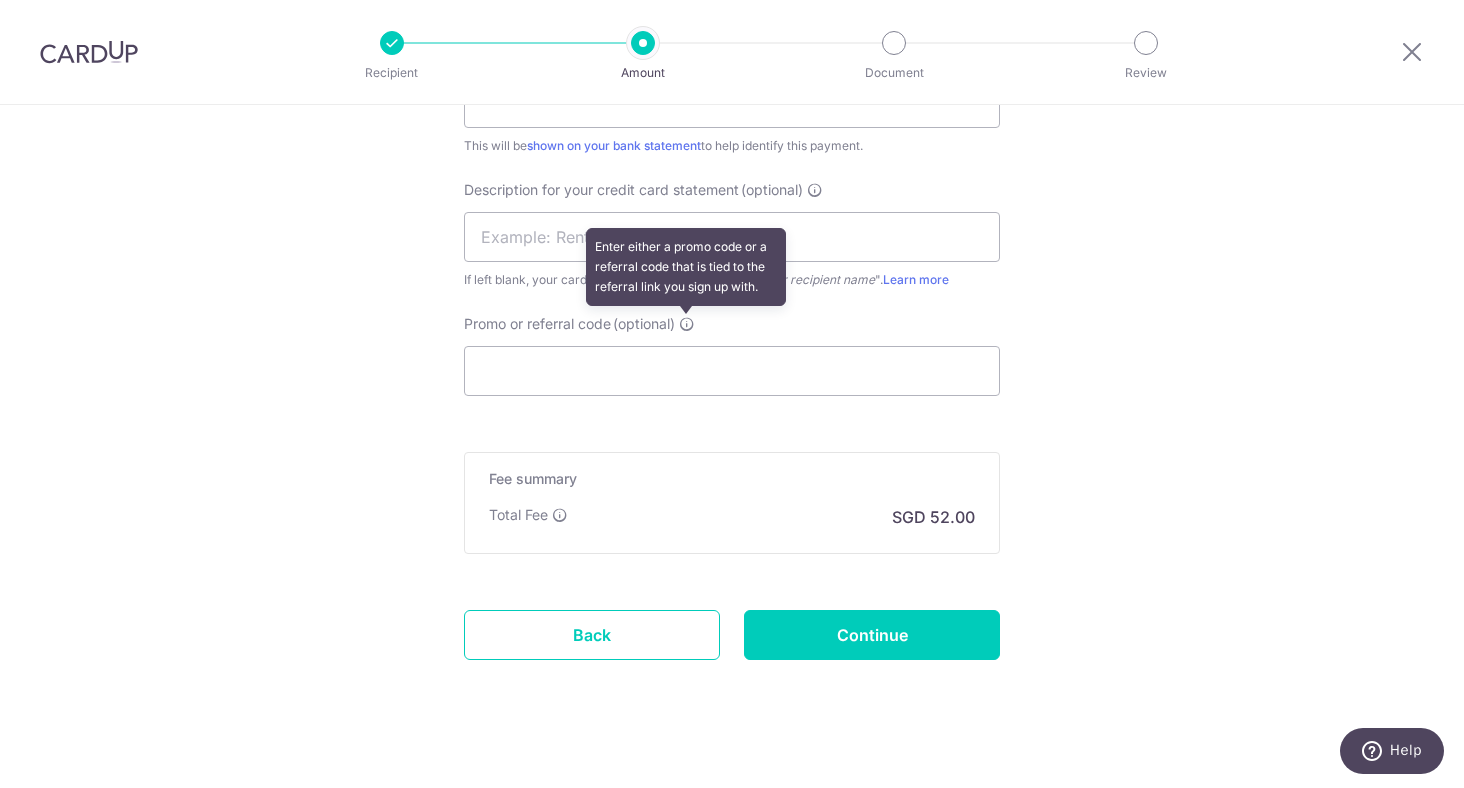 click at bounding box center (687, 324) 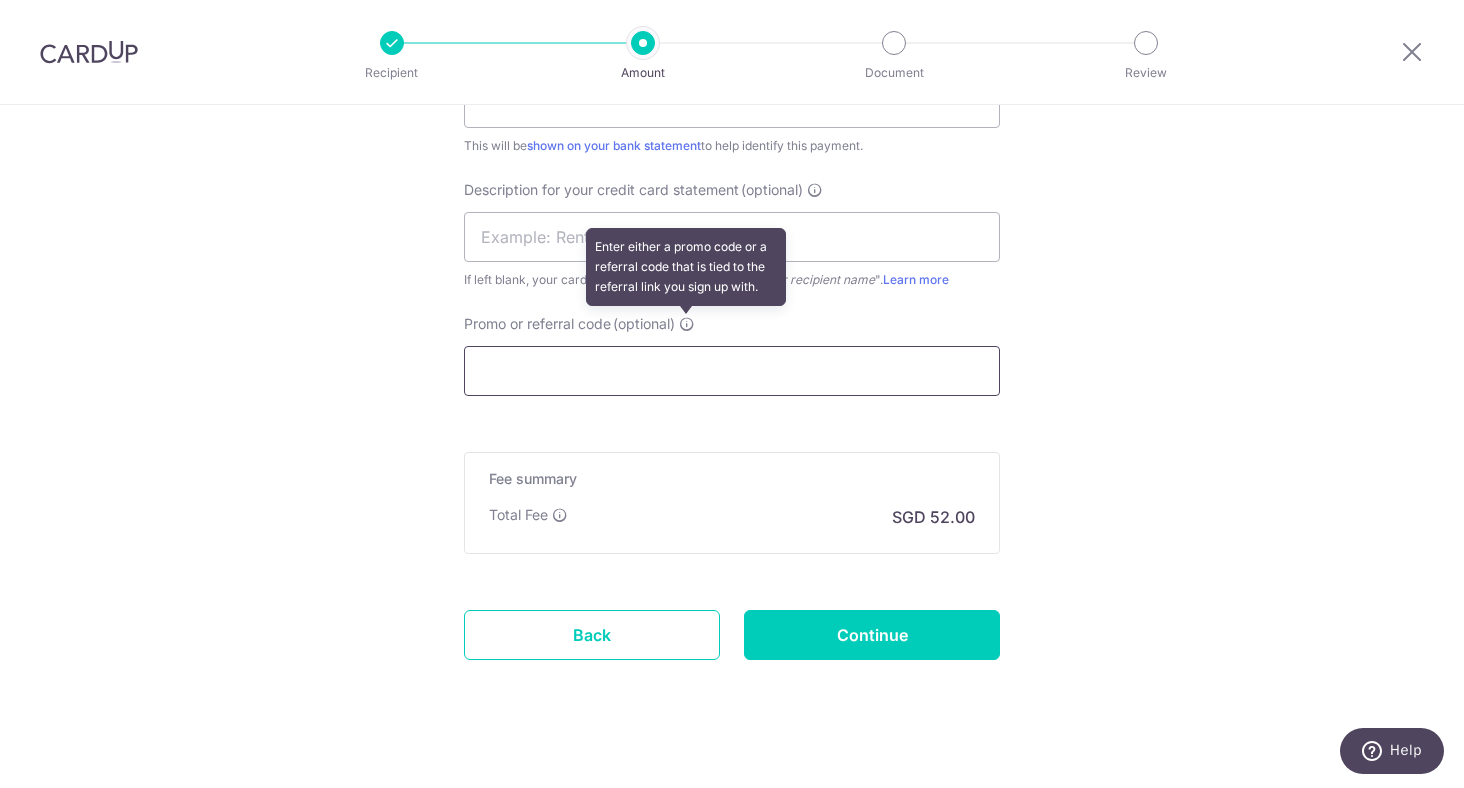 click on "Promo or referral code
(optional)
Enter either a promo code or a referral code that is tied to the referral link you sign up with." at bounding box center [732, 371] 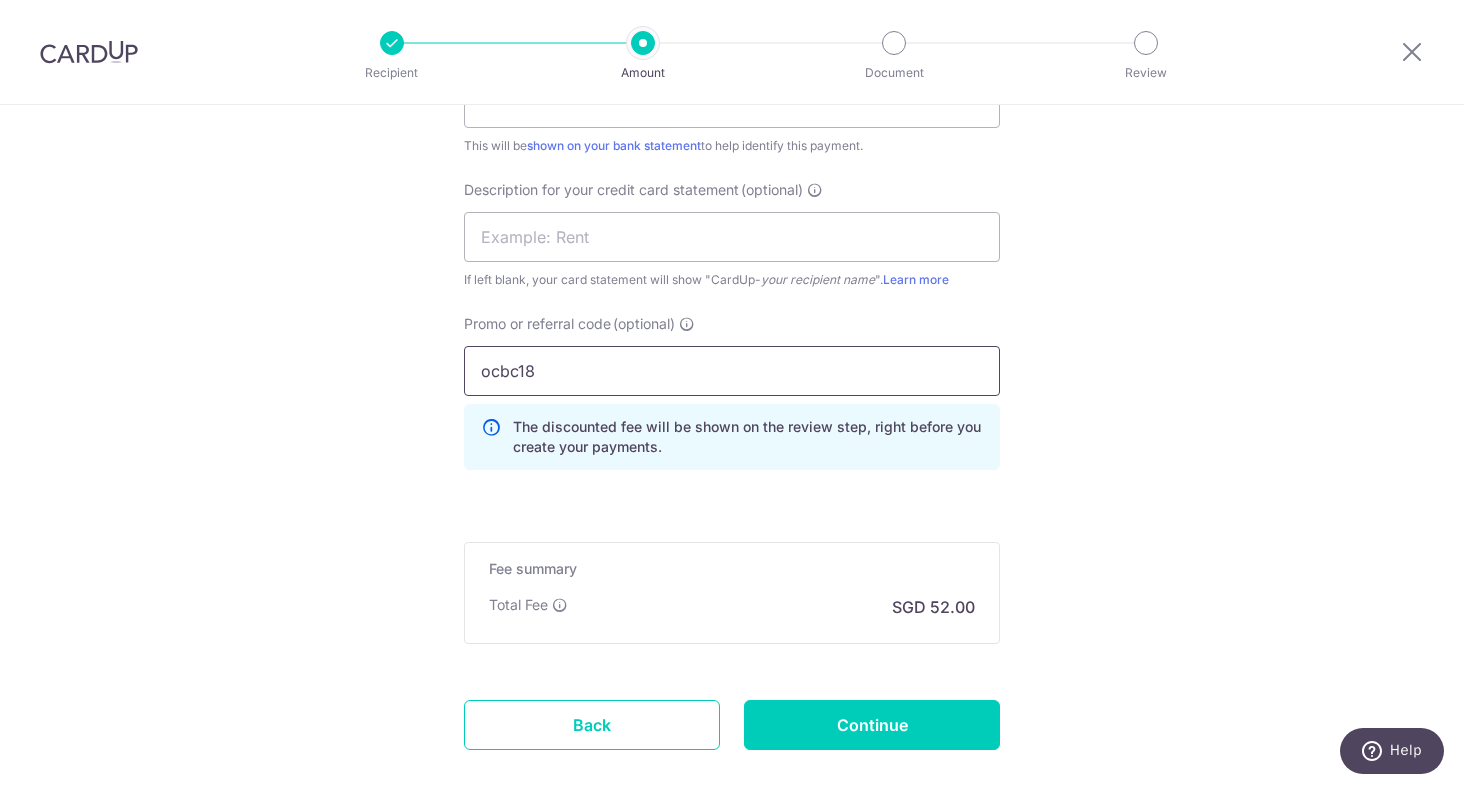 type on "ocbc18" 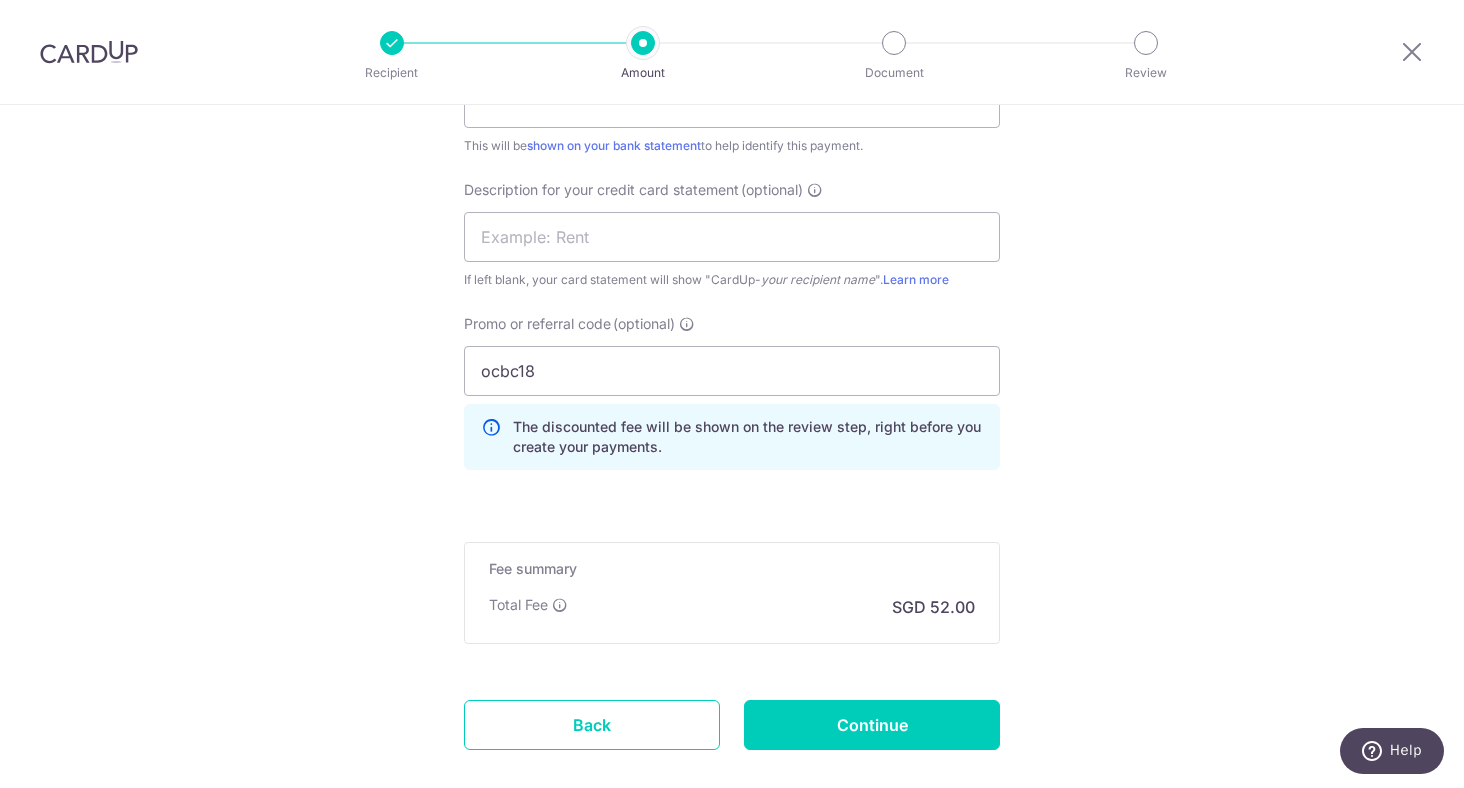 click on "Tell us more about your payment
Enter payment amount
SGD
2,000.00
2000.00
Card added successfully
Select Card
**** 8416
Add credit card
Your Cards
**** 8416
Secure 256-bit SSL
Text
New card details
Card
Secure 256-bit SSL" at bounding box center (732, -148) 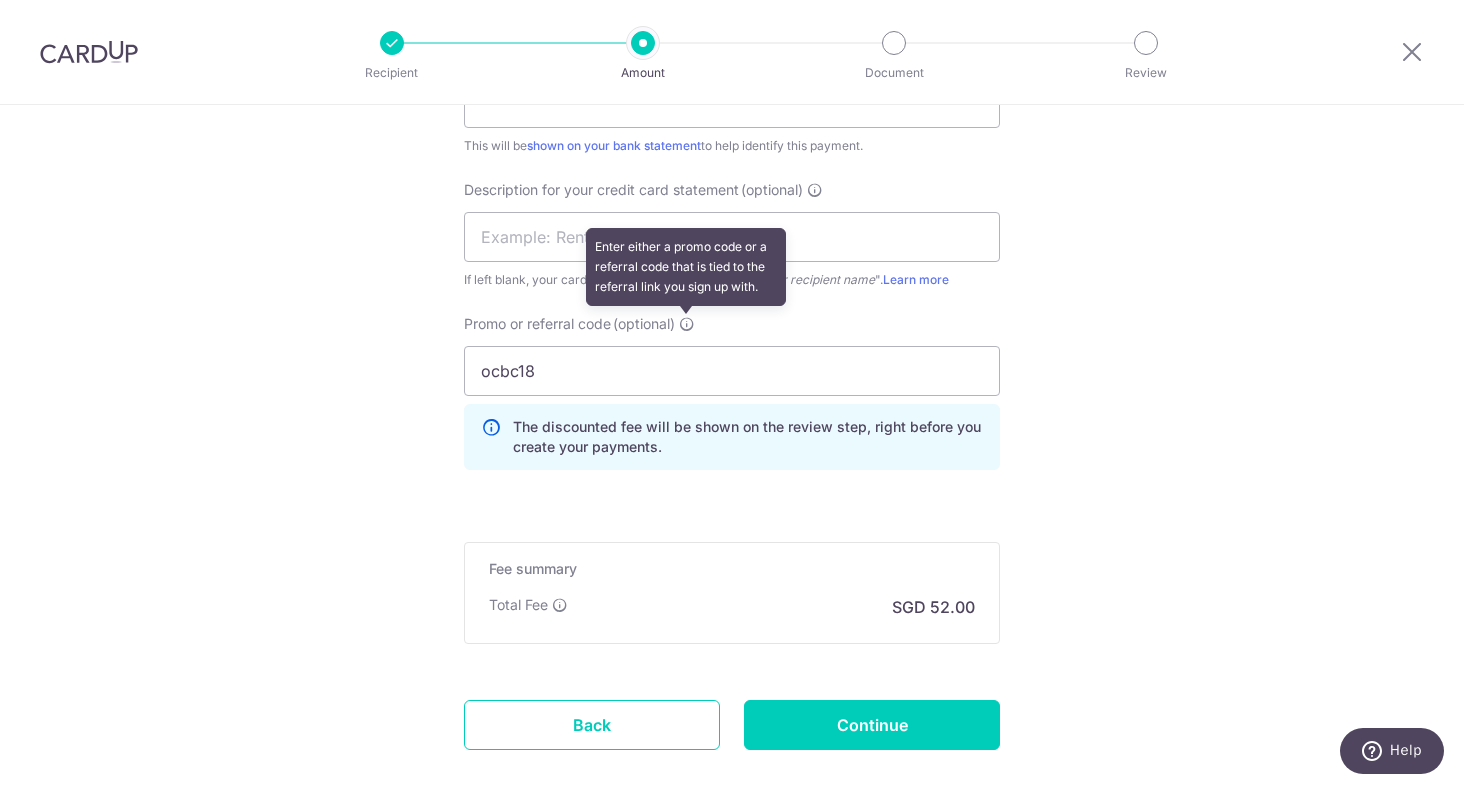 click at bounding box center [687, 324] 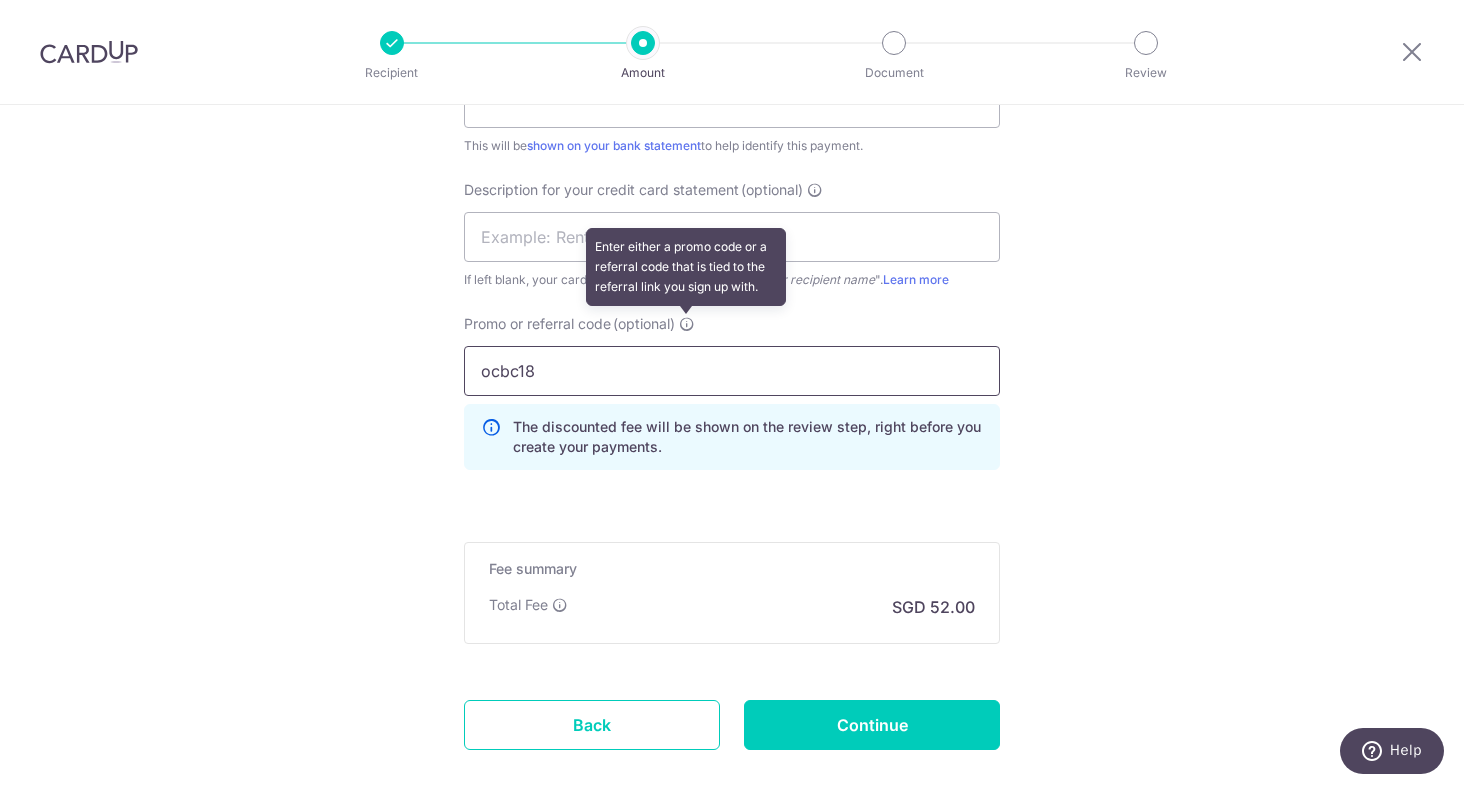 click on "ocbc18" at bounding box center [732, 371] 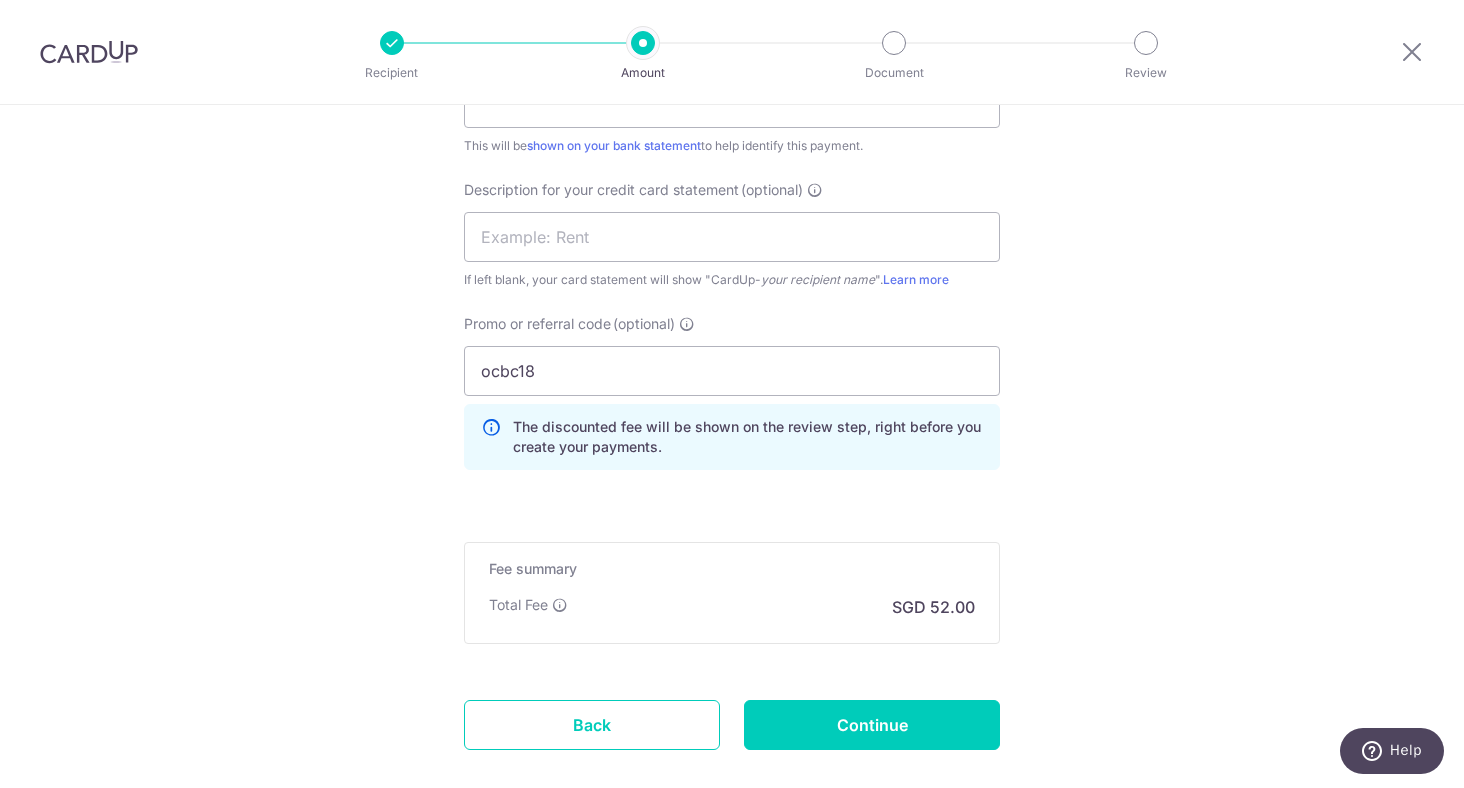 click on "The discounted fee will be shown on the review step, right before you create your payments." at bounding box center [748, 437] 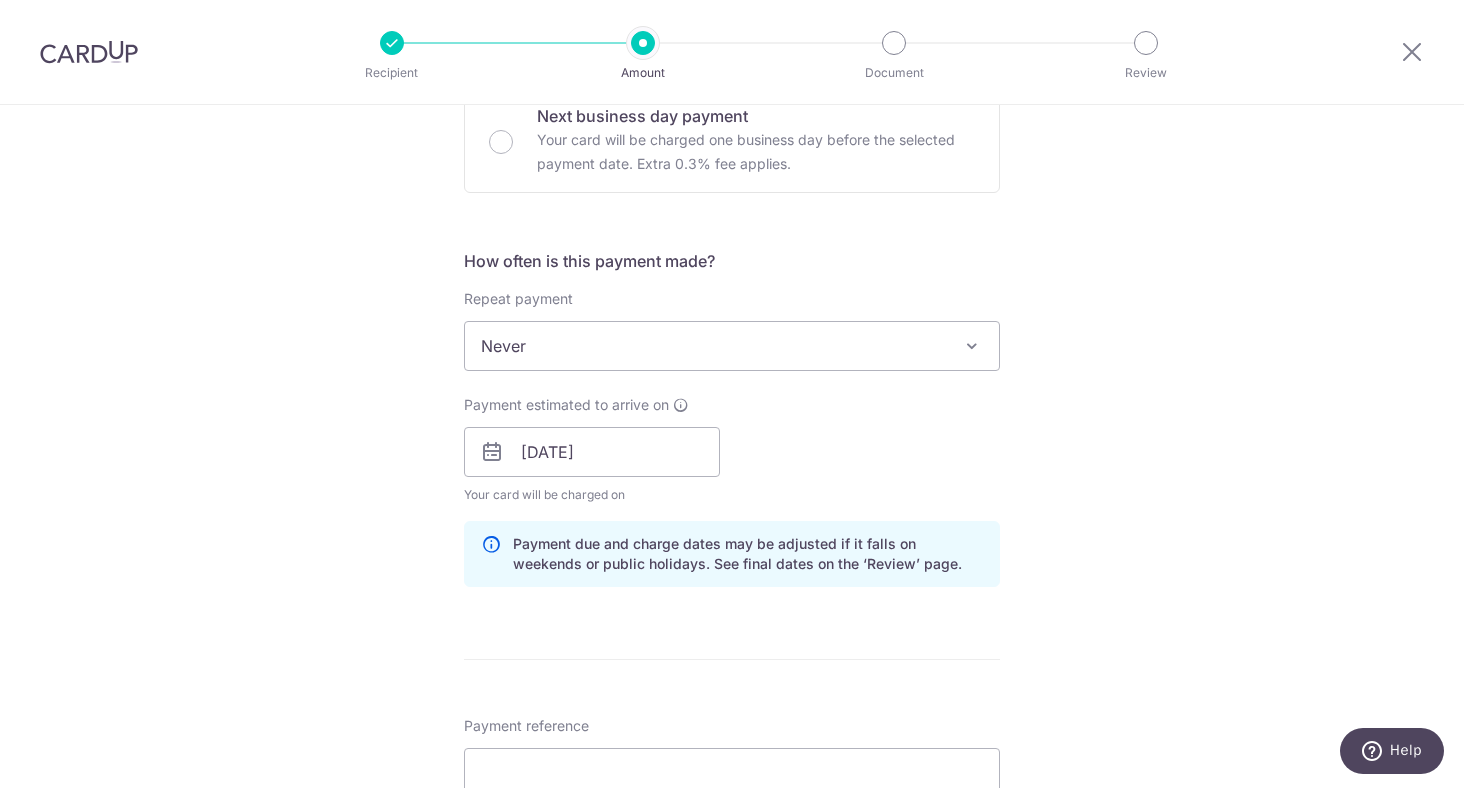 scroll, scrollTop: 612, scrollLeft: 0, axis: vertical 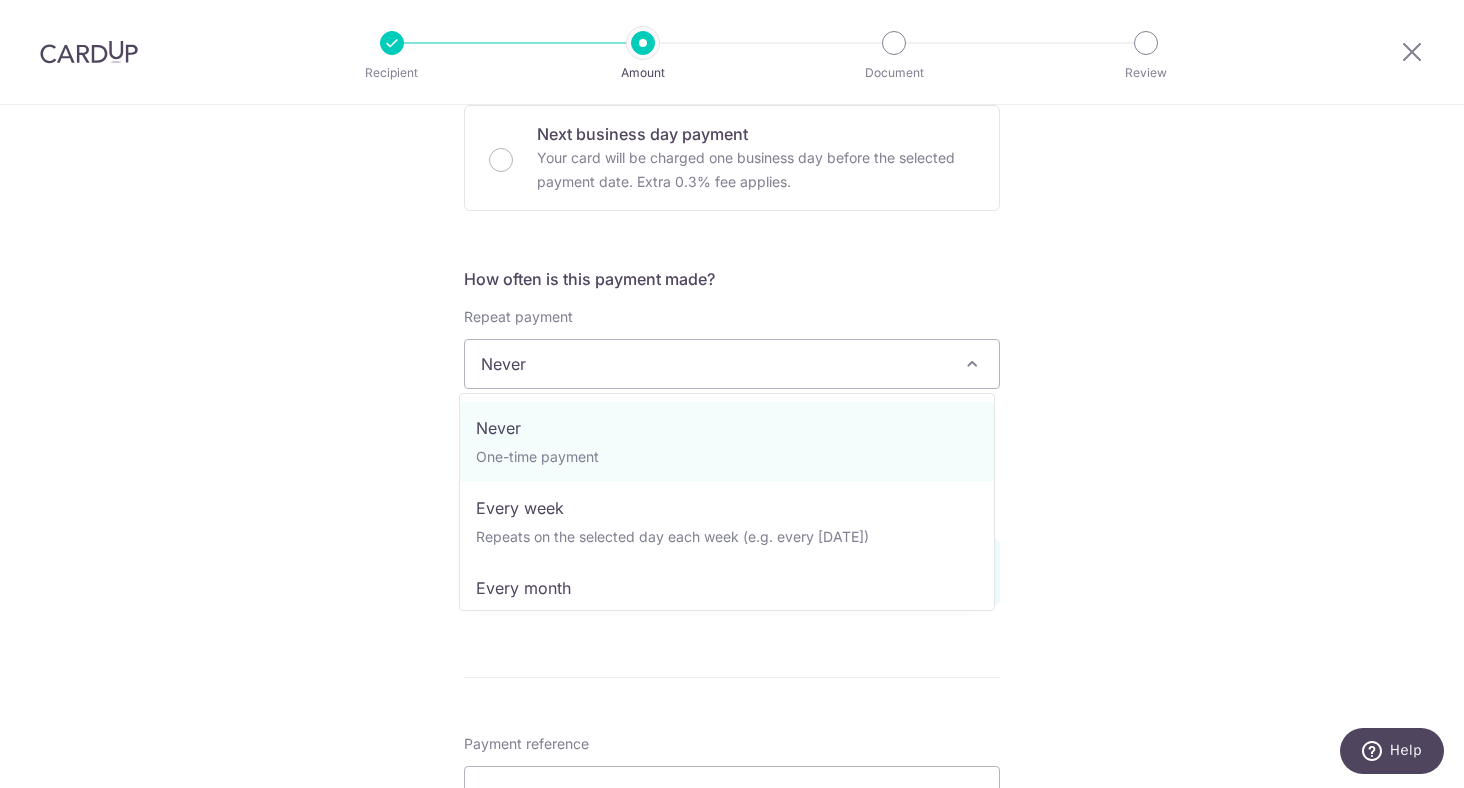 click on "Never" at bounding box center [732, 364] 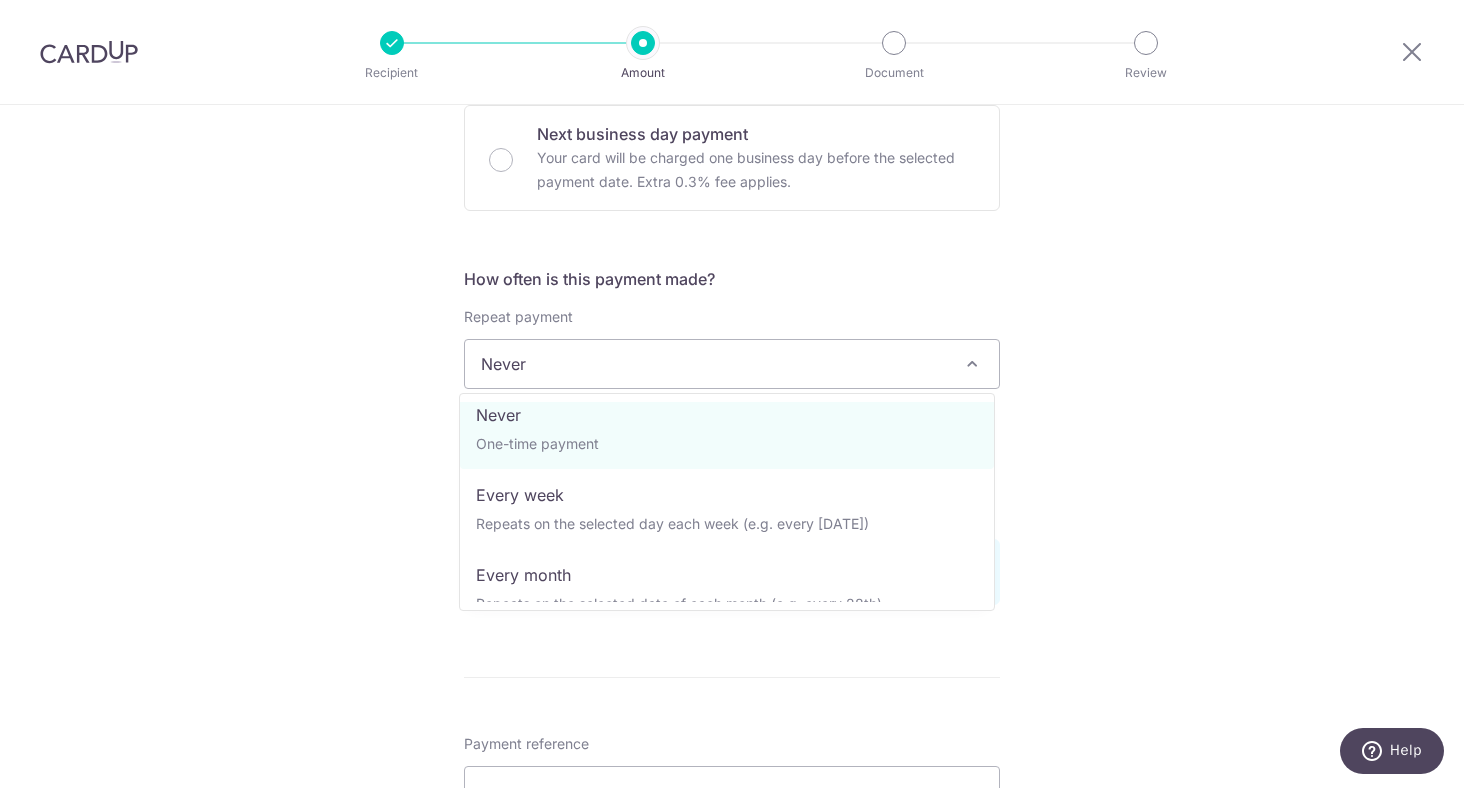 scroll, scrollTop: 0, scrollLeft: 0, axis: both 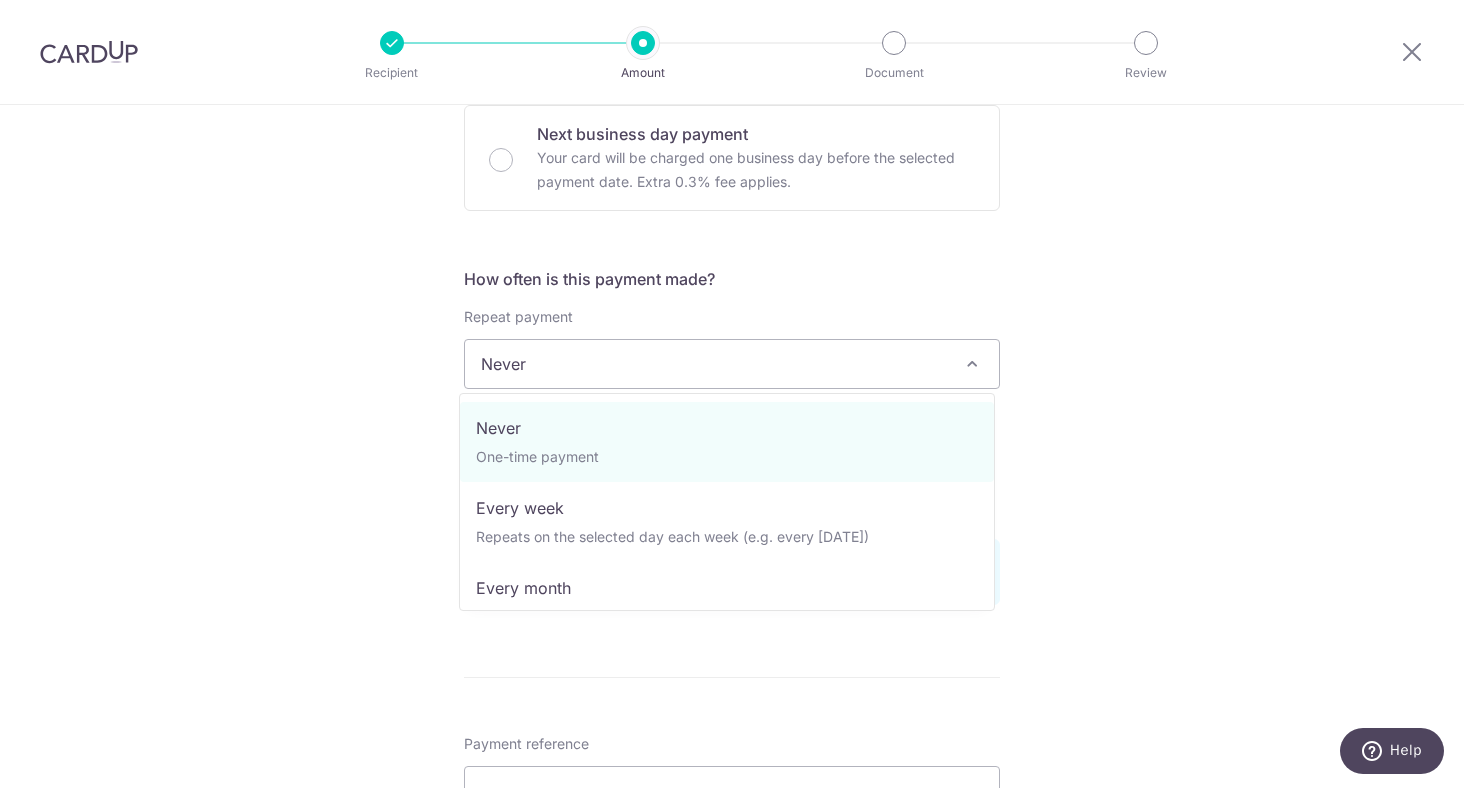click on "Tell us more about your payment
Enter payment amount
SGD
2,000.00
2000.00
Card added successfully
Select Card
**** 8416
Add credit card
Your Cards
**** 8416
Secure 256-bit SSL
Text
New card details
Card
Secure 256-bit SSL" at bounding box center [732, 540] 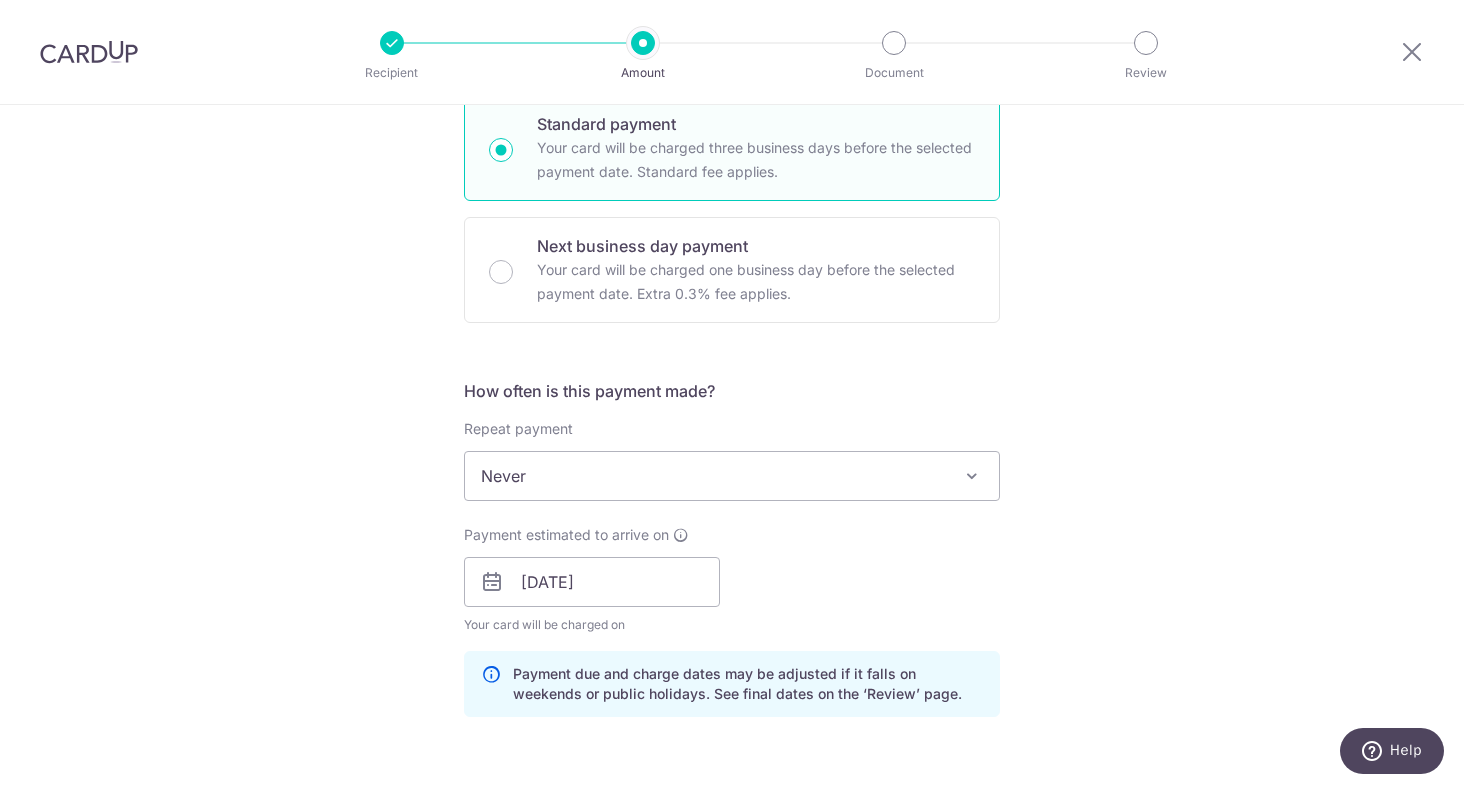 scroll, scrollTop: 600, scrollLeft: 0, axis: vertical 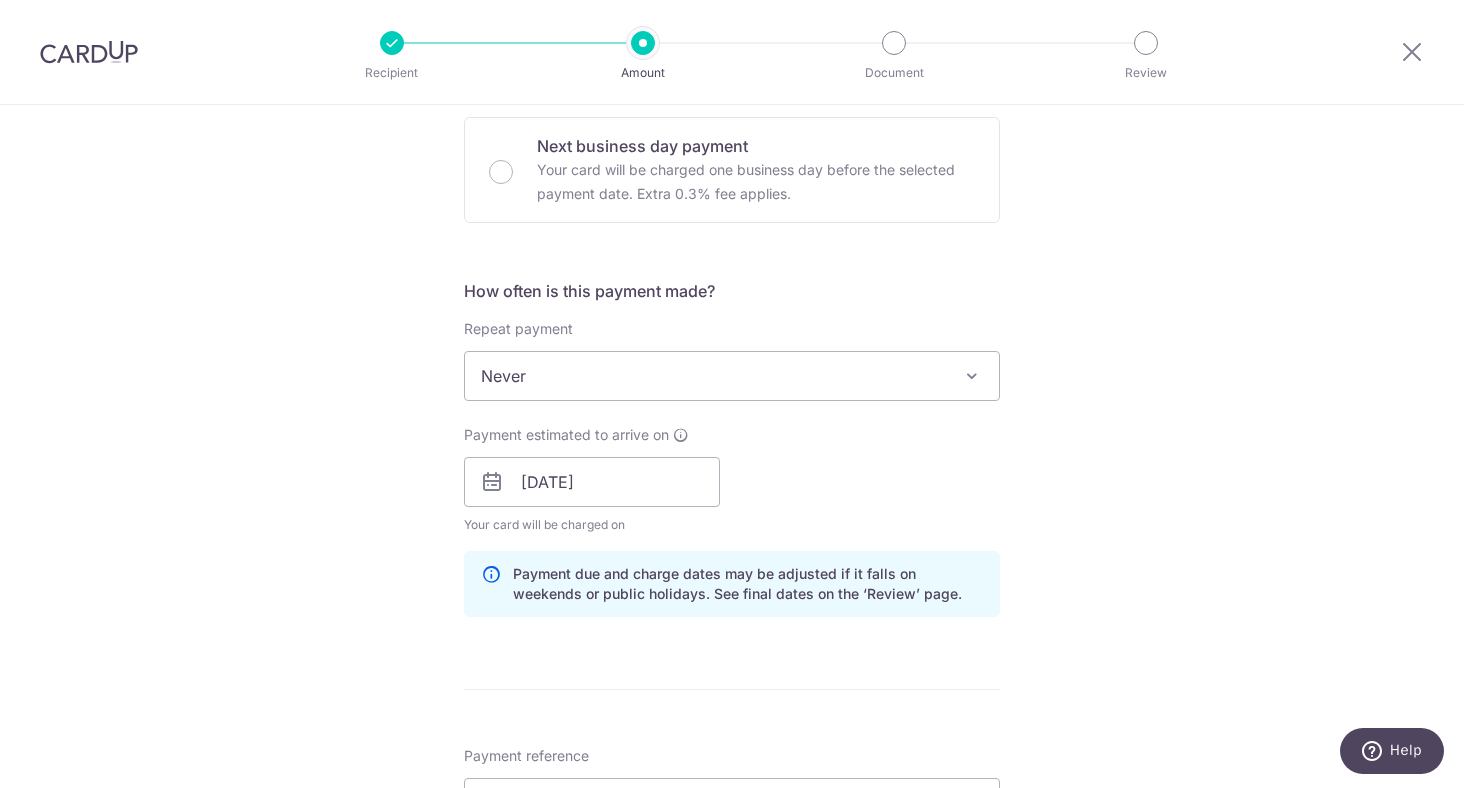 click on "How often is this payment made?
Repeat payment
Never
Every week
Every month
Every quarter
Every half a year Never
To set up monthly income tax payments on CardUp, please ensure the following:     Keep GIRO active   First payment through GIRO   Limit of 11 months scheduling   Upload Notice of Assessment    For more details, refer to this guide:  CardUp Help - Monthly Income Tax Payments
Payment estimated to arrive on
[DATE]
Your card will be charged on   for the first payment
* If your payment is funded by  9:00am SGT [DATE]
[DATE]
No. of Payments" at bounding box center (732, 456) 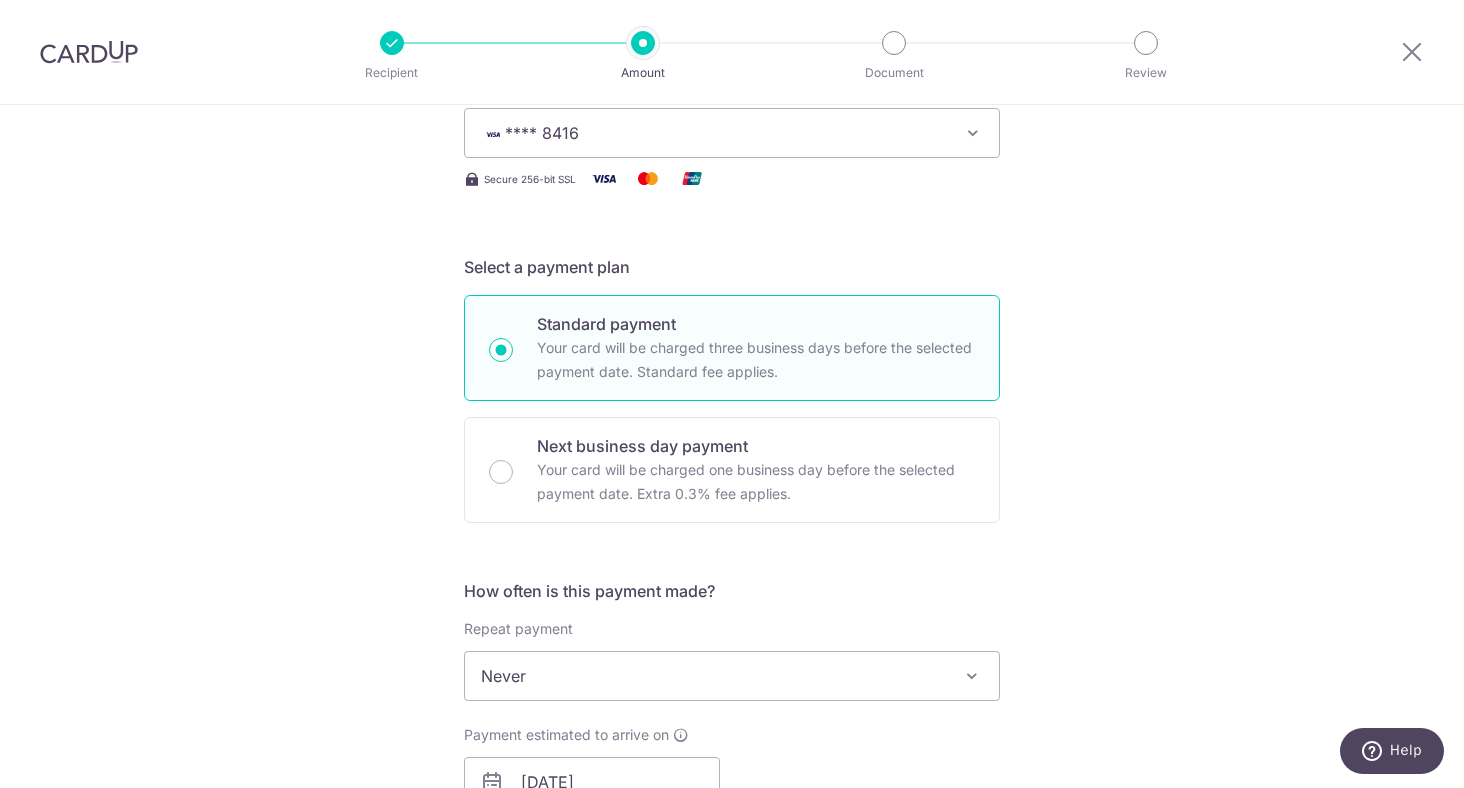 scroll, scrollTop: 0, scrollLeft: 0, axis: both 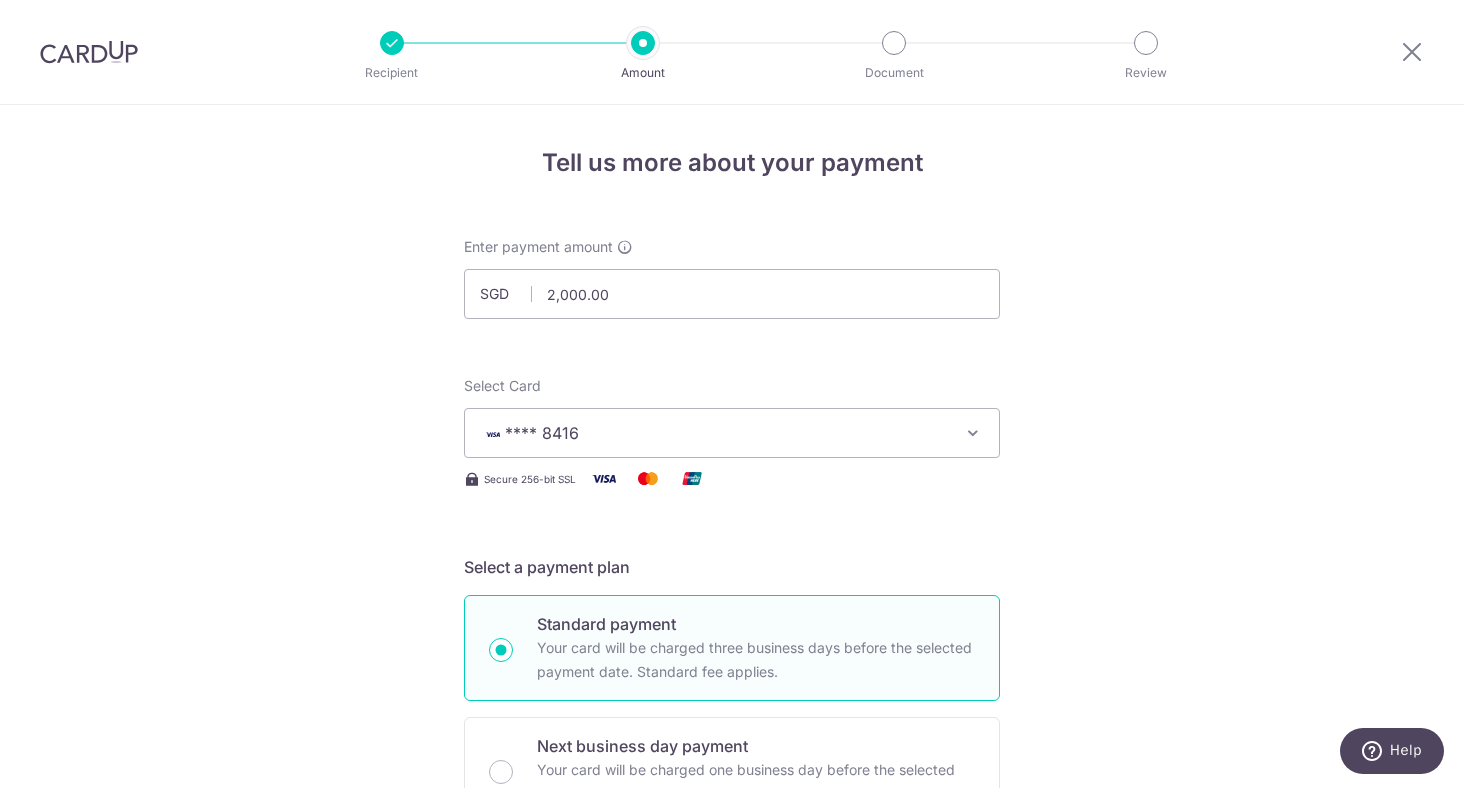 click on "**** 8416" at bounding box center [714, 433] 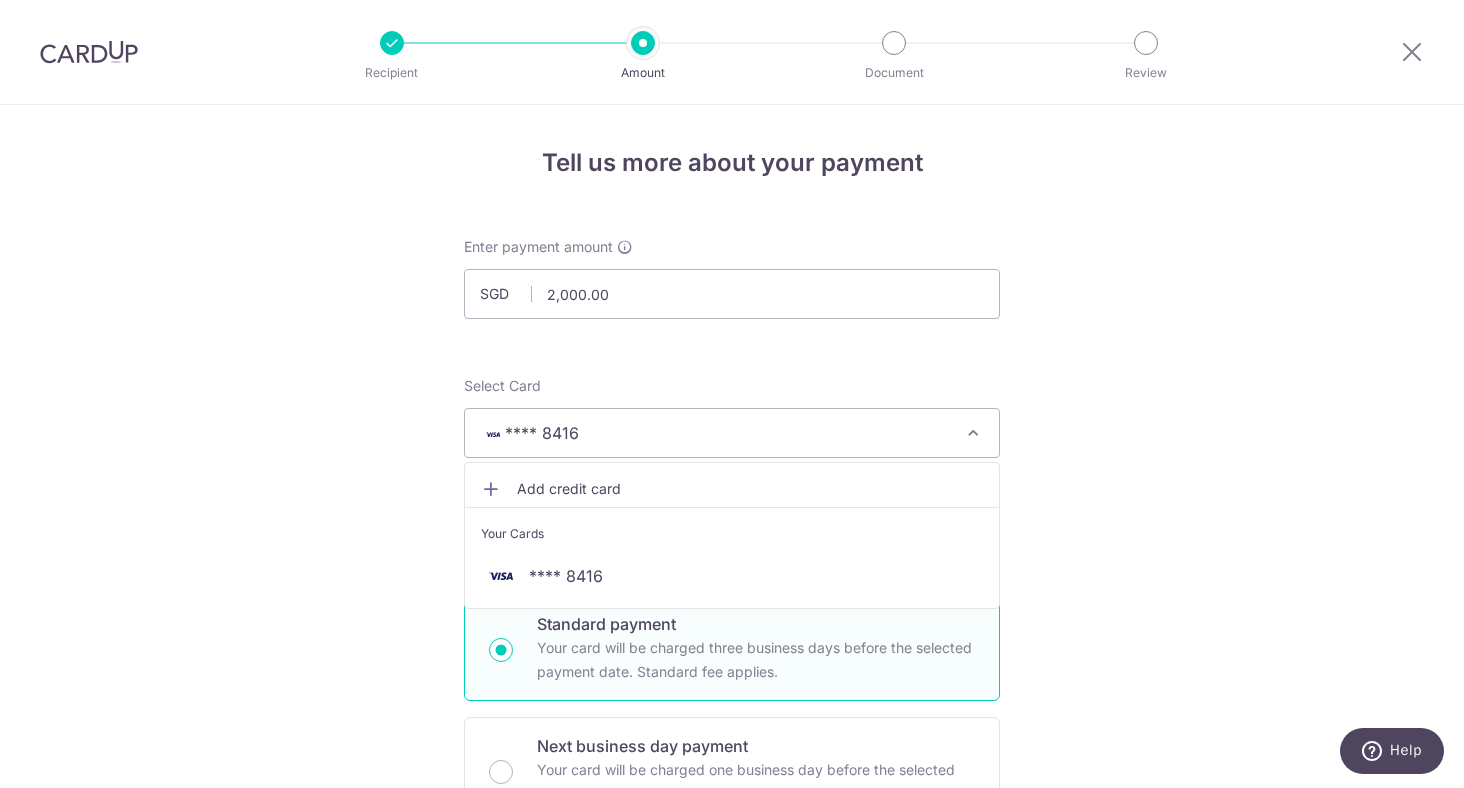 click on "Tell us more about your payment
Enter payment amount
SGD
2,000.00
2000.00
Card added successfully
Select Card
**** 8416
Add credit card
Your Cards
**** 8416
Secure 256-bit SSL
Text
New card details
Card
Secure 256-bit SSL" at bounding box center (732, 1152) 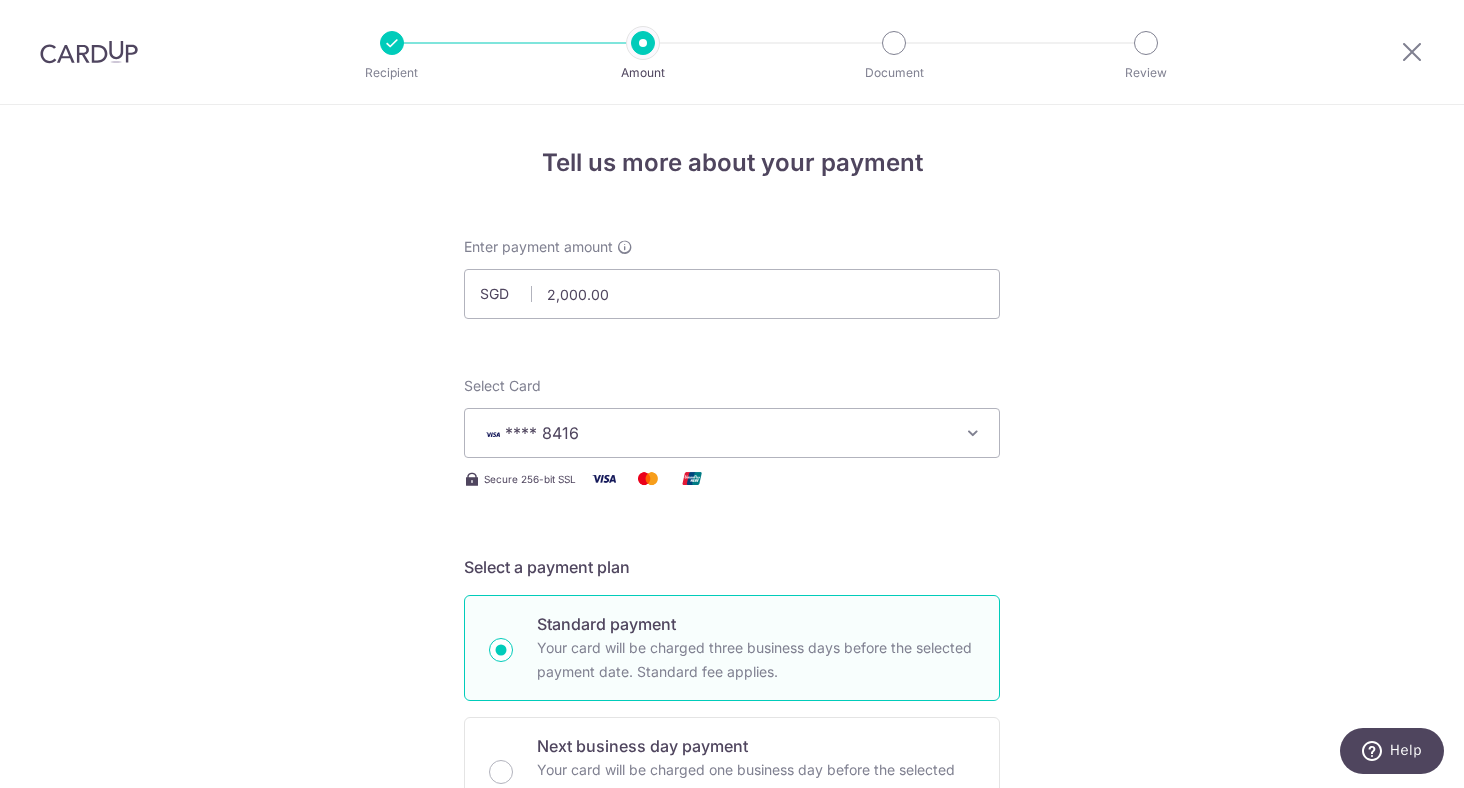 click at bounding box center (973, 433) 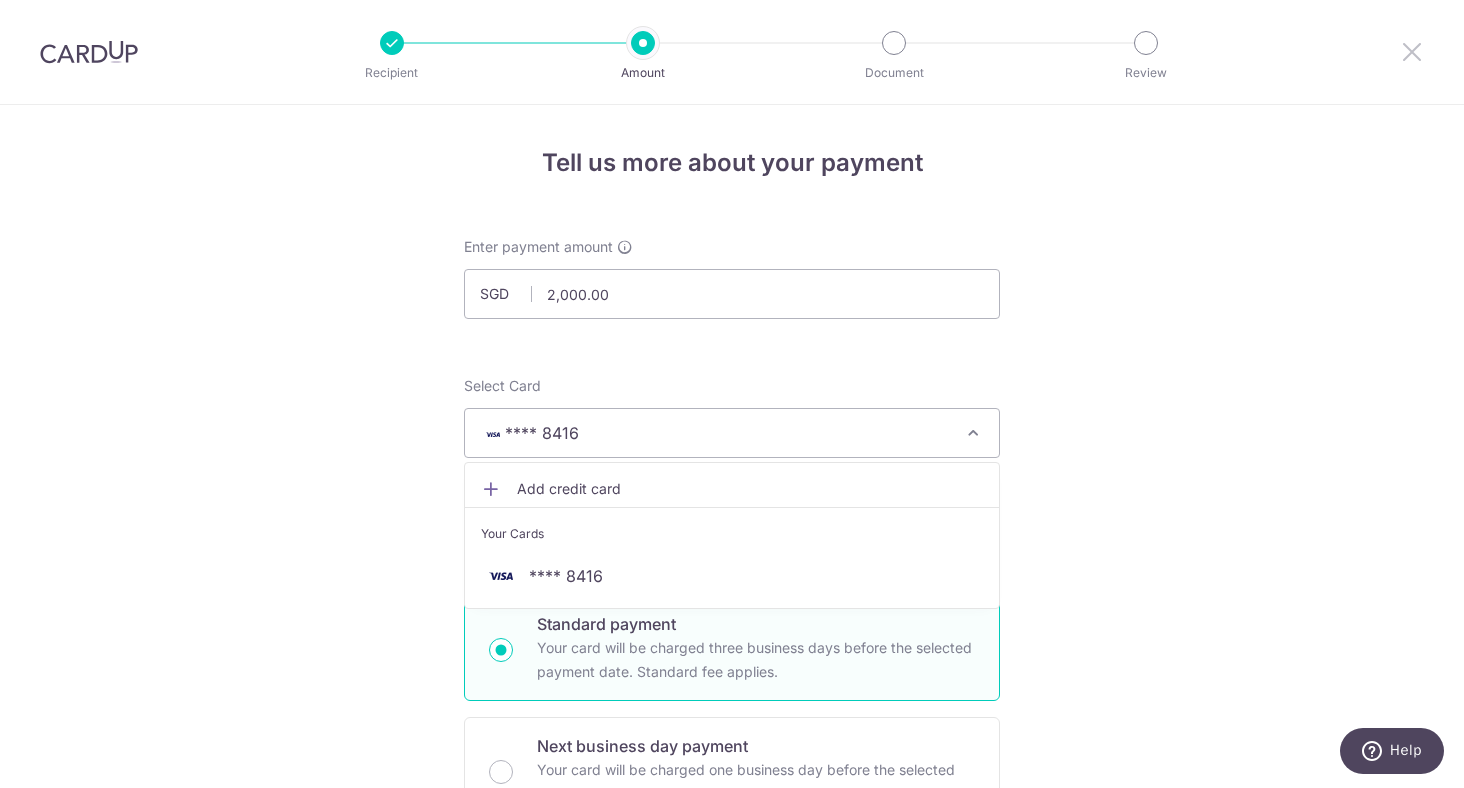 drag, startPoint x: 1415, startPoint y: 51, endPoint x: 827, endPoint y: 73, distance: 588.41144 